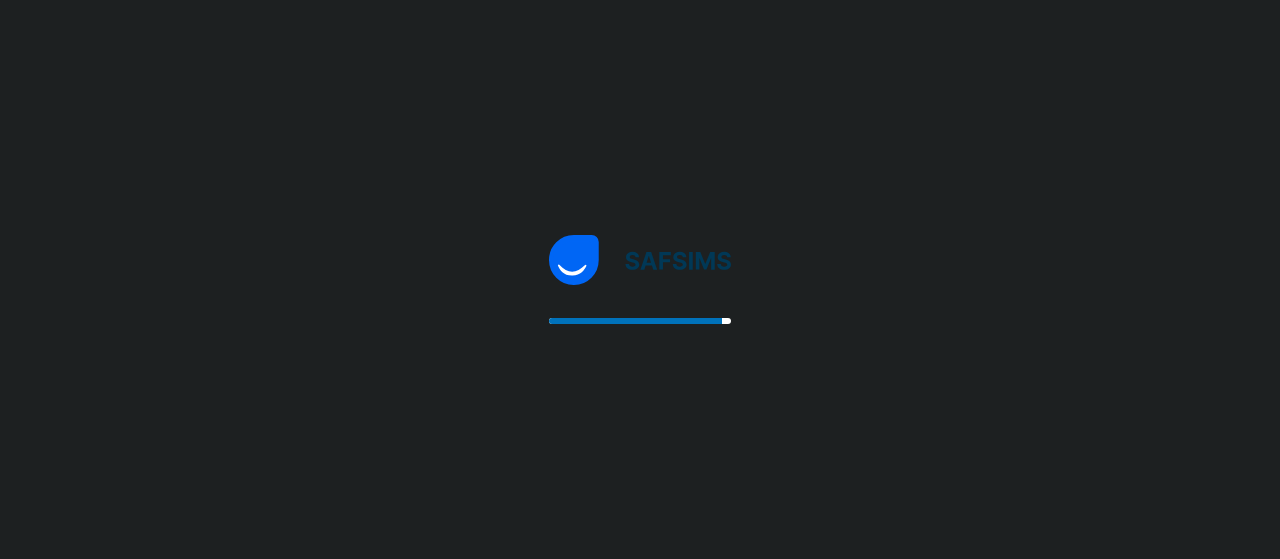 scroll, scrollTop: 0, scrollLeft: 0, axis: both 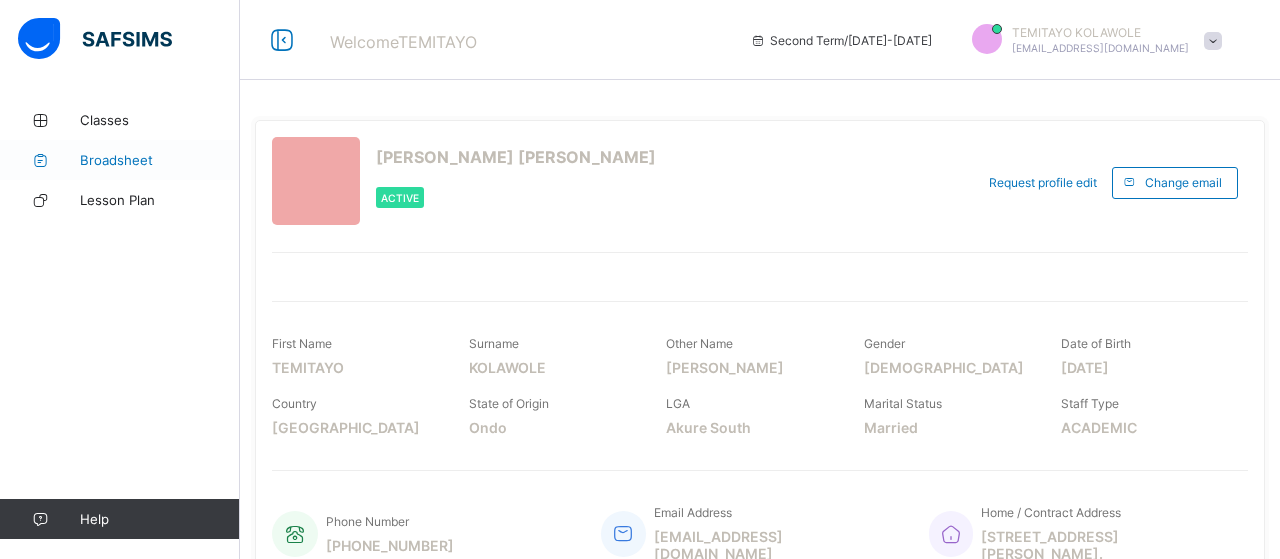click on "Broadsheet" at bounding box center [160, 160] 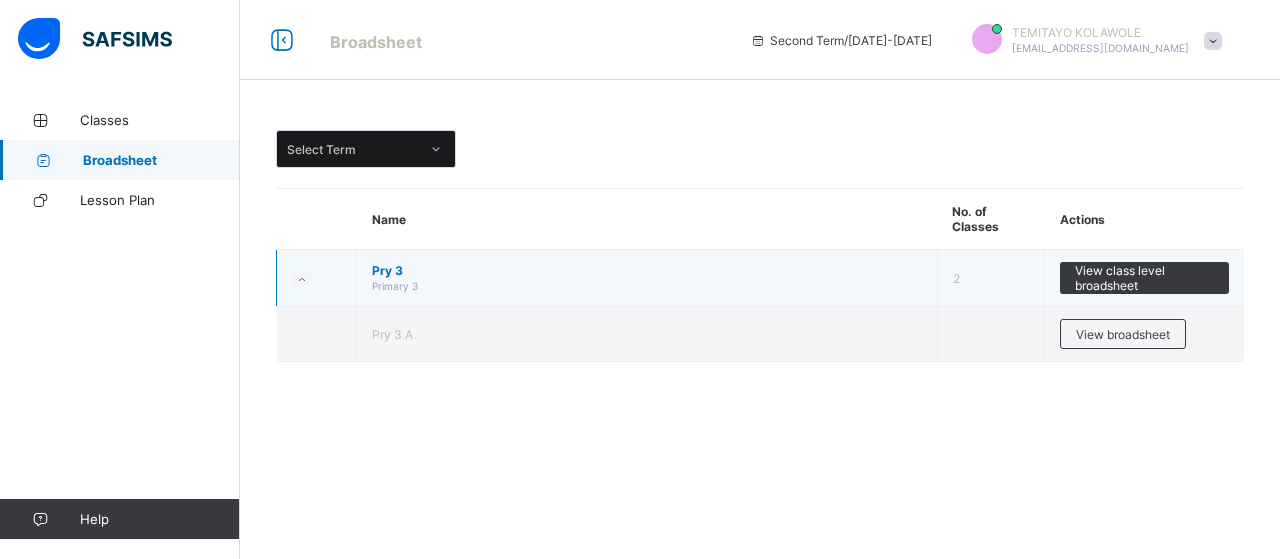 click at bounding box center [301, 280] 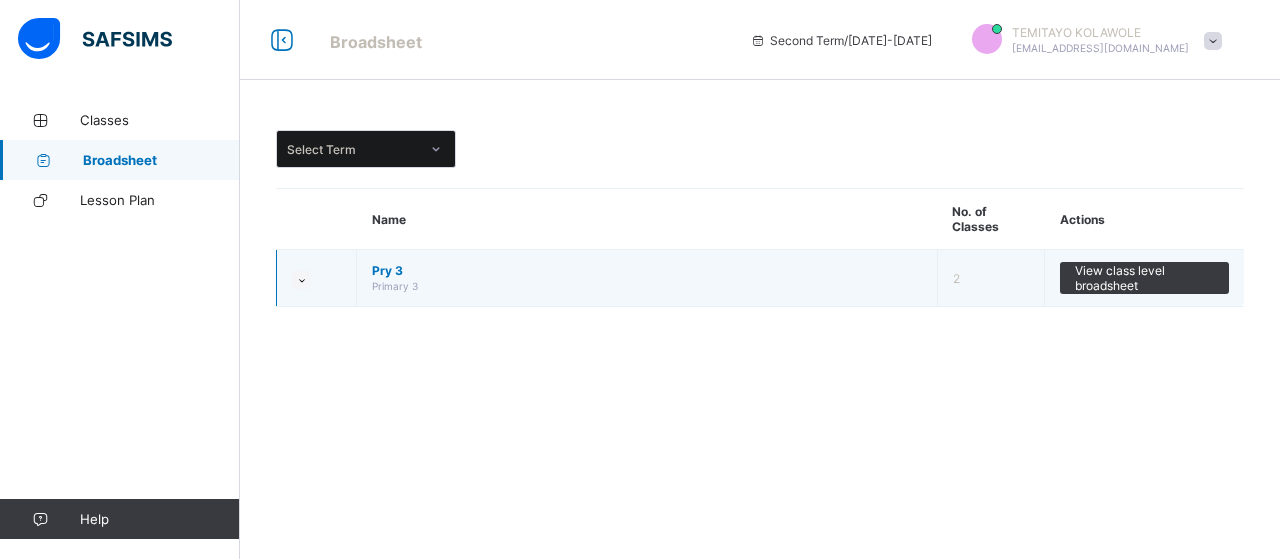 click at bounding box center [301, 280] 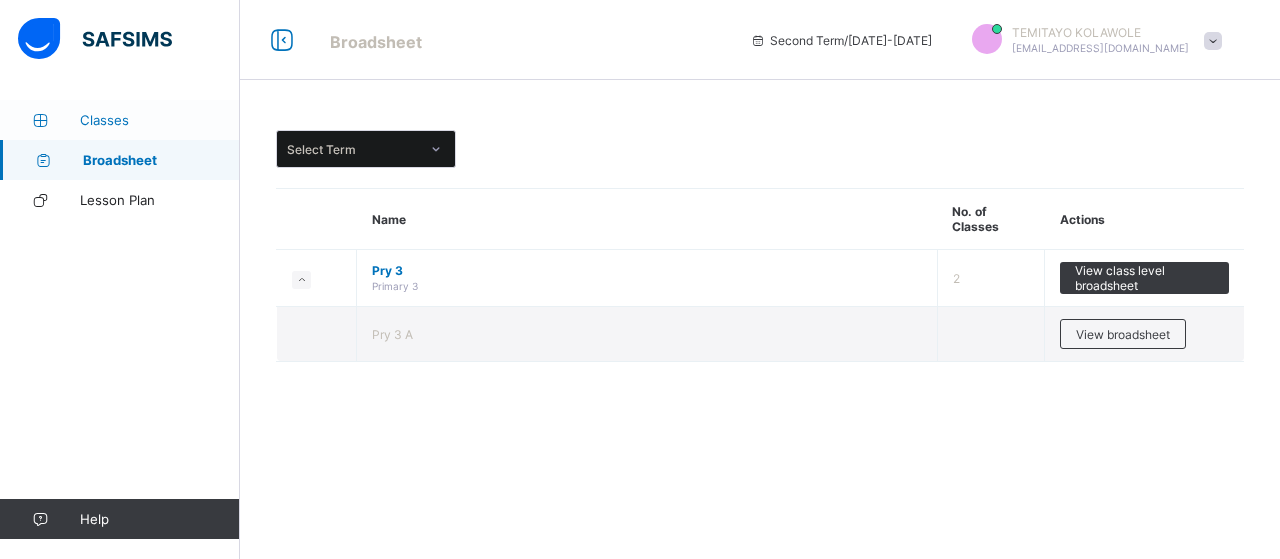 click on "Classes" at bounding box center (160, 120) 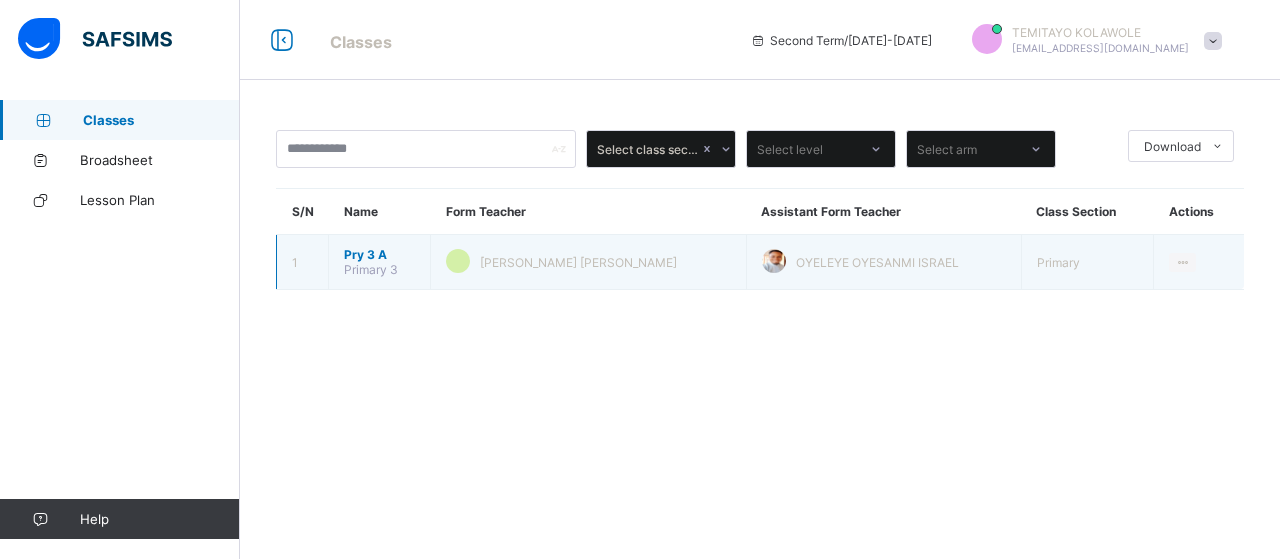 click on "Pry 3   A" at bounding box center (379, 254) 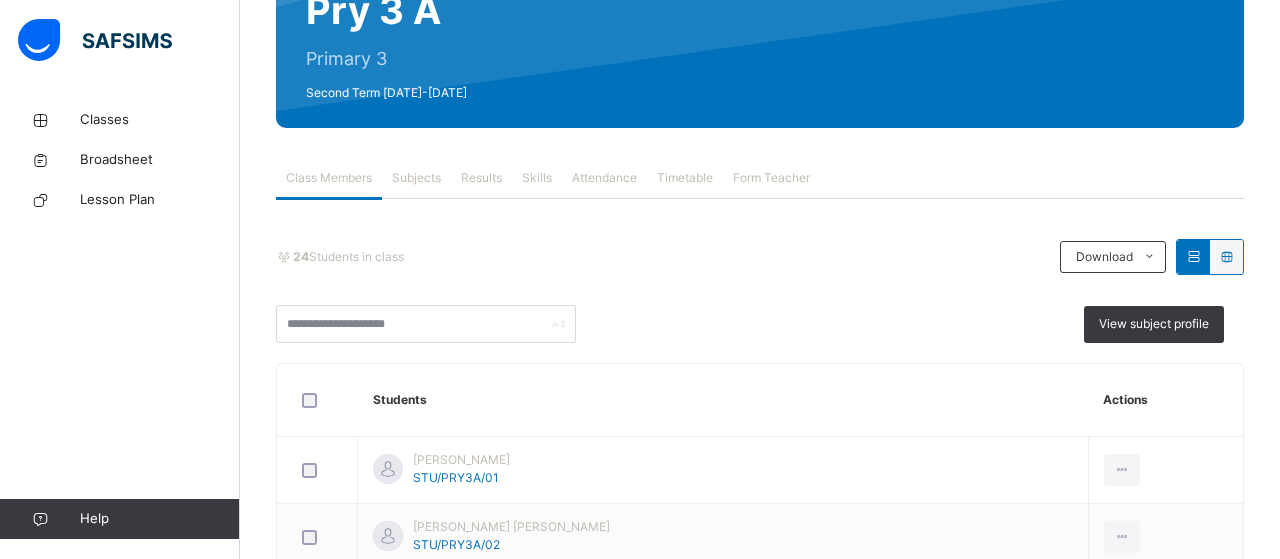 scroll, scrollTop: 227, scrollLeft: 0, axis: vertical 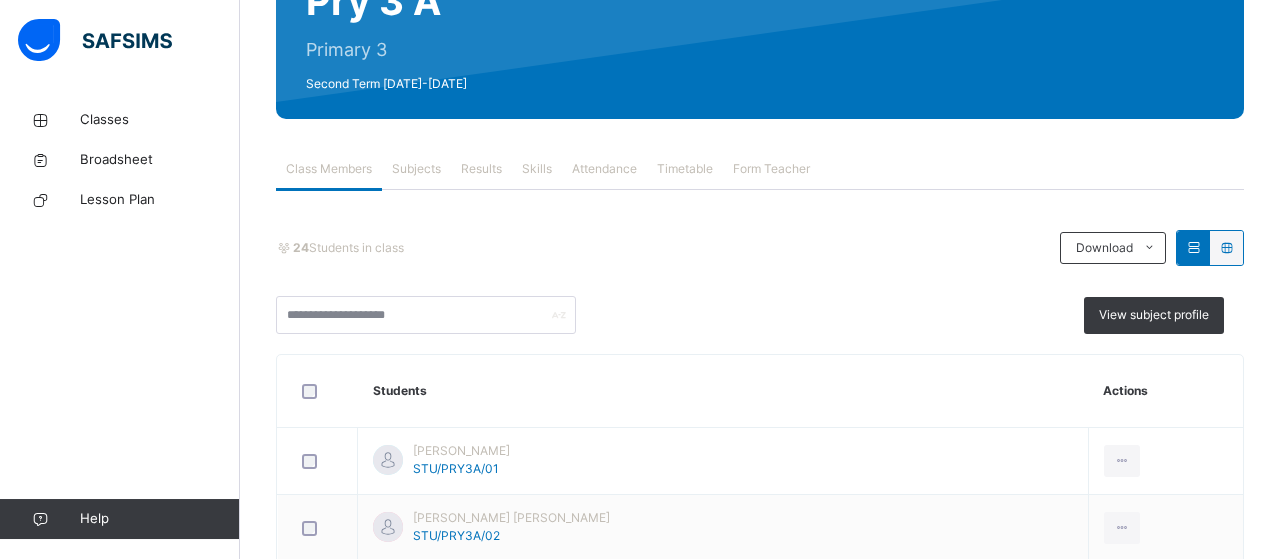 click on "Results" at bounding box center (481, 169) 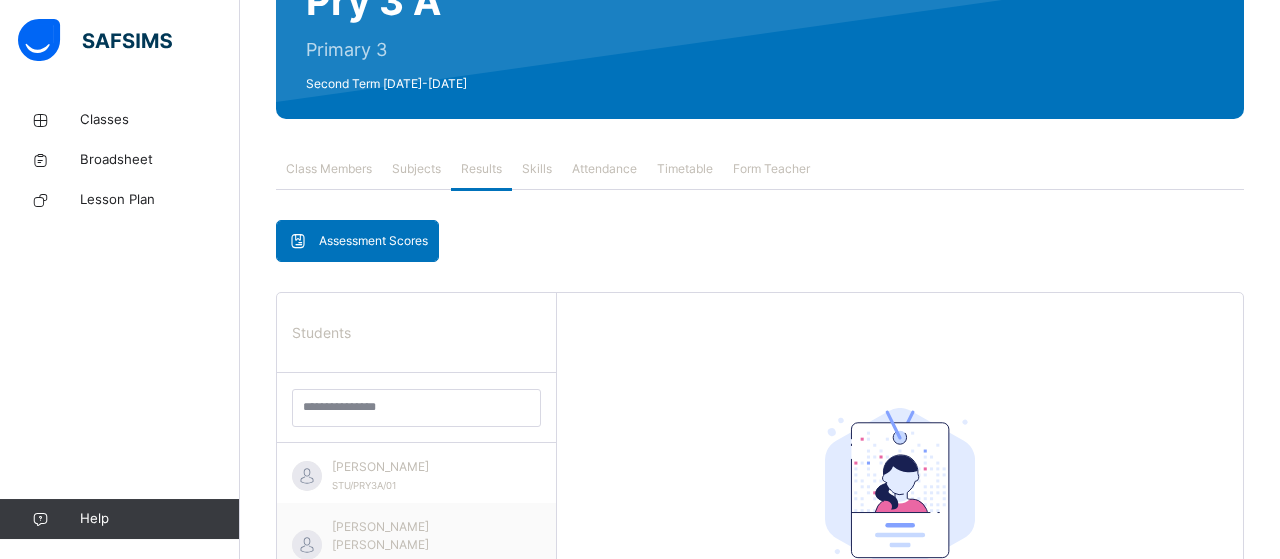 click on "Assessment Scores" at bounding box center (373, 241) 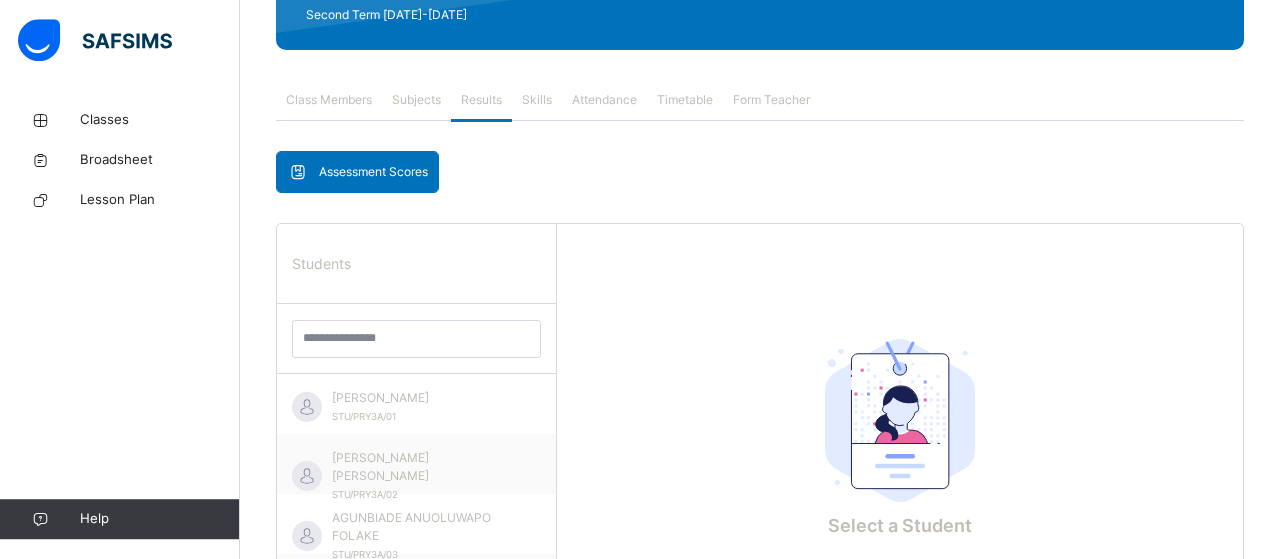 scroll, scrollTop: 294, scrollLeft: 0, axis: vertical 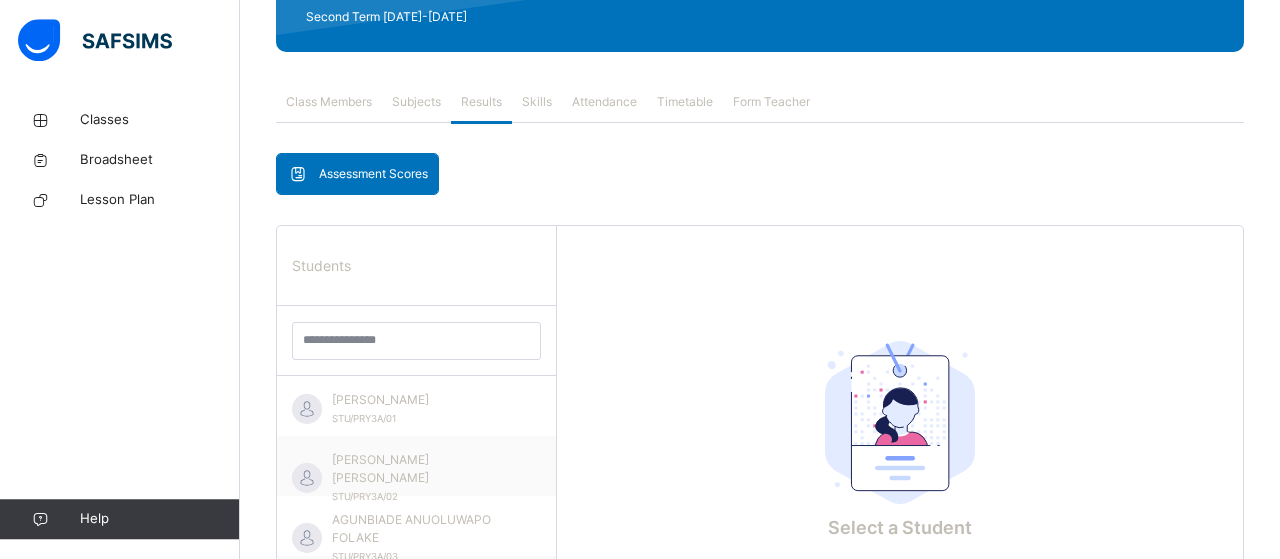 click on "Assessment Scores" at bounding box center (357, 174) 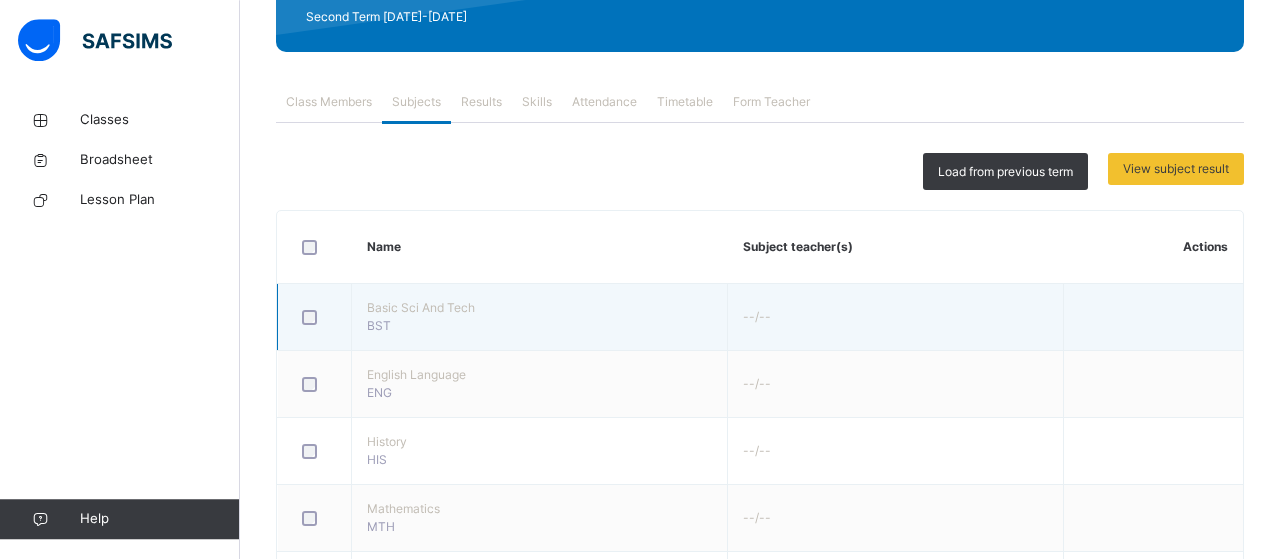 click on "Basic Sci And Tech" at bounding box center [539, 308] 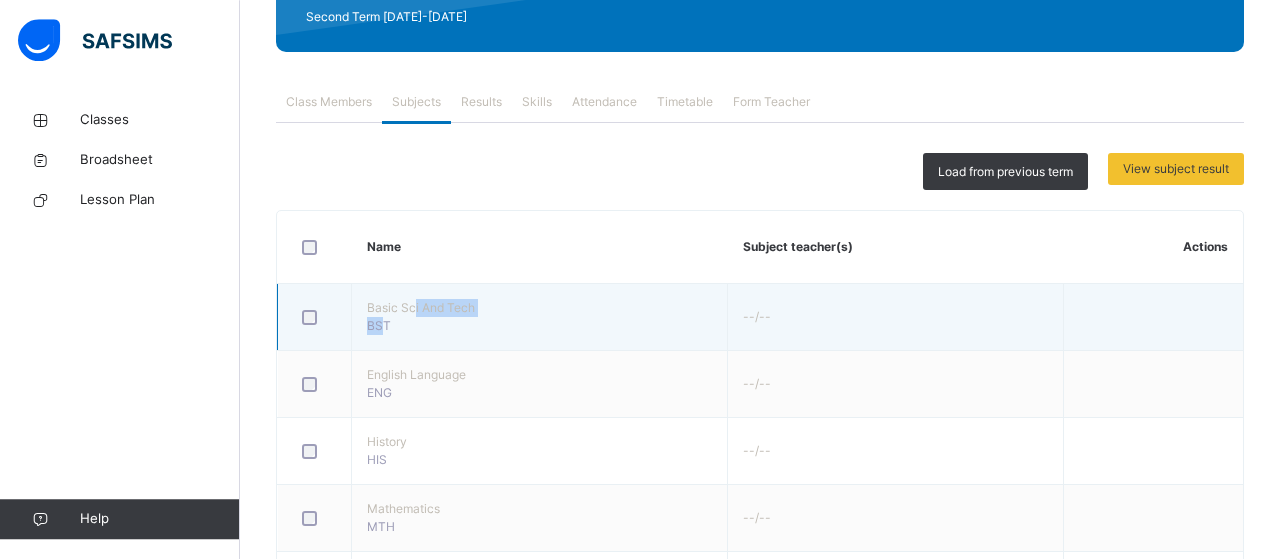 drag, startPoint x: 411, startPoint y: 308, endPoint x: 377, endPoint y: 326, distance: 38.470768 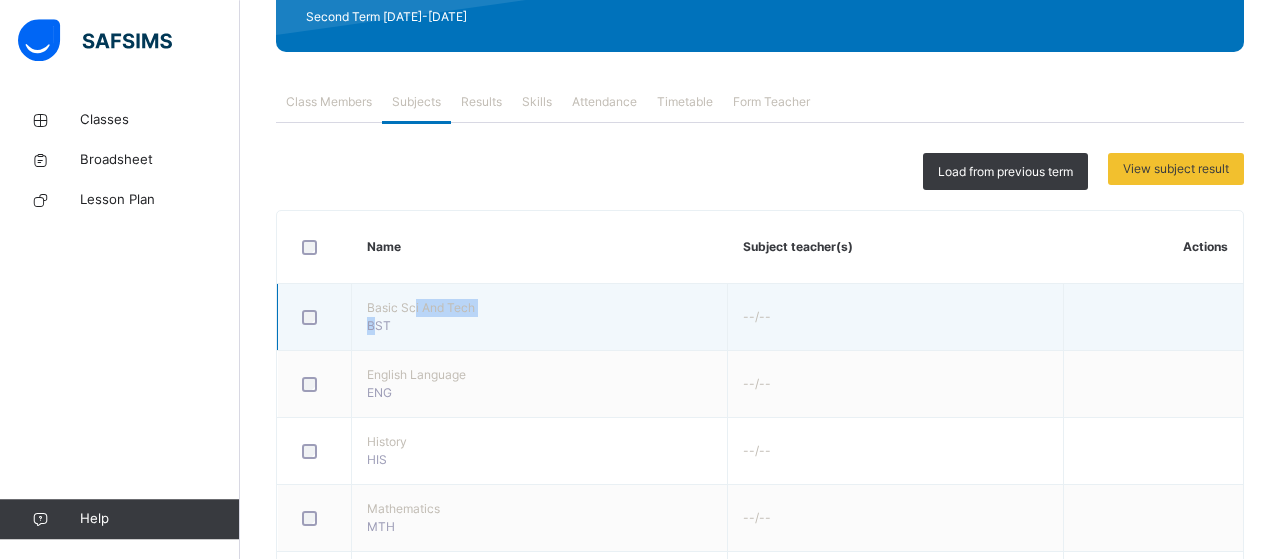 click on "BST" at bounding box center [379, 325] 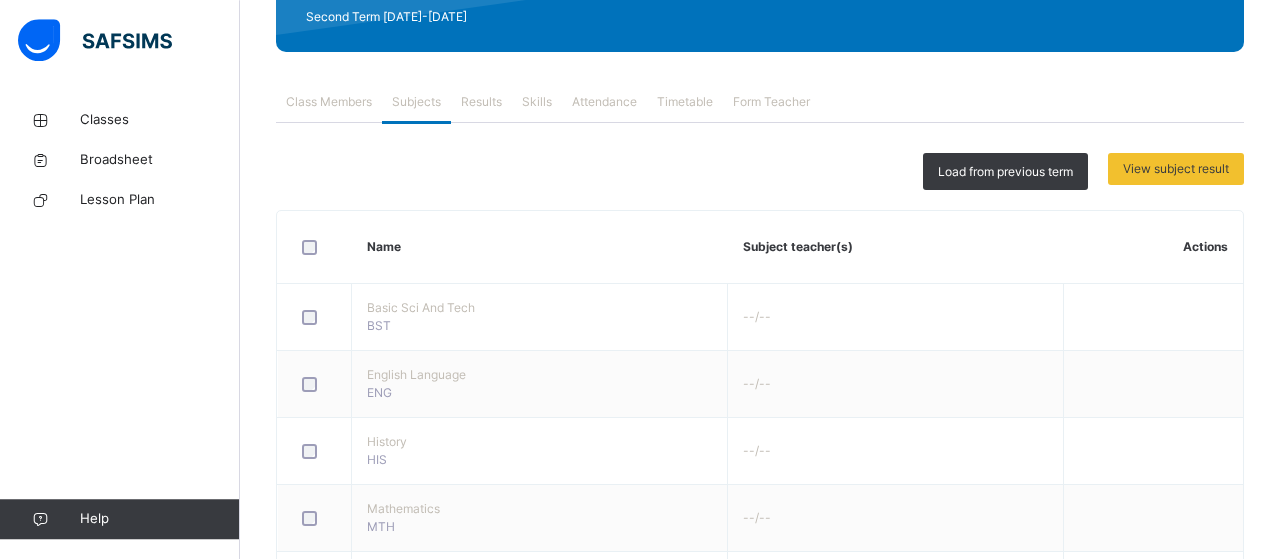 click on "Results" at bounding box center [481, 102] 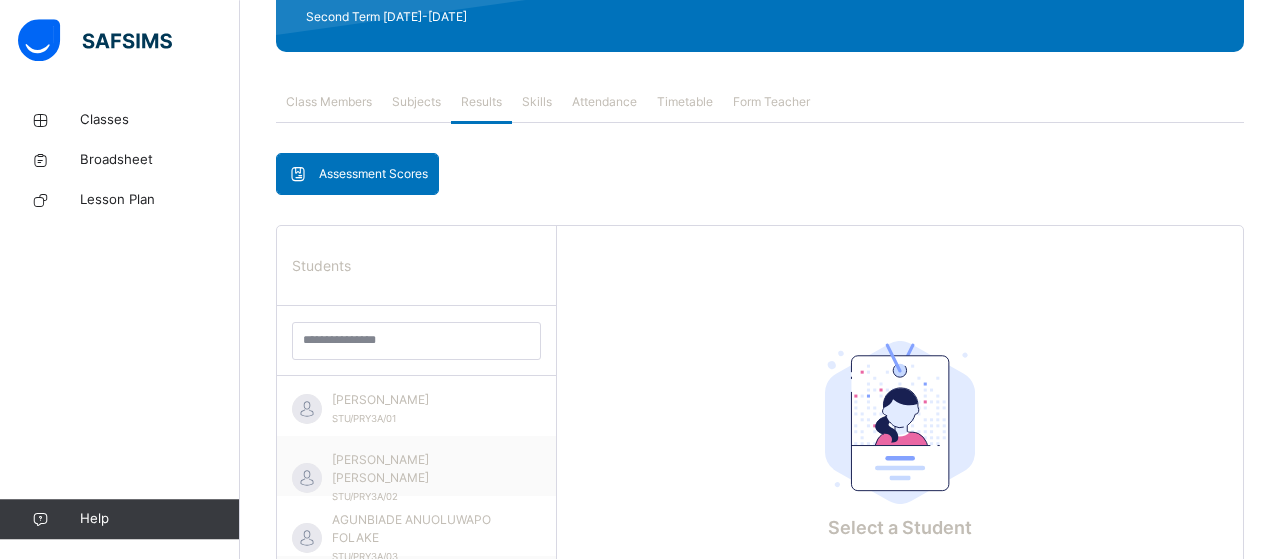 click on "Assessment Scores" at bounding box center [373, 174] 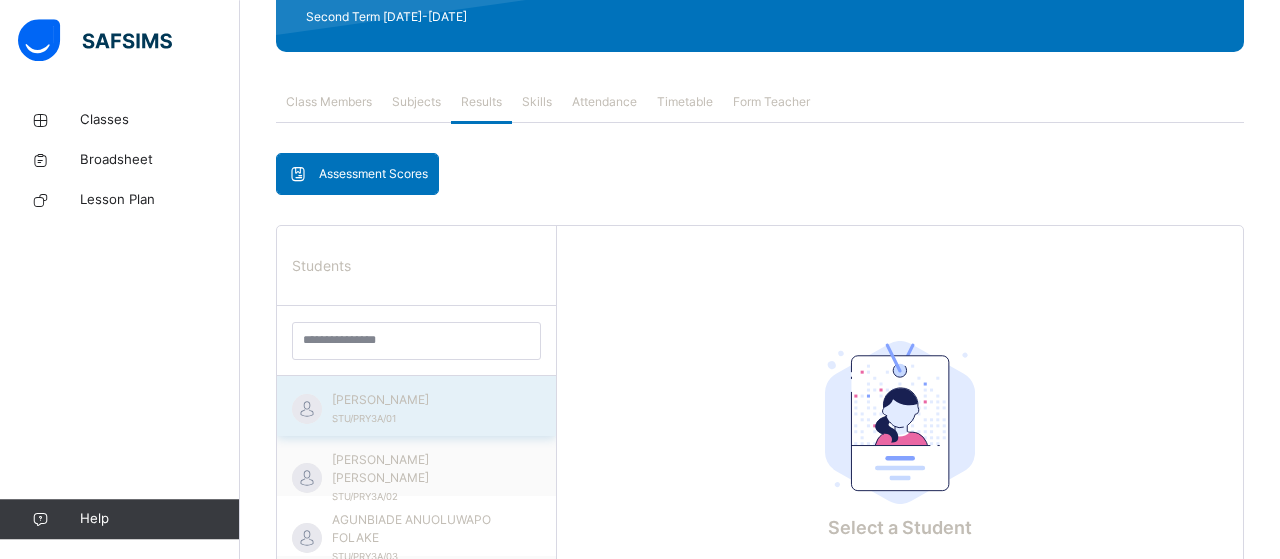 click on "[PERSON_NAME]" at bounding box center (421, 400) 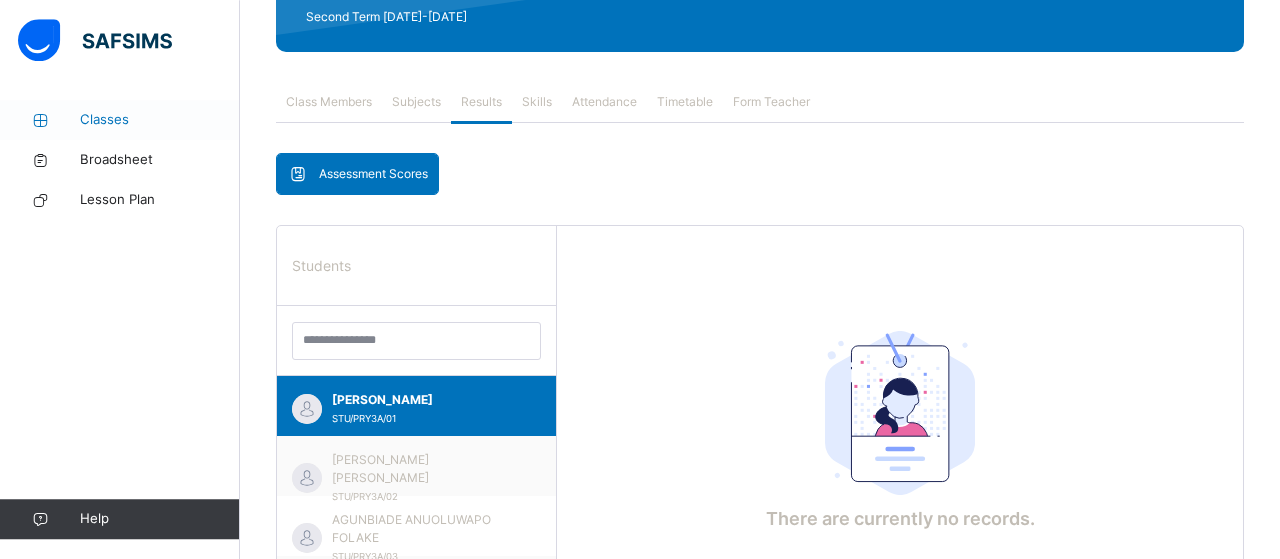 click on "Classes" at bounding box center [160, 120] 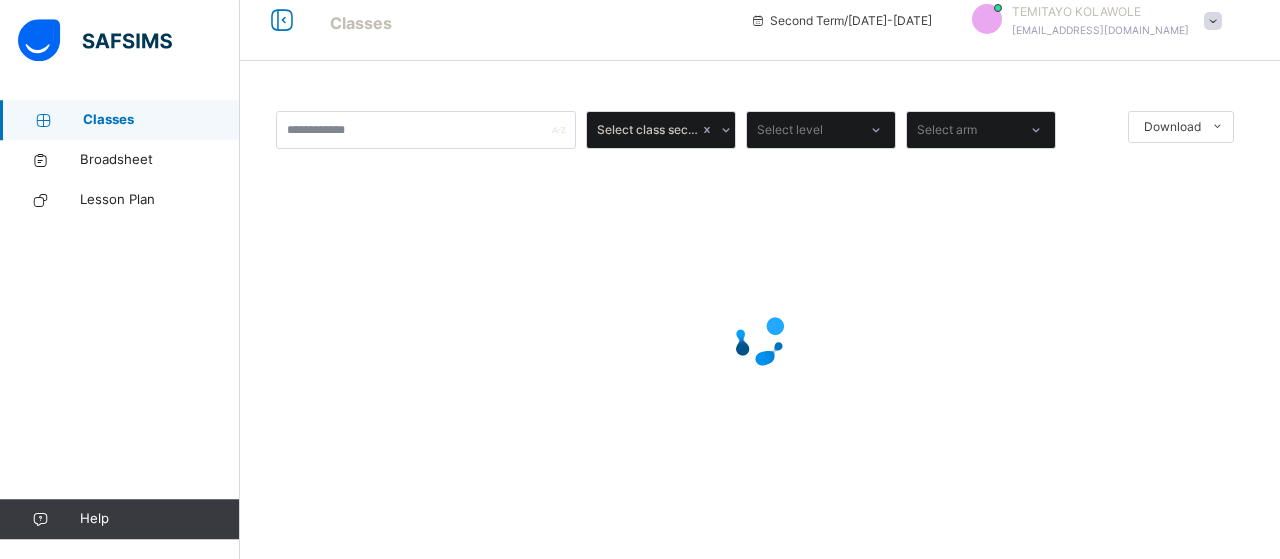 scroll, scrollTop: 0, scrollLeft: 0, axis: both 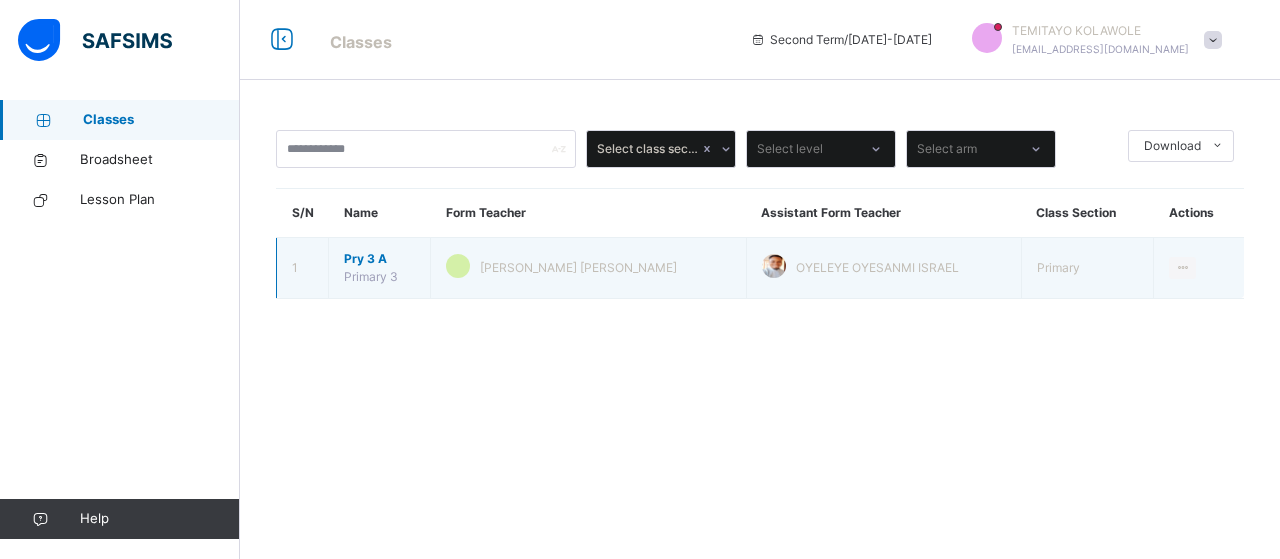 click on "Pry 3   A" at bounding box center [379, 259] 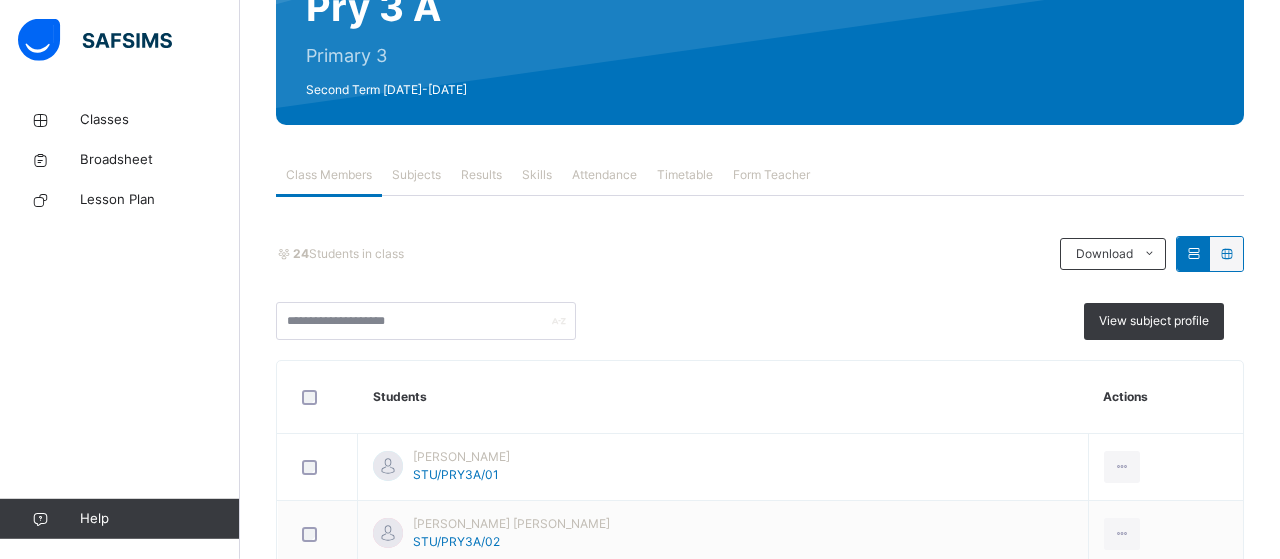 scroll, scrollTop: 224, scrollLeft: 0, axis: vertical 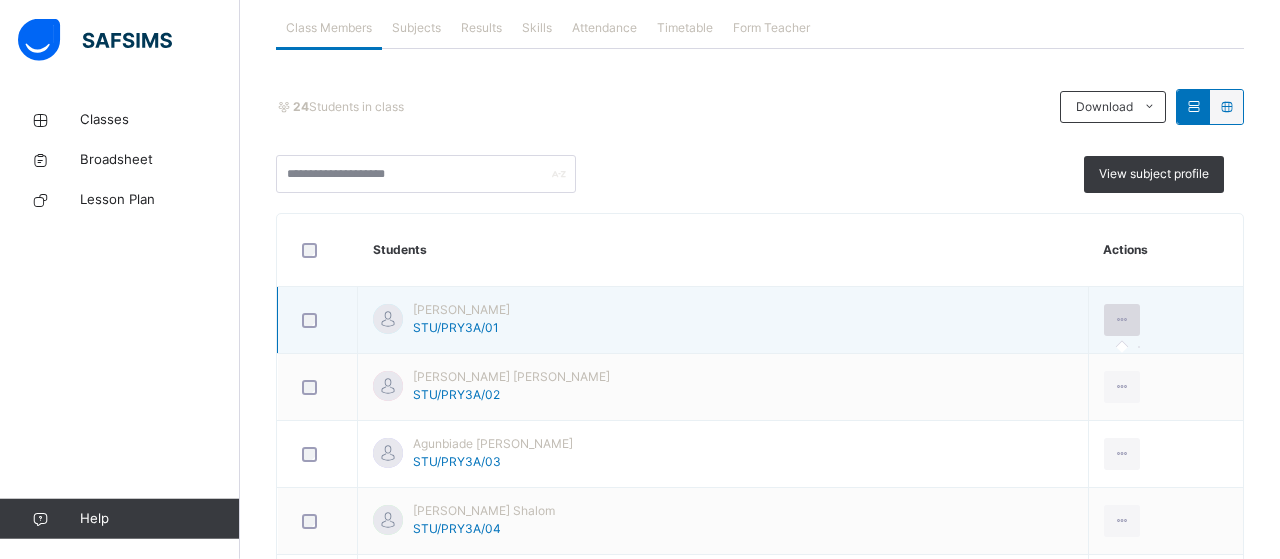 click at bounding box center [1122, 320] 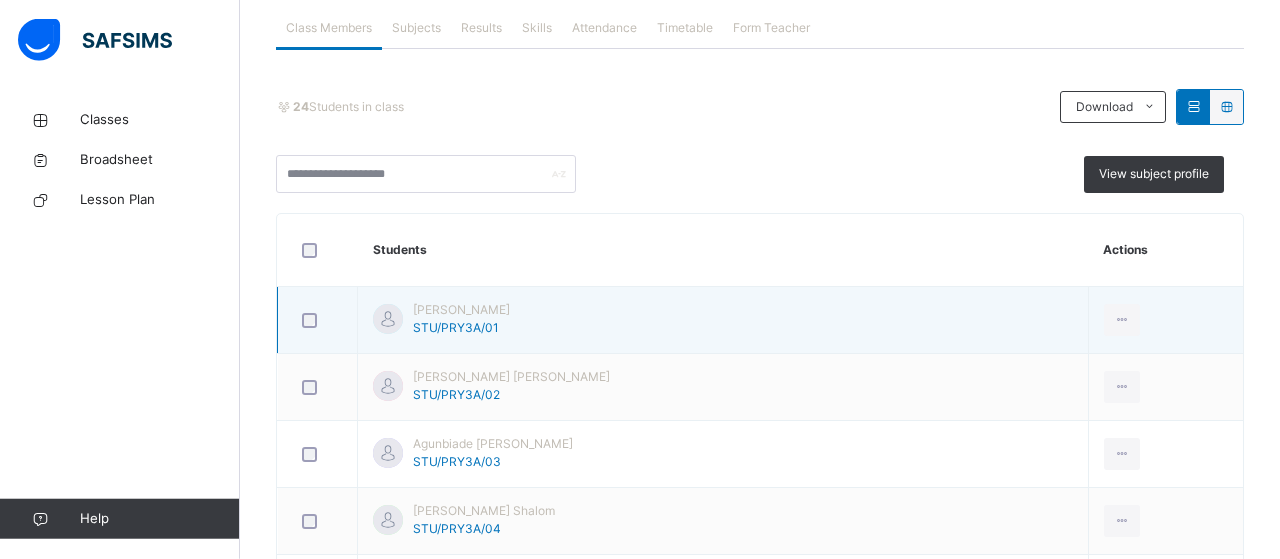 click at bounding box center [1165, 320] 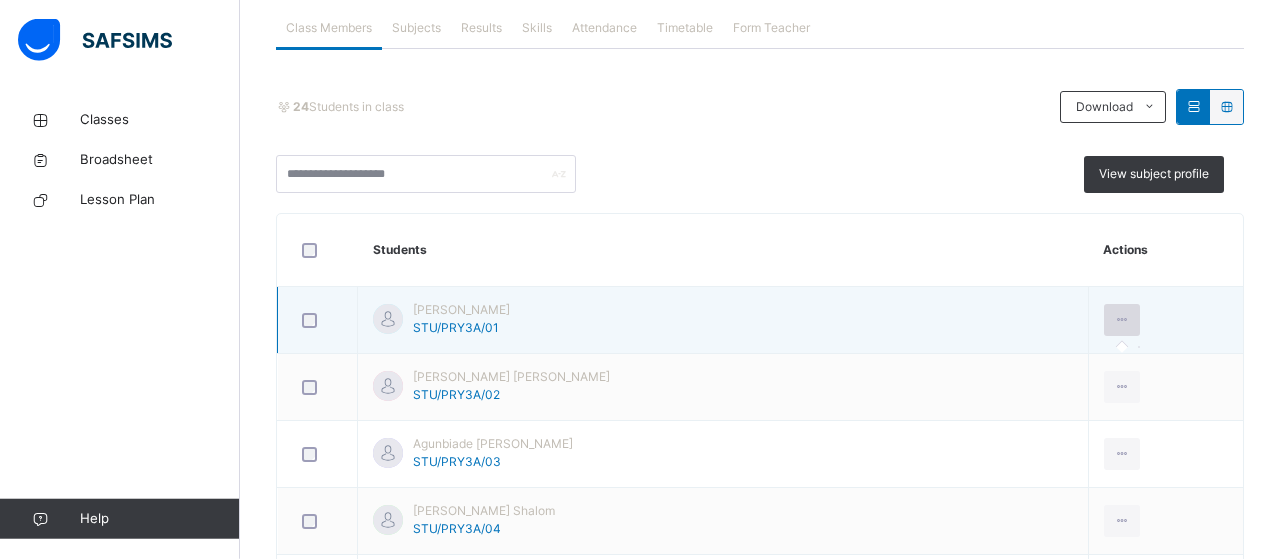 click at bounding box center (1122, 320) 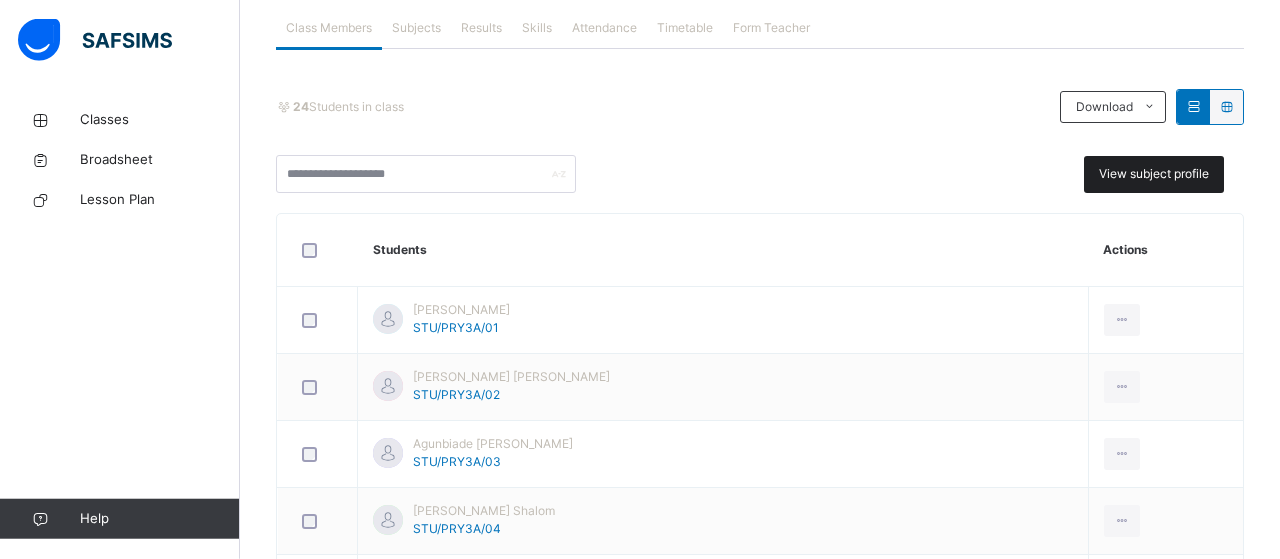 click on "View subject profile" at bounding box center [1154, 174] 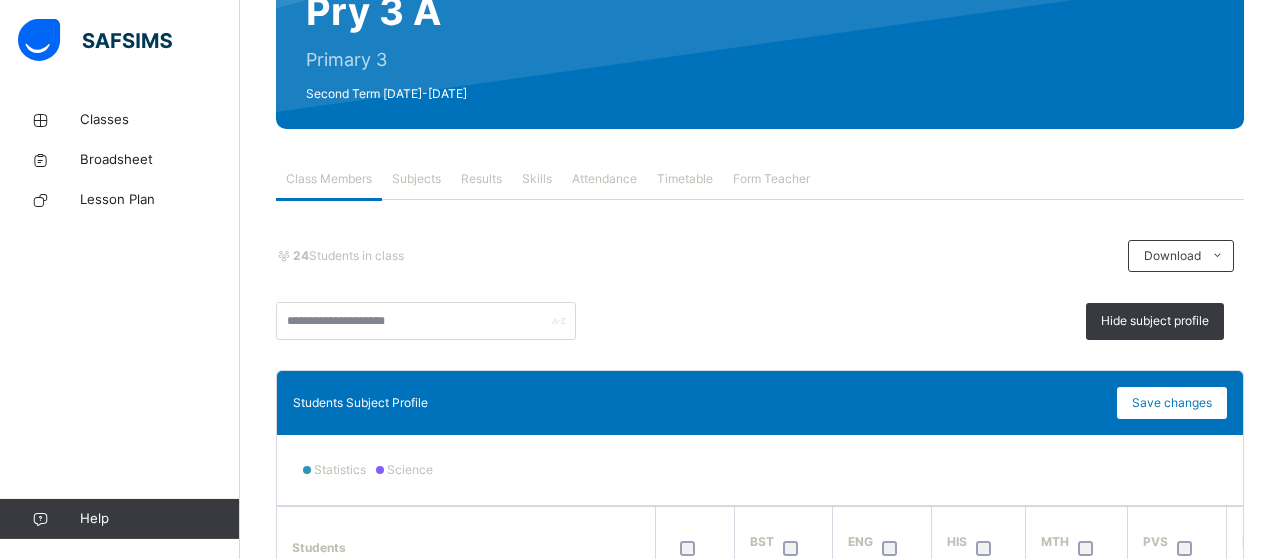 scroll, scrollTop: 206, scrollLeft: 0, axis: vertical 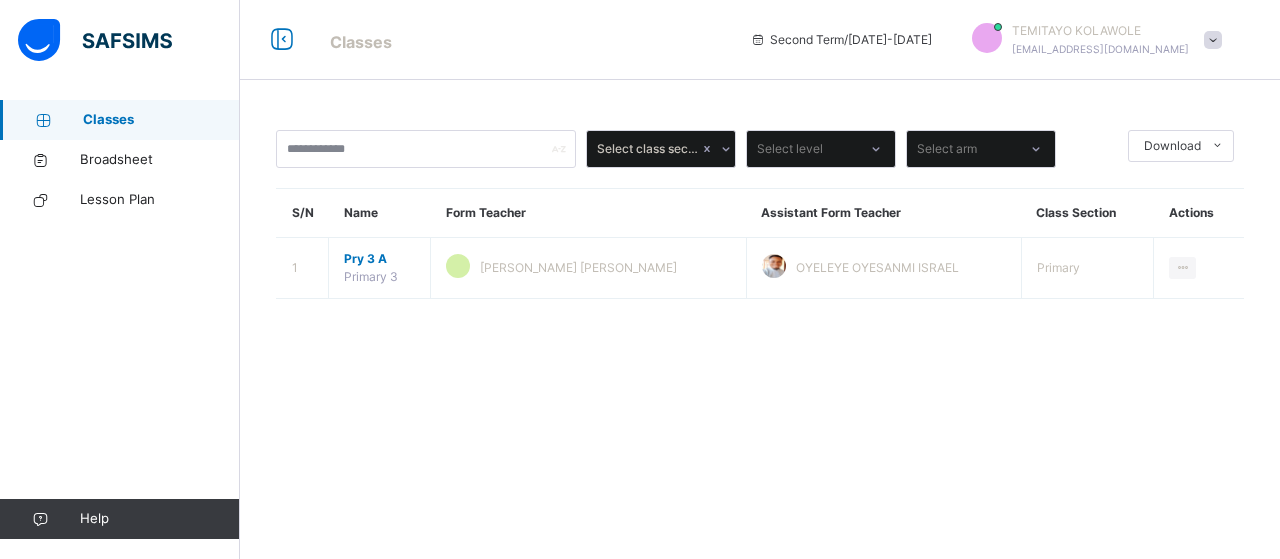 click 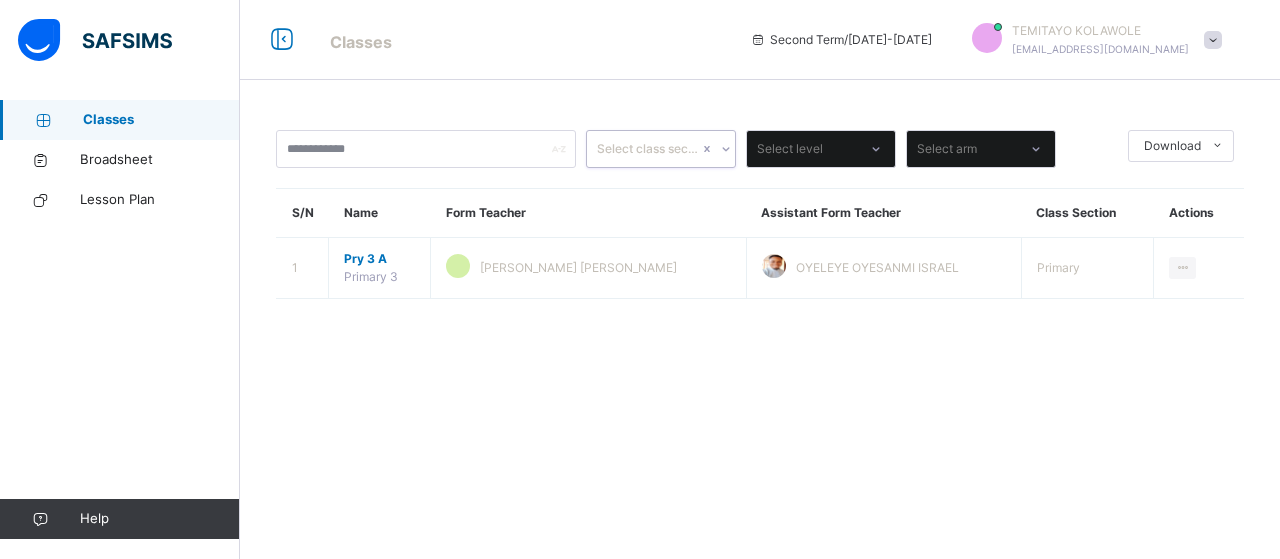 click 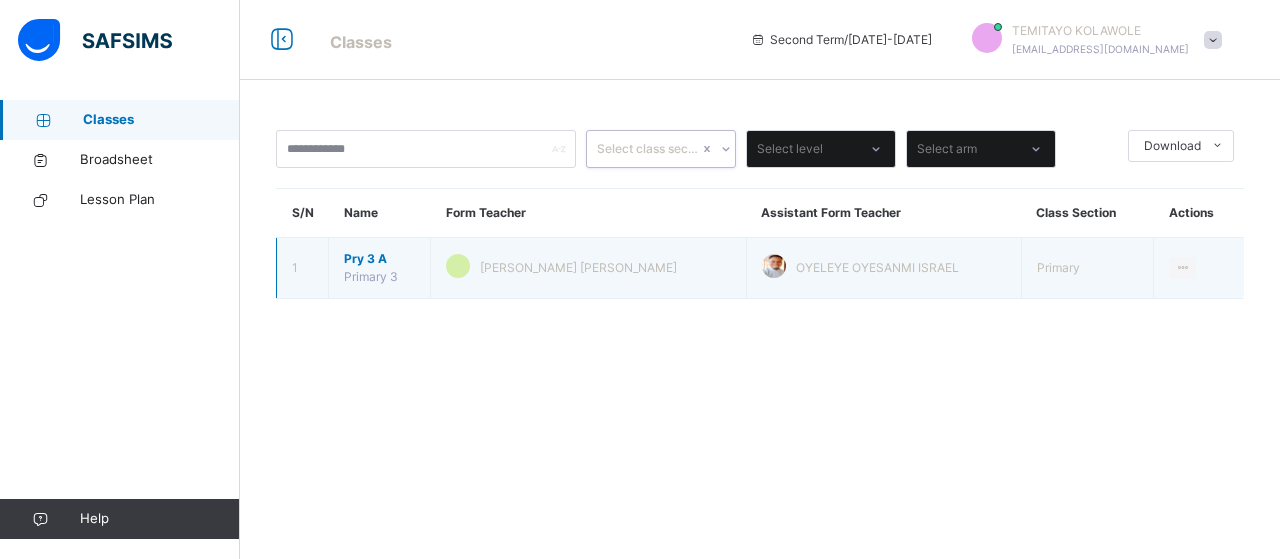 click on "Pry 3   A" at bounding box center (379, 259) 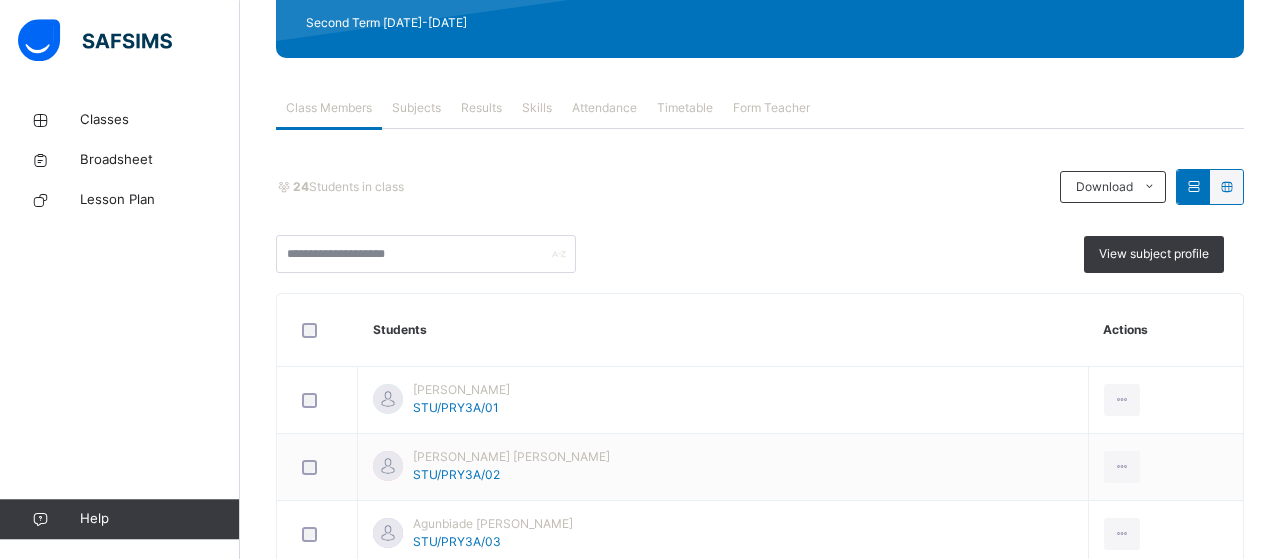 scroll, scrollTop: 290, scrollLeft: 0, axis: vertical 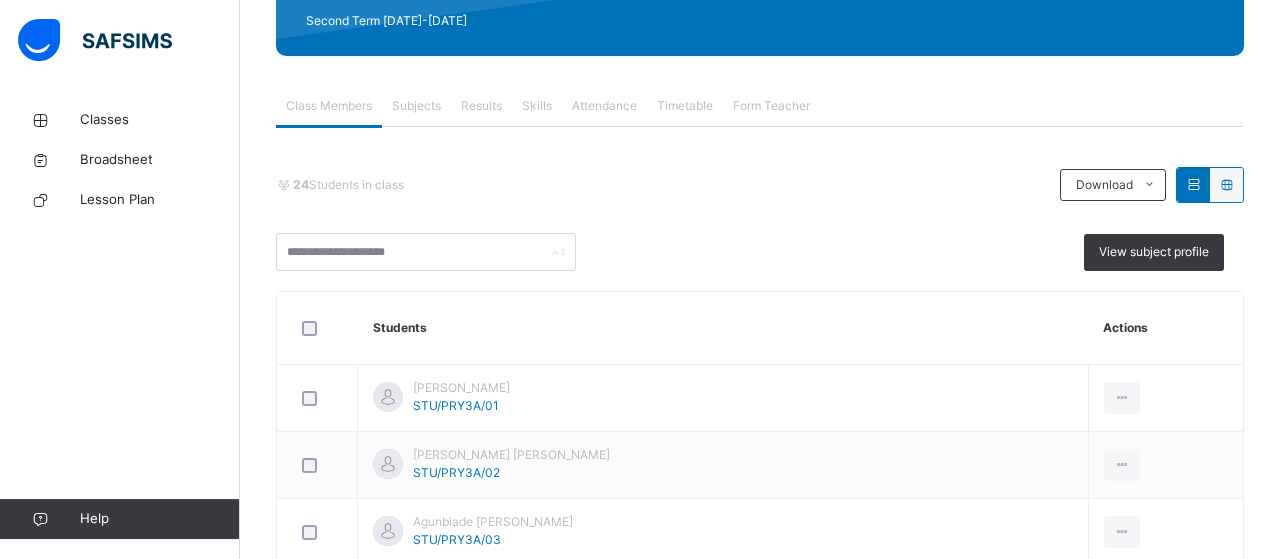 click at bounding box center (1226, 184) 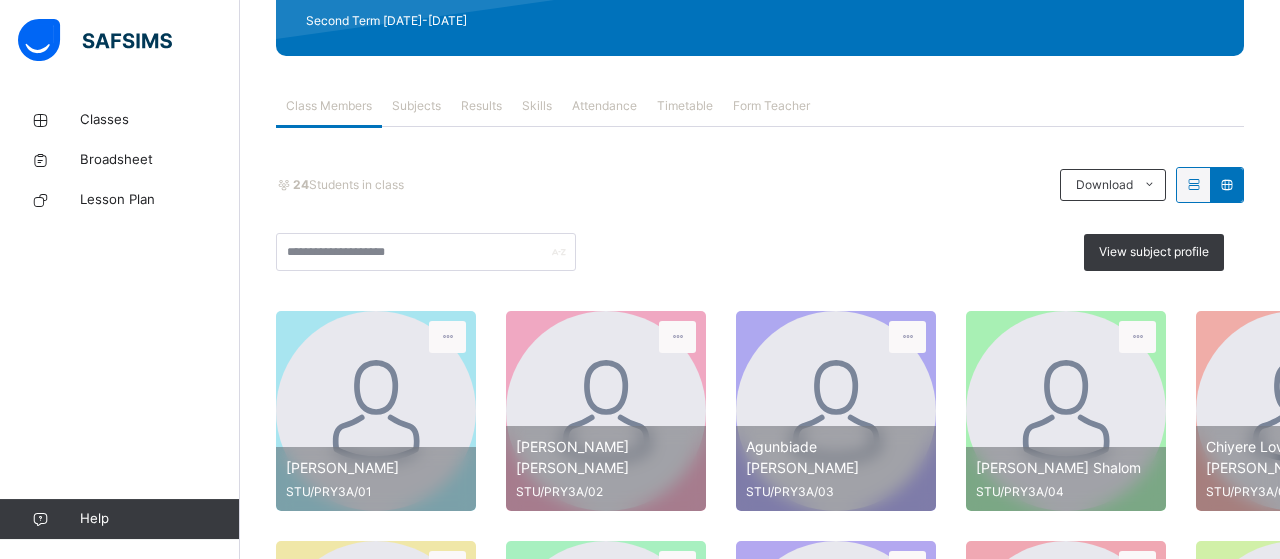 click at bounding box center [1193, 184] 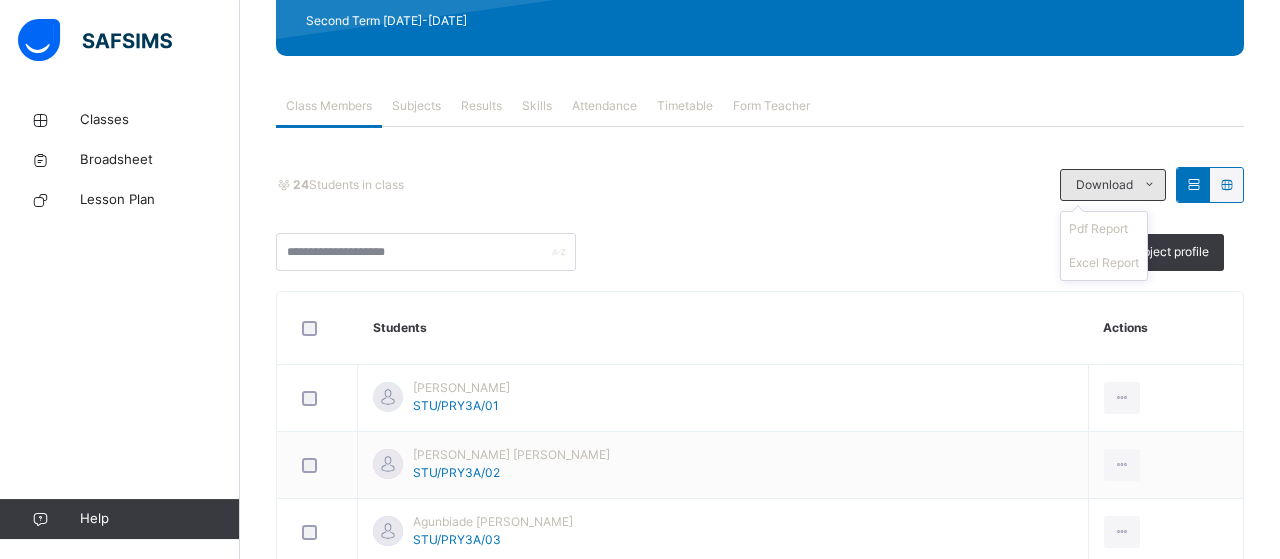 click at bounding box center (1149, 185) 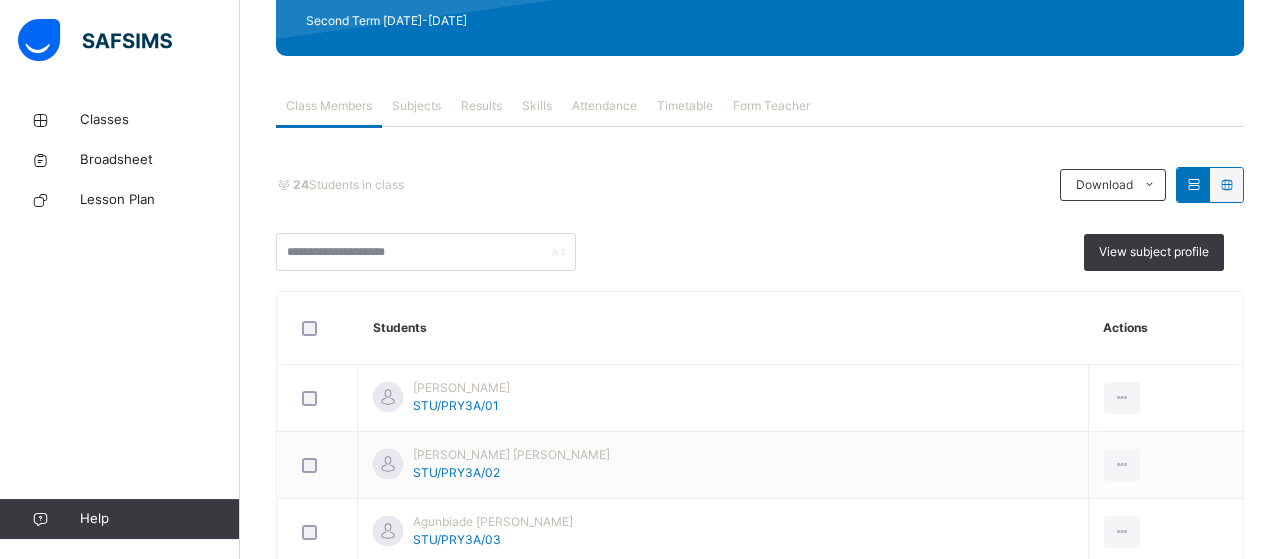 click on "Results" at bounding box center [481, 106] 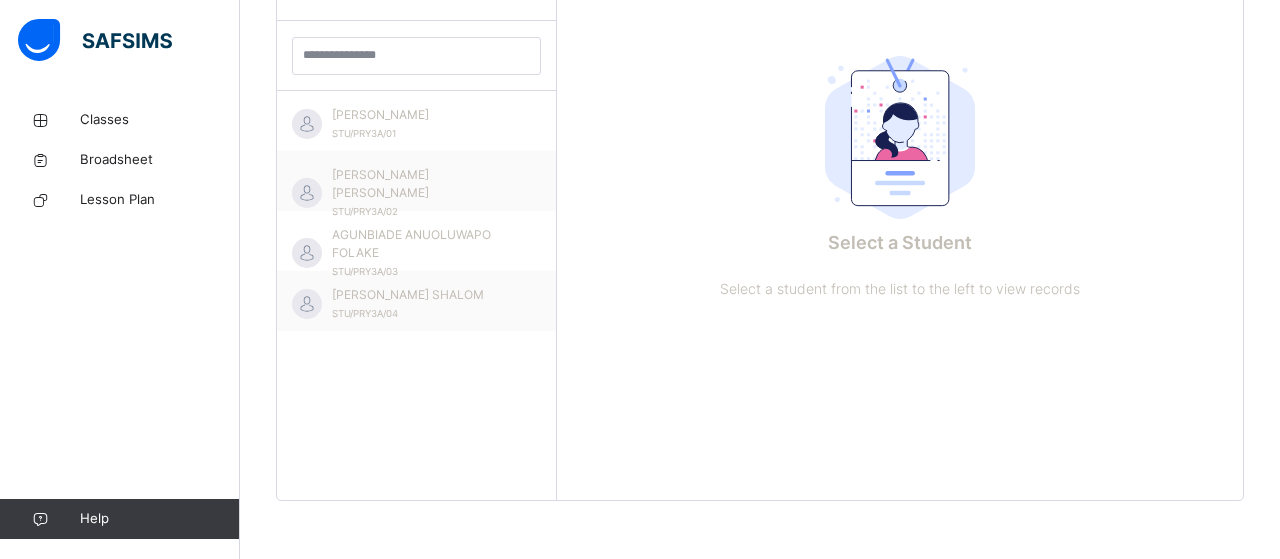 scroll, scrollTop: 526, scrollLeft: 0, axis: vertical 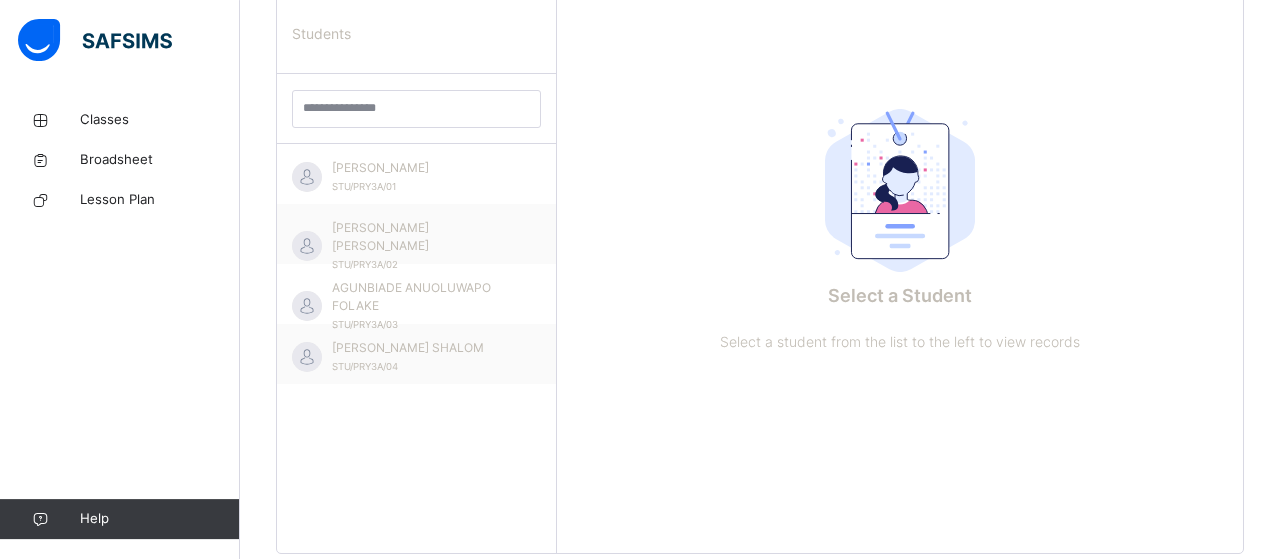 click at bounding box center [900, 191] 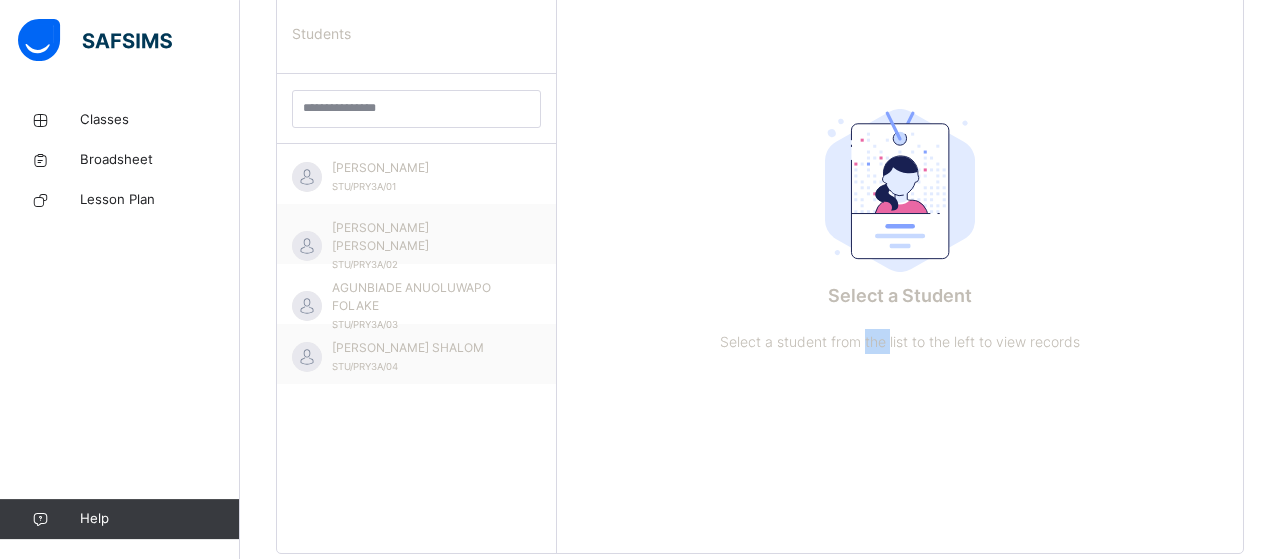 drag, startPoint x: 886, startPoint y: 323, endPoint x: 883, endPoint y: 312, distance: 11.401754 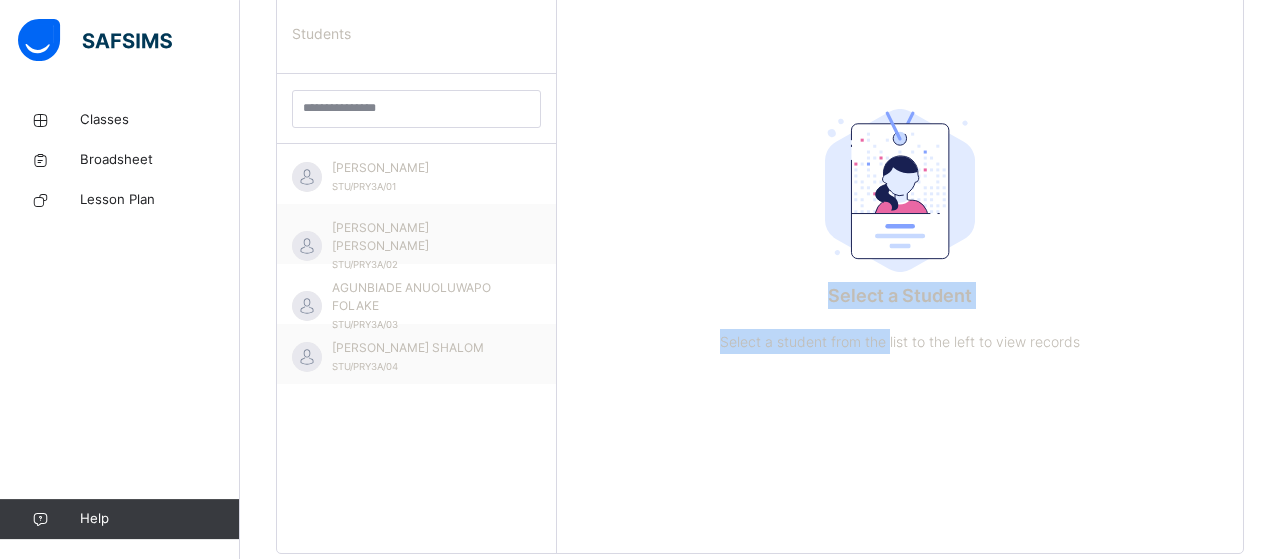 click at bounding box center (900, 191) 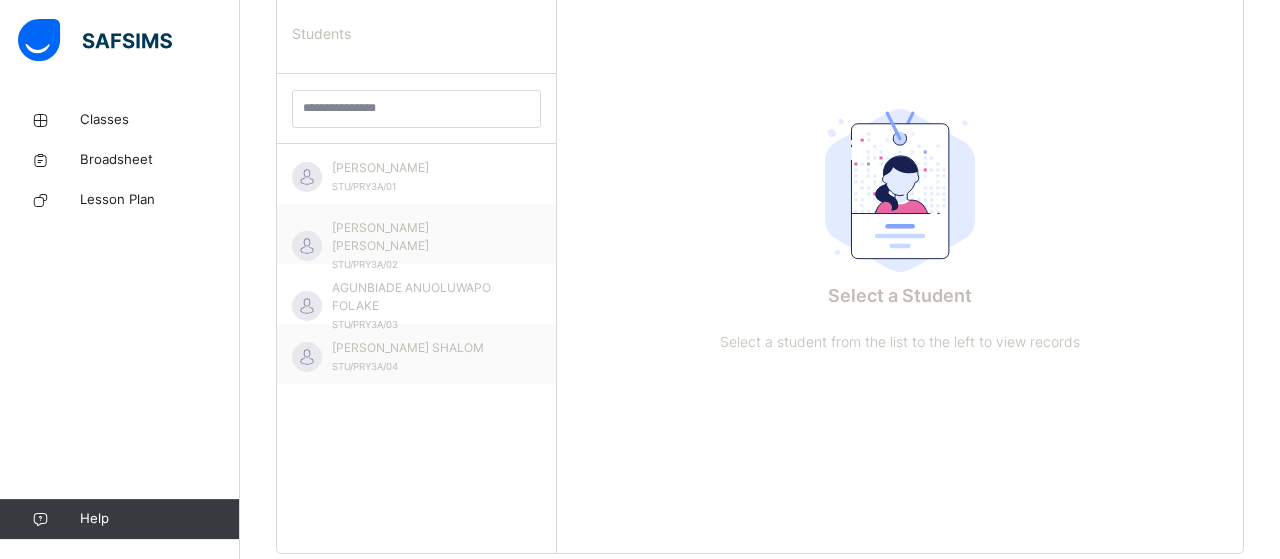 click on "Select a Student Select a student from the list to the left to view records" at bounding box center [900, 273] 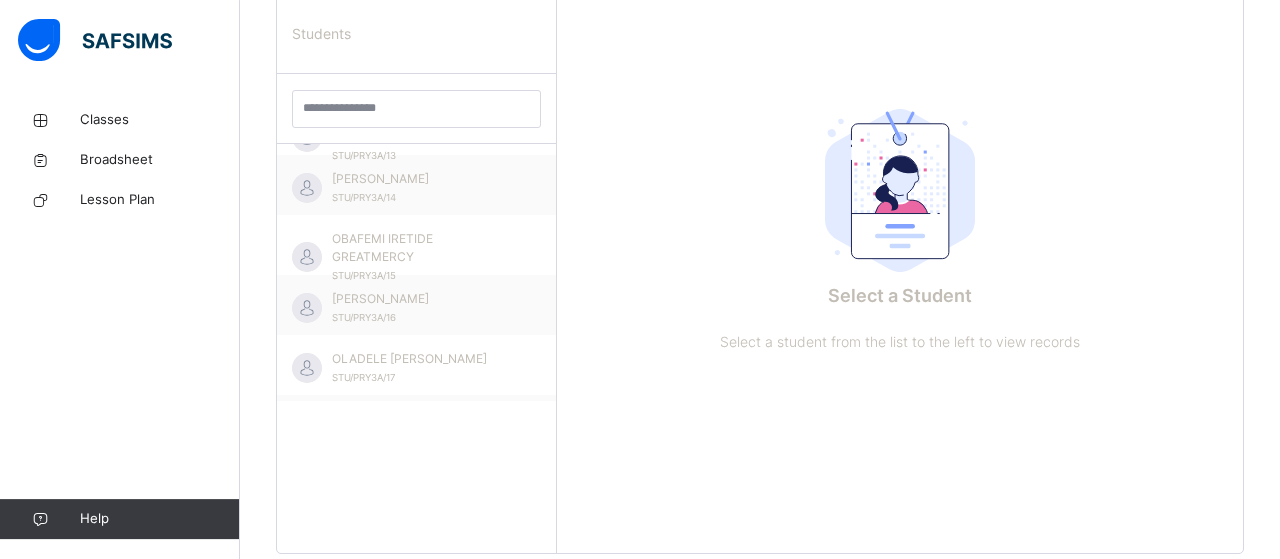 scroll, scrollTop: 0, scrollLeft: 0, axis: both 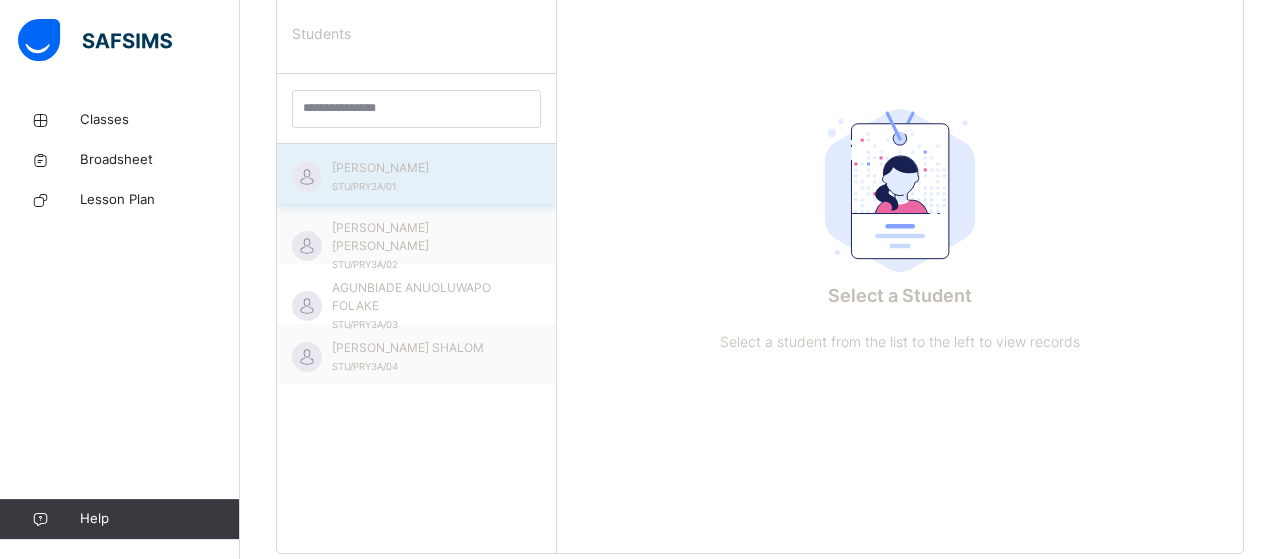 click on "ABDULWAHAB ABDULLAHI  STU/PRY3A/01" at bounding box center [421, 177] 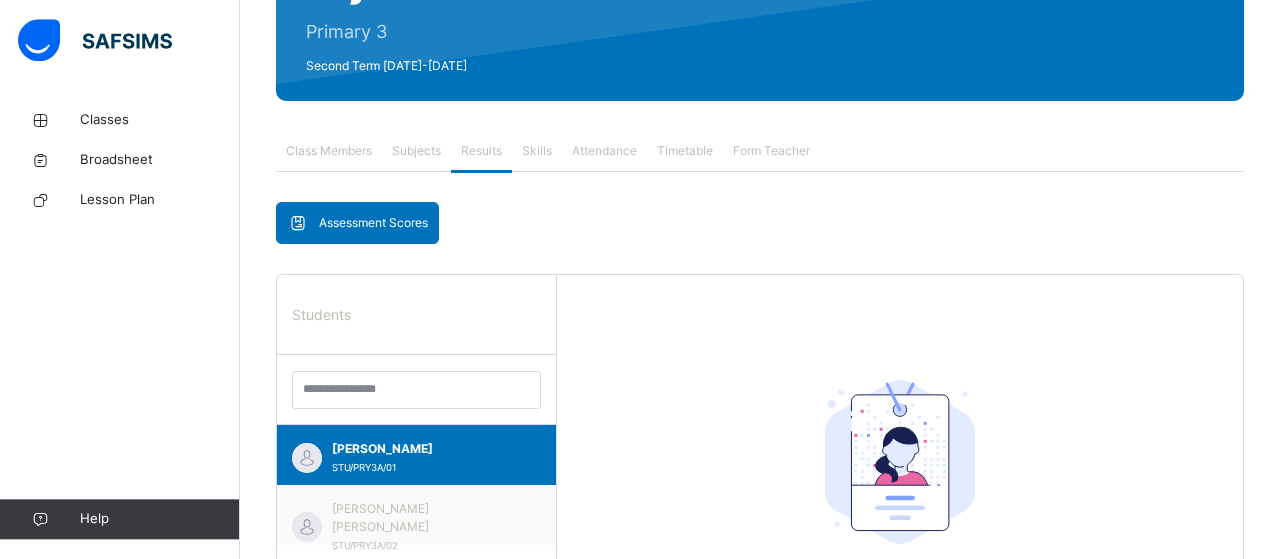 scroll, scrollTop: 246, scrollLeft: 0, axis: vertical 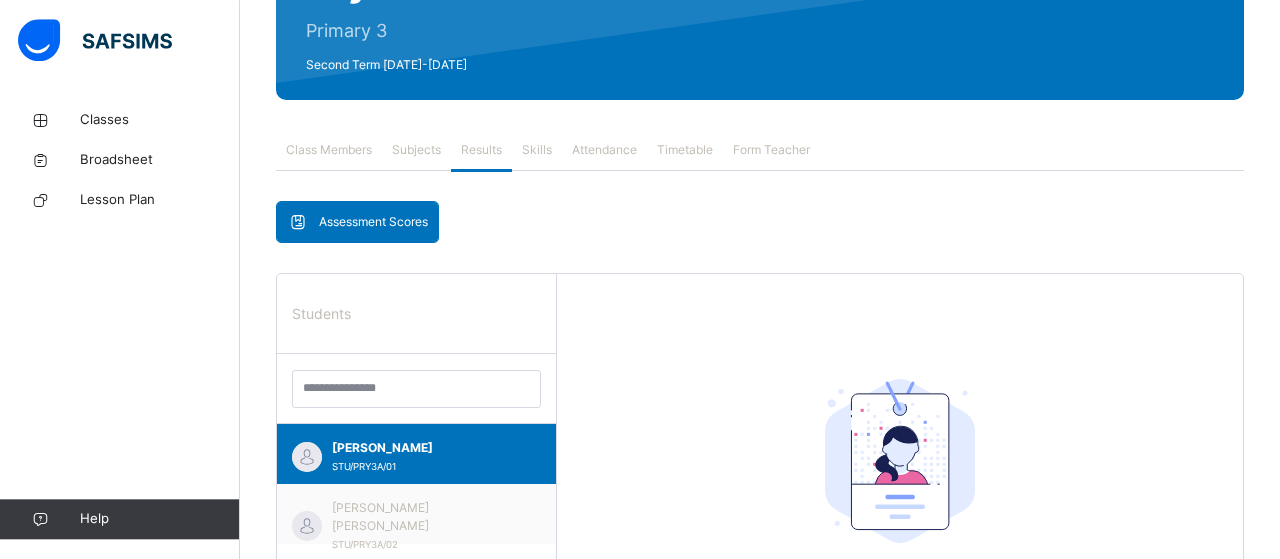 click on "Assessment Scores" at bounding box center (373, 222) 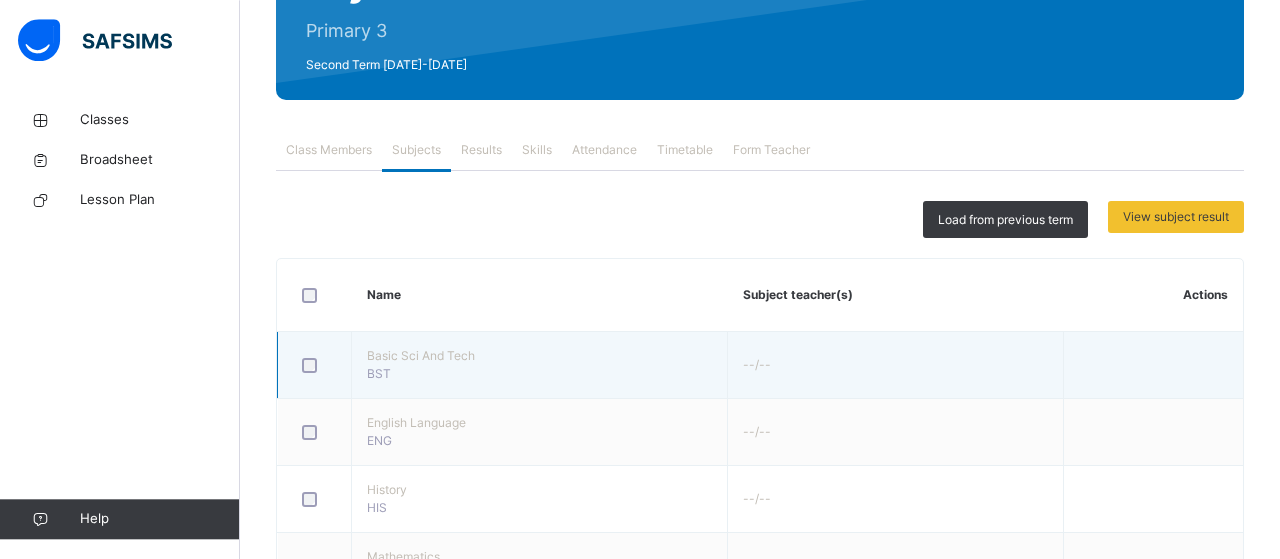 click on "Basic Sci And Tech" at bounding box center (539, 356) 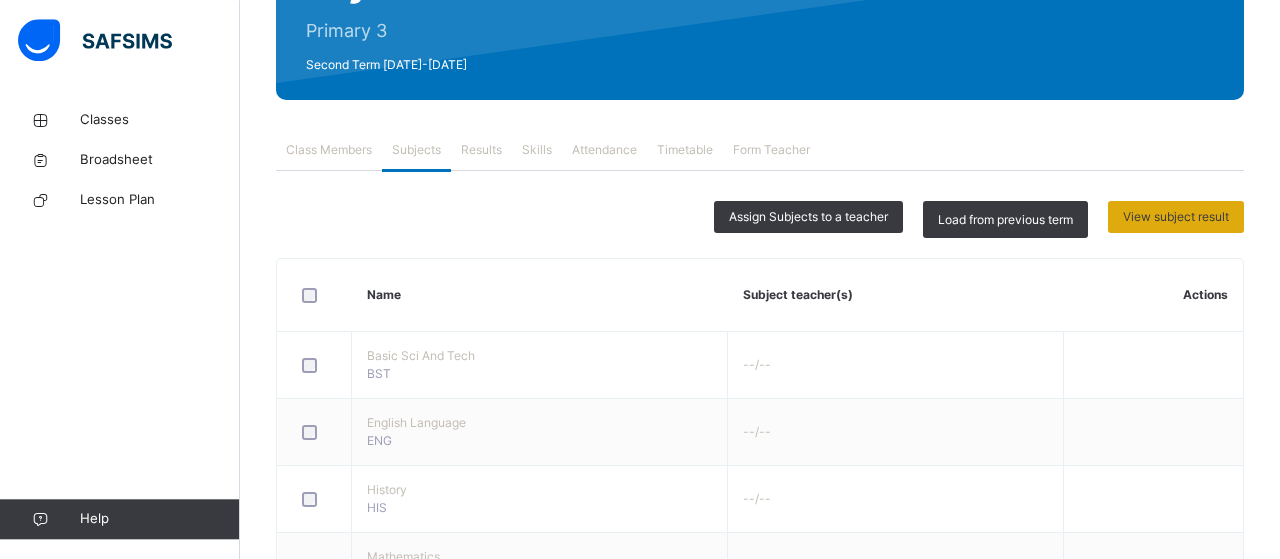 click on "View subject result" at bounding box center (1176, 217) 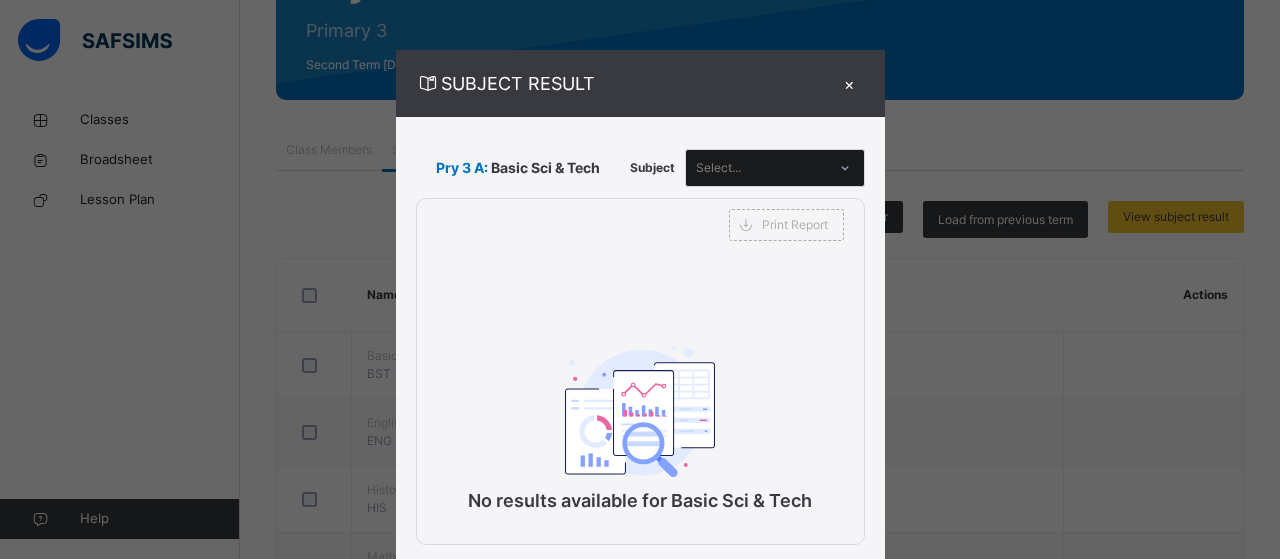 click 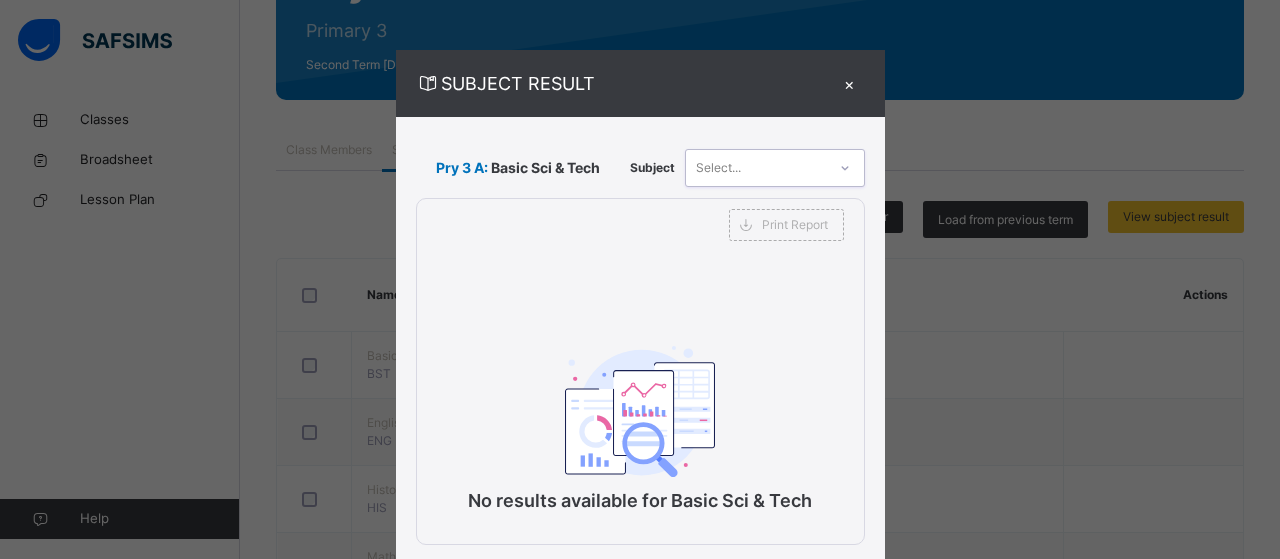 click 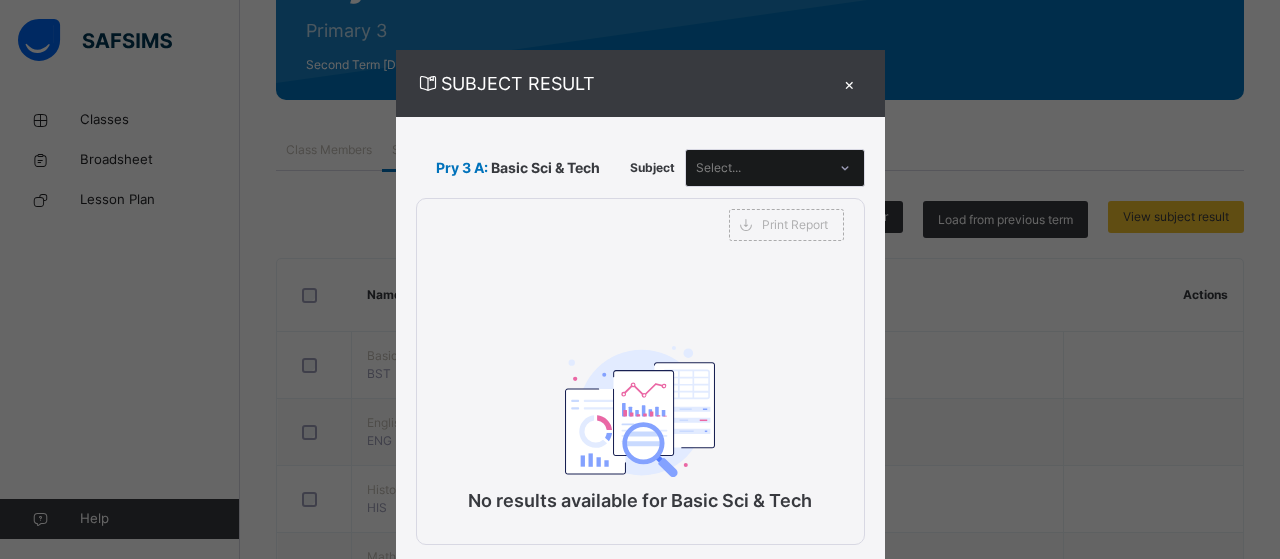 click on "×" at bounding box center (850, 83) 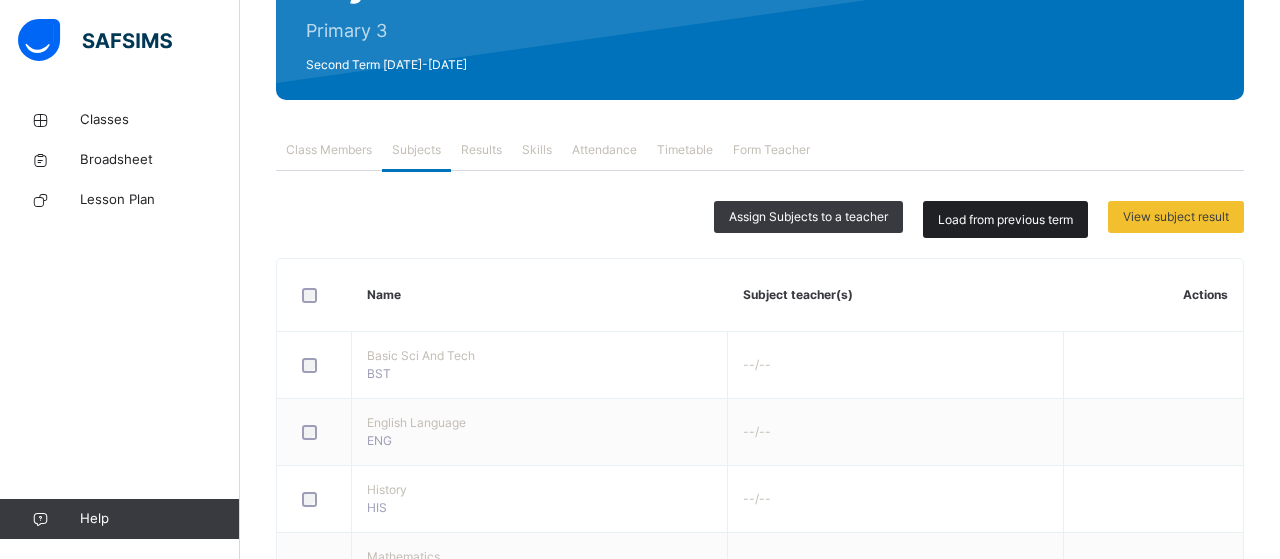 click on "Load from previous term" at bounding box center (1005, 220) 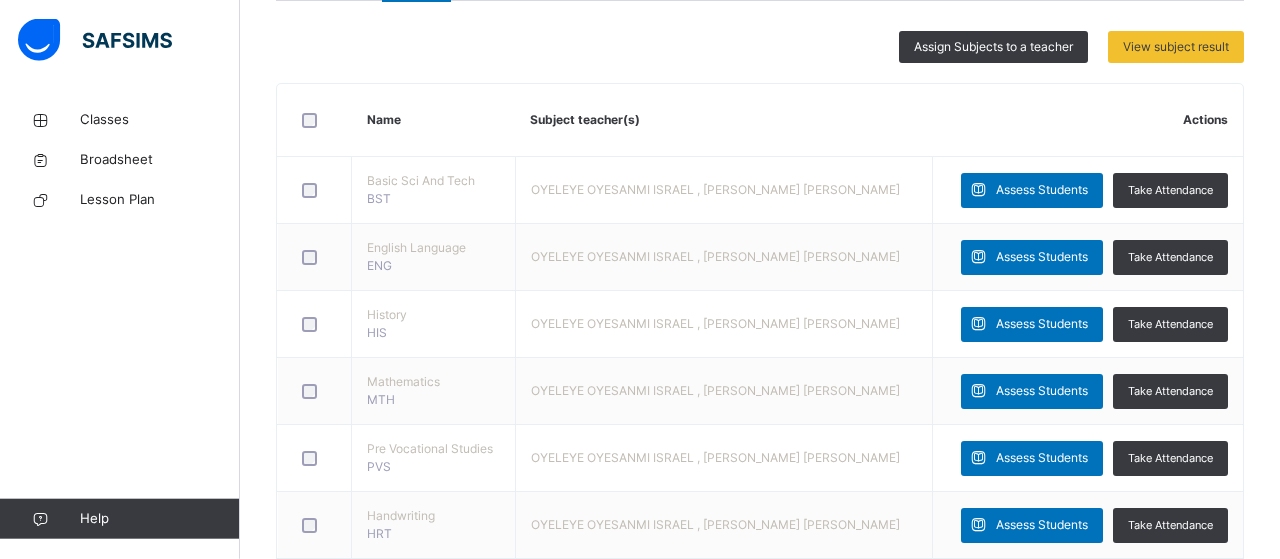 scroll, scrollTop: 426, scrollLeft: 0, axis: vertical 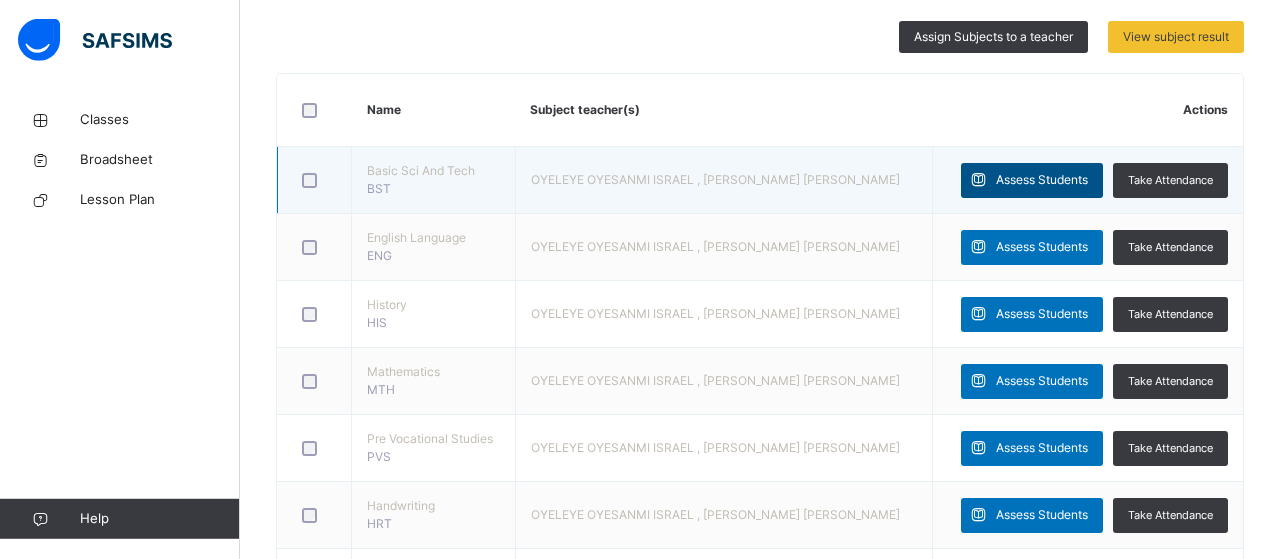 click on "Assess Students" at bounding box center [1042, 180] 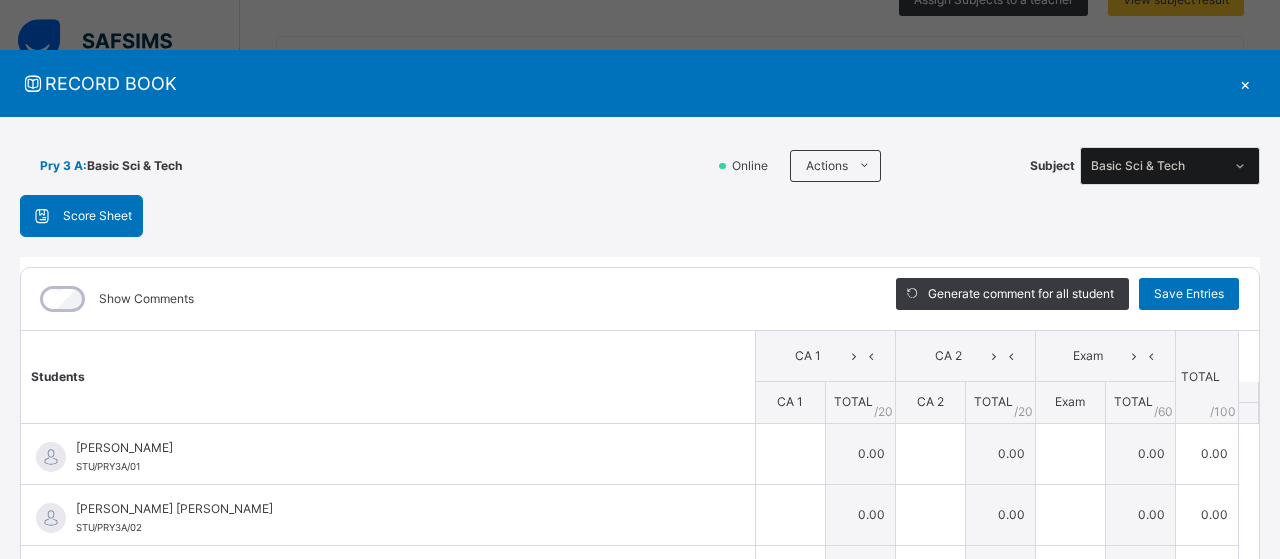 scroll, scrollTop: 461, scrollLeft: 0, axis: vertical 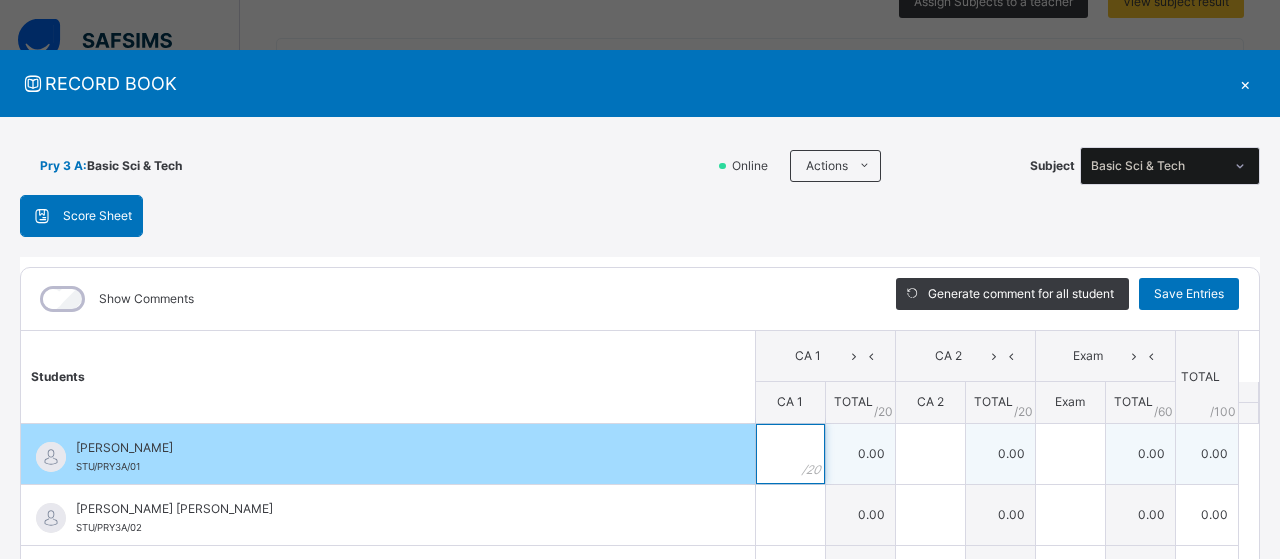 click at bounding box center [790, 454] 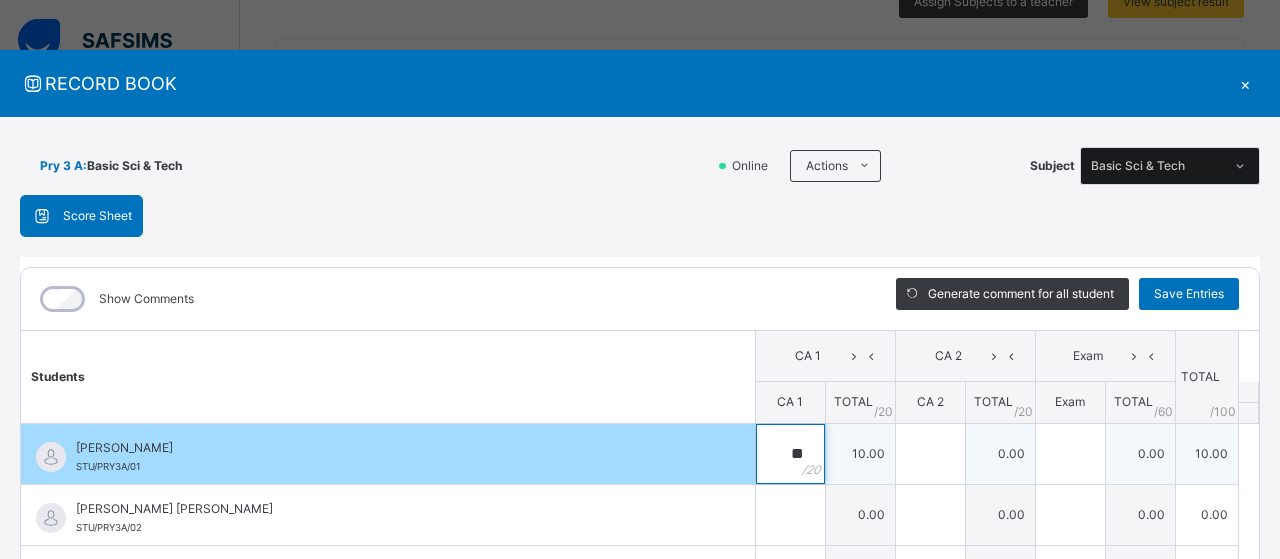 type on "**" 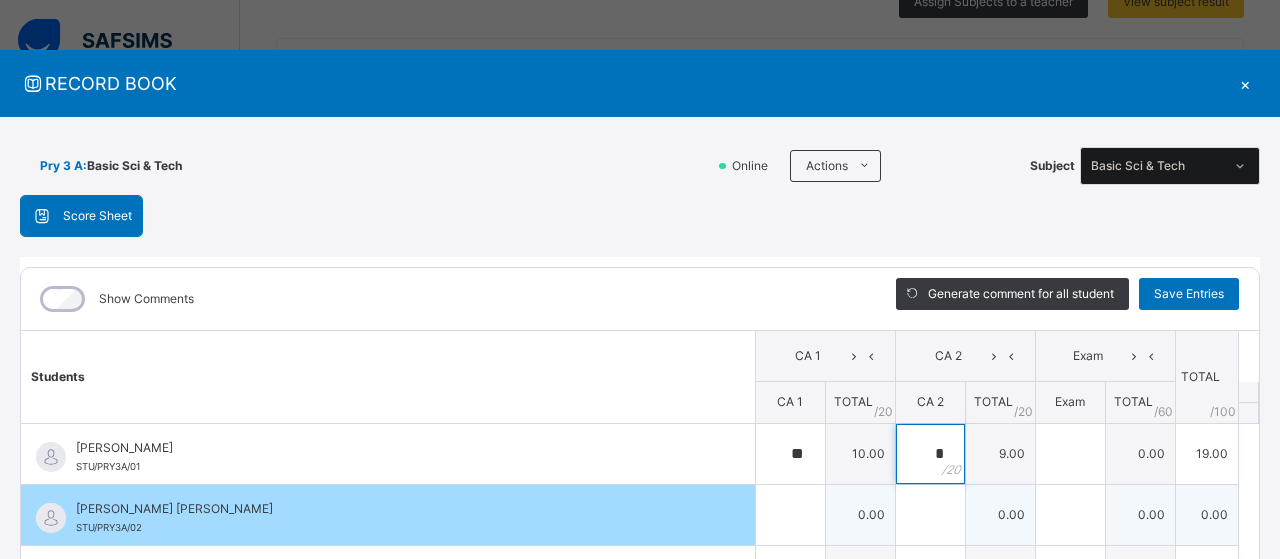 type on "*" 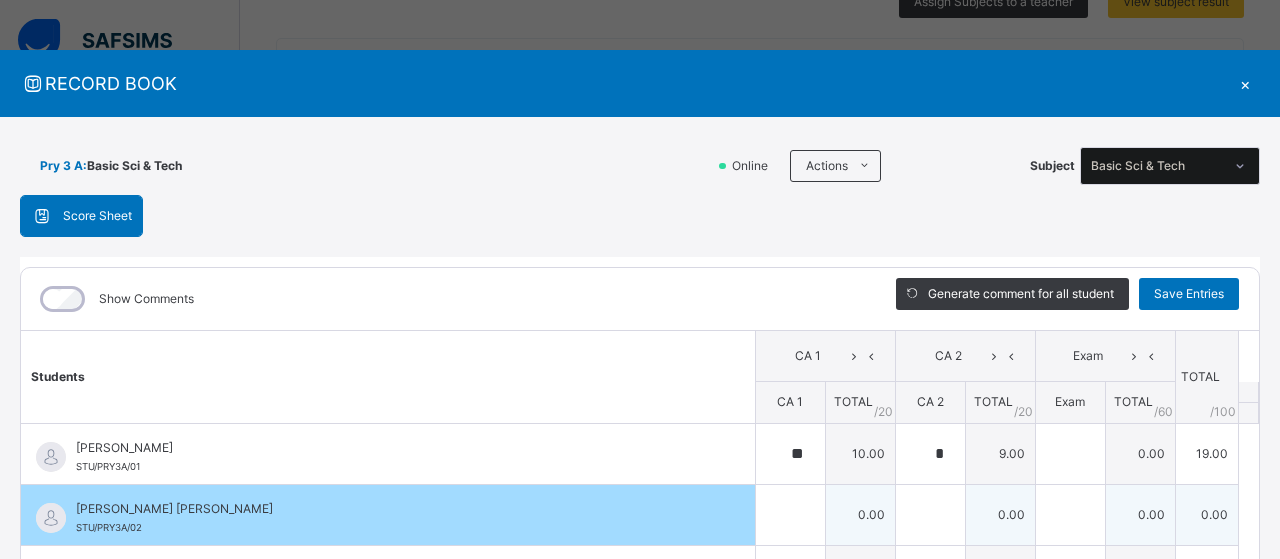 click at bounding box center (790, 514) 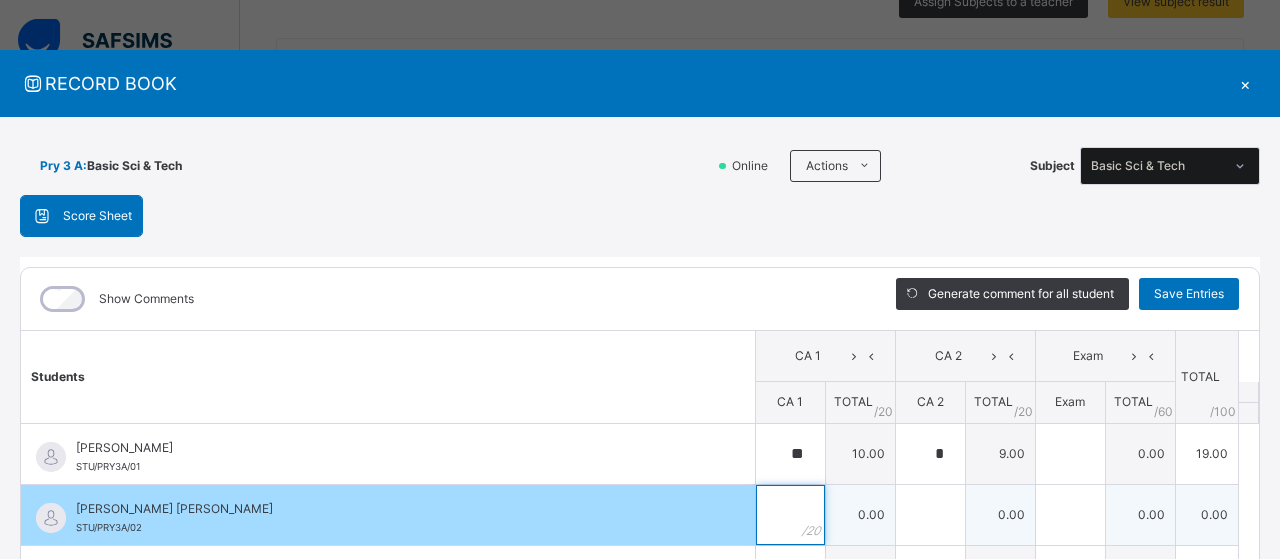 click at bounding box center (790, 515) 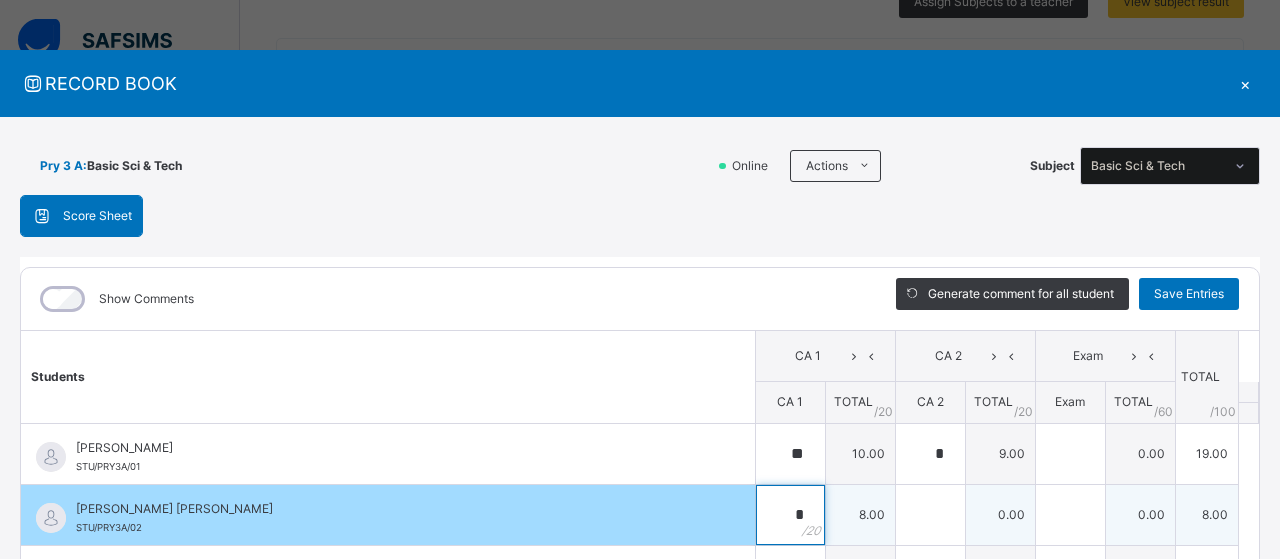 type on "*" 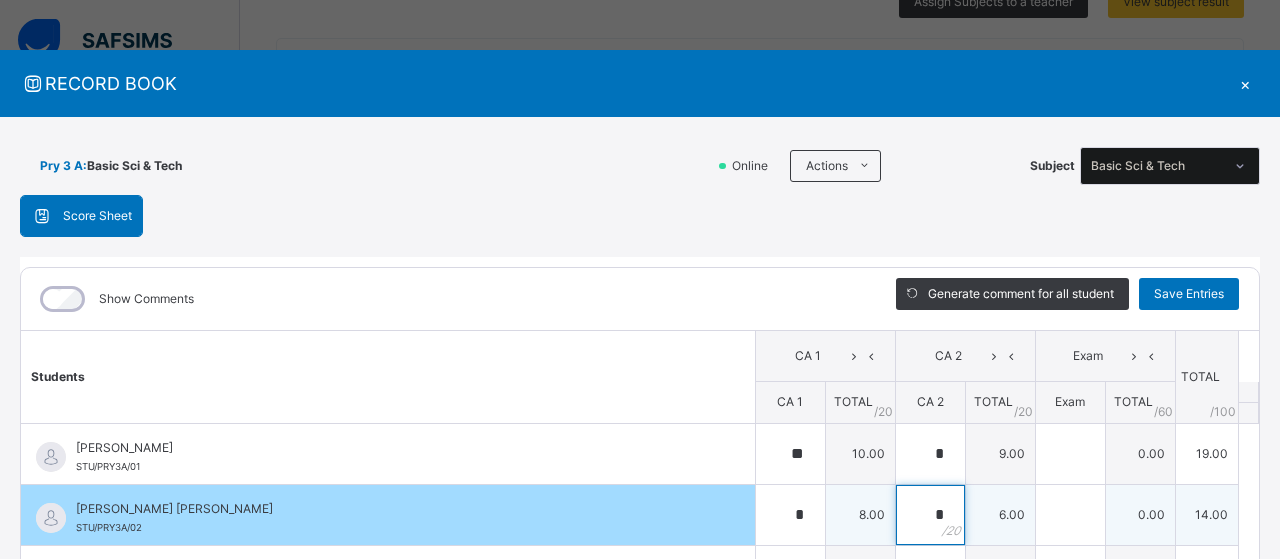 type on "*" 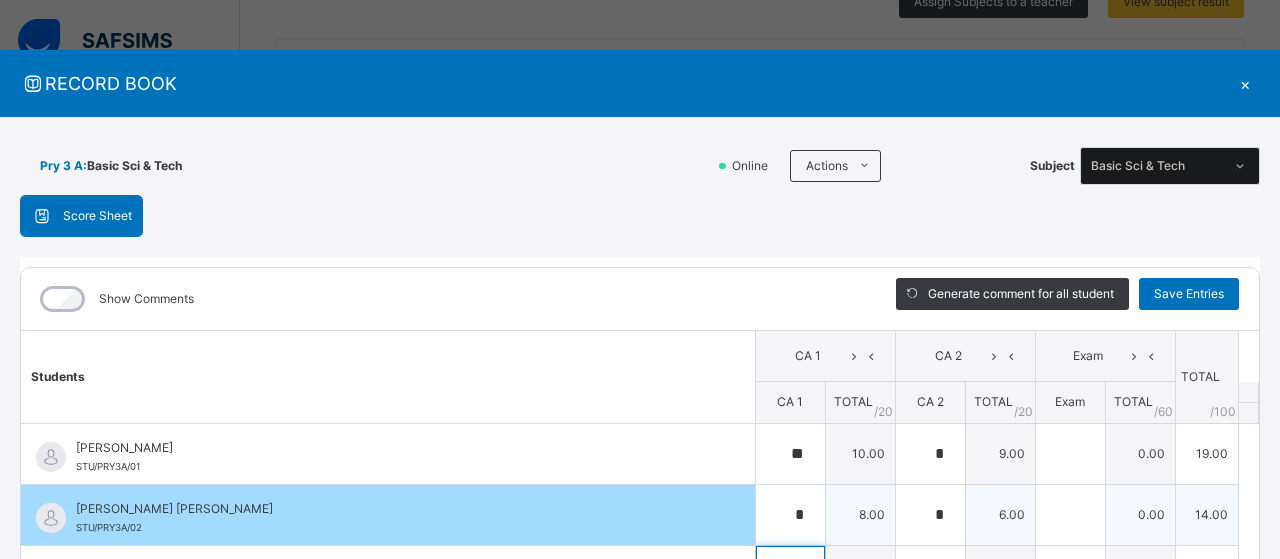 scroll, scrollTop: 293, scrollLeft: 0, axis: vertical 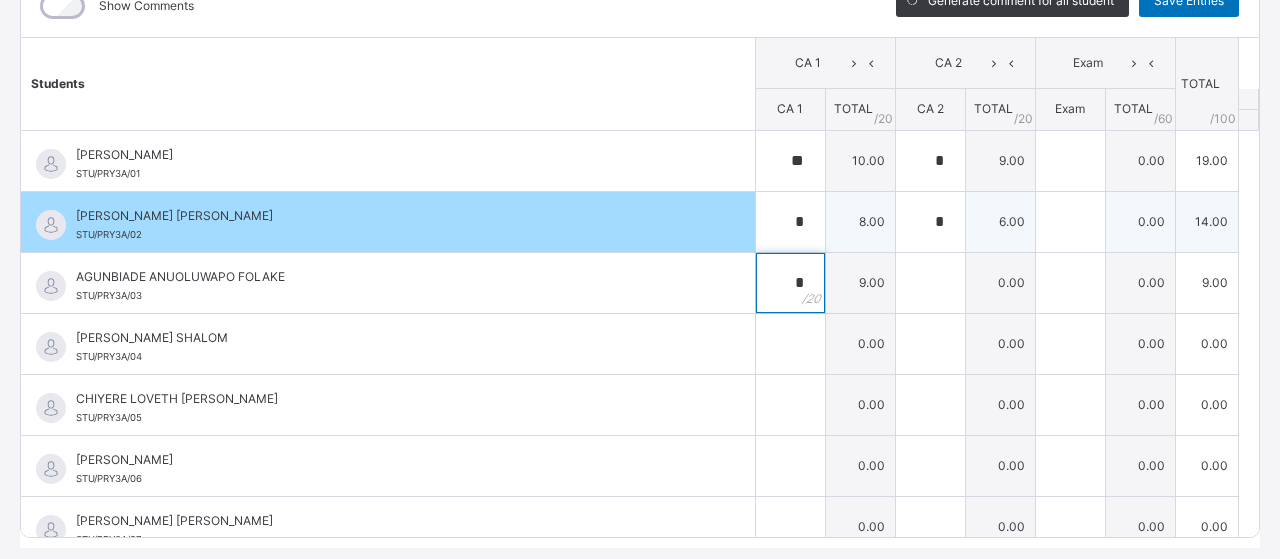 type on "*" 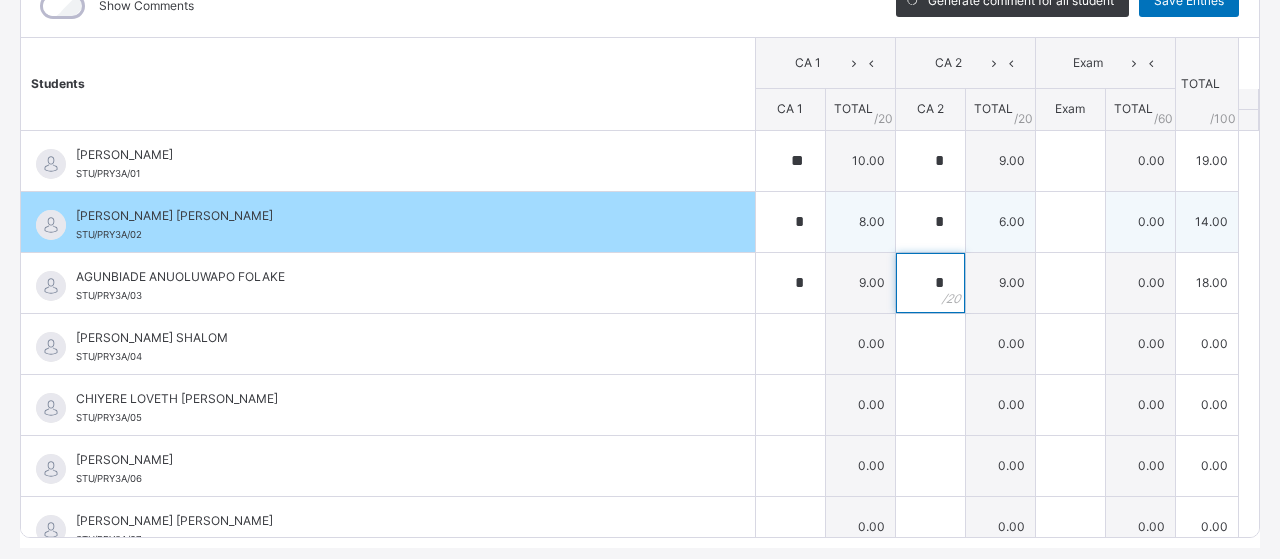type on "*" 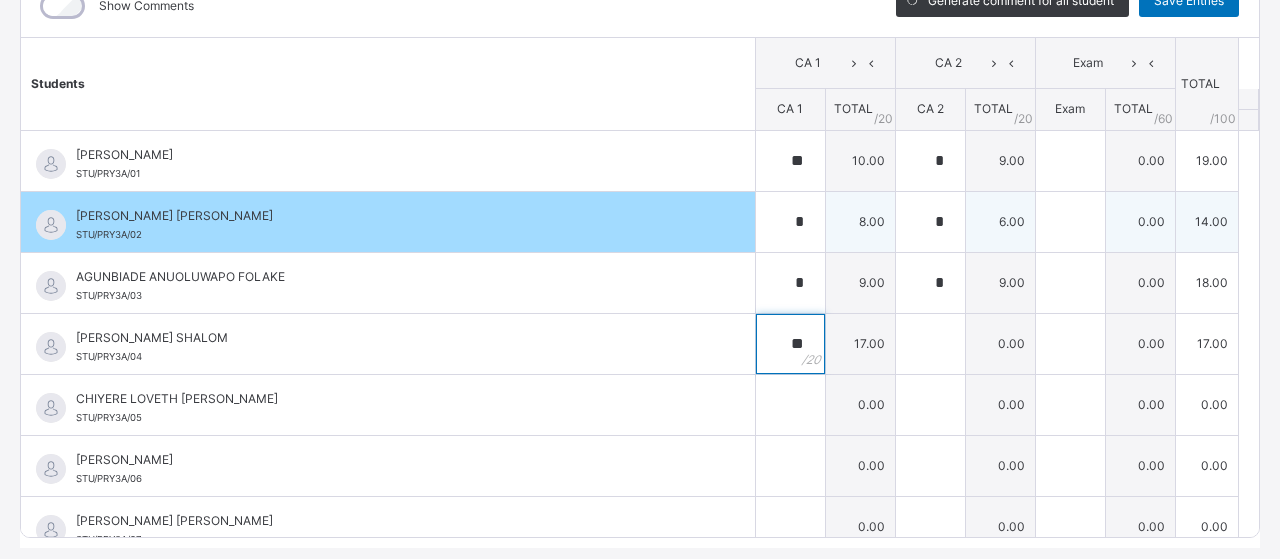 type on "*" 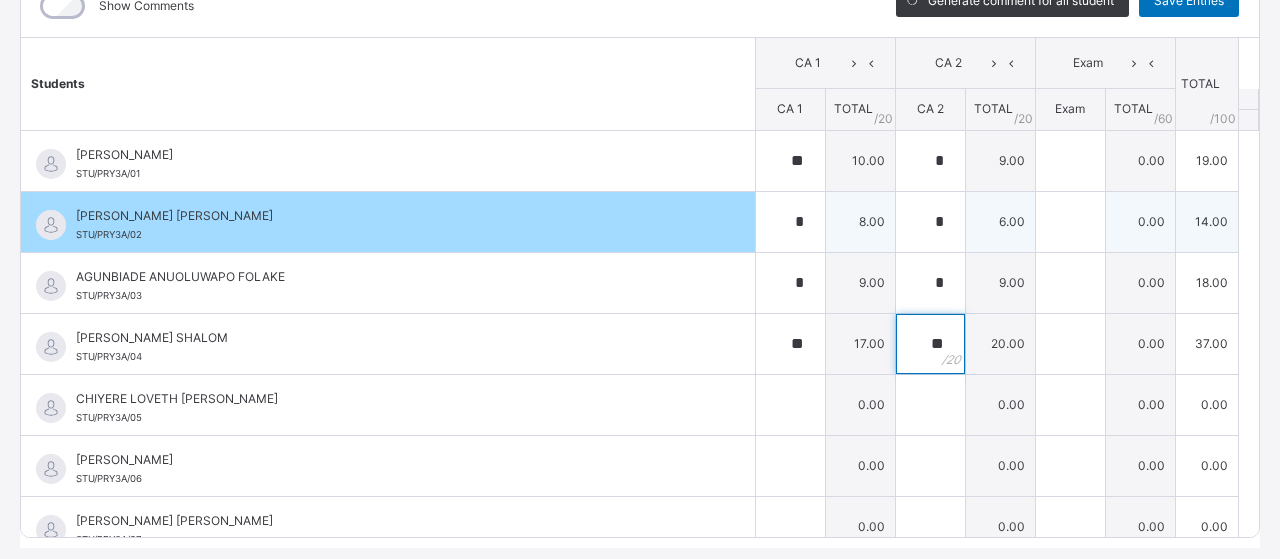 type on "**" 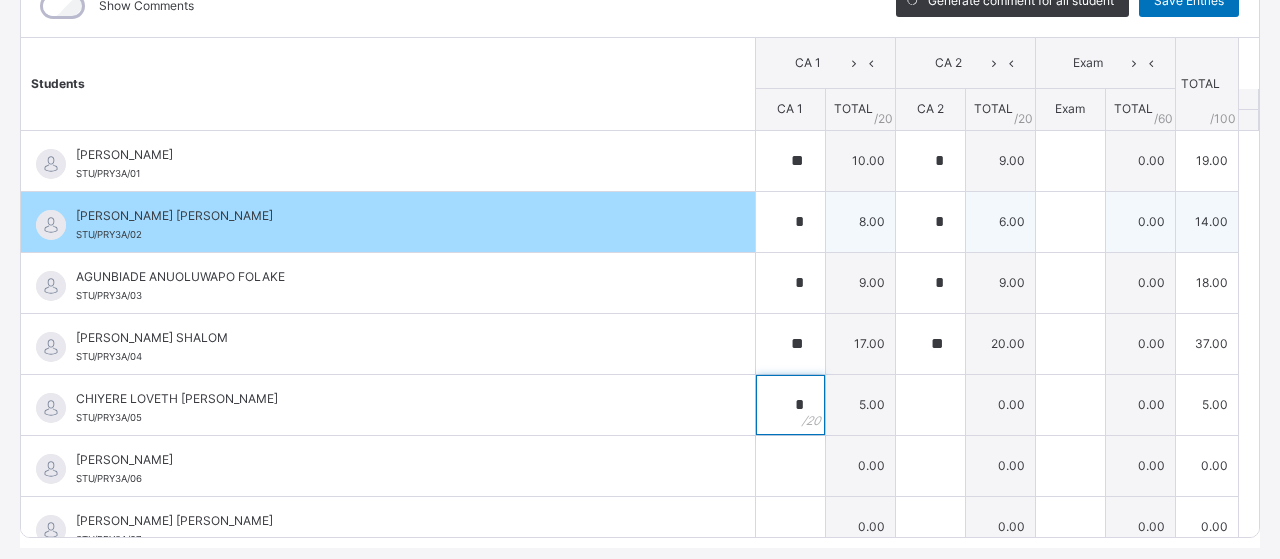 type on "*" 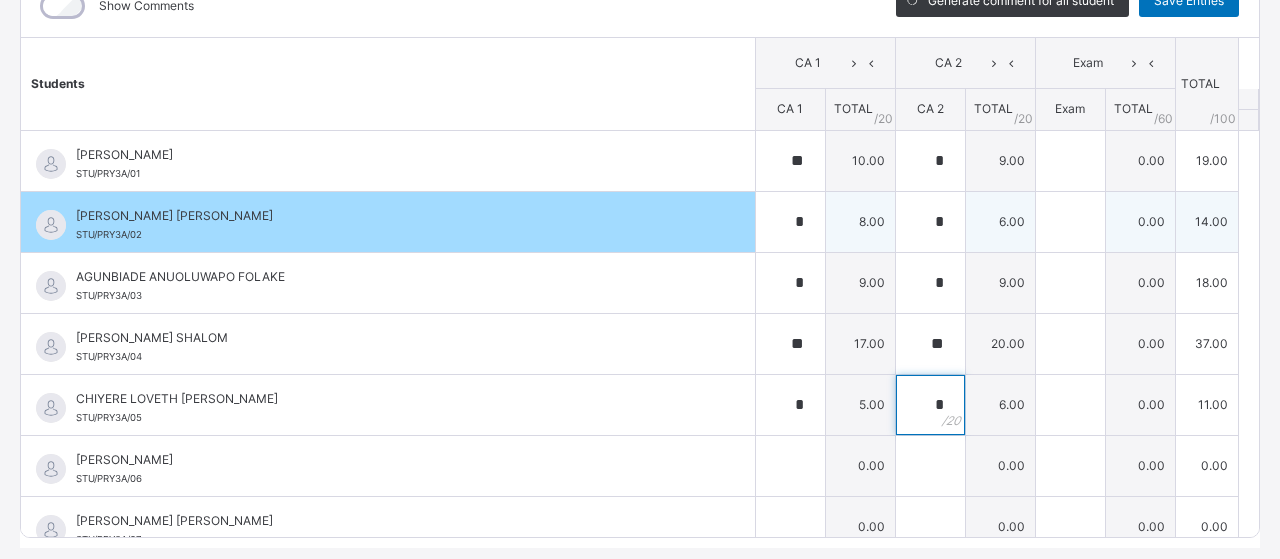 type on "*" 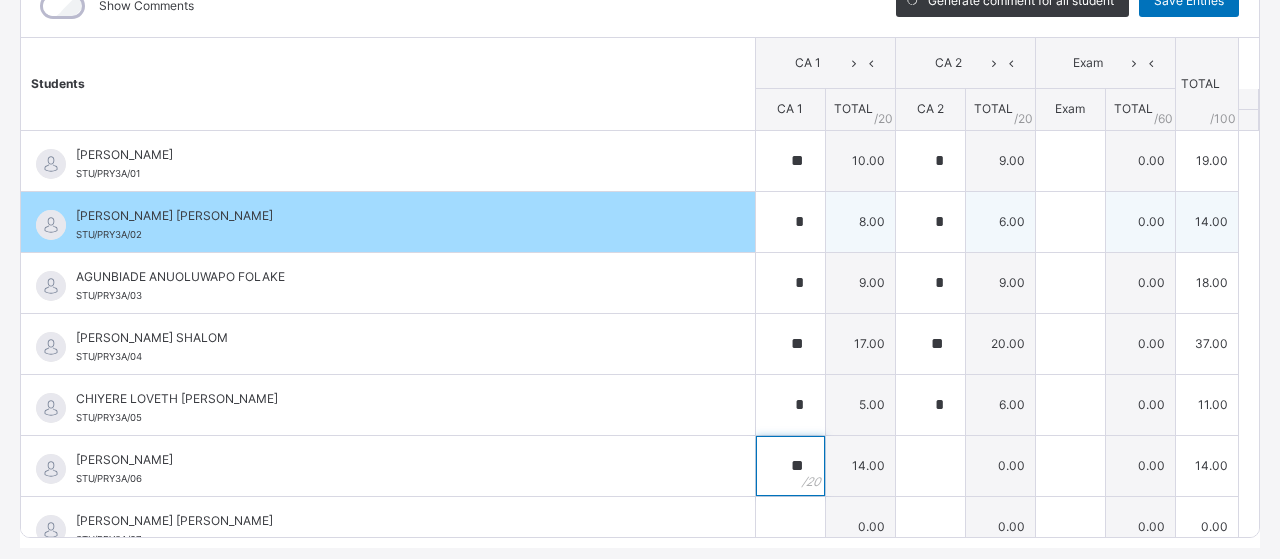 type on "**" 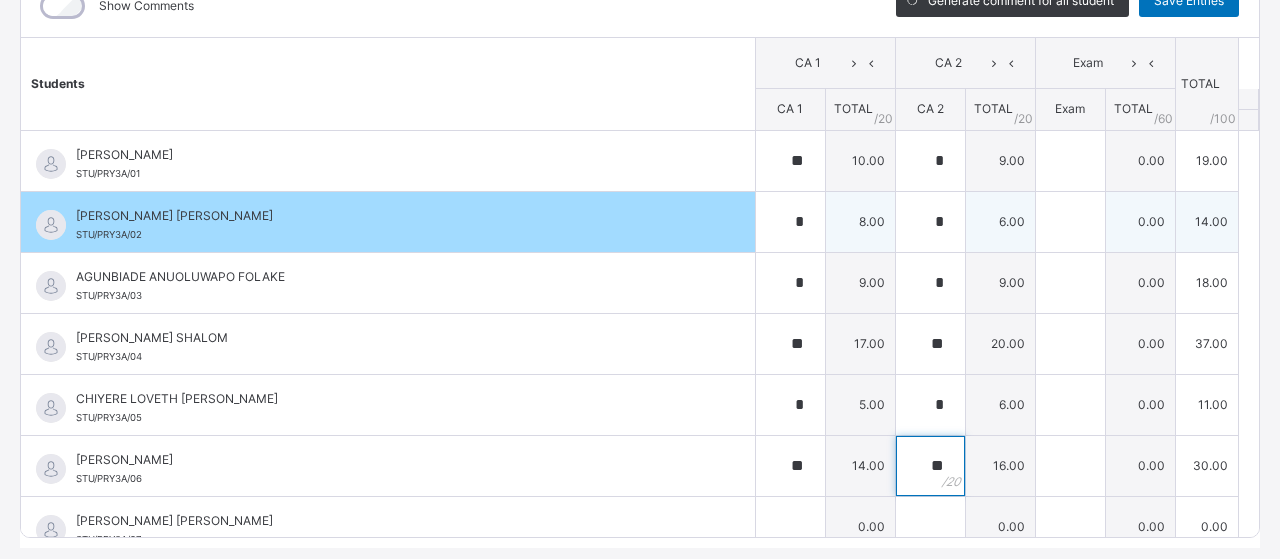 type on "**" 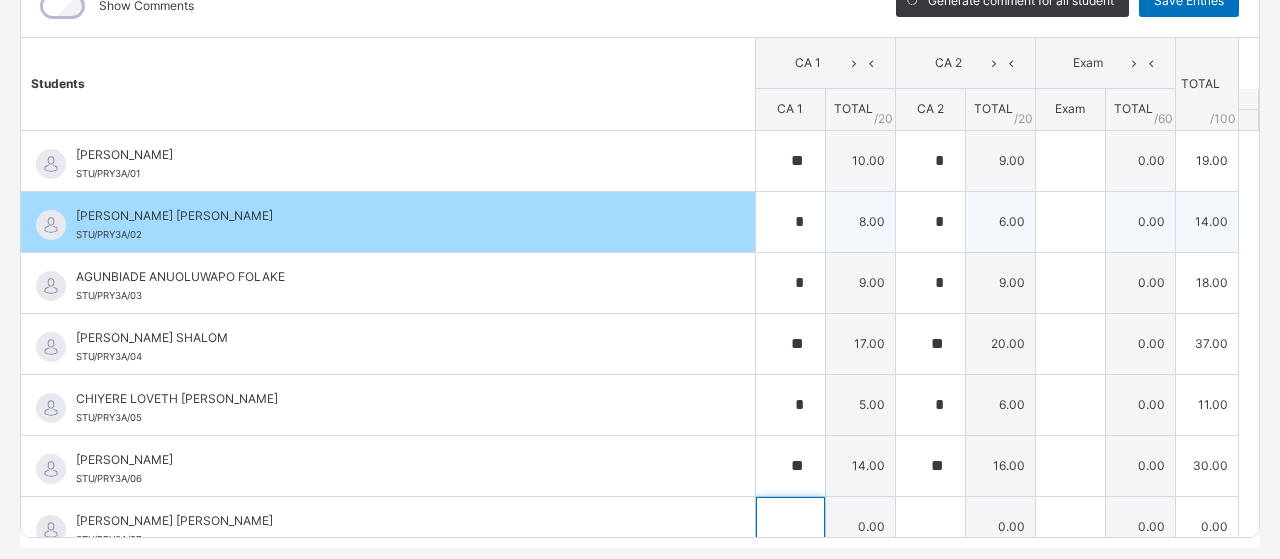 type on "*" 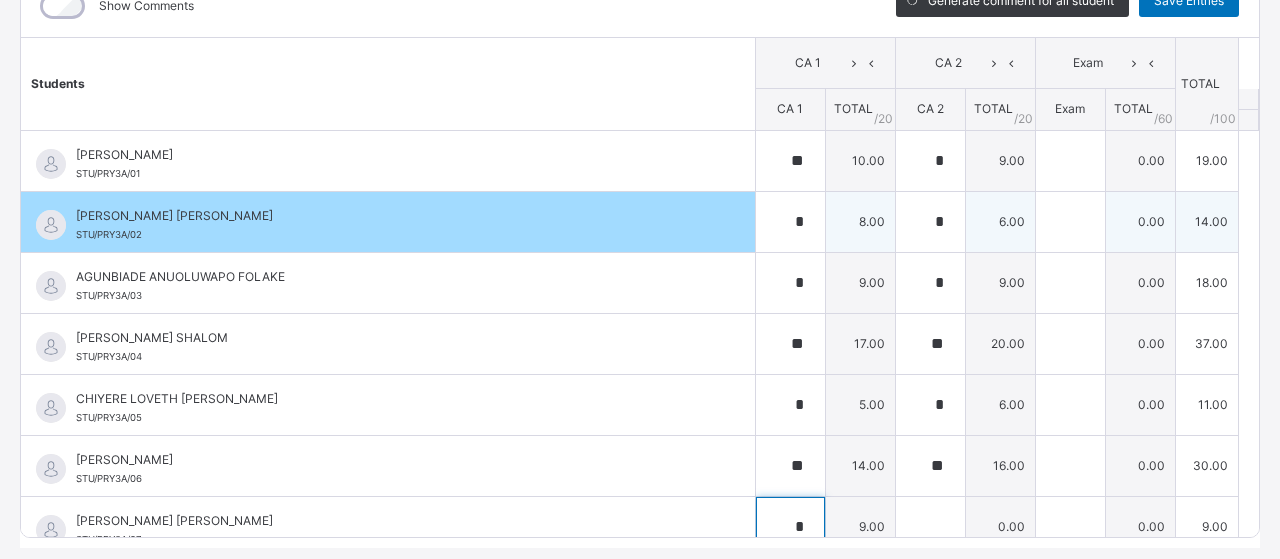 type on "*" 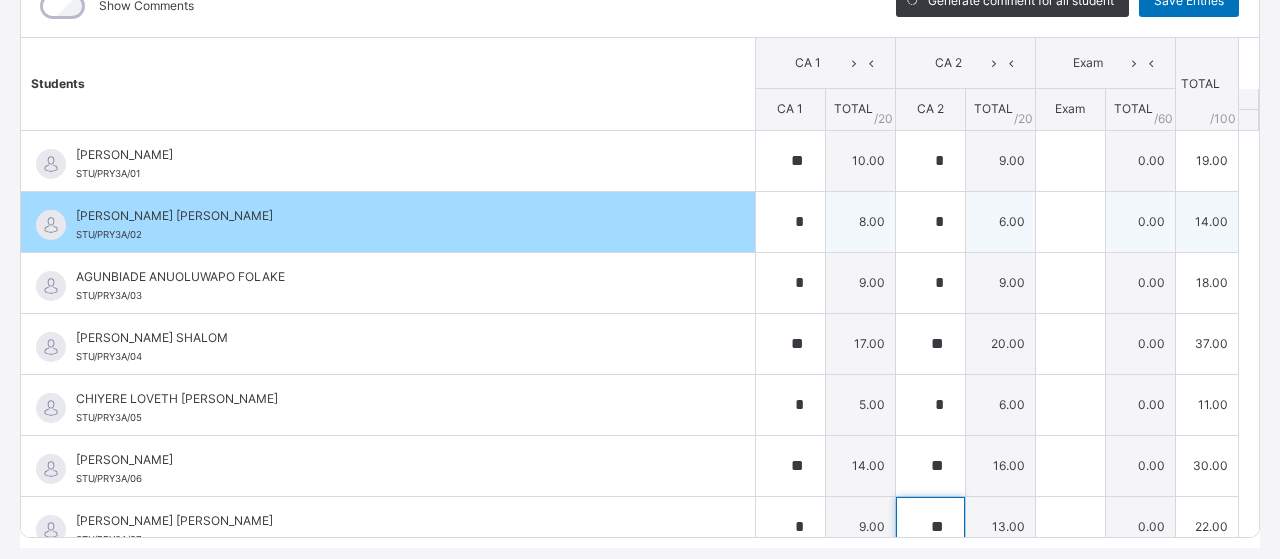 type on "**" 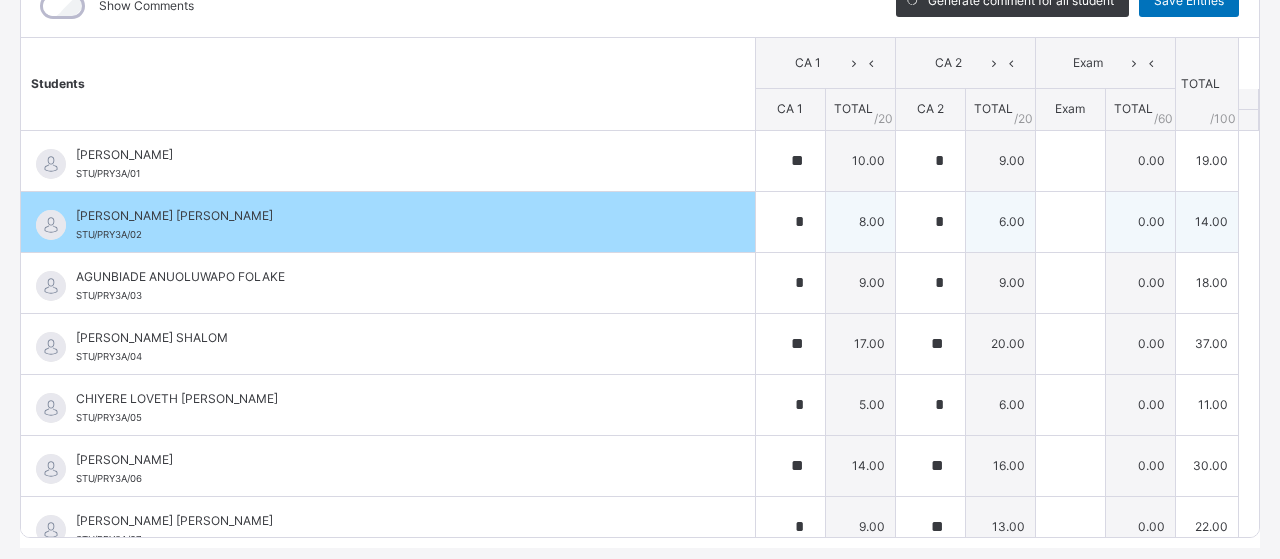 scroll, scrollTop: 297, scrollLeft: 0, axis: vertical 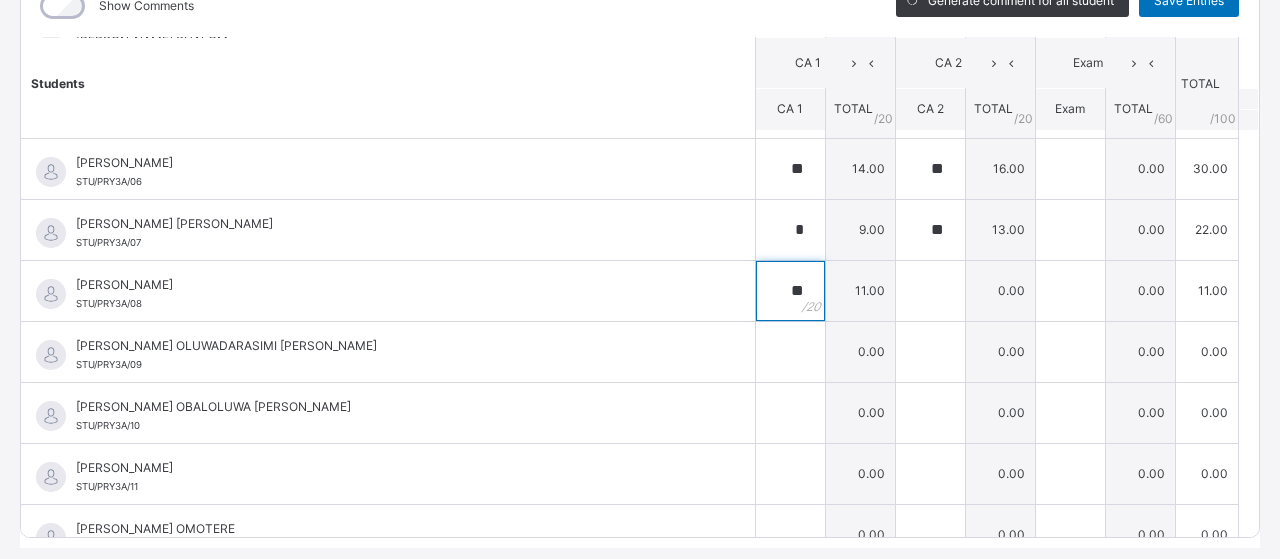 type on "**" 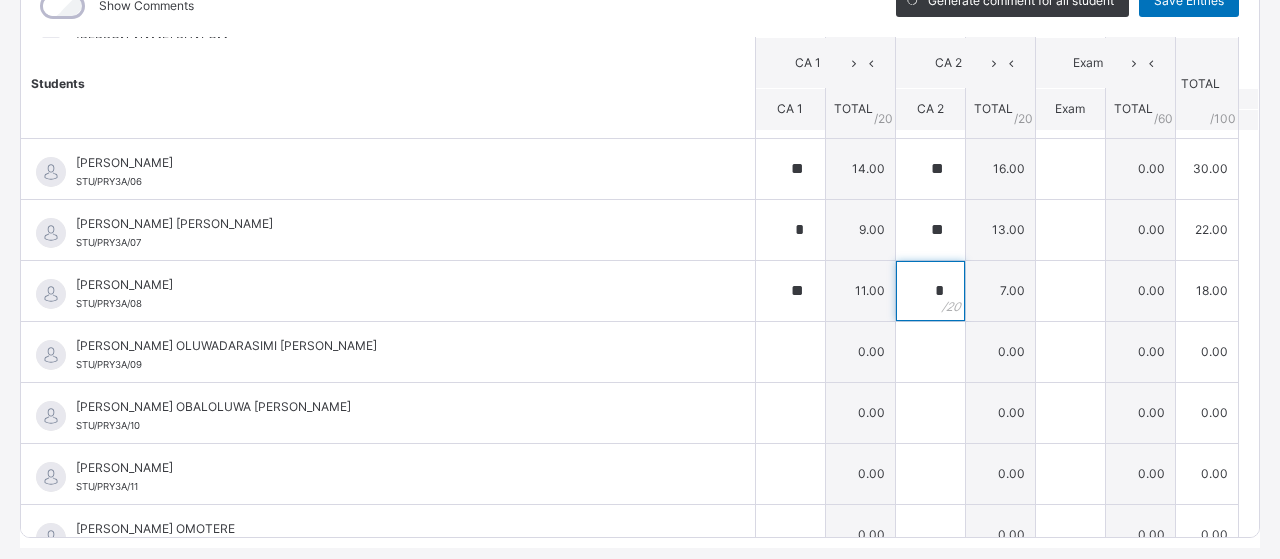type on "*" 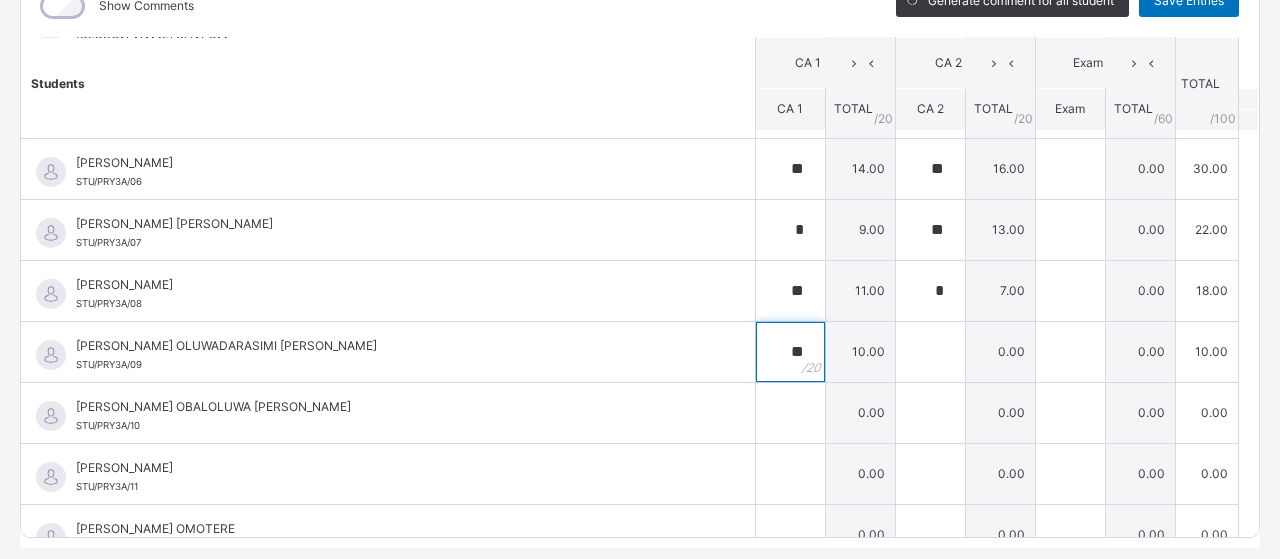 type on "**" 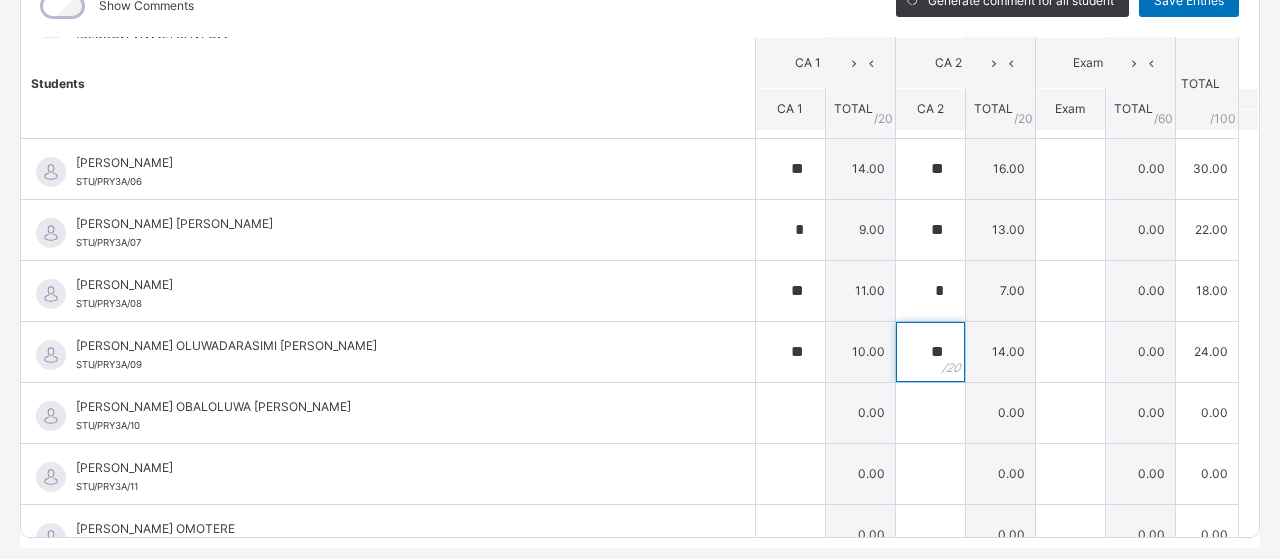 type on "**" 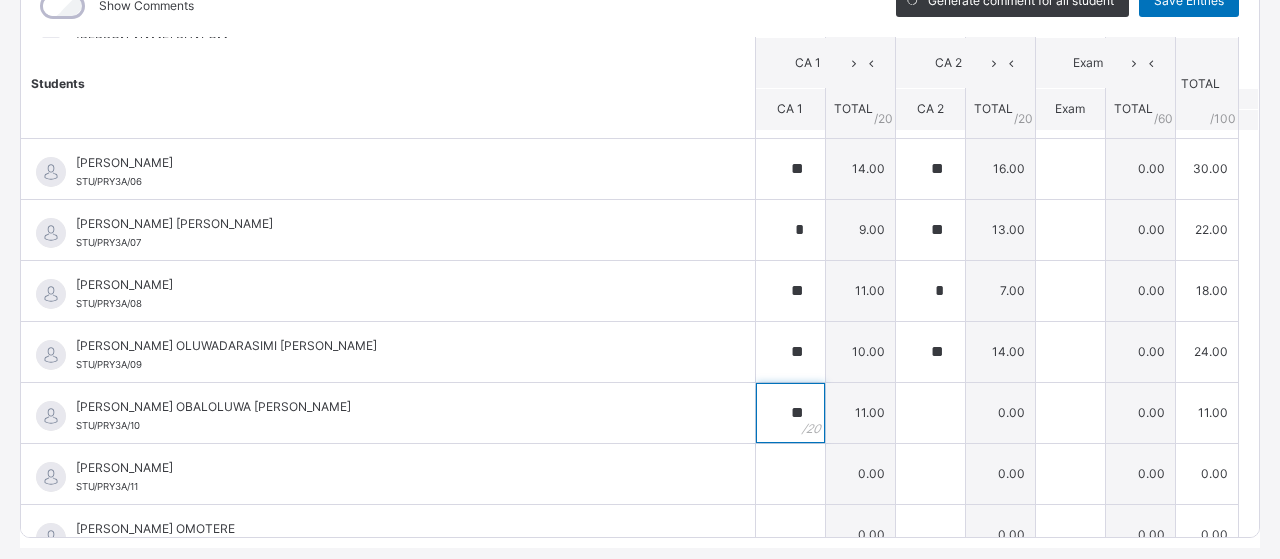 type on "**" 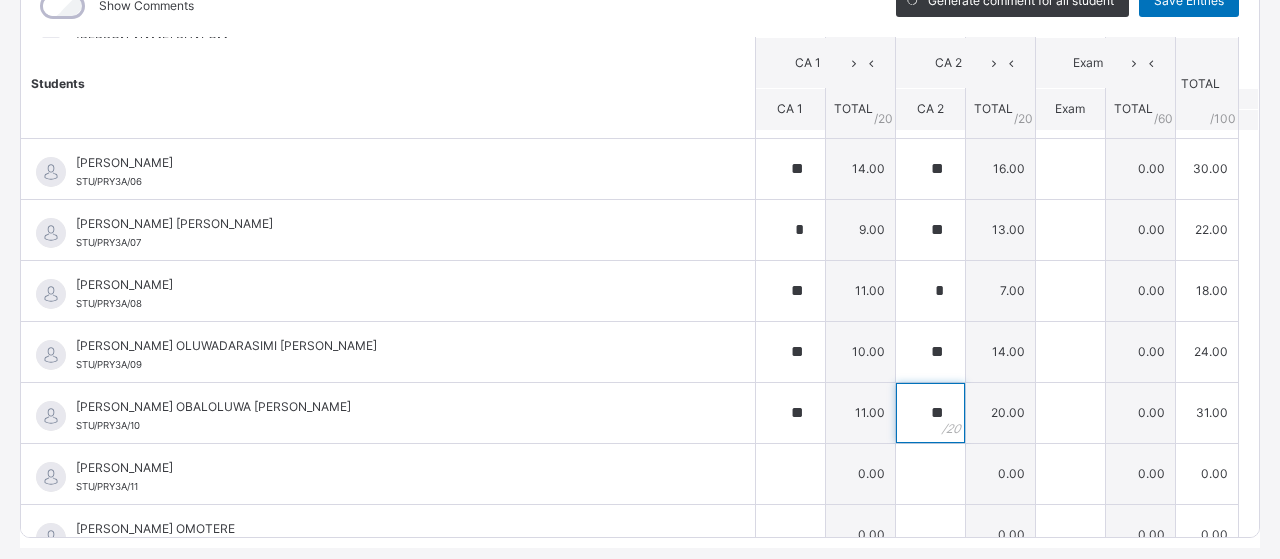 type on "**" 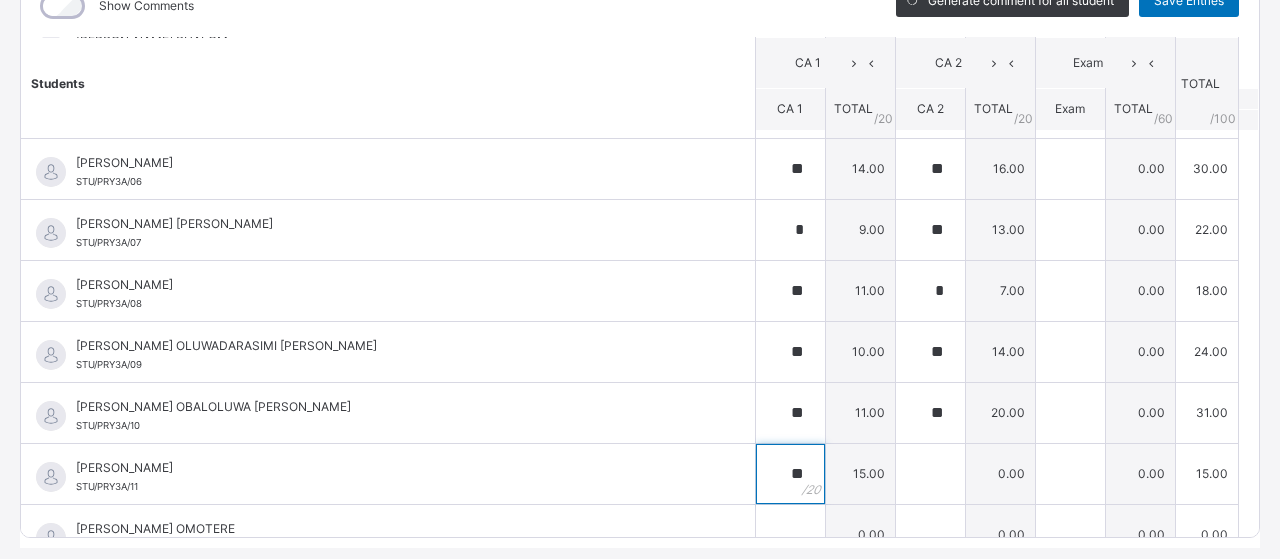 type on "**" 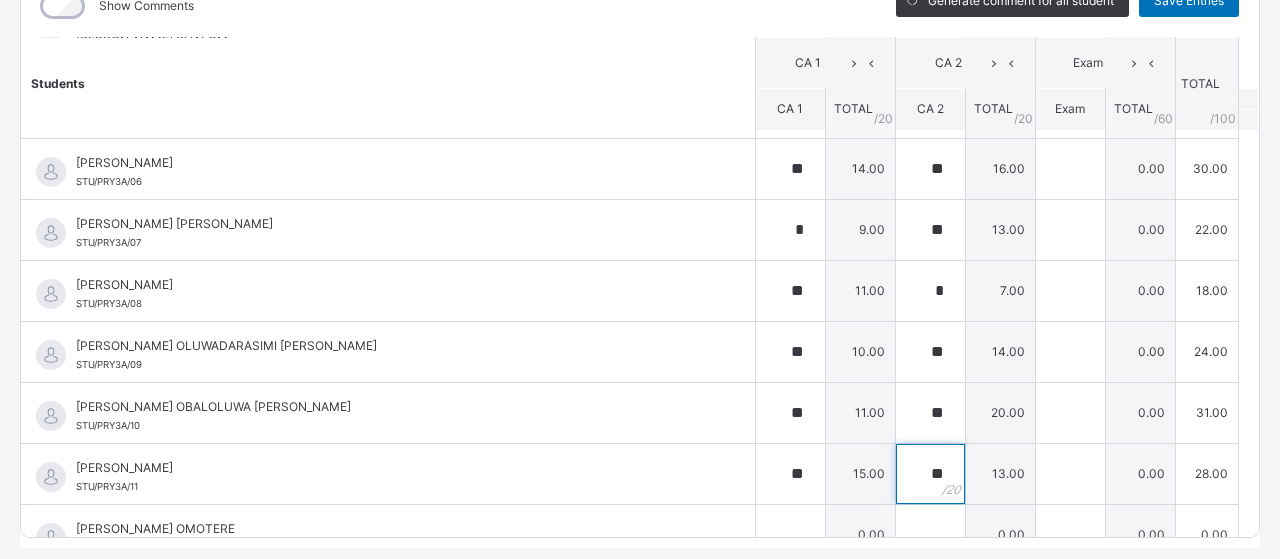 type on "**" 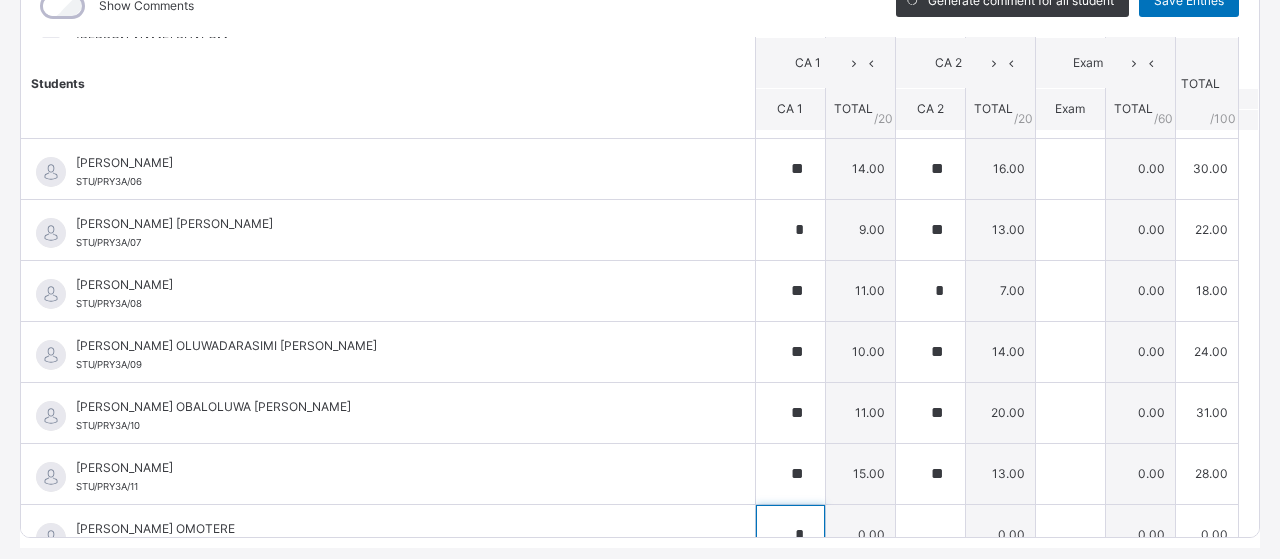 scroll, scrollTop: 299, scrollLeft: 0, axis: vertical 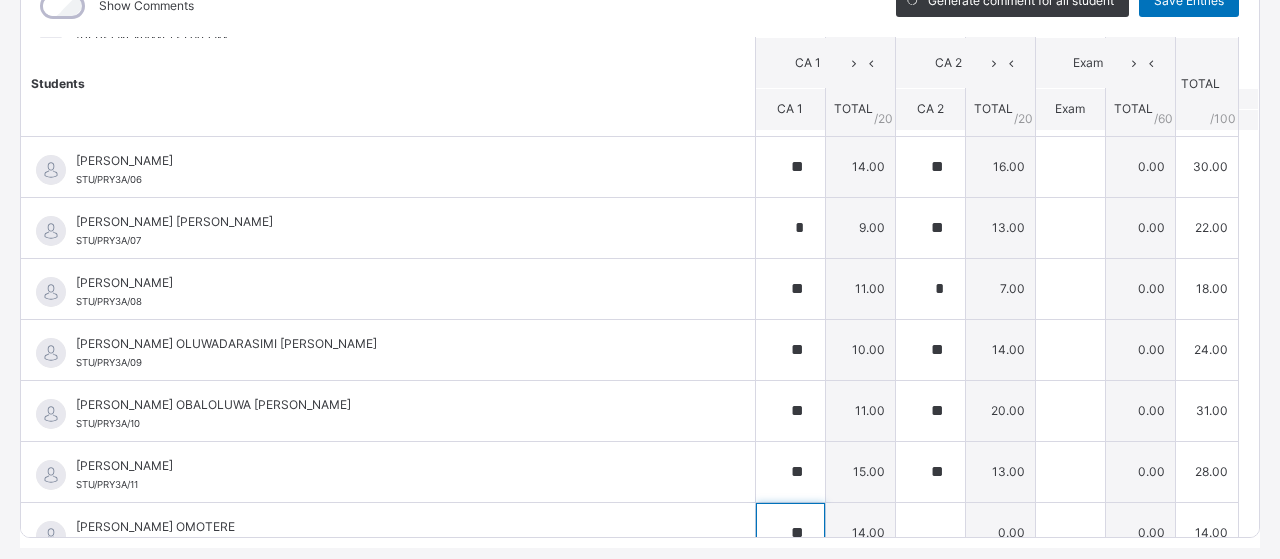 type on "**" 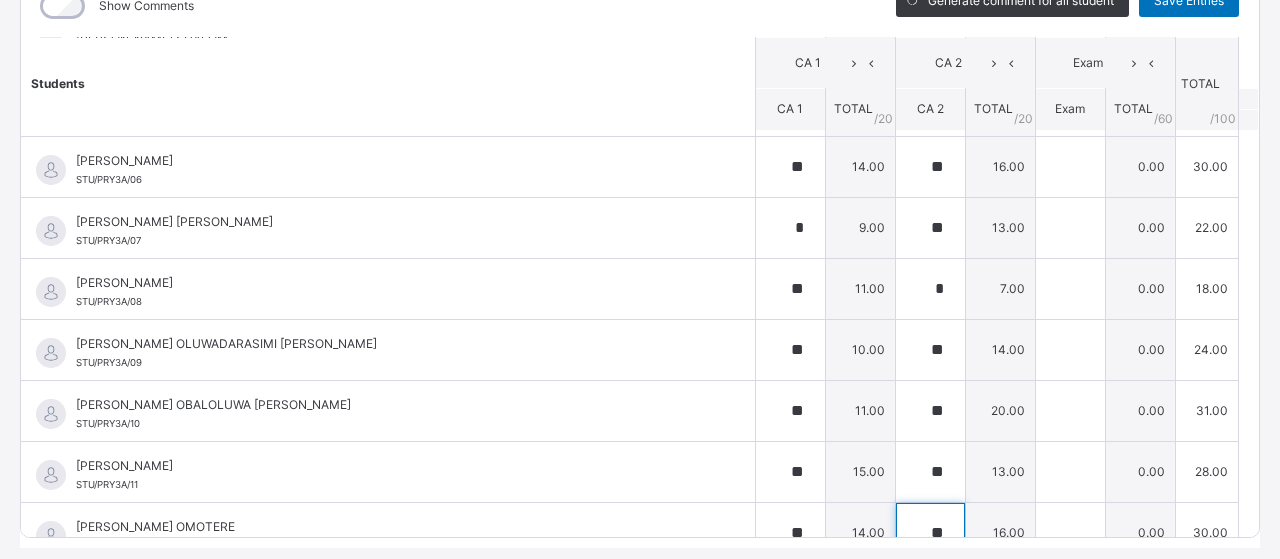 type on "**" 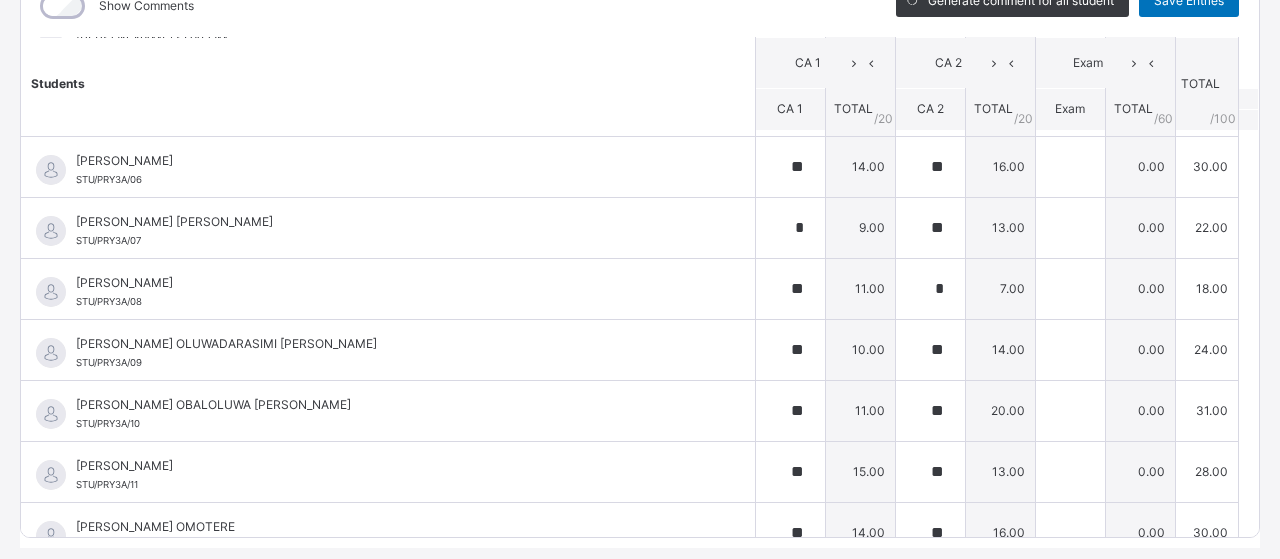 scroll, scrollTop: 601, scrollLeft: 0, axis: vertical 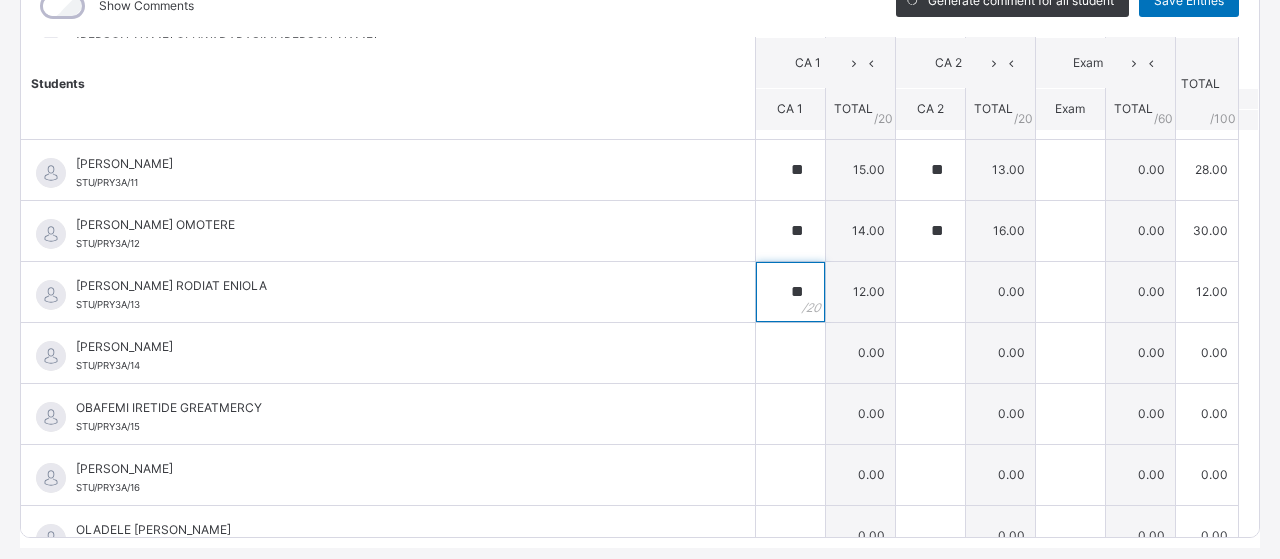 type on "**" 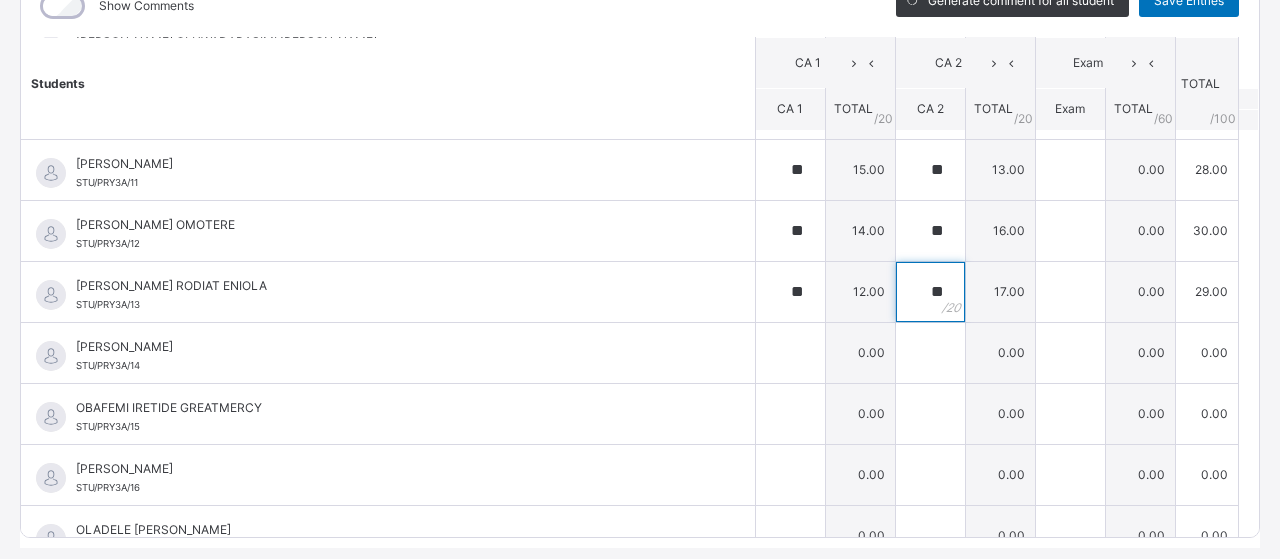 type on "**" 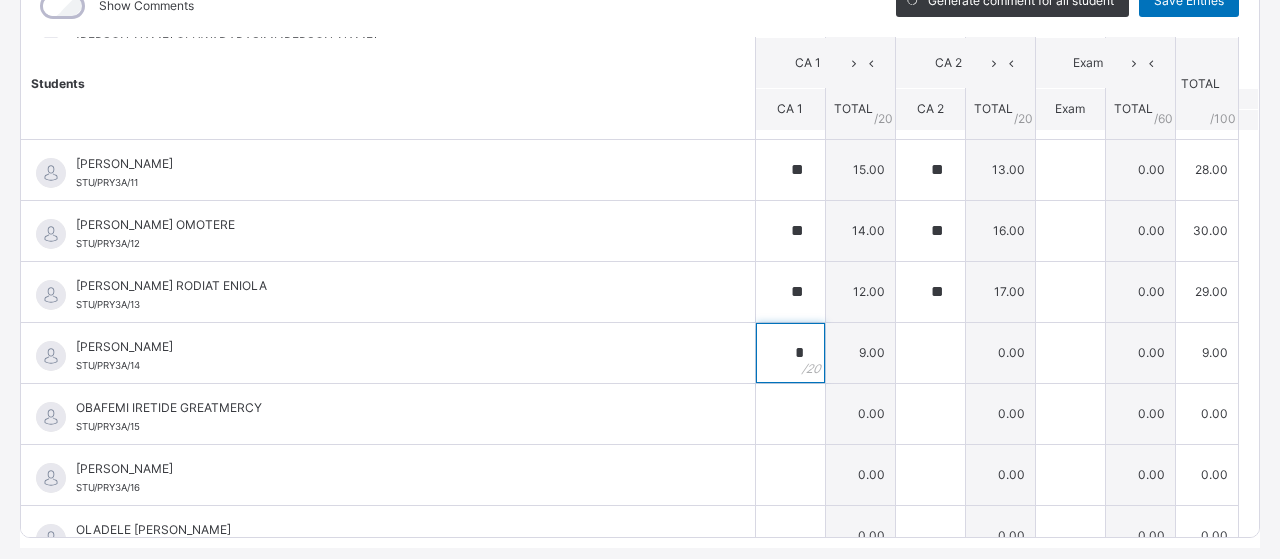 type on "*" 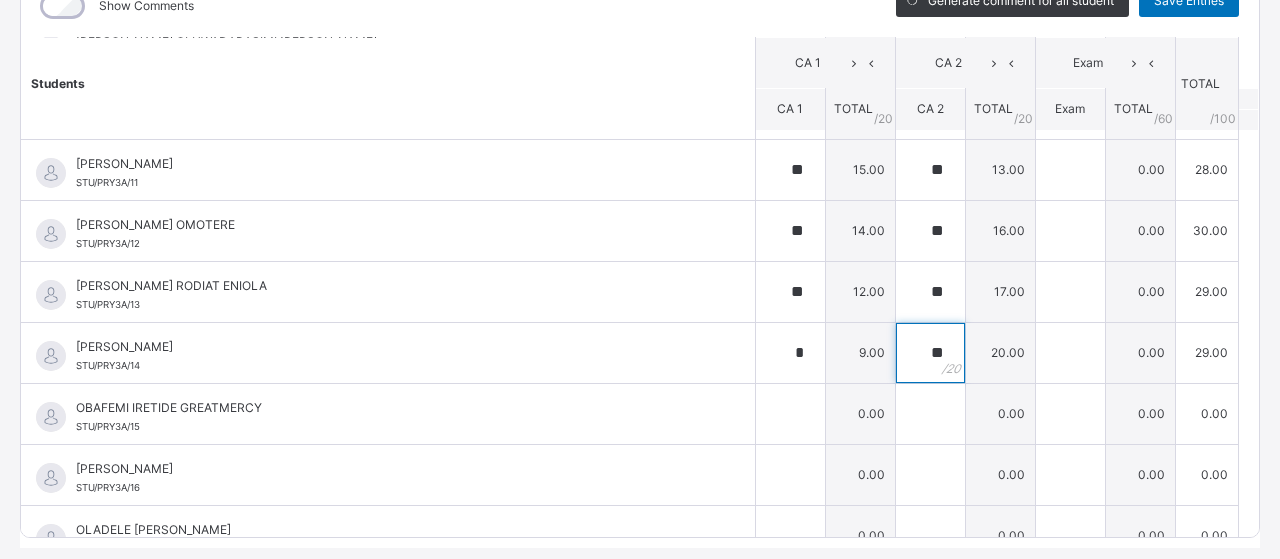 type on "**" 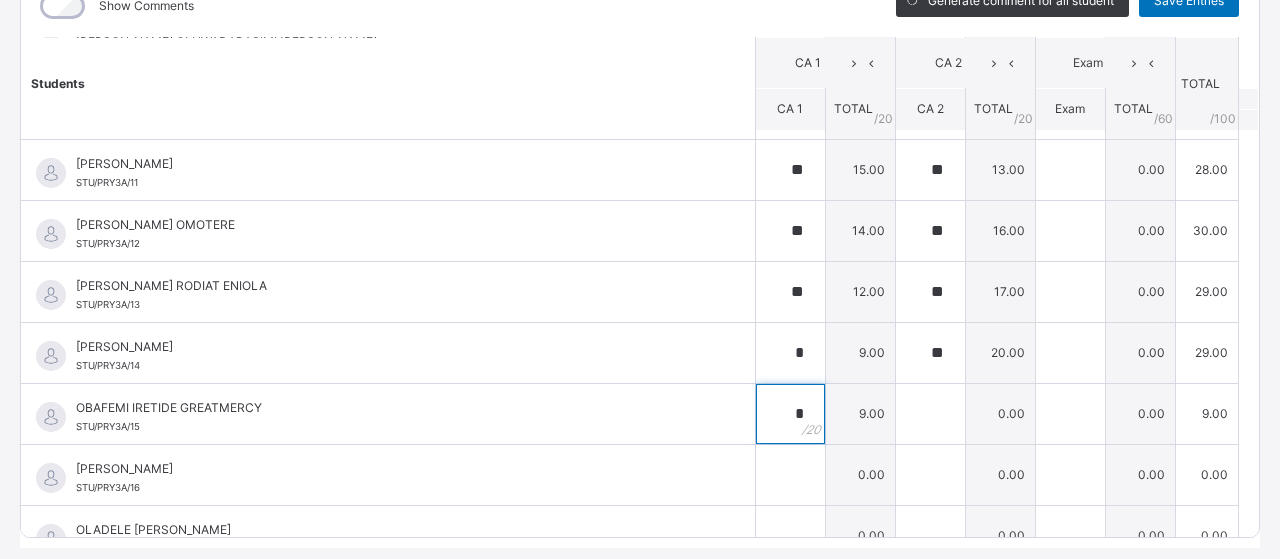 type on "*" 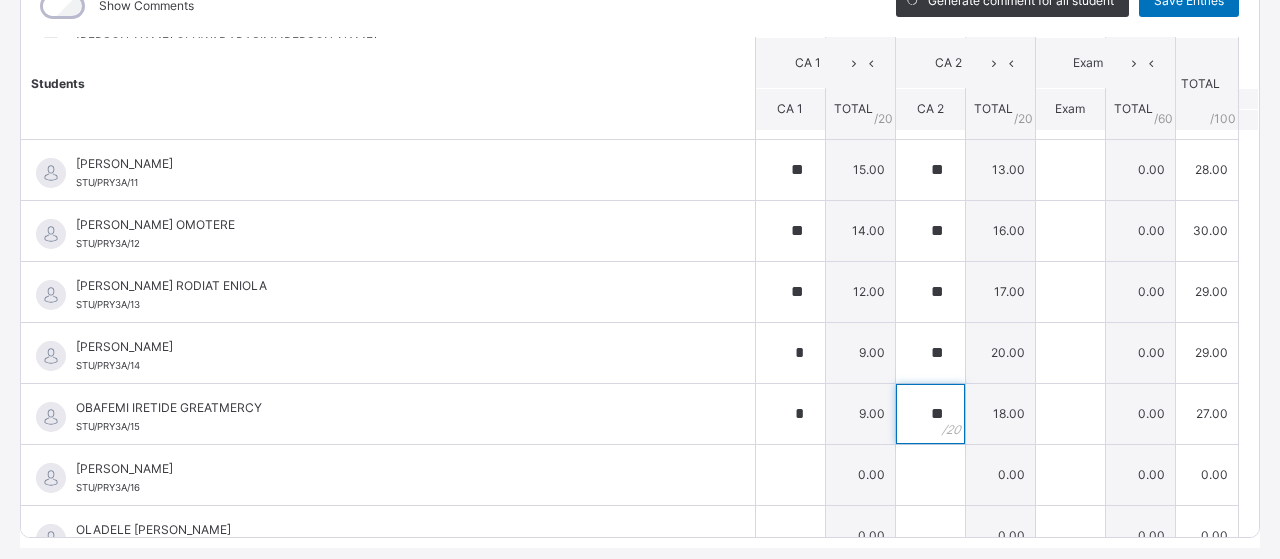 type on "**" 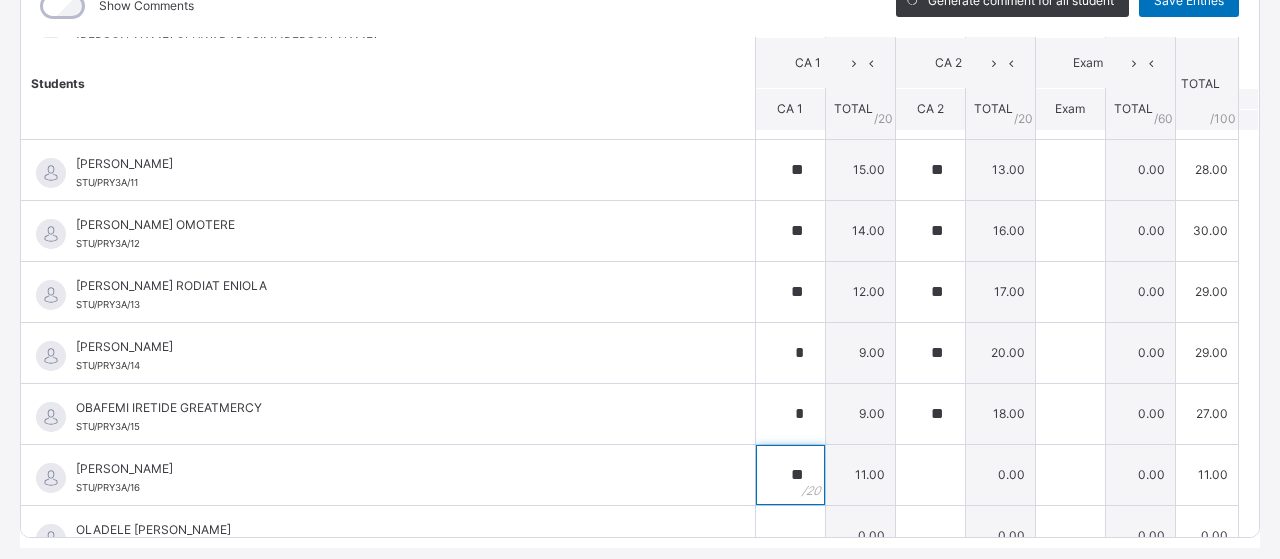 type on "**" 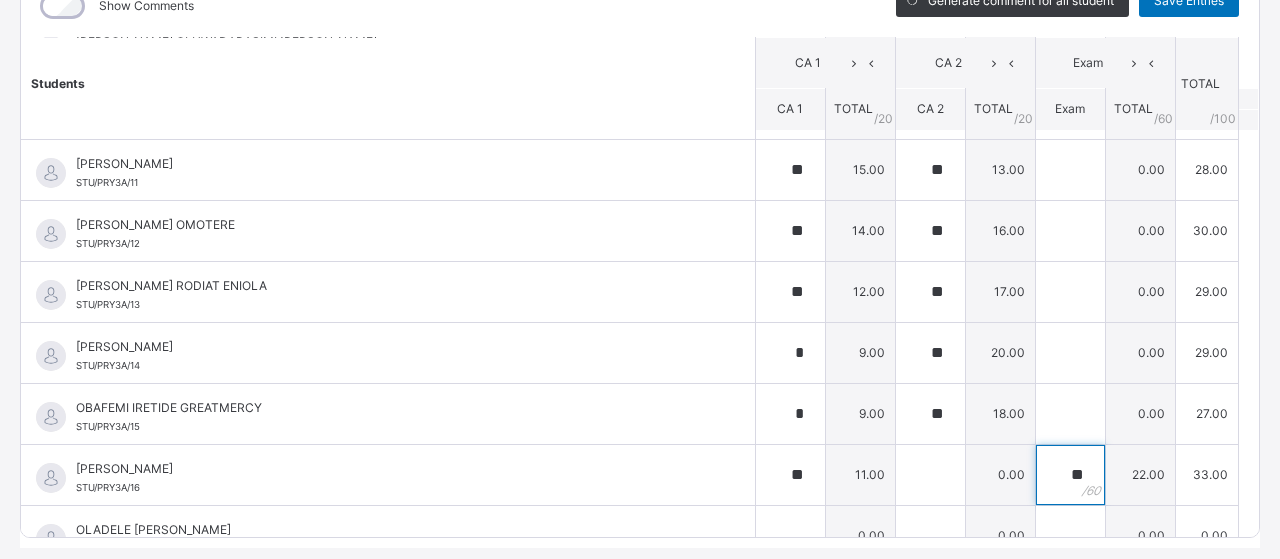 type on "**" 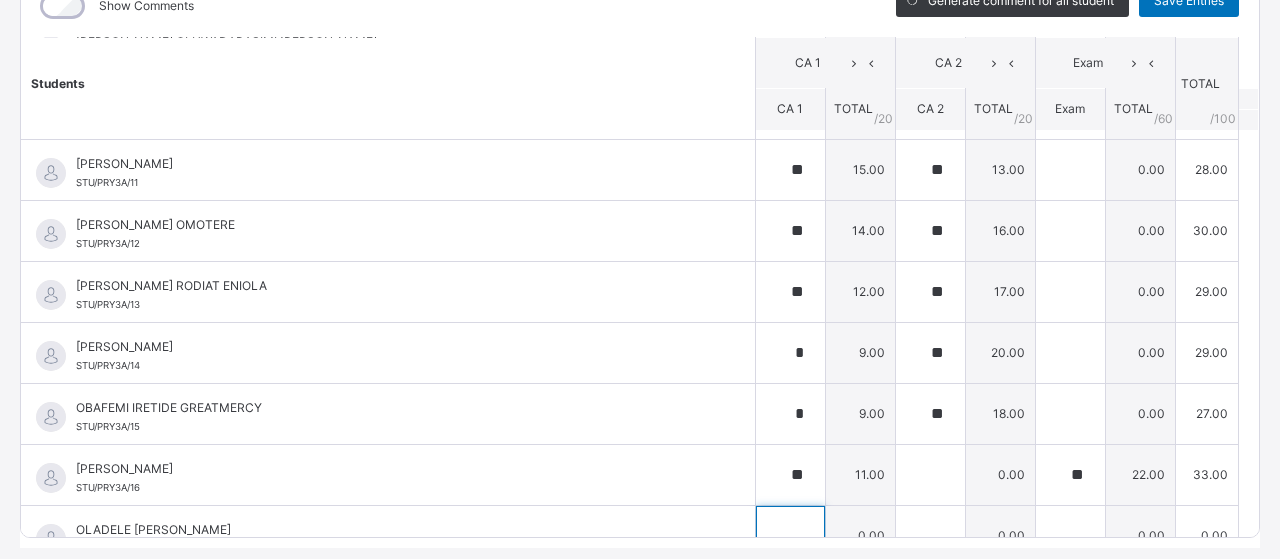 type on "*" 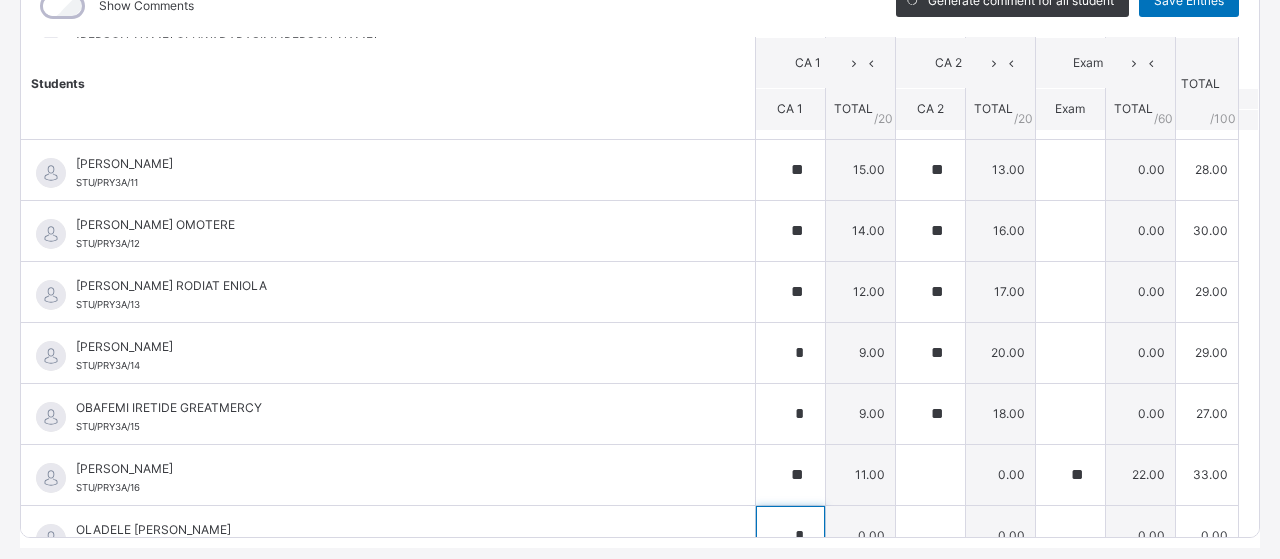 scroll, scrollTop: 603, scrollLeft: 0, axis: vertical 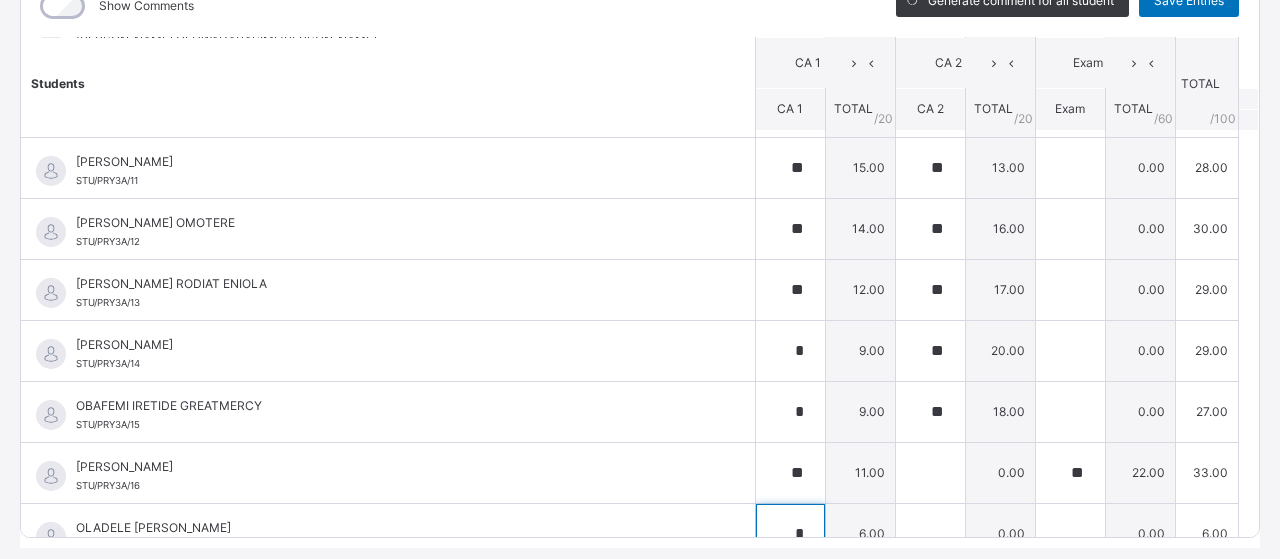type on "*" 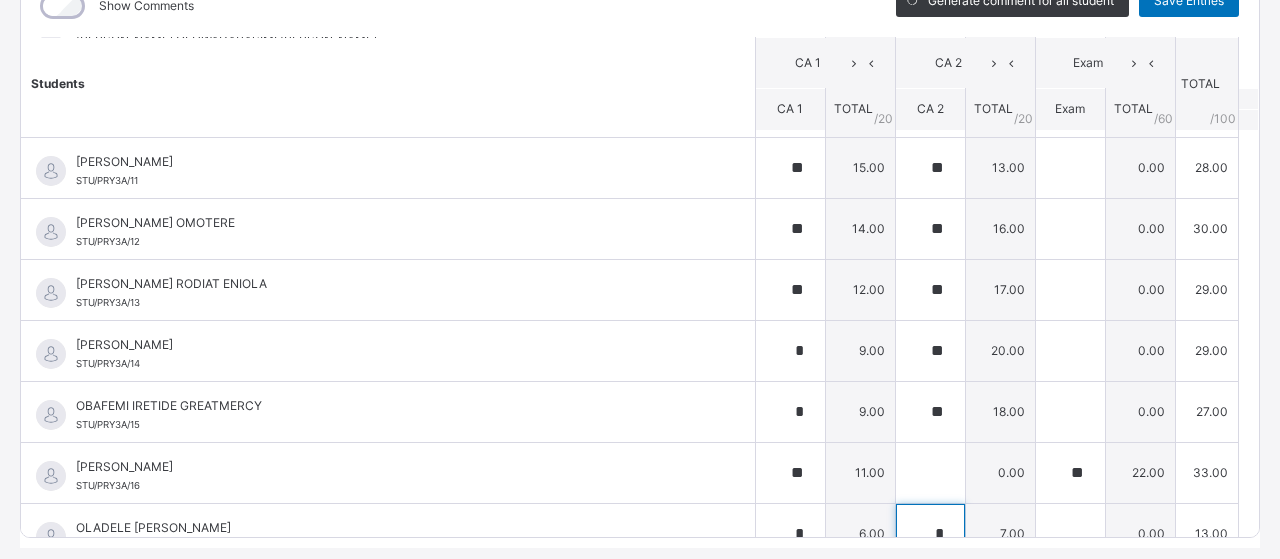 type on "*" 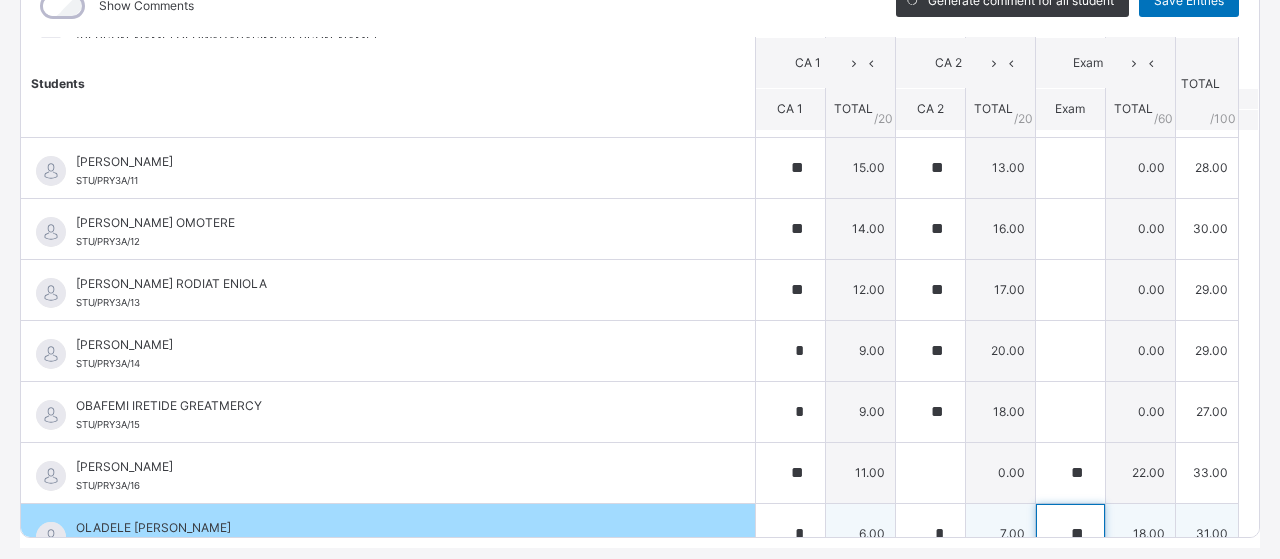 type on "**" 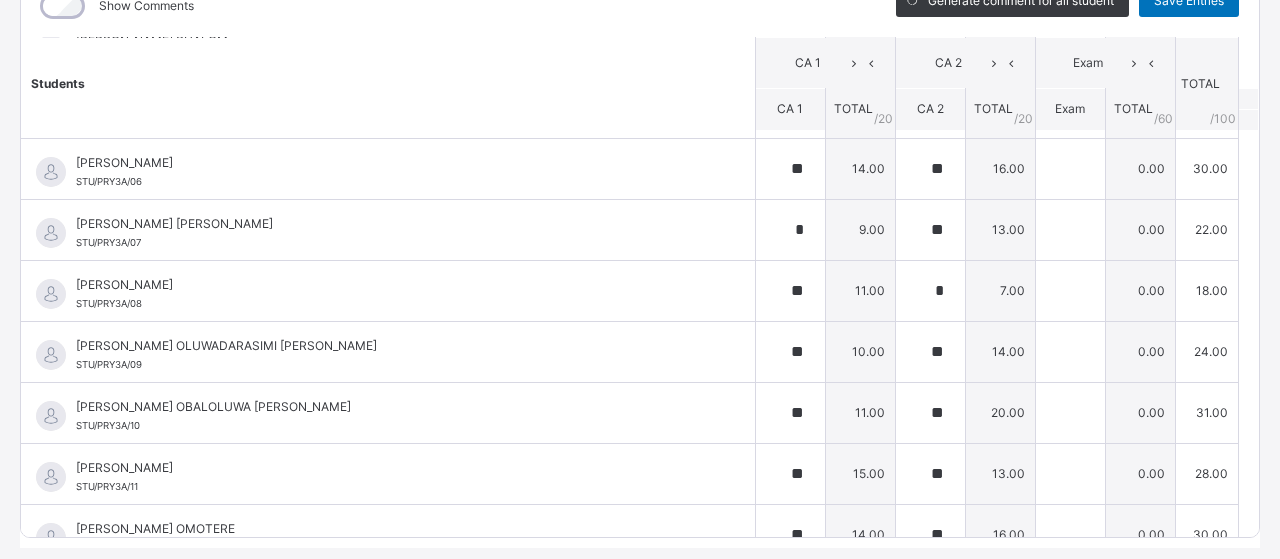 scroll, scrollTop: 0, scrollLeft: 0, axis: both 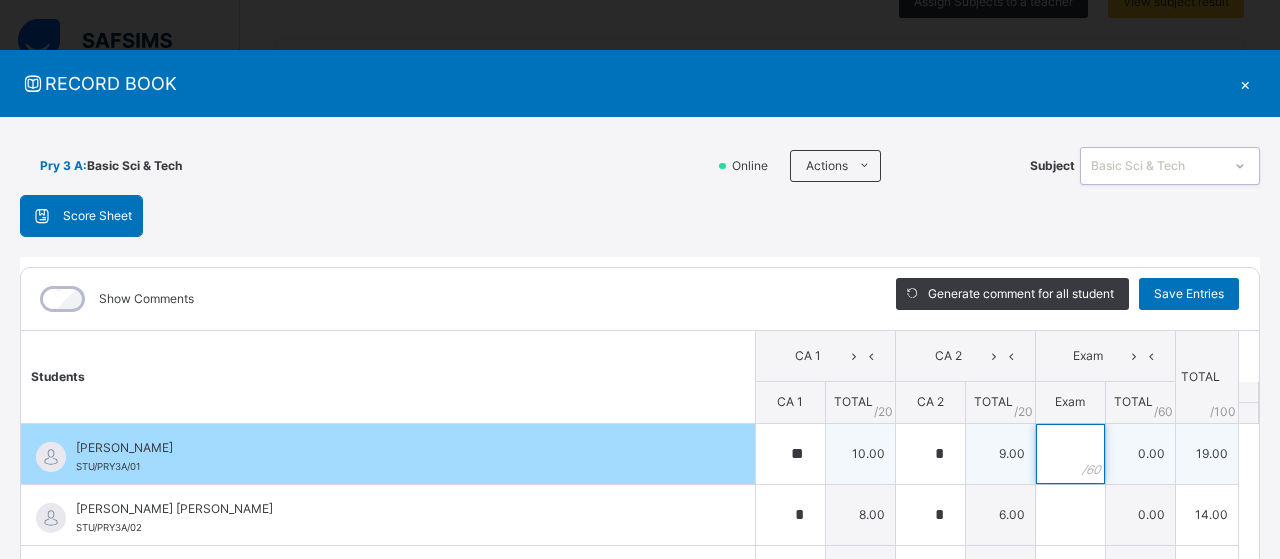 click at bounding box center [1070, 454] 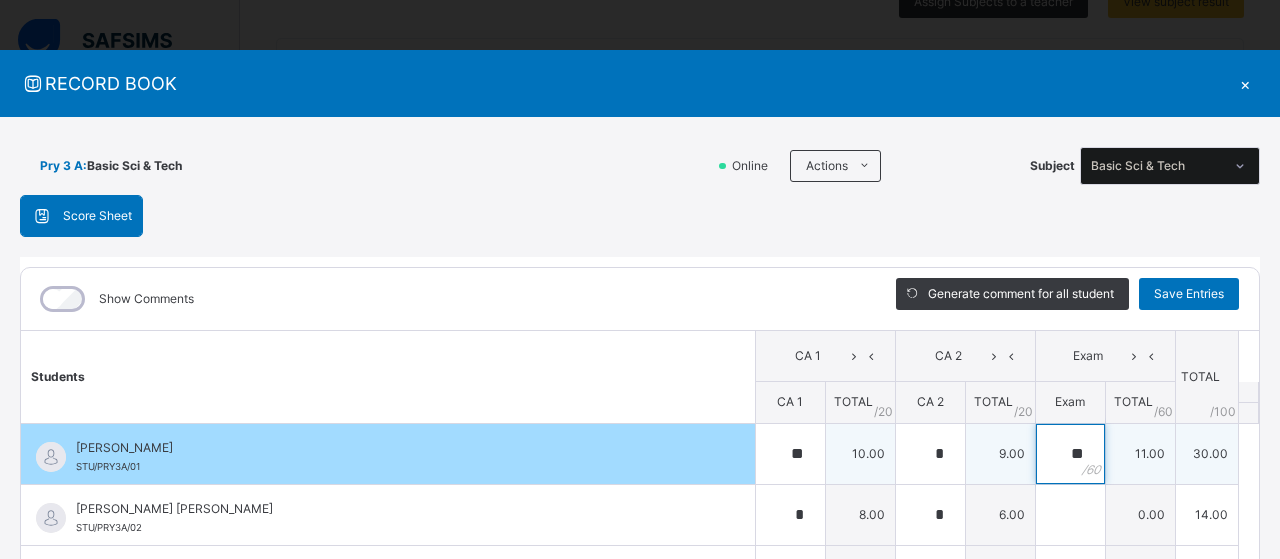 type on "**" 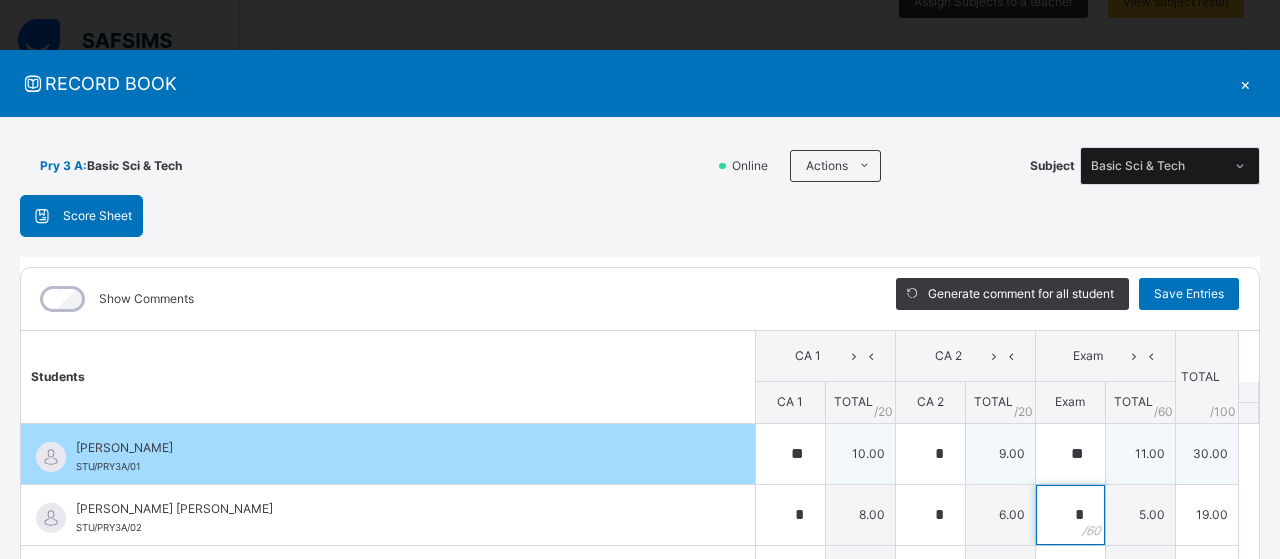 type on "*" 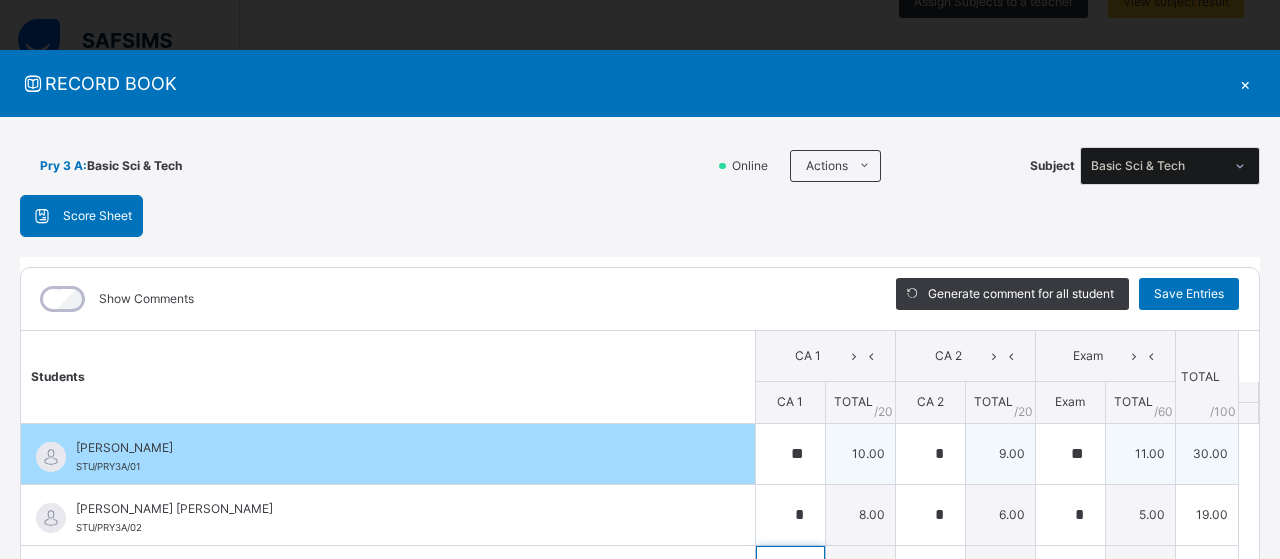 scroll, scrollTop: 293, scrollLeft: 0, axis: vertical 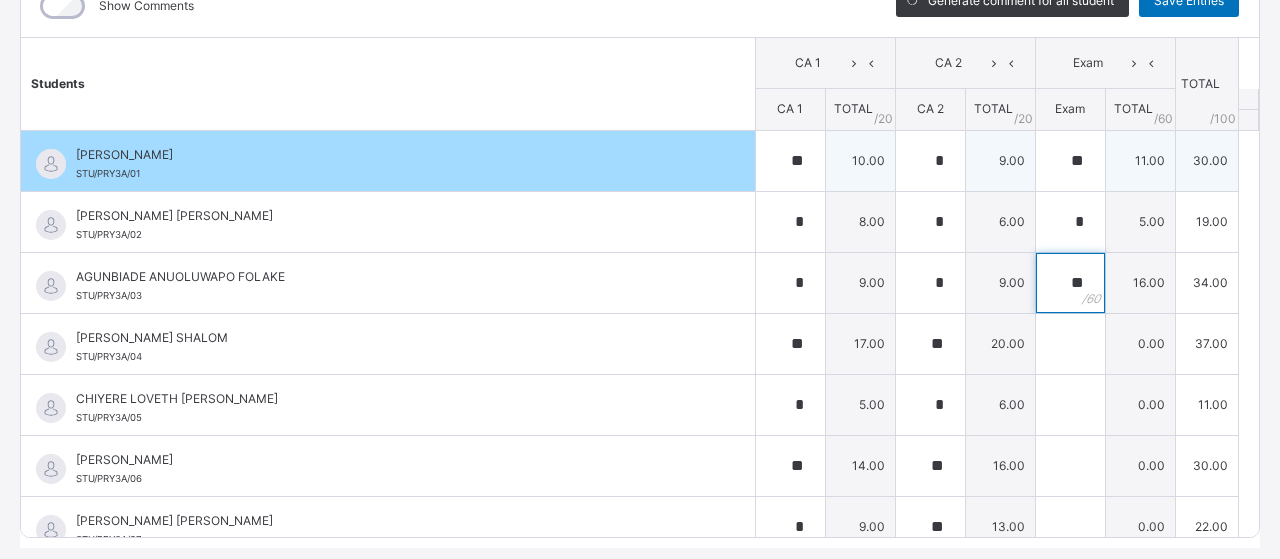 type on "**" 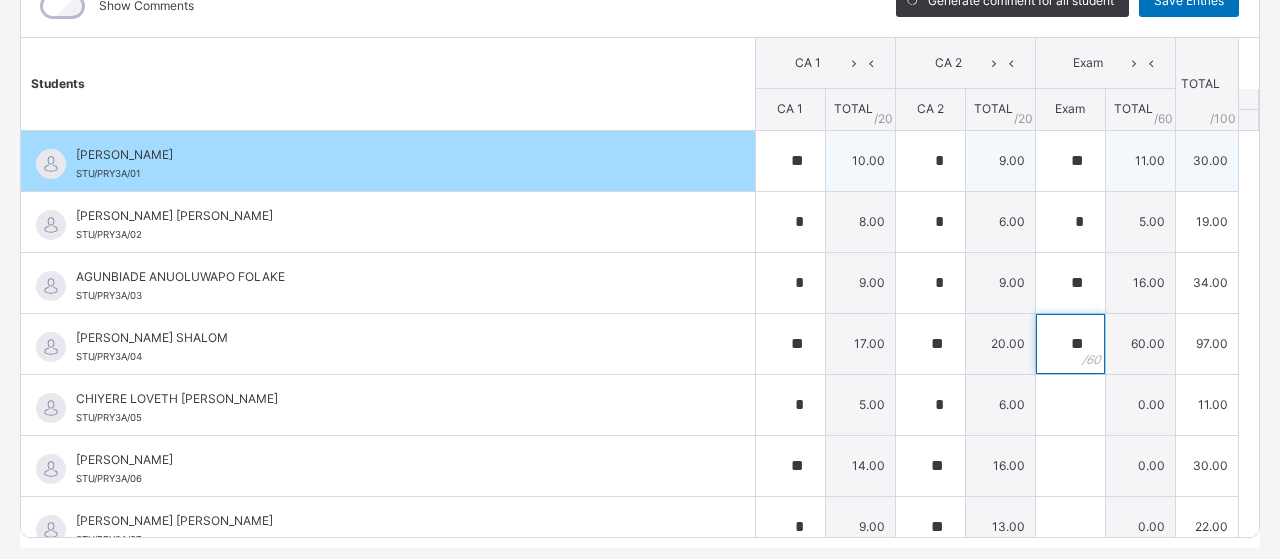 type on "**" 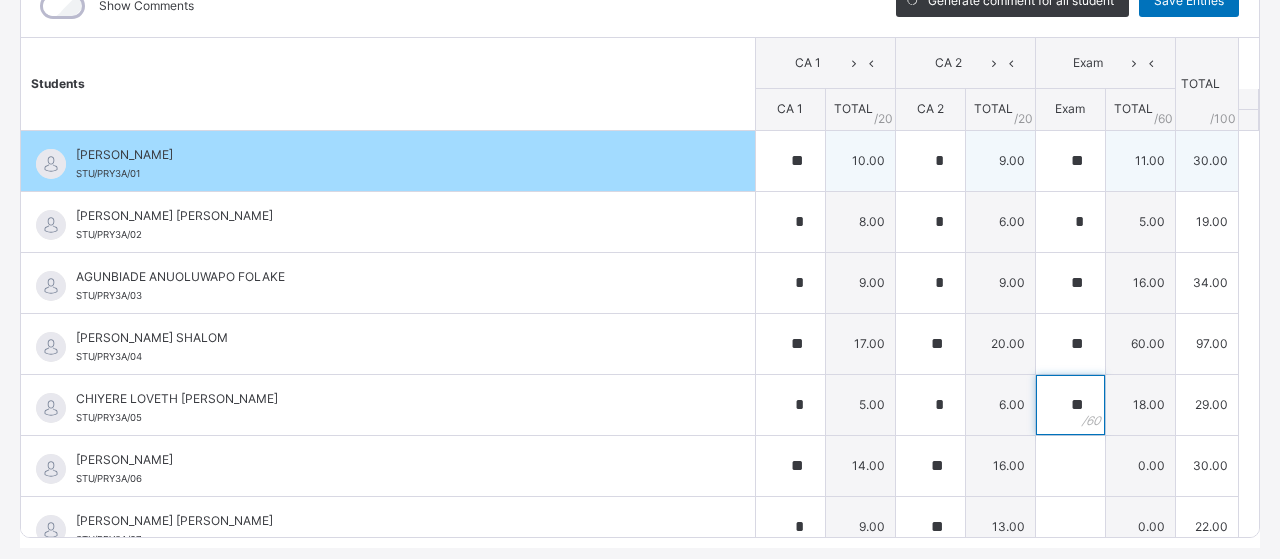 type on "**" 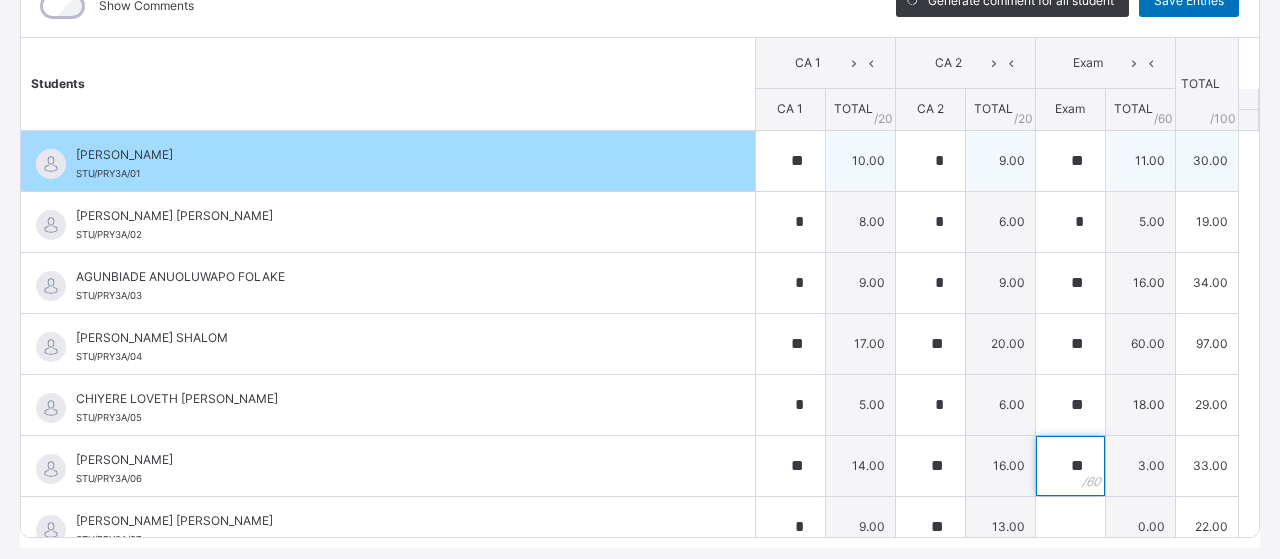 type on "**" 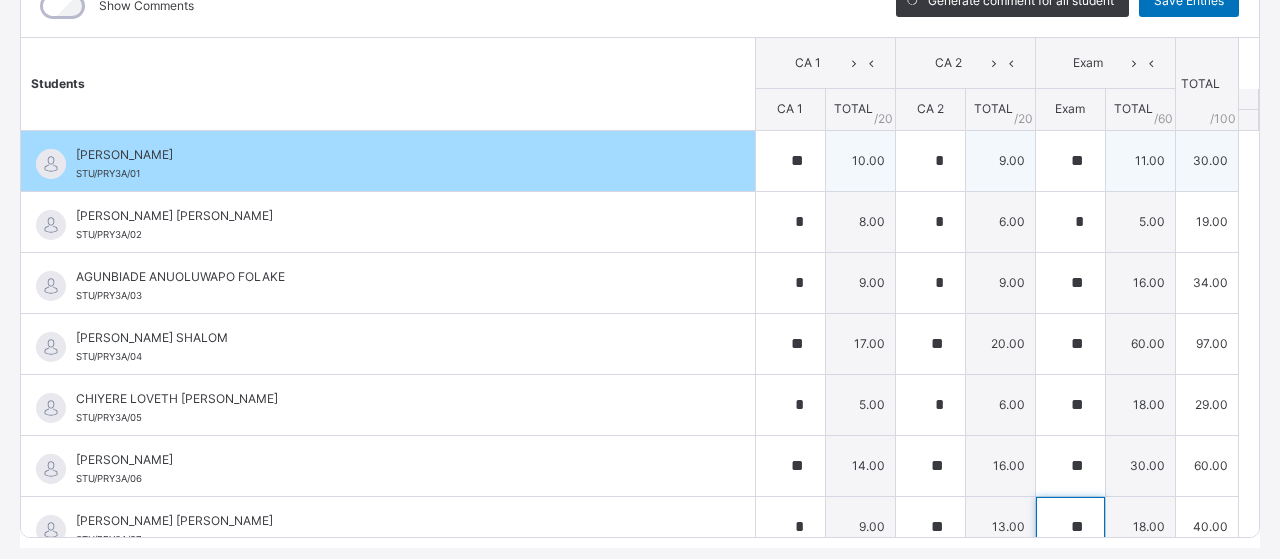 type on "**" 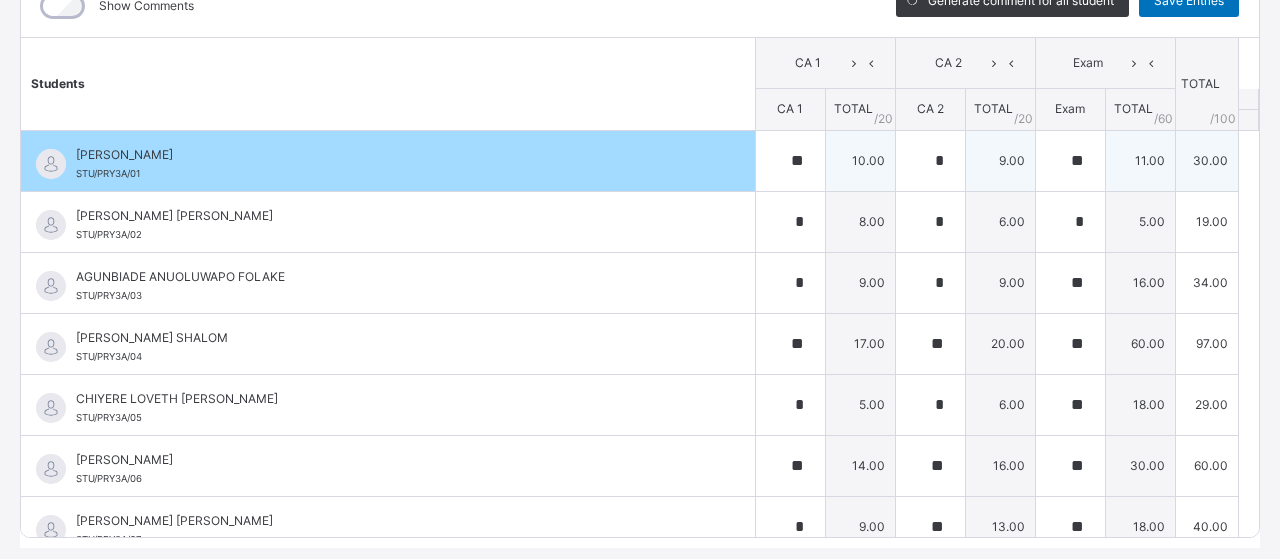 scroll, scrollTop: 297, scrollLeft: 0, axis: vertical 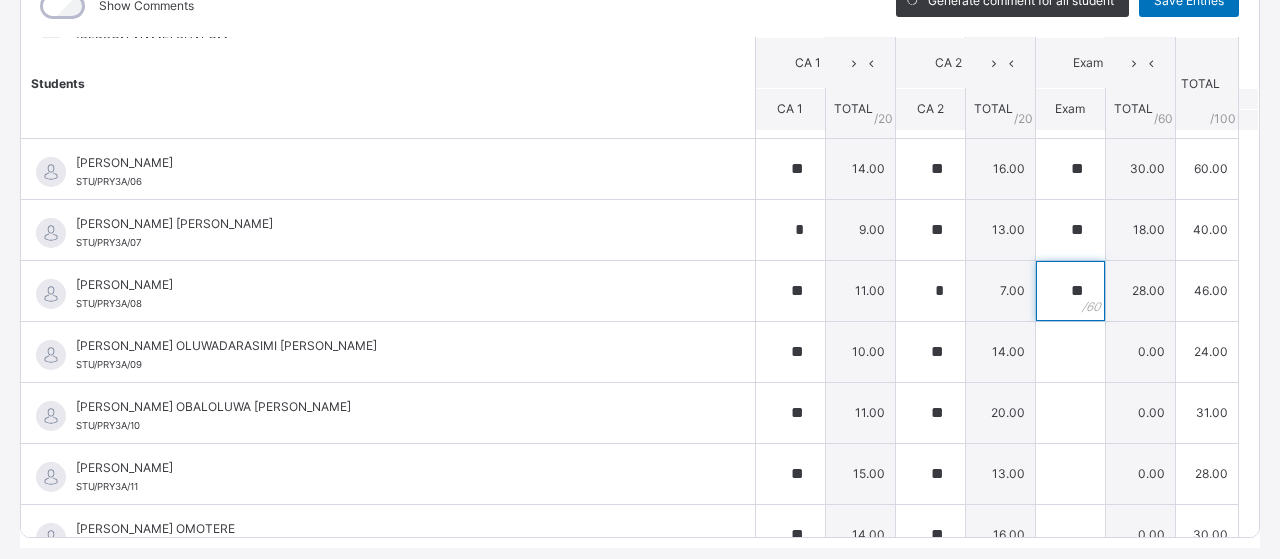 type on "**" 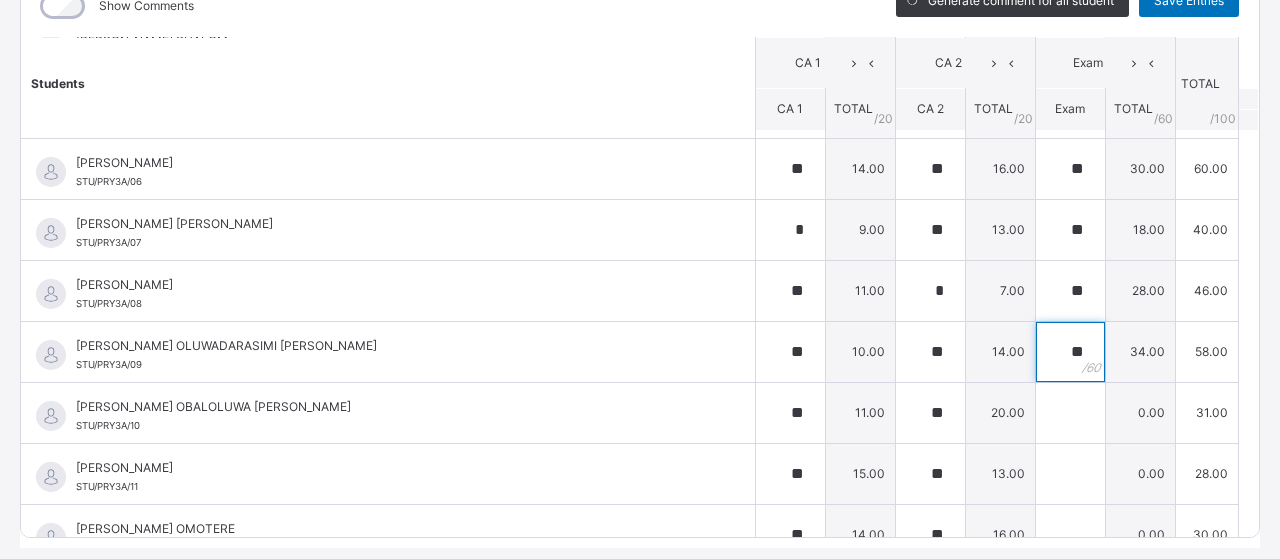 type on "**" 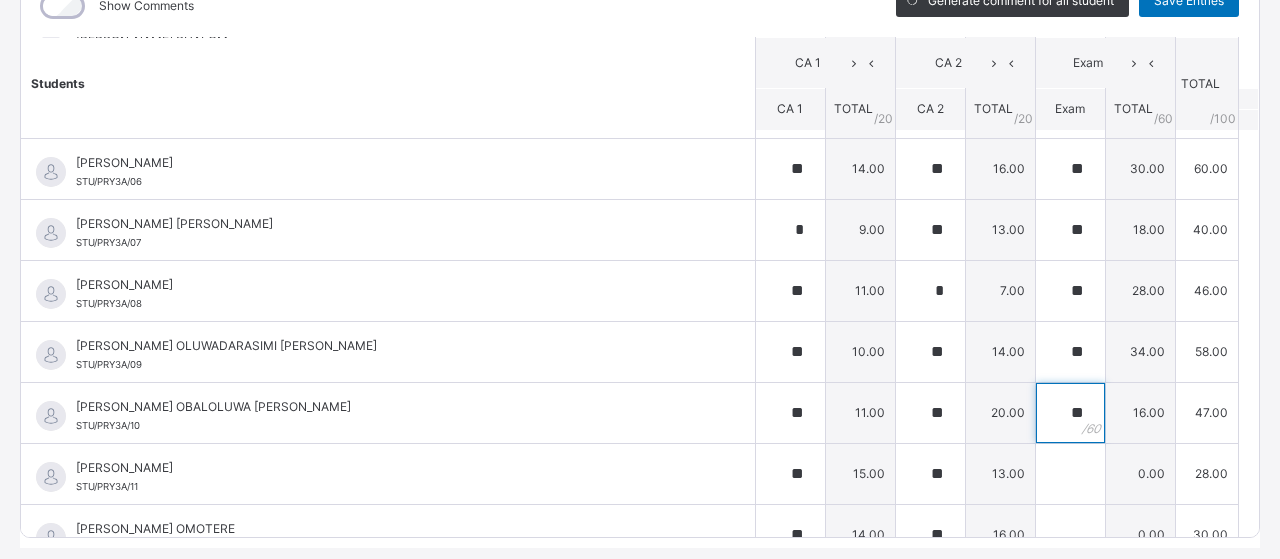 type on "**" 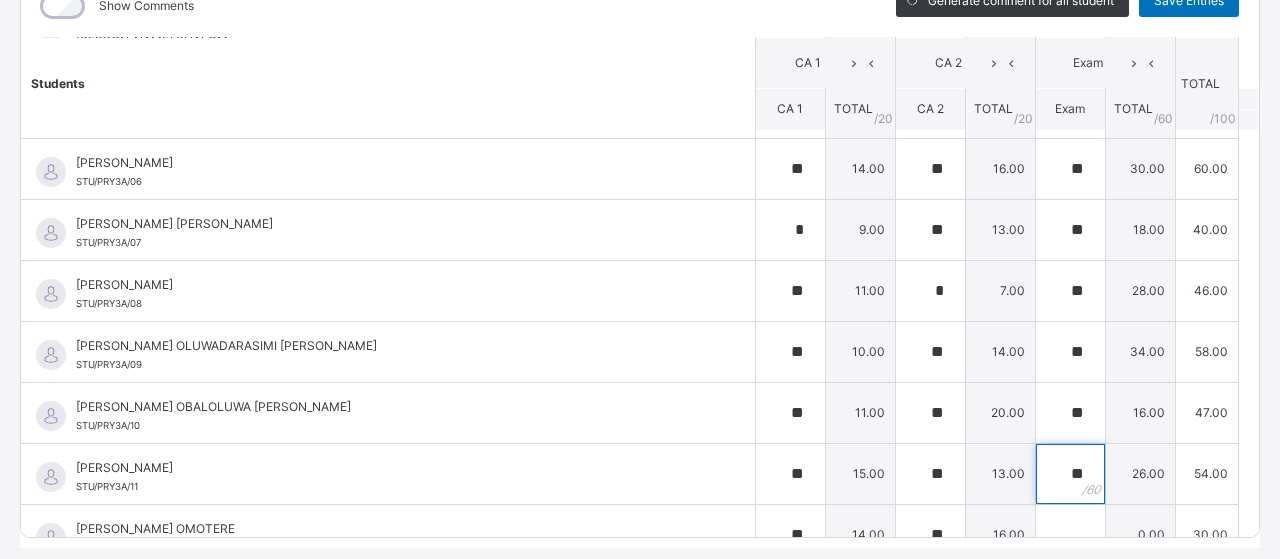 type on "**" 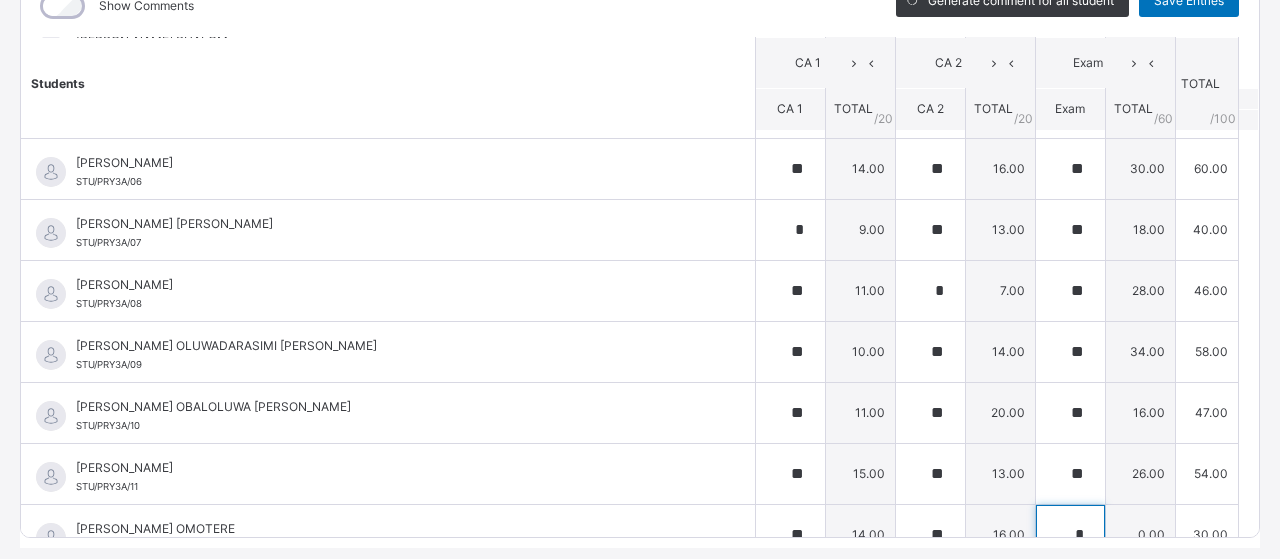 scroll, scrollTop: 299, scrollLeft: 0, axis: vertical 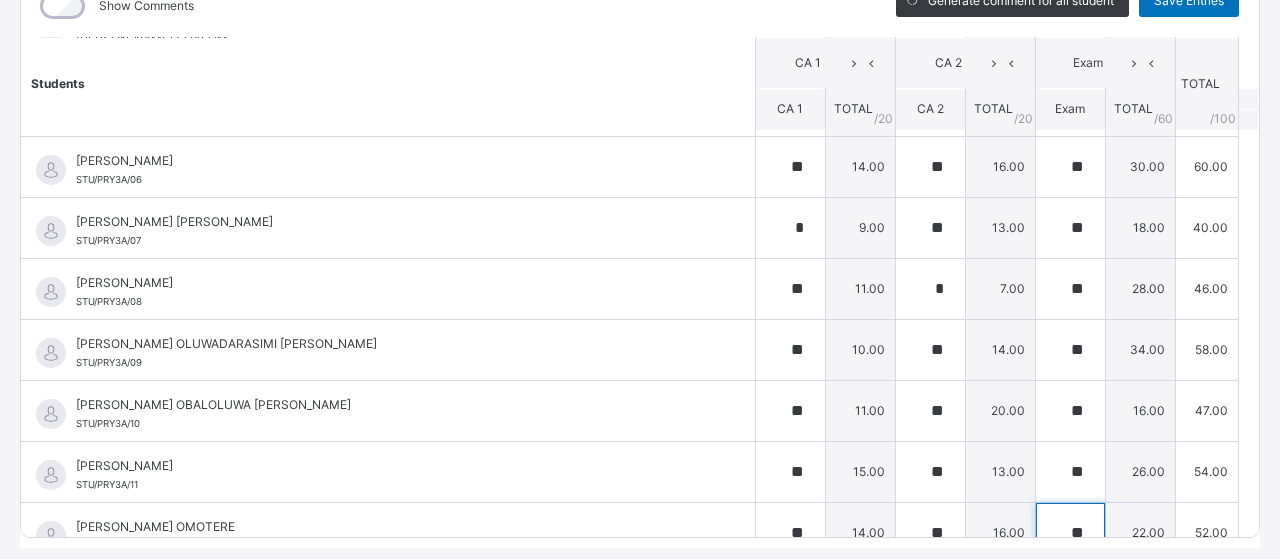 type on "**" 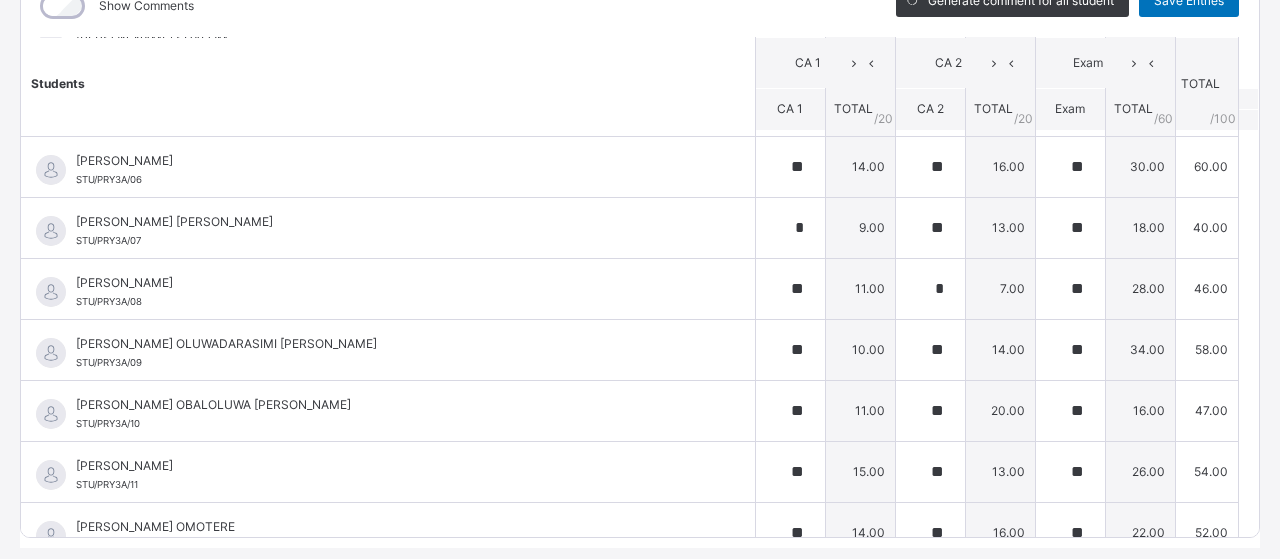scroll, scrollTop: 601, scrollLeft: 0, axis: vertical 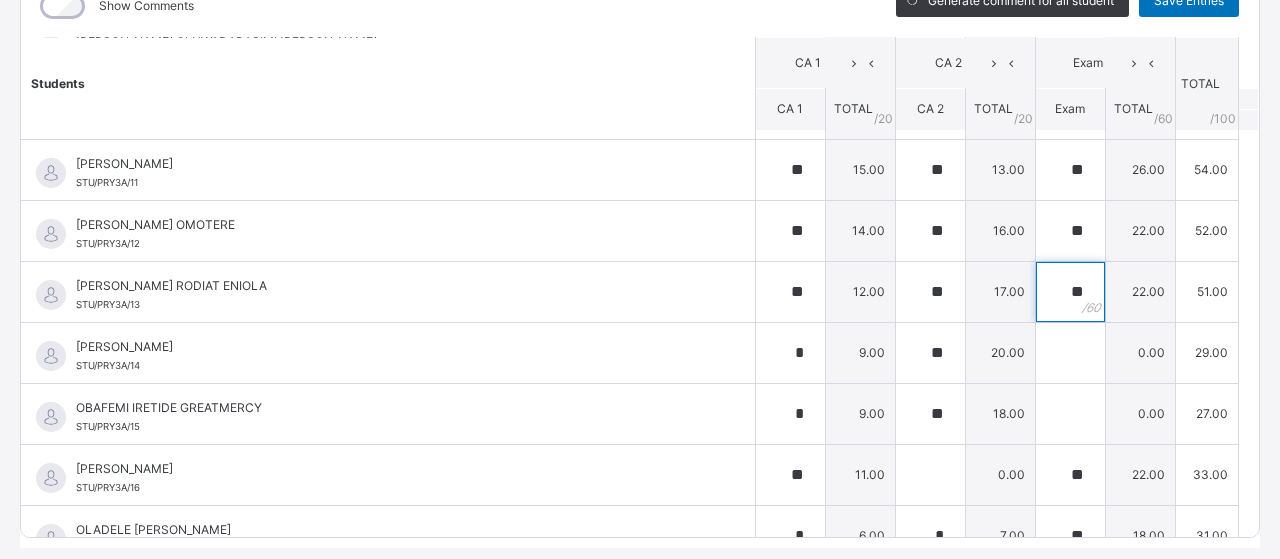 type on "**" 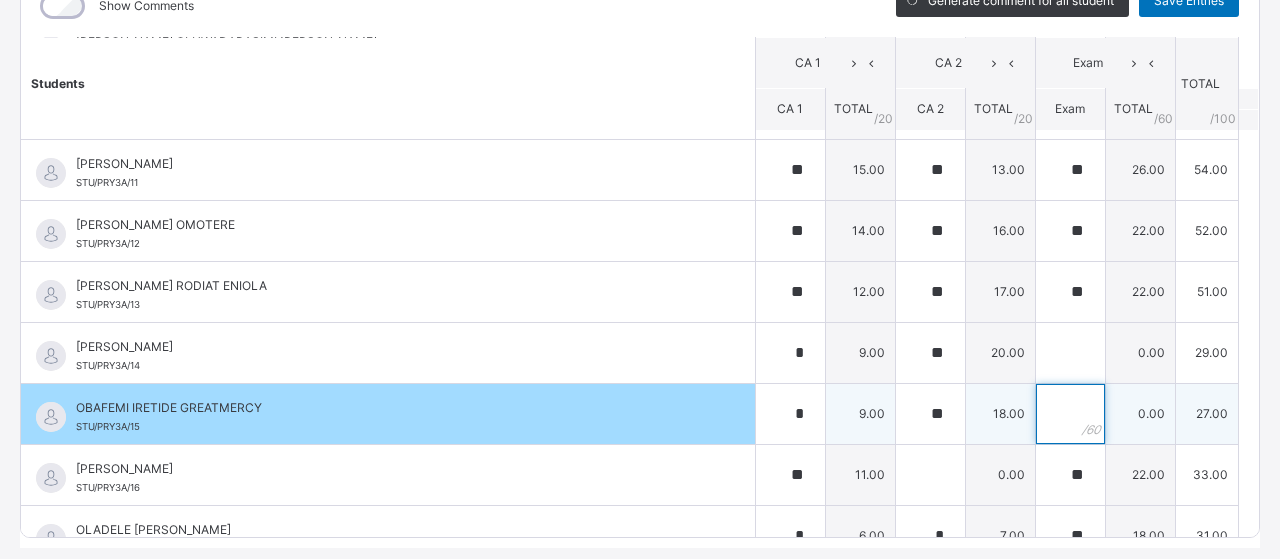 click at bounding box center (1070, 414) 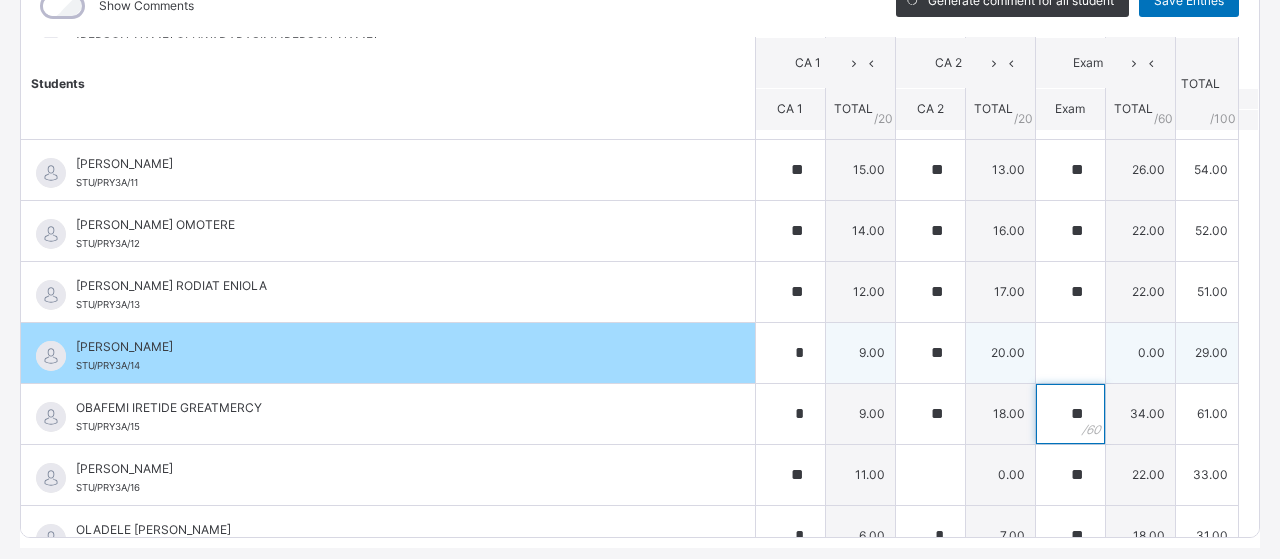 type on "**" 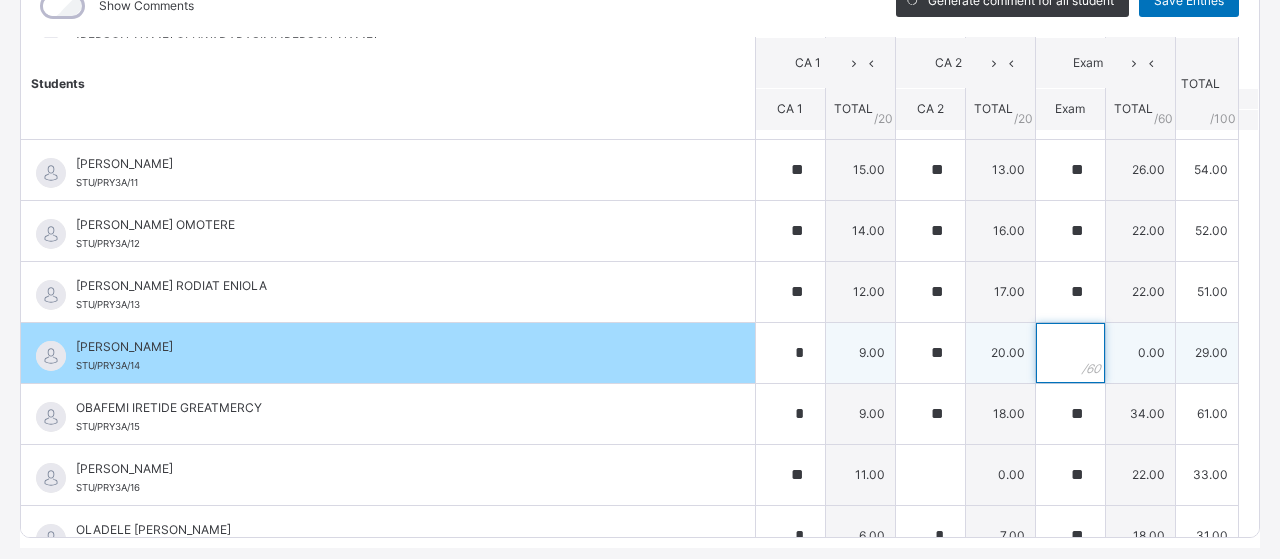 click at bounding box center (1070, 353) 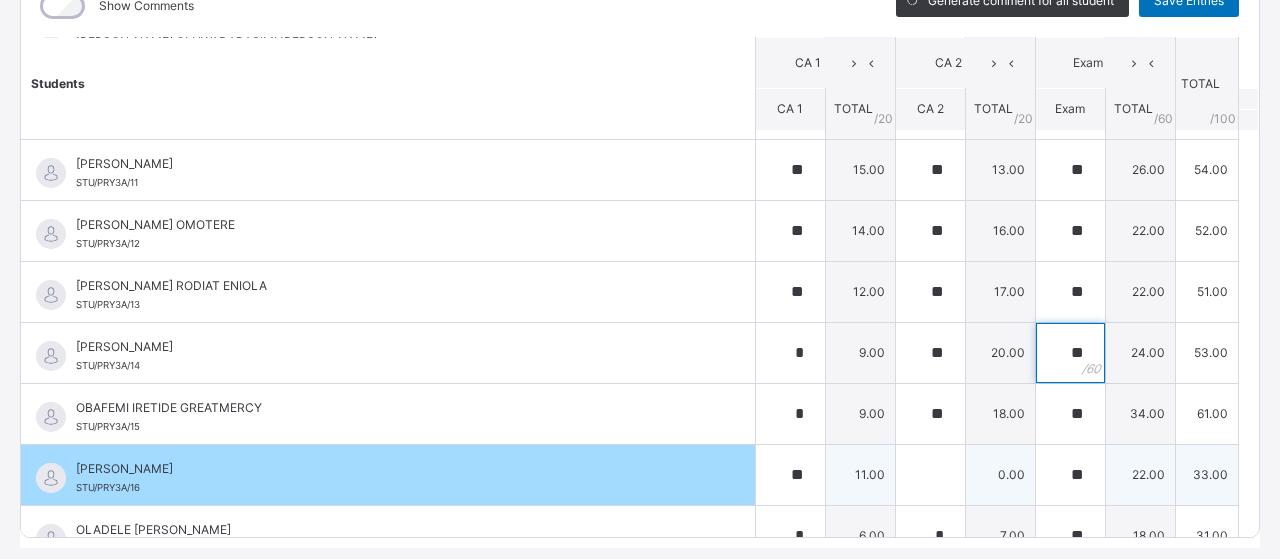 type on "**" 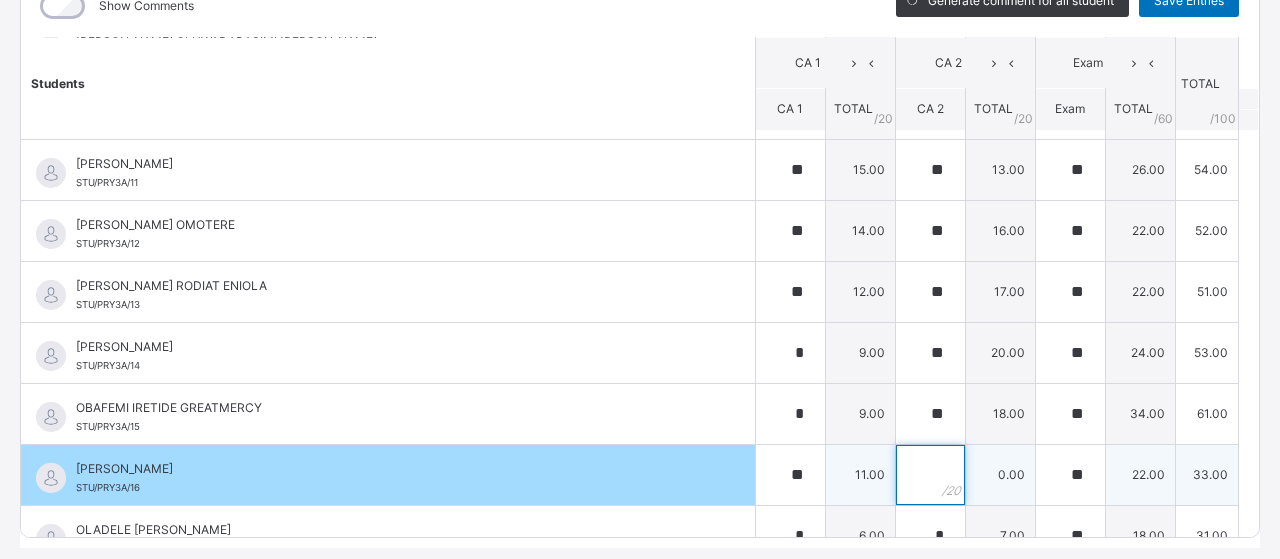 click at bounding box center (930, 475) 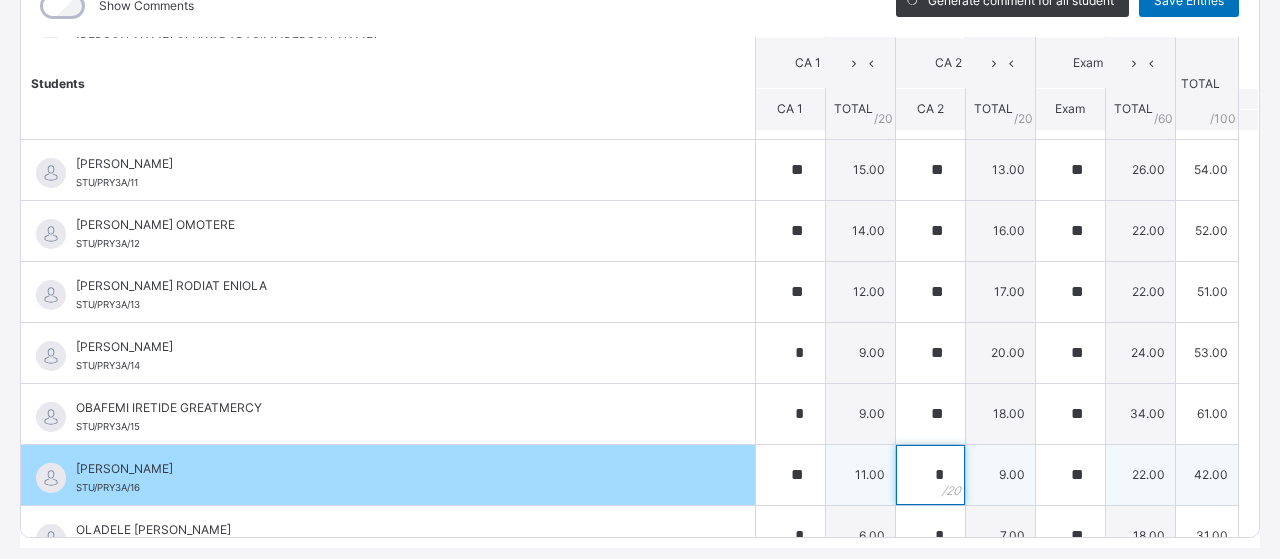 type on "*" 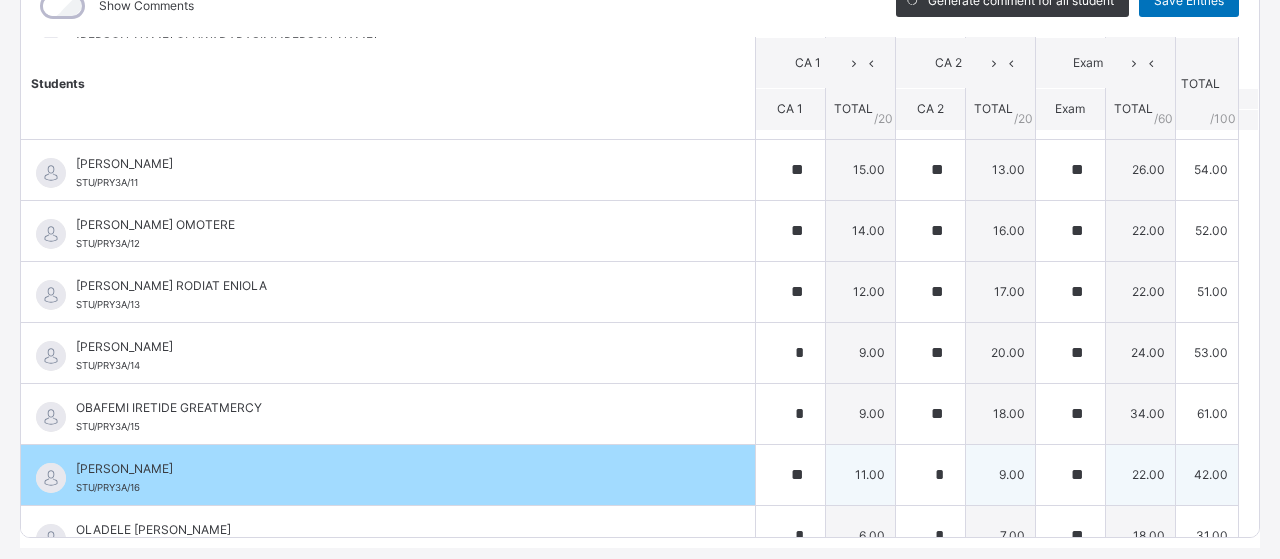 scroll, scrollTop: 904, scrollLeft: 0, axis: vertical 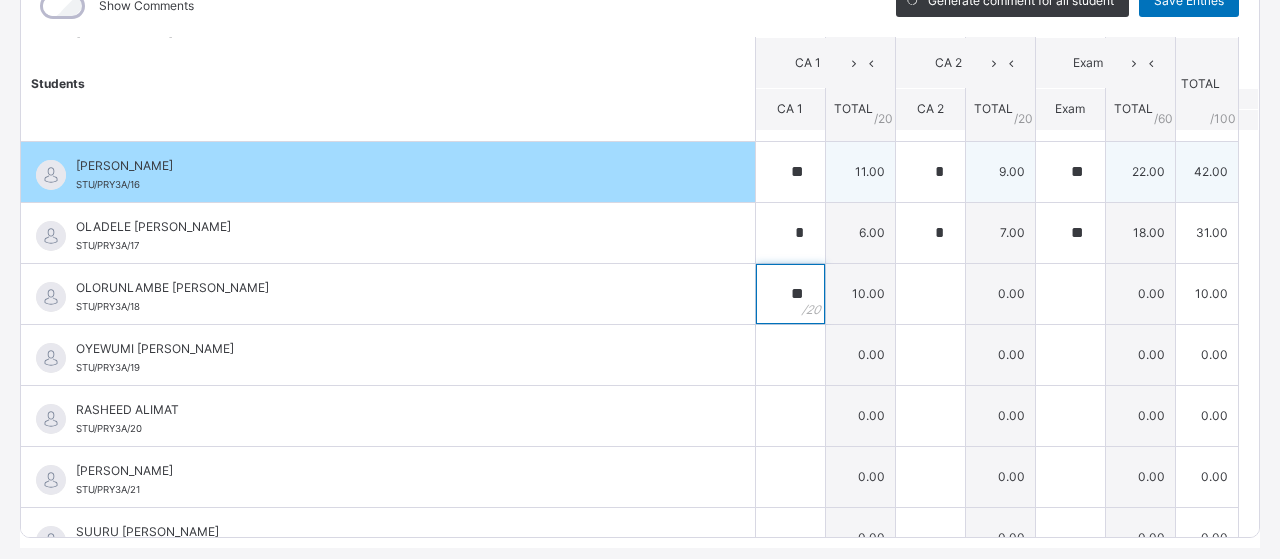 type on "**" 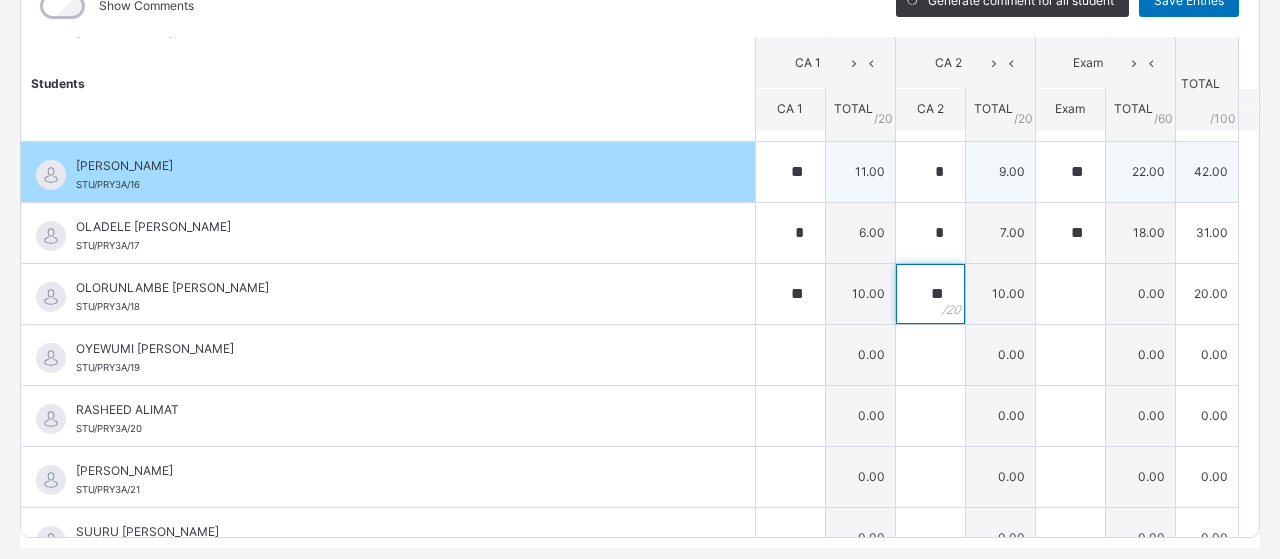 type on "**" 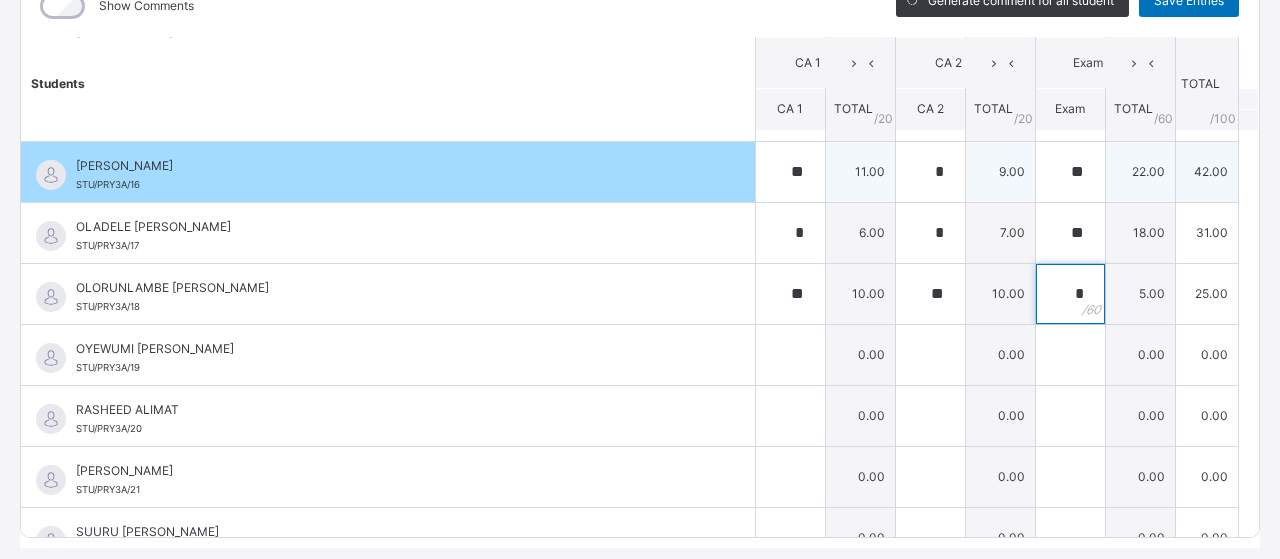 type on "*" 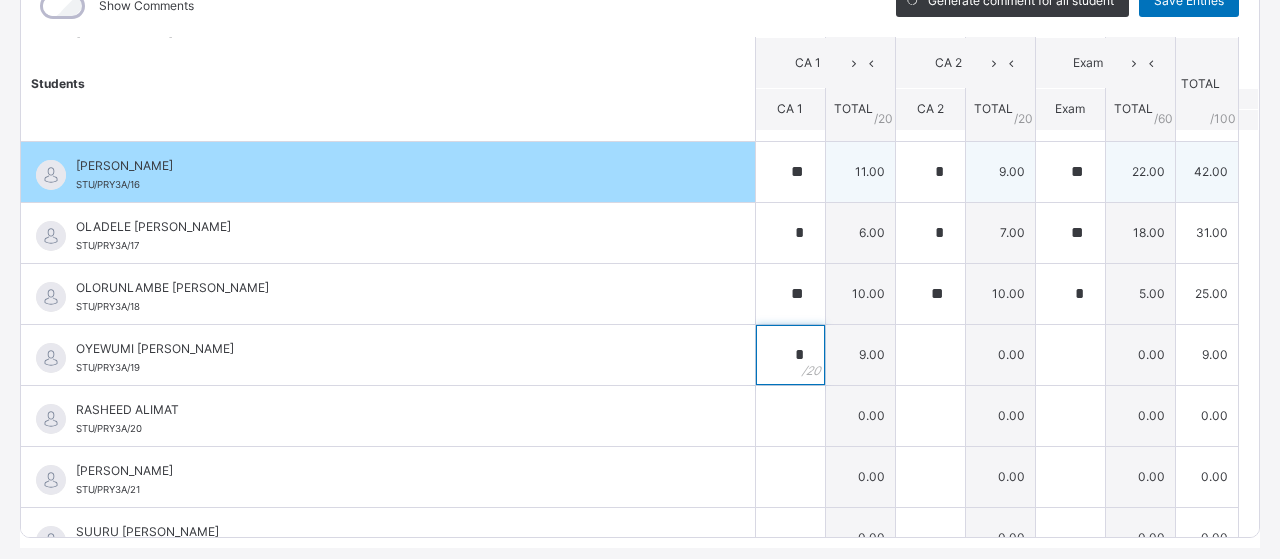 type on "*" 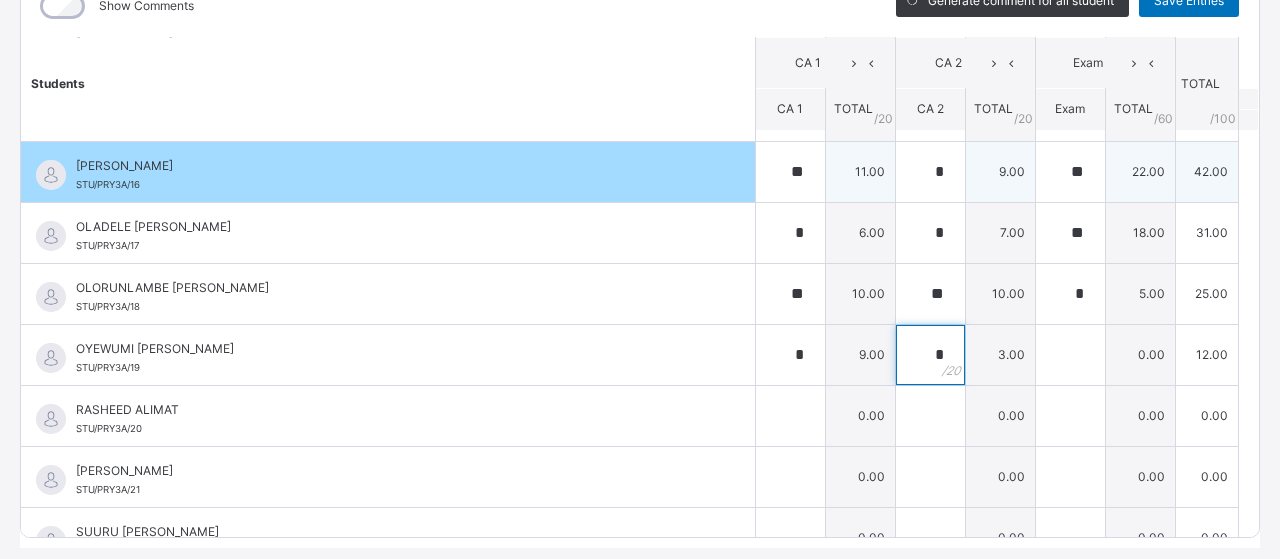 type on "*" 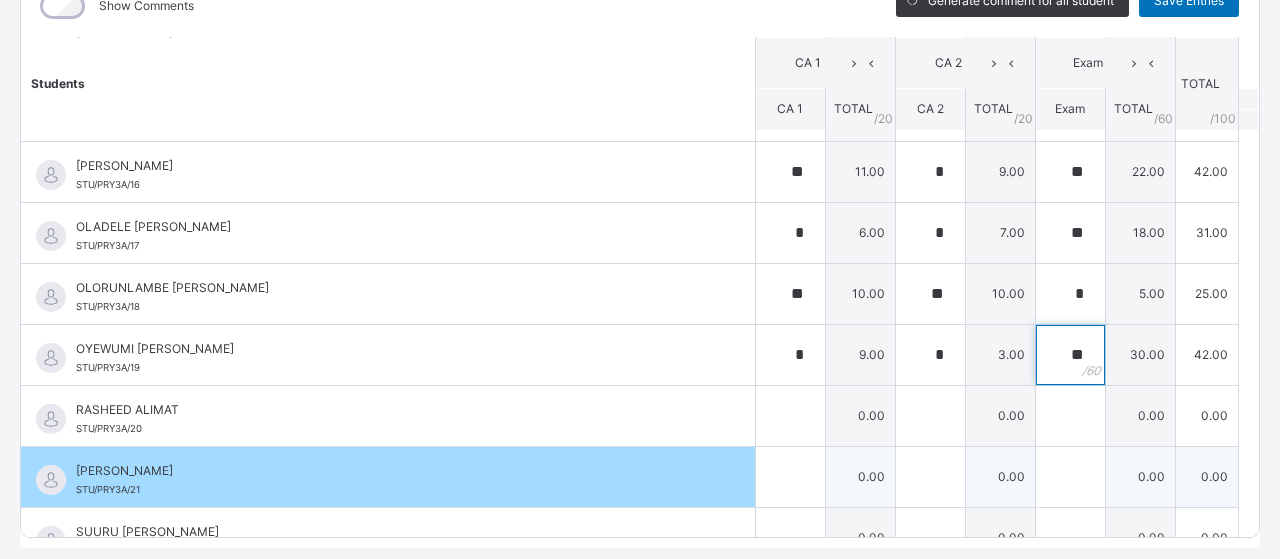 type on "**" 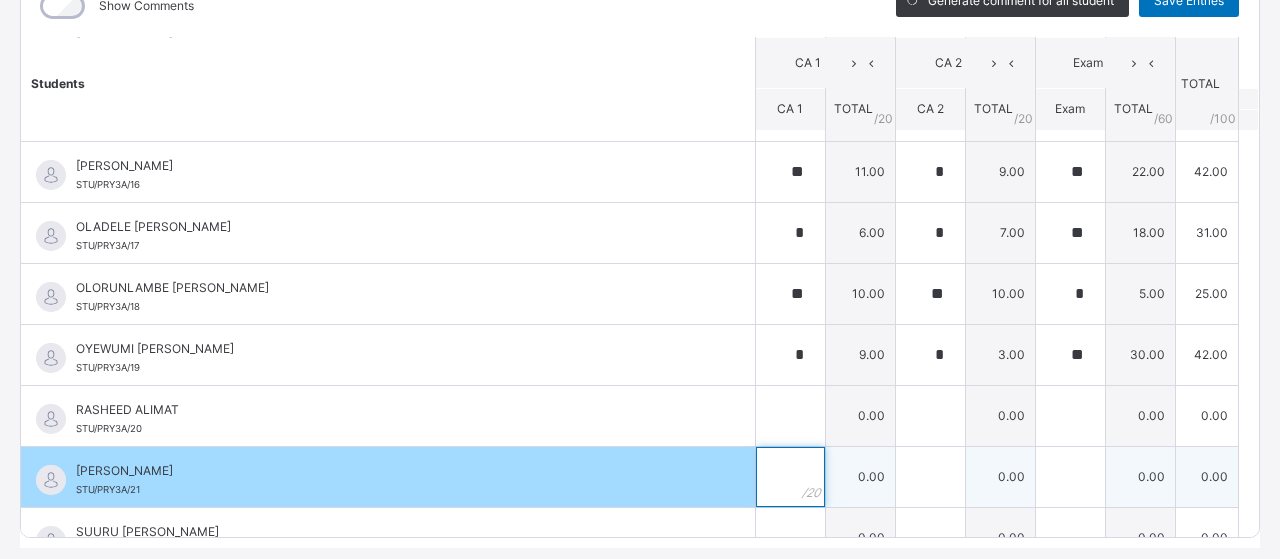click at bounding box center [790, 477] 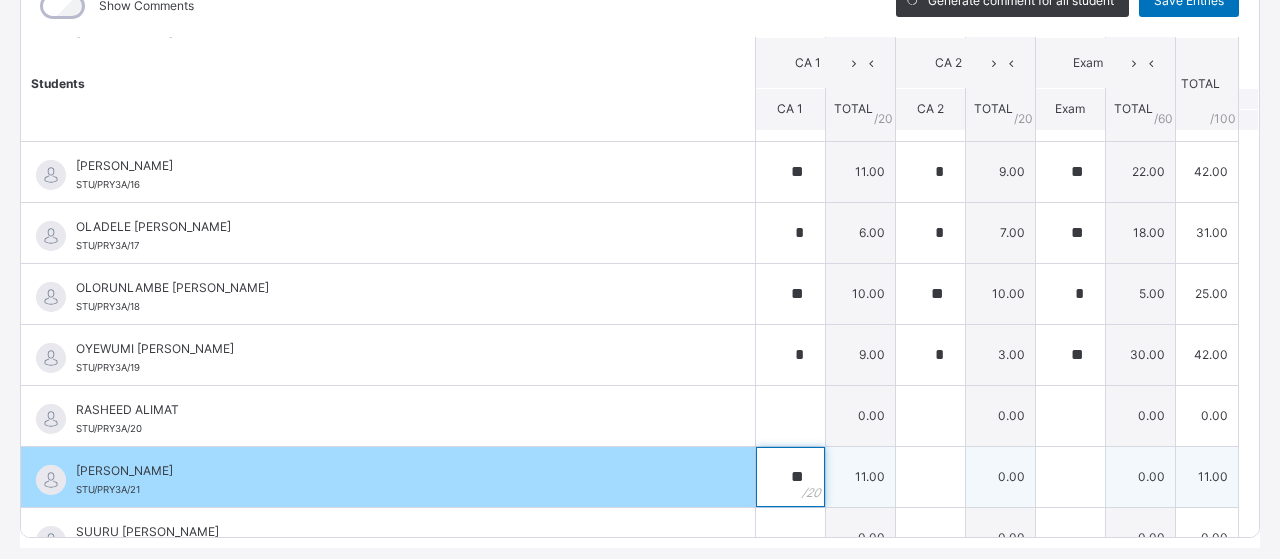 type on "**" 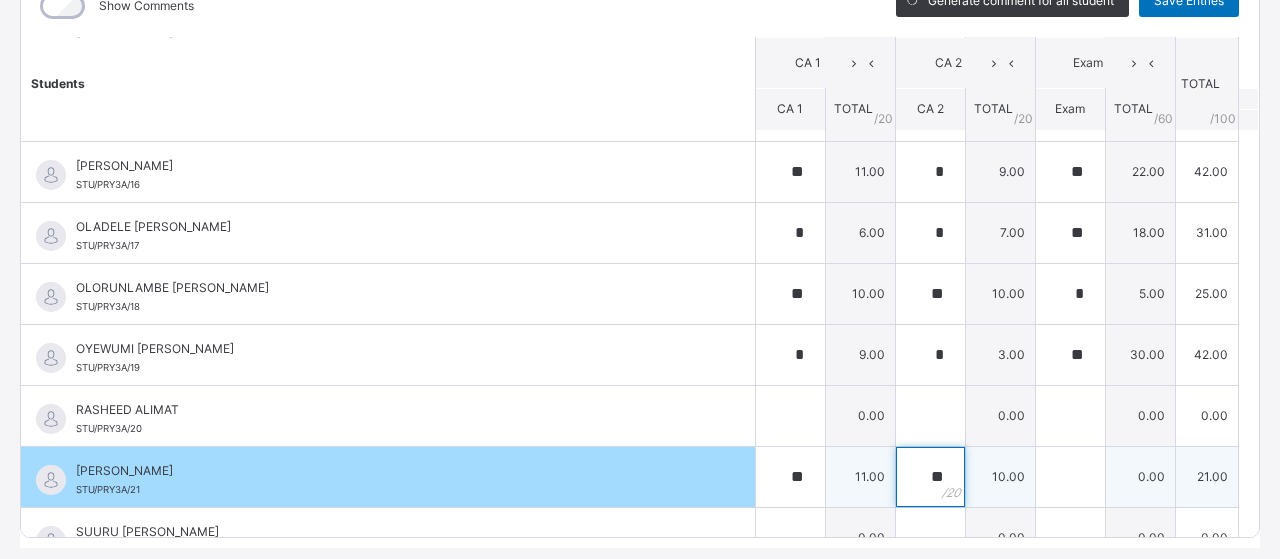 type on "**" 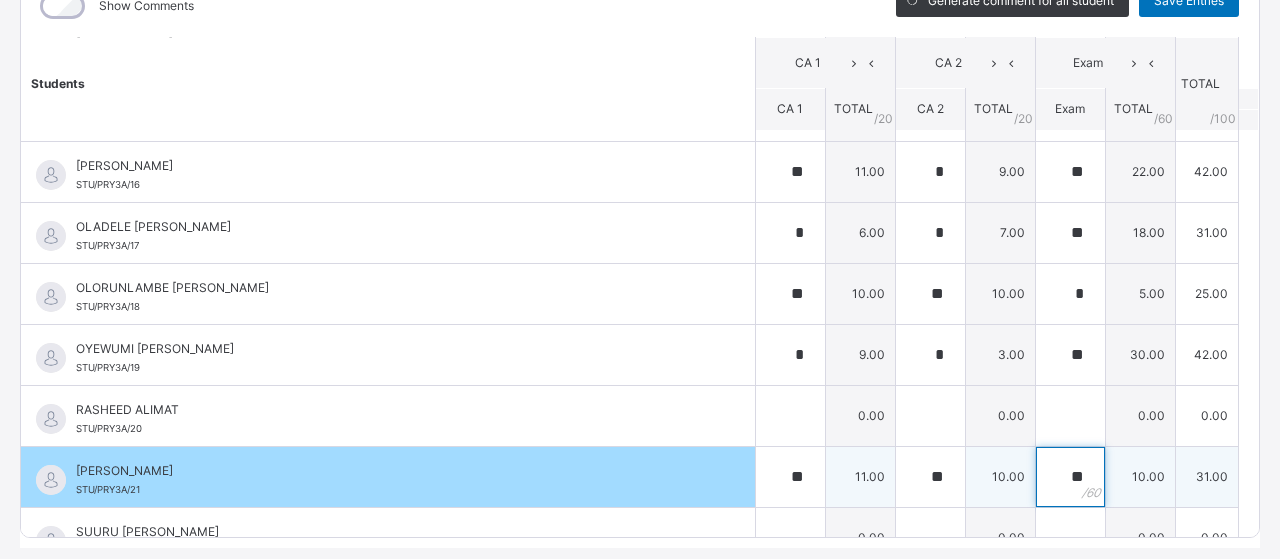 type on "**" 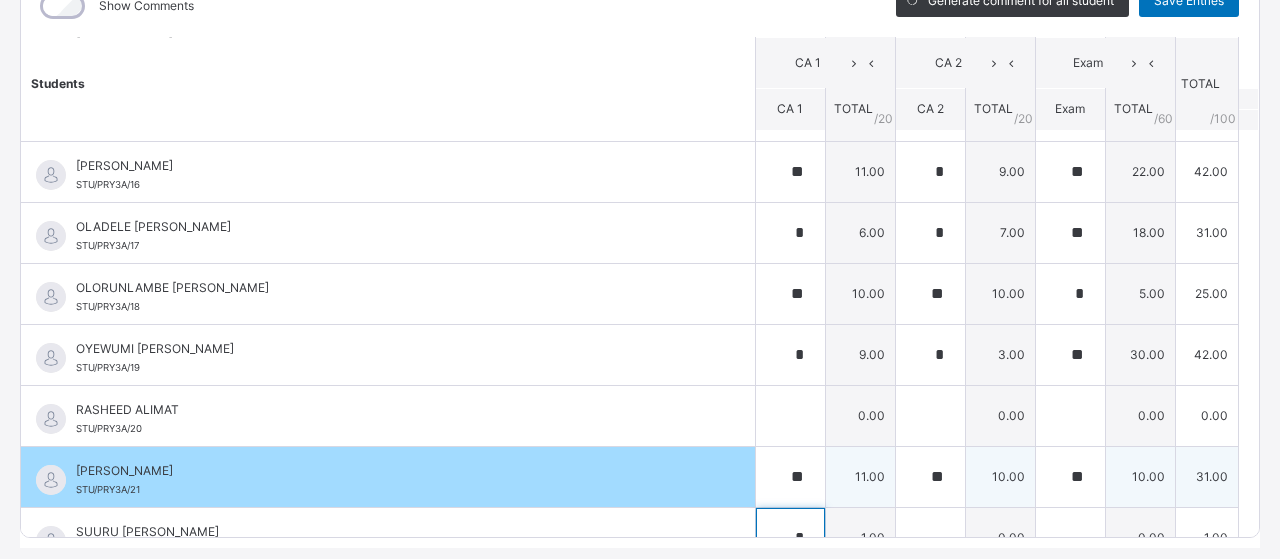 scroll, scrollTop: 906, scrollLeft: 0, axis: vertical 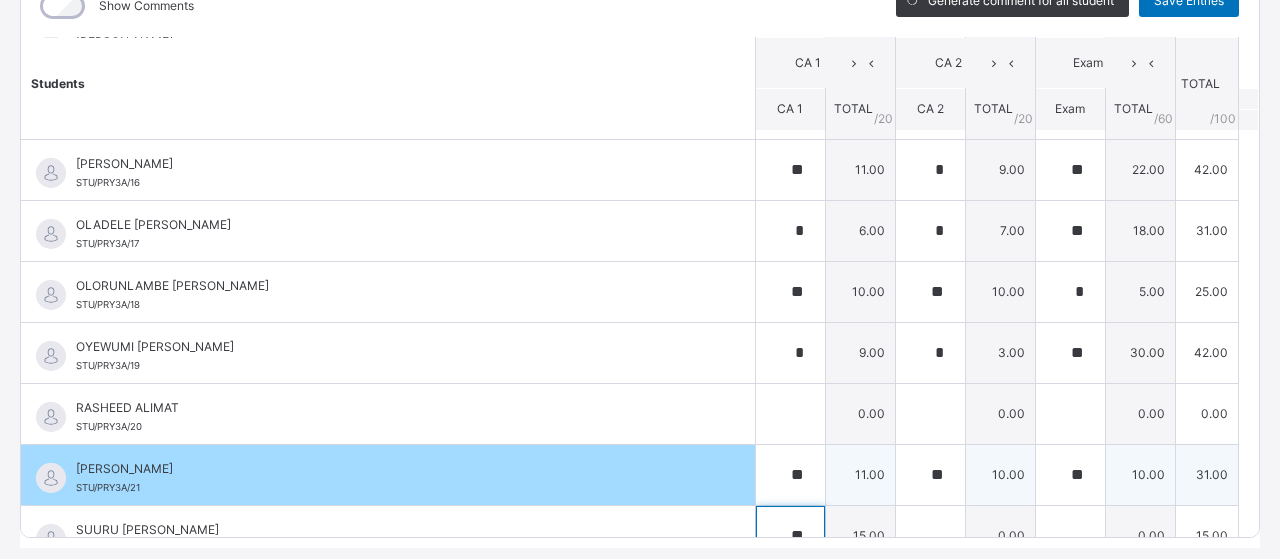 type on "**" 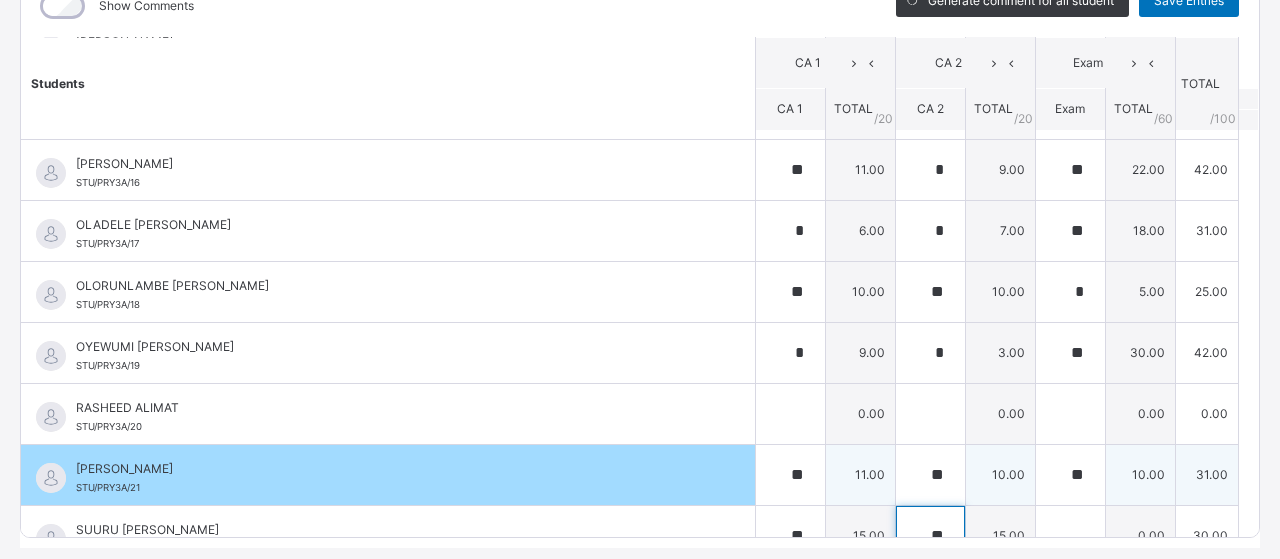 type on "**" 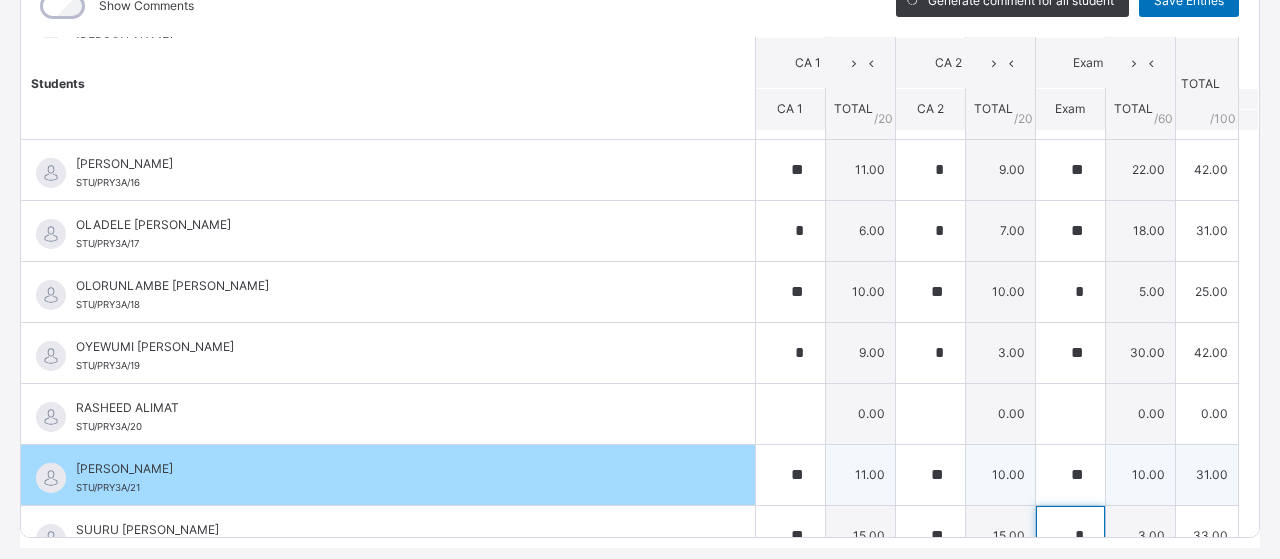 type on "**" 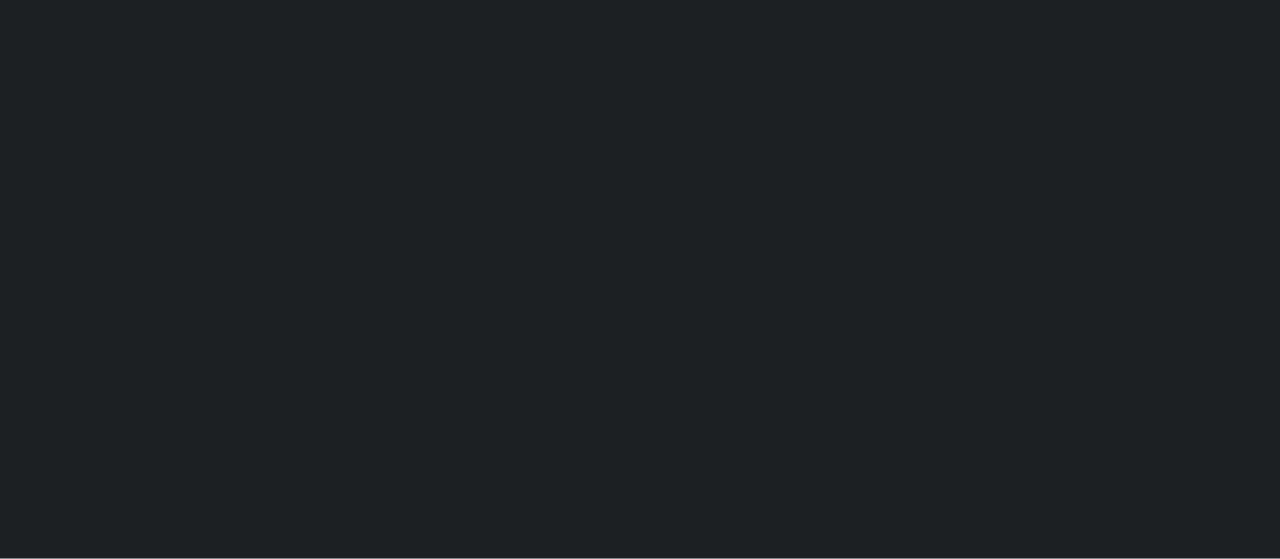 scroll, scrollTop: 0, scrollLeft: 0, axis: both 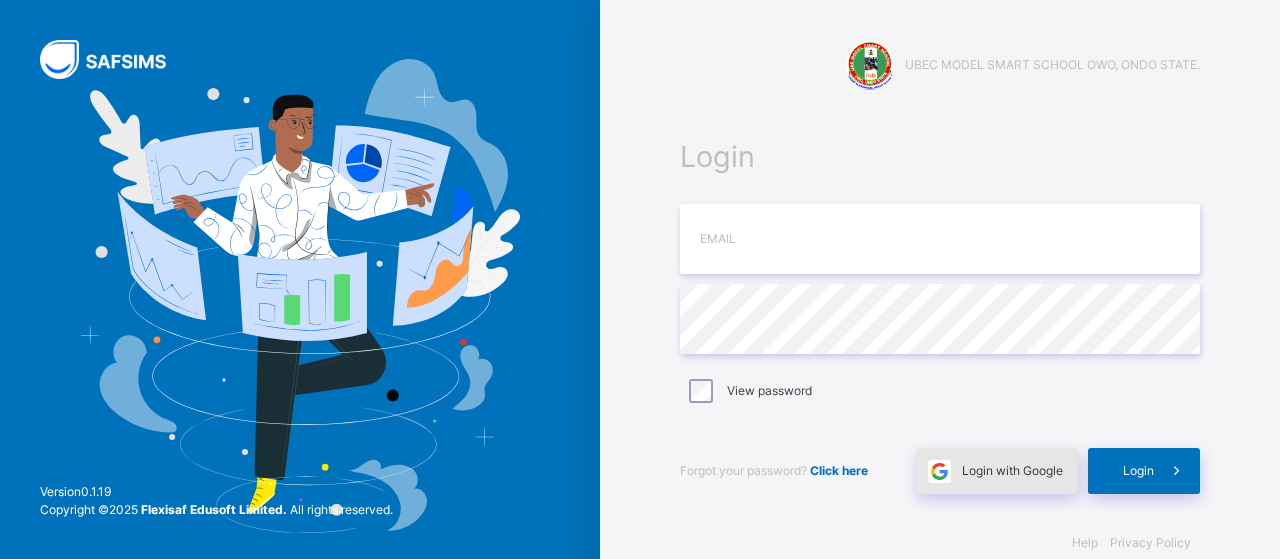 click on "Login with Google" at bounding box center (1012, 471) 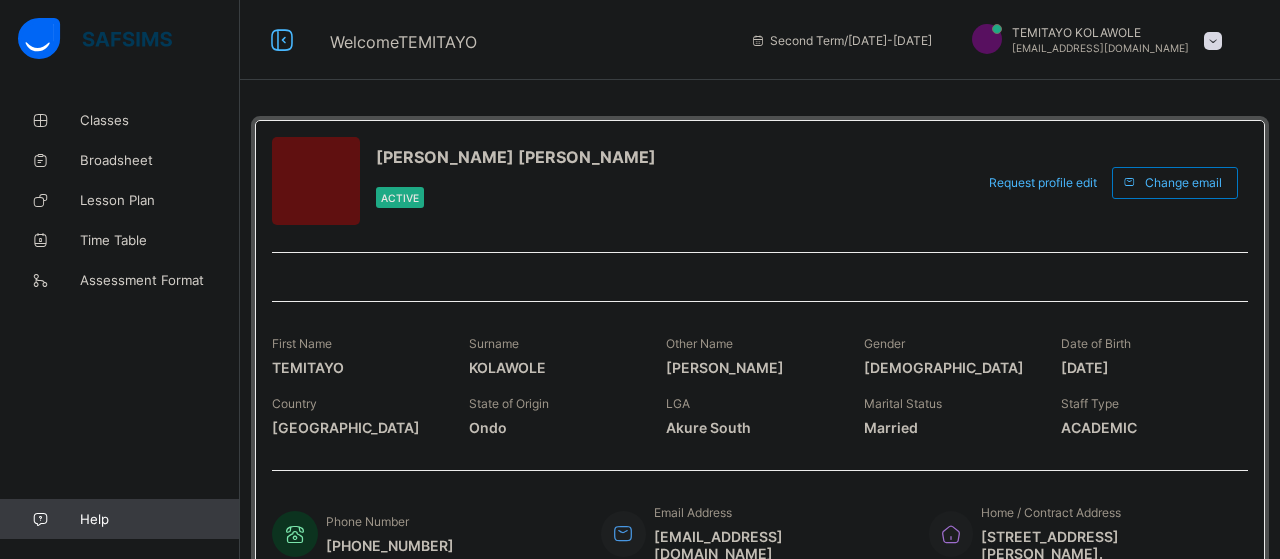 scroll, scrollTop: 0, scrollLeft: 0, axis: both 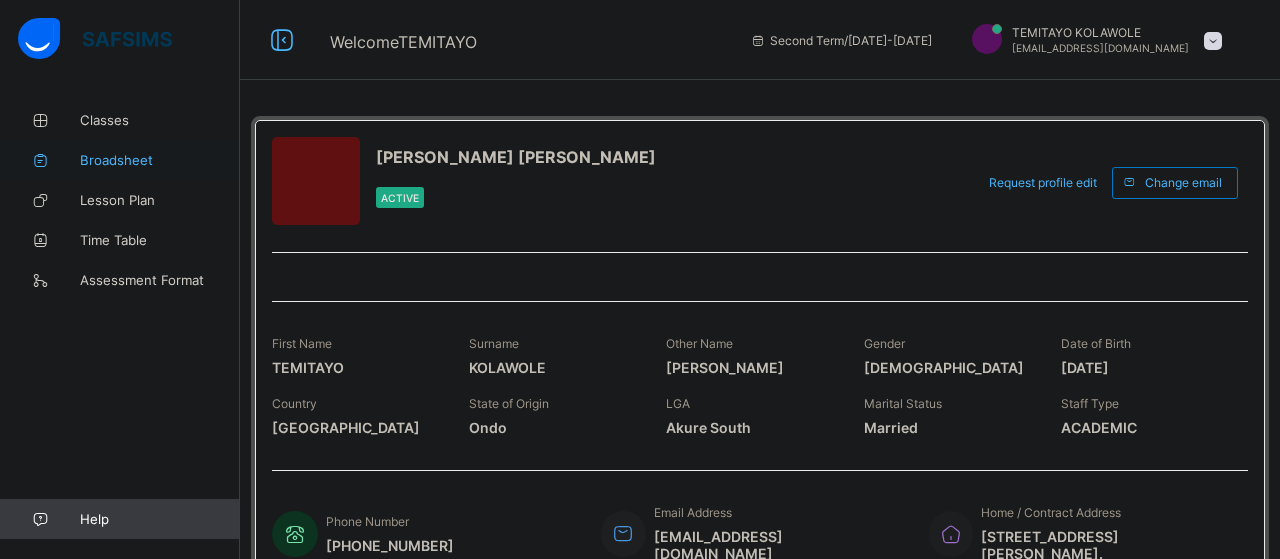 click on "Broadsheet" at bounding box center [120, 160] 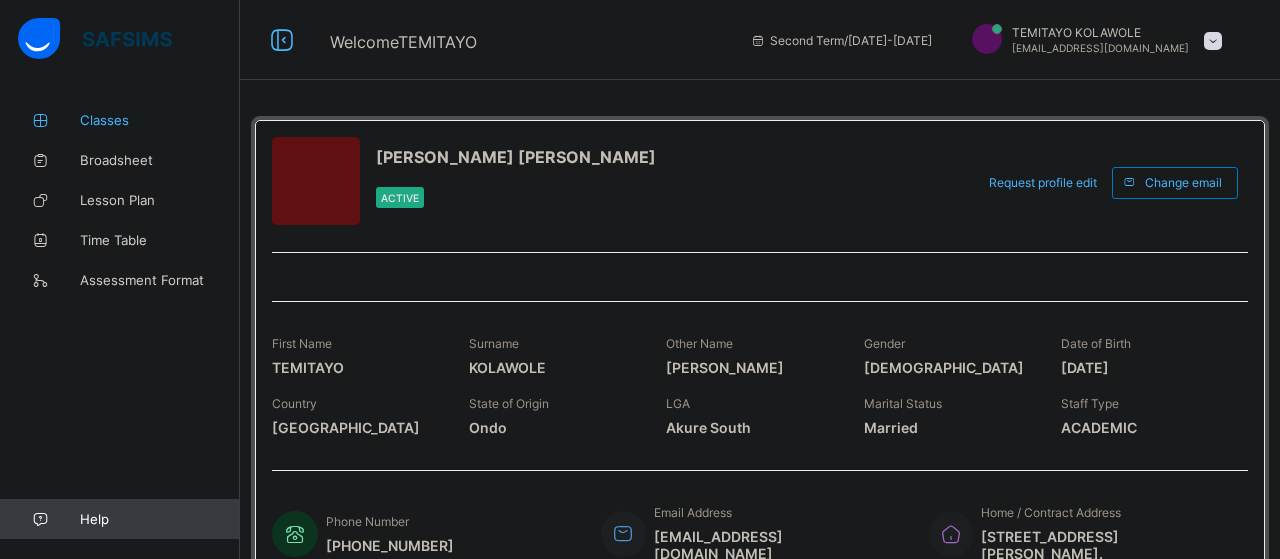 click on "Classes" at bounding box center [160, 120] 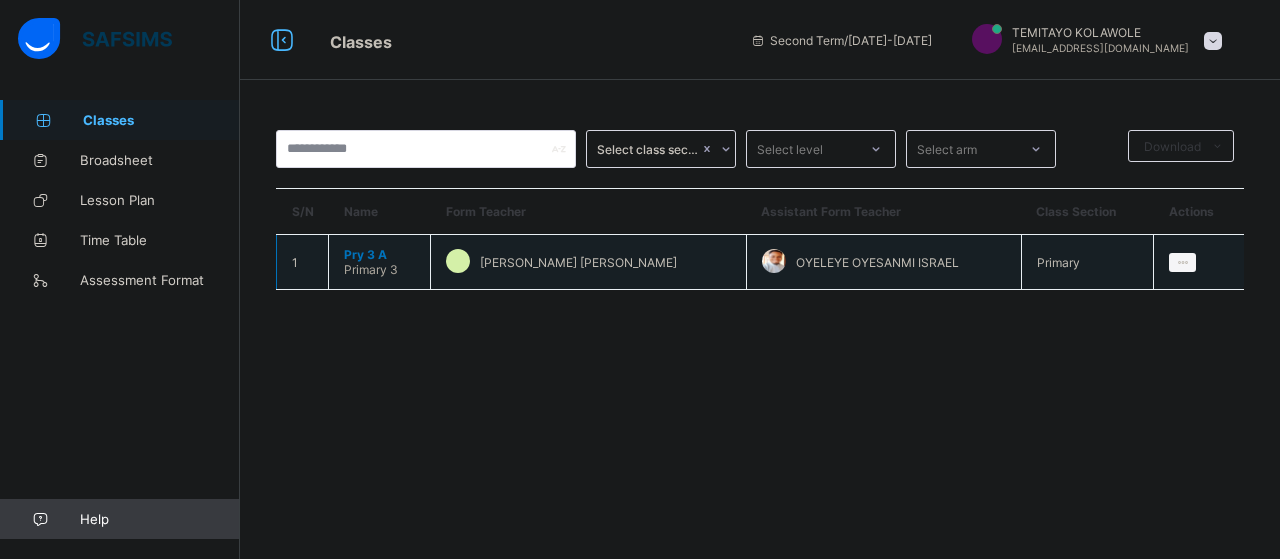 click on "Pry 3   A" at bounding box center [379, 254] 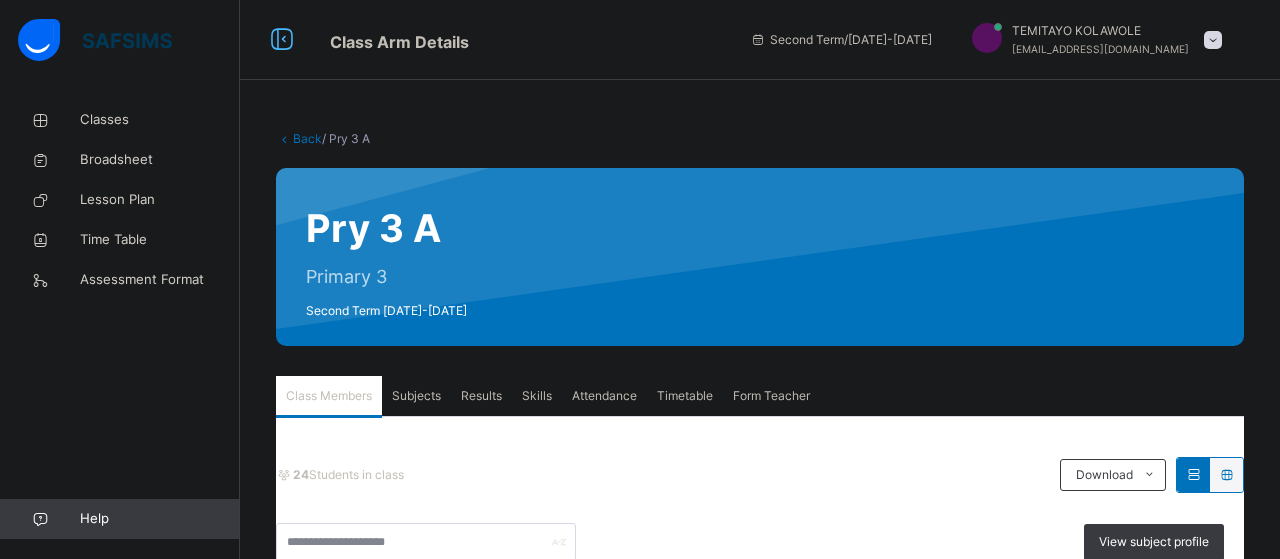 scroll, scrollTop: 400, scrollLeft: 0, axis: vertical 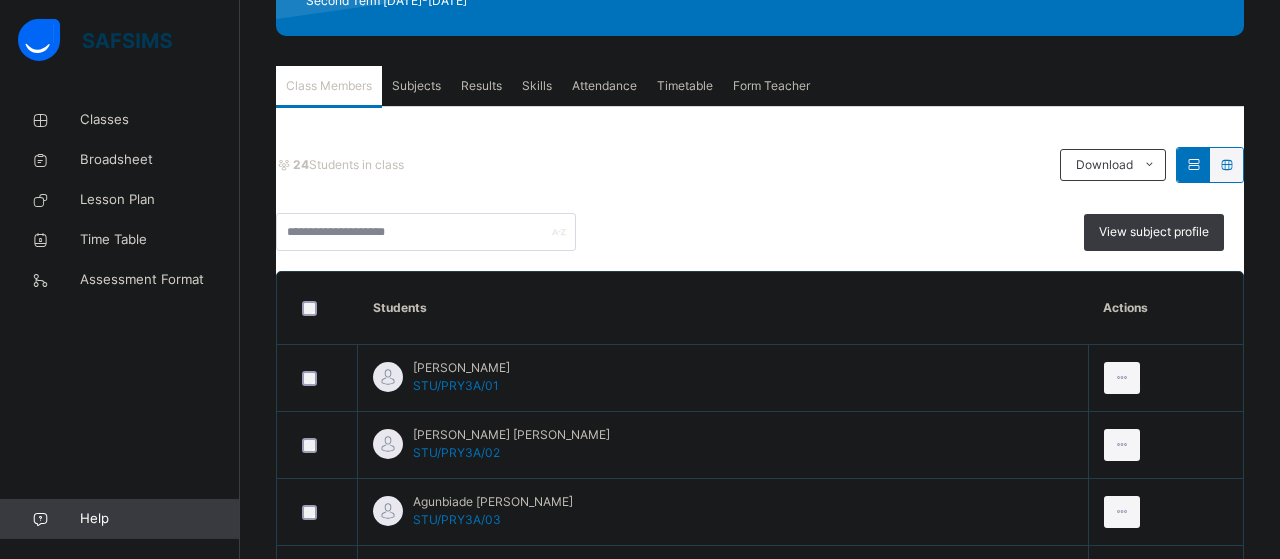 click on "Results" at bounding box center [481, 86] 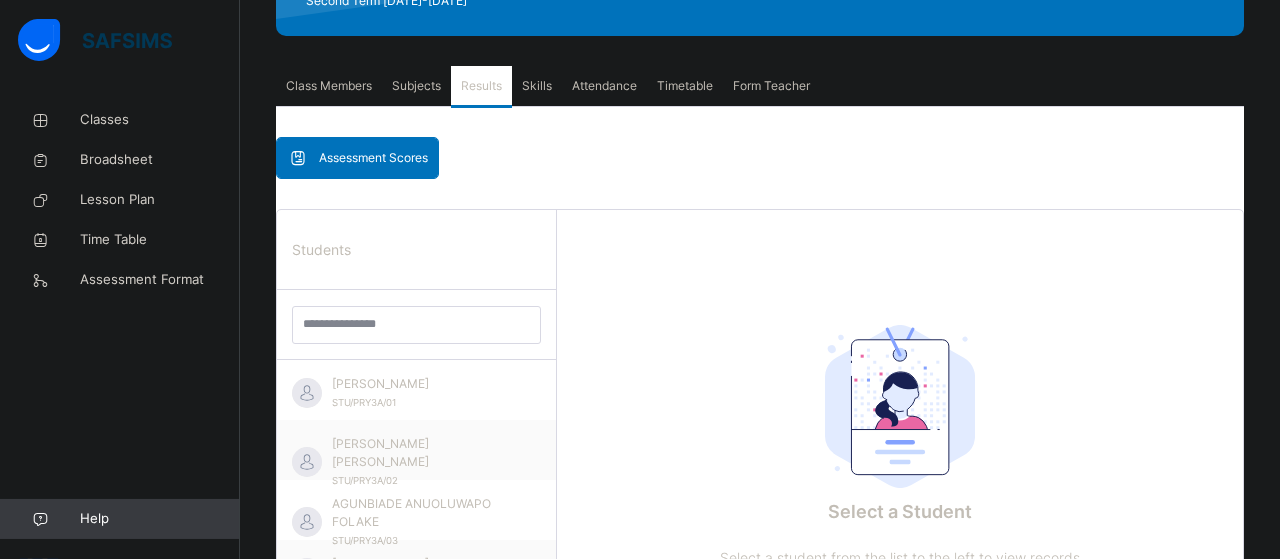 click on "Assessment Scores" at bounding box center [373, 158] 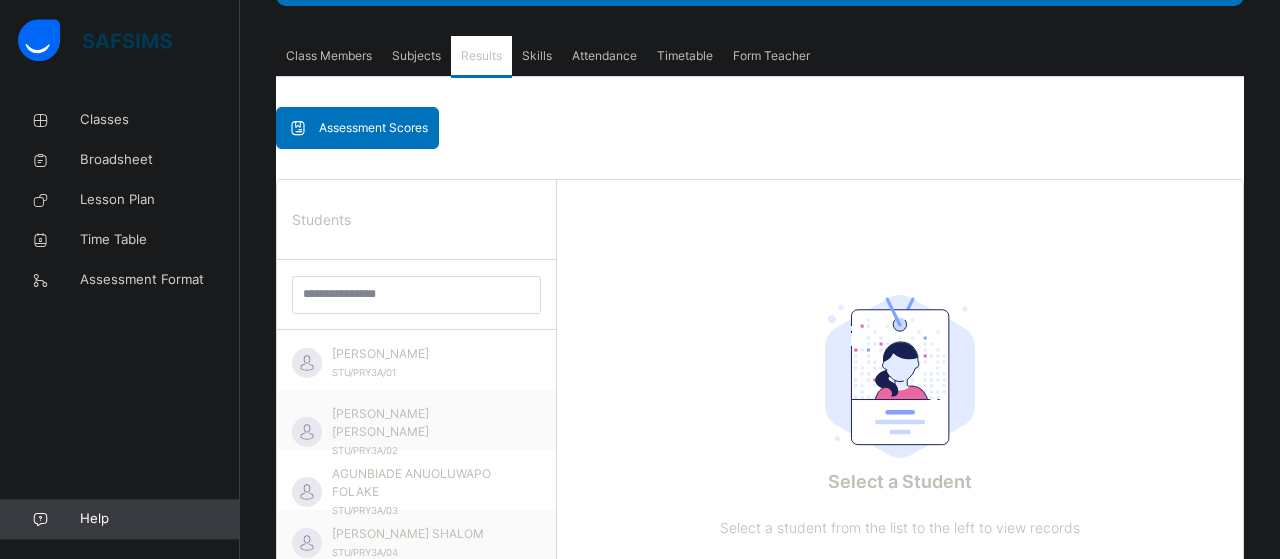 scroll, scrollTop: 349, scrollLeft: 0, axis: vertical 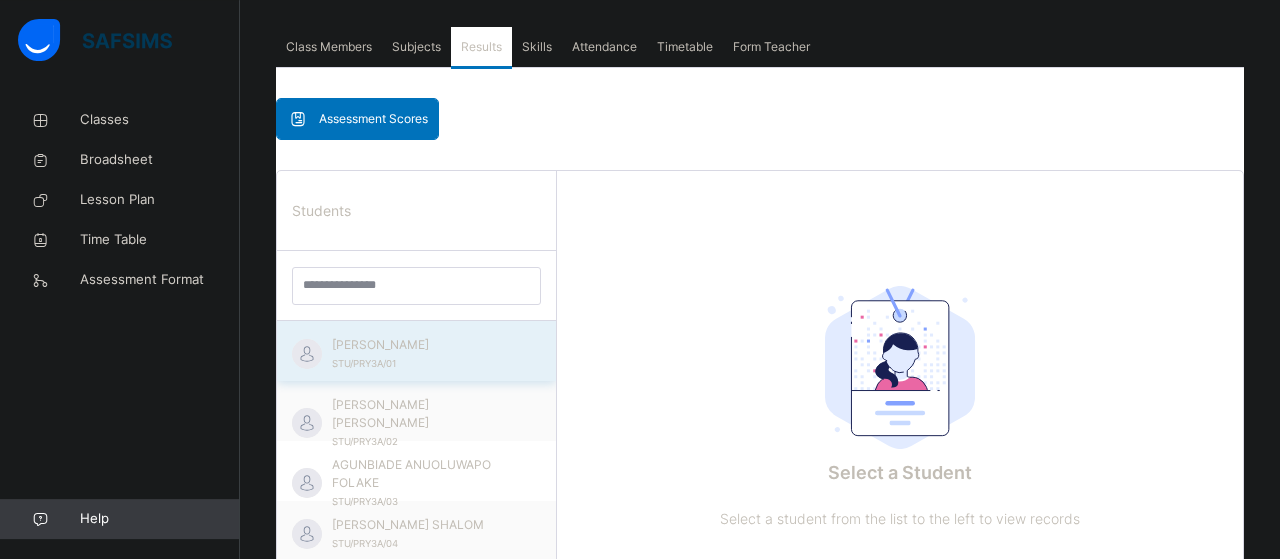 click on "[PERSON_NAME]" at bounding box center [421, 345] 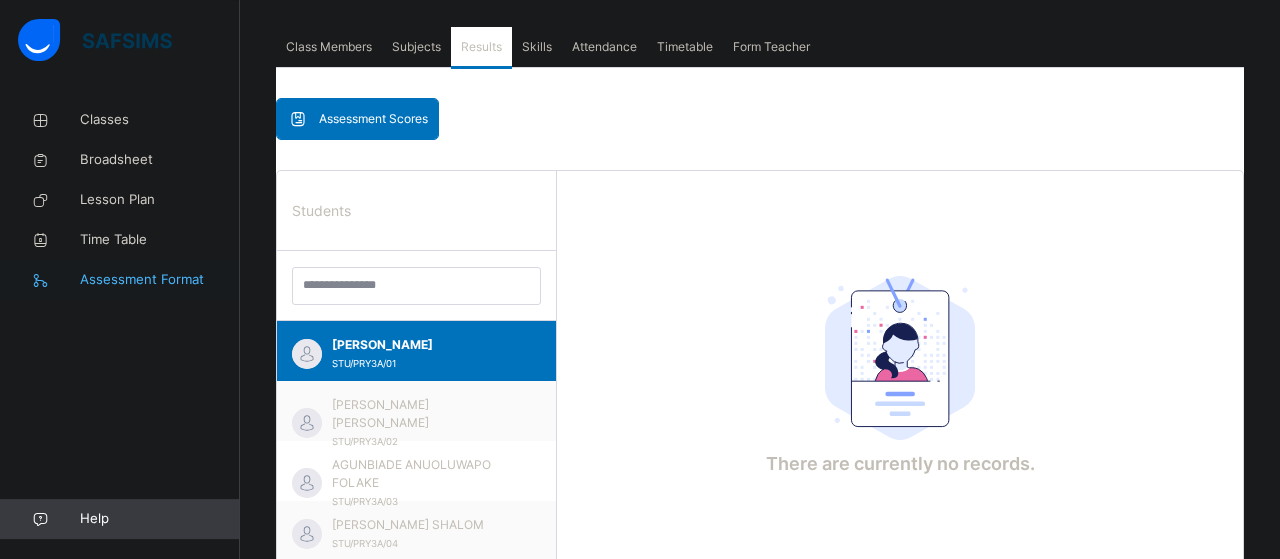 click on "Assessment Format" at bounding box center [160, 280] 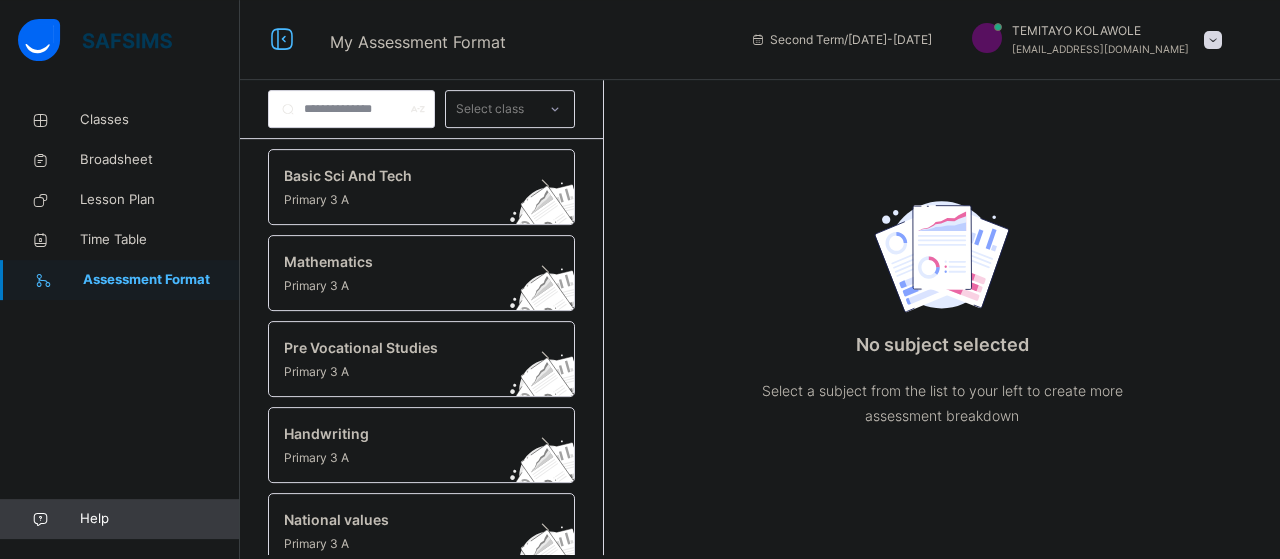scroll, scrollTop: 0, scrollLeft: 0, axis: both 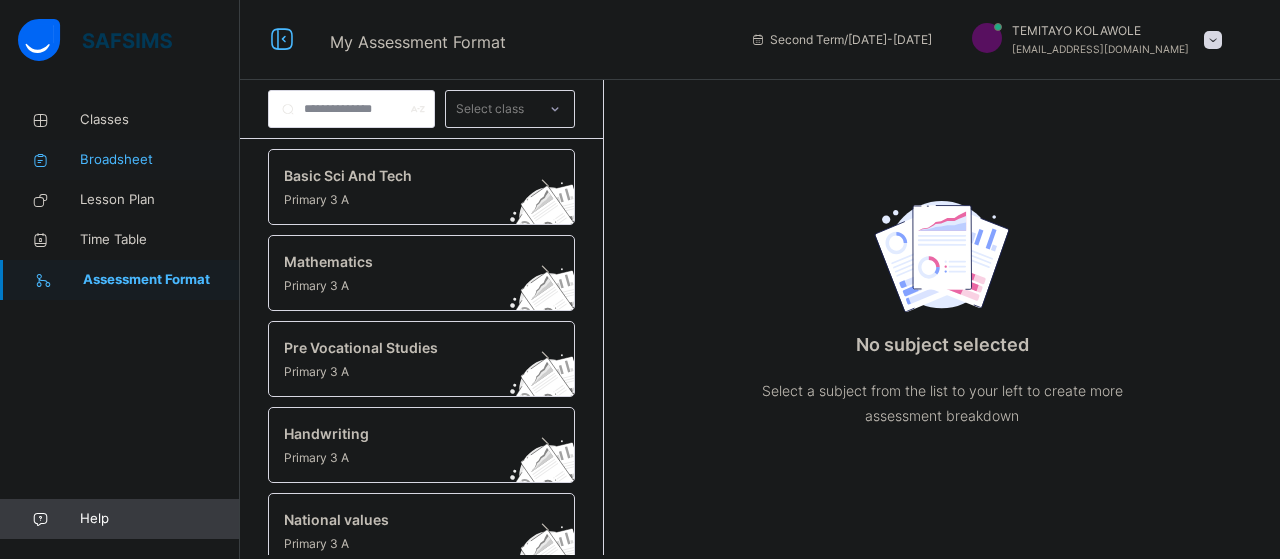 click on "Broadsheet" at bounding box center [160, 160] 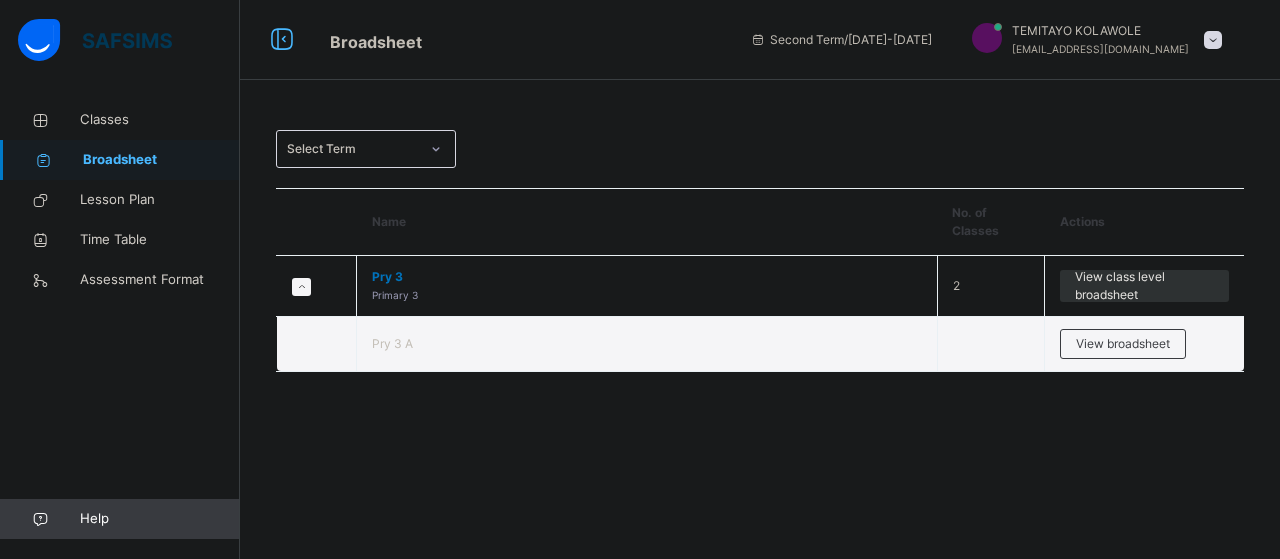 click 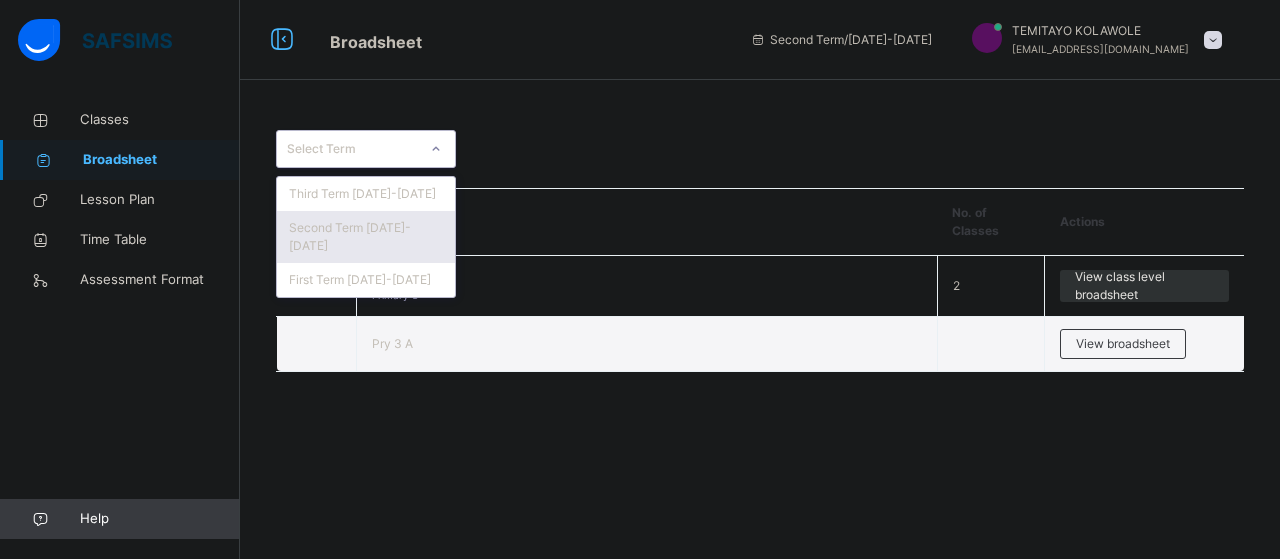 click on "Second Term [DATE]-[DATE]" at bounding box center [366, 237] 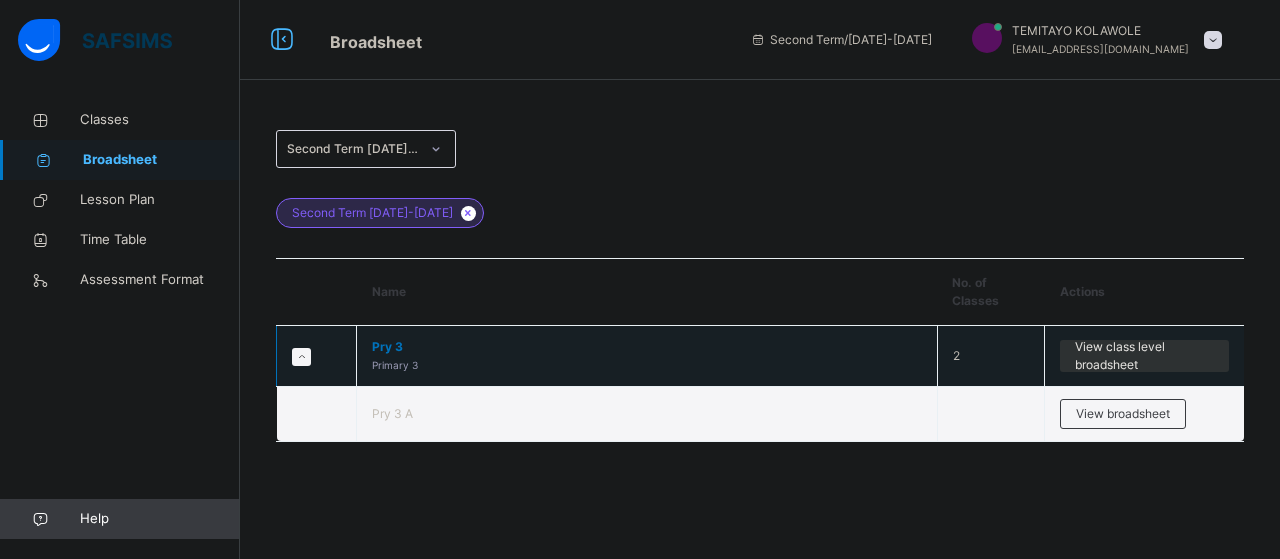 click at bounding box center [301, 357] 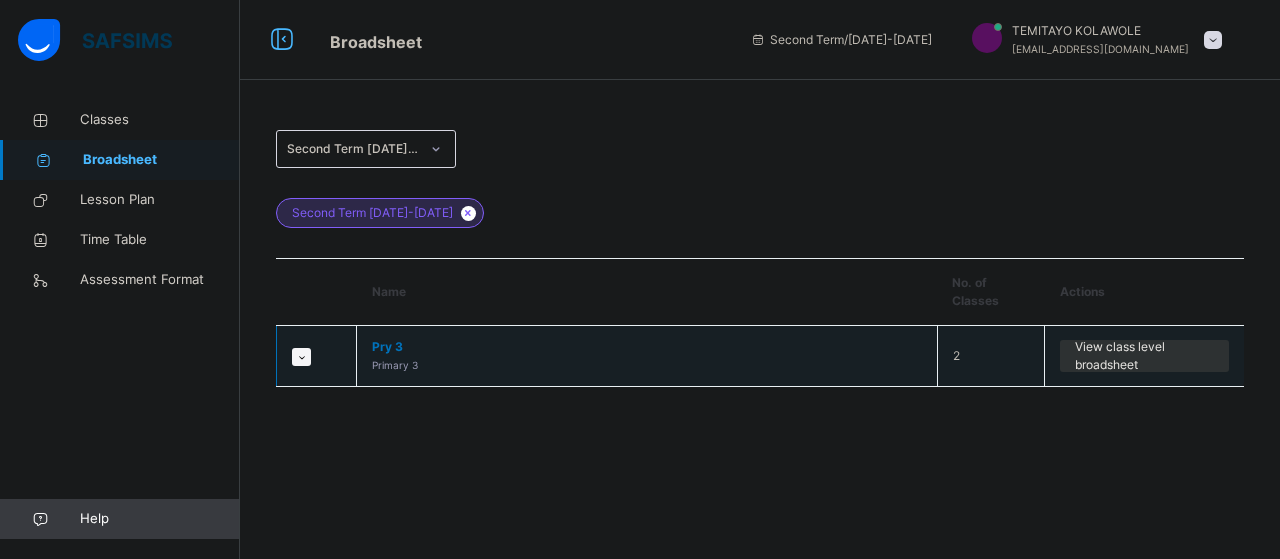 click at bounding box center [317, 356] 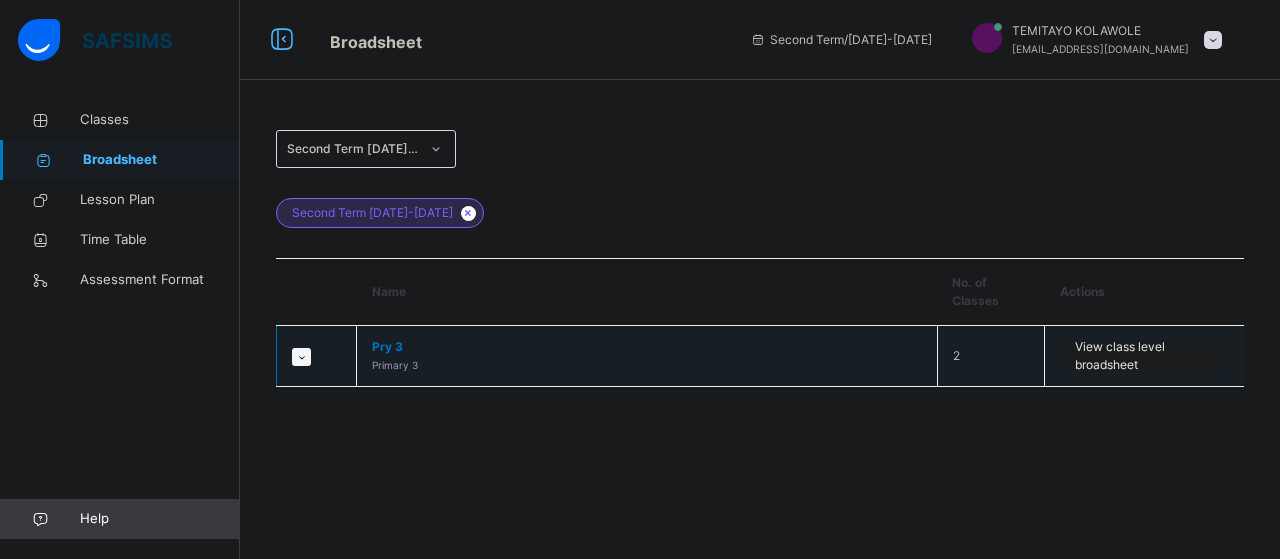 click on "View class level broadsheet" at bounding box center [1144, 356] 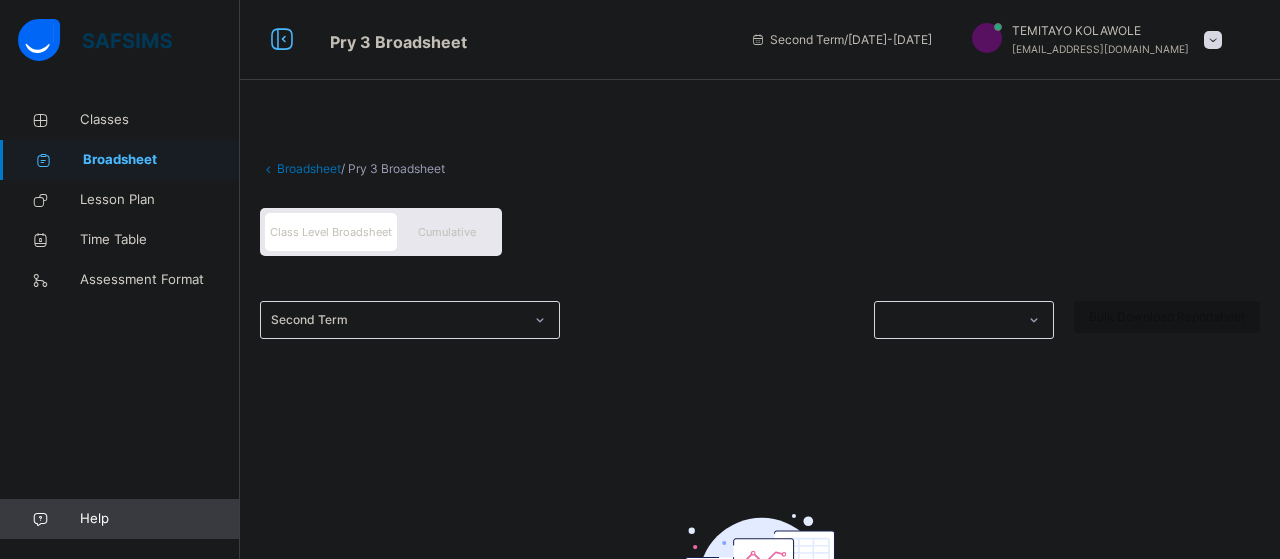 scroll, scrollTop: 8, scrollLeft: 0, axis: vertical 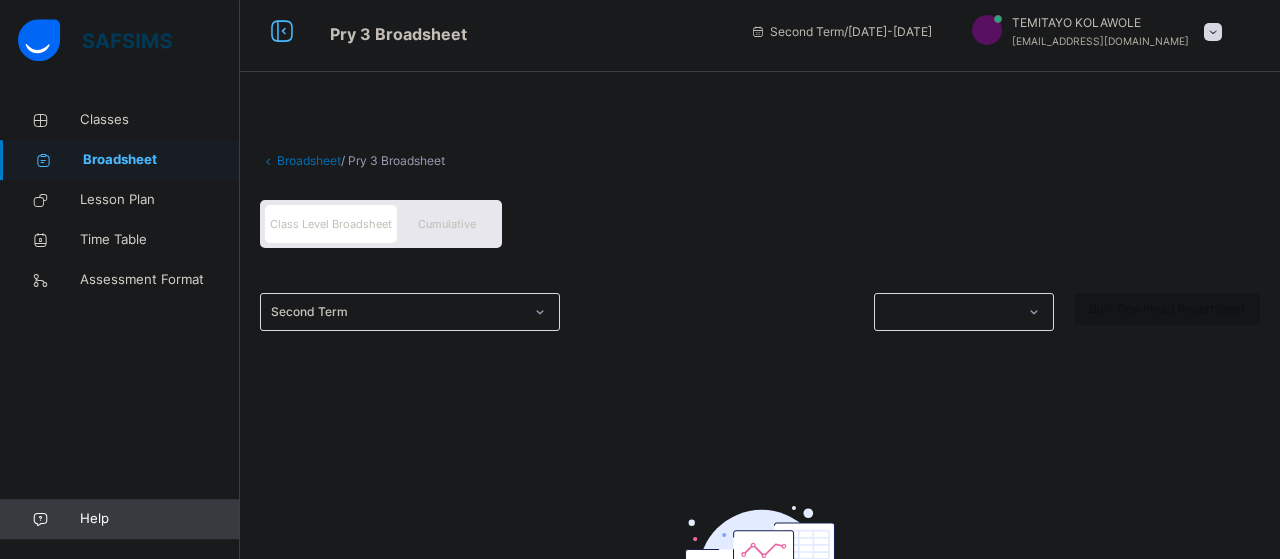 click on "Cumulative" at bounding box center [447, 224] 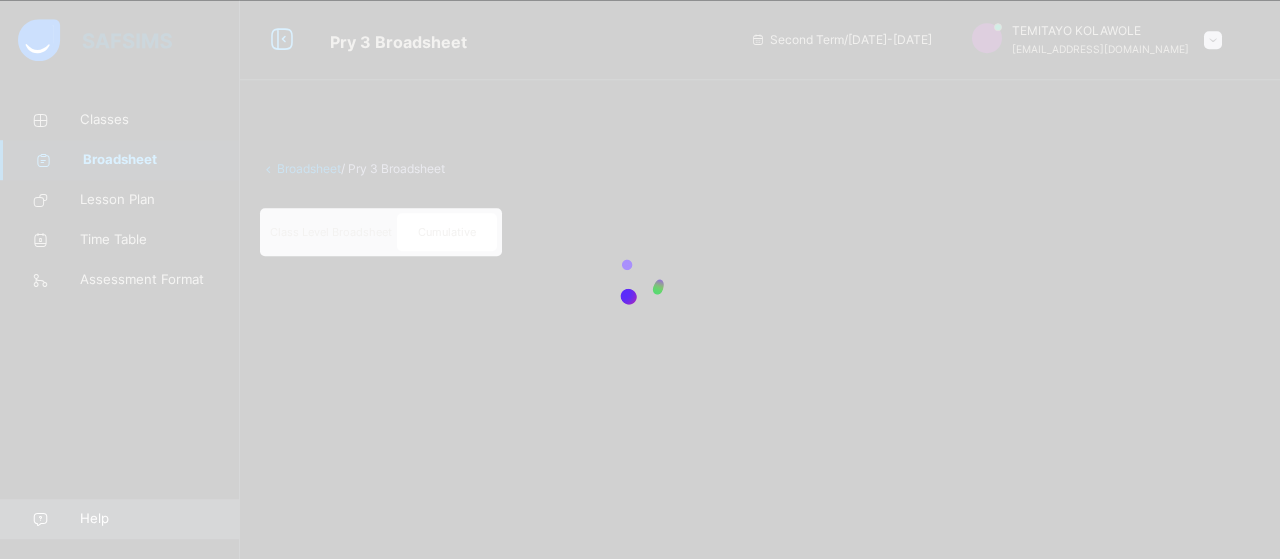 scroll, scrollTop: 0, scrollLeft: 0, axis: both 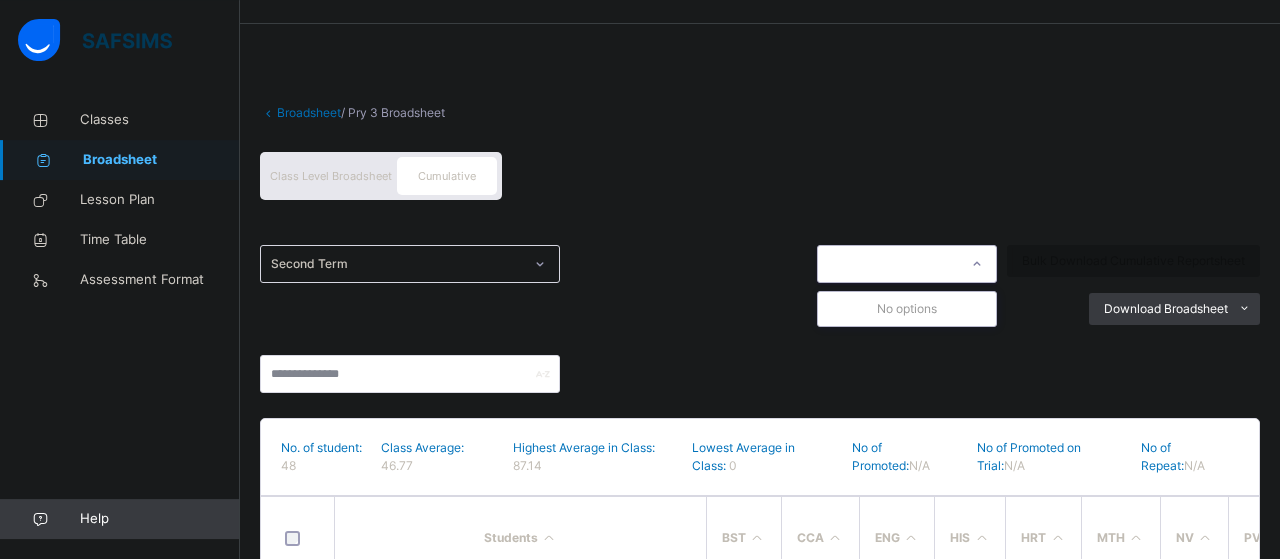 click 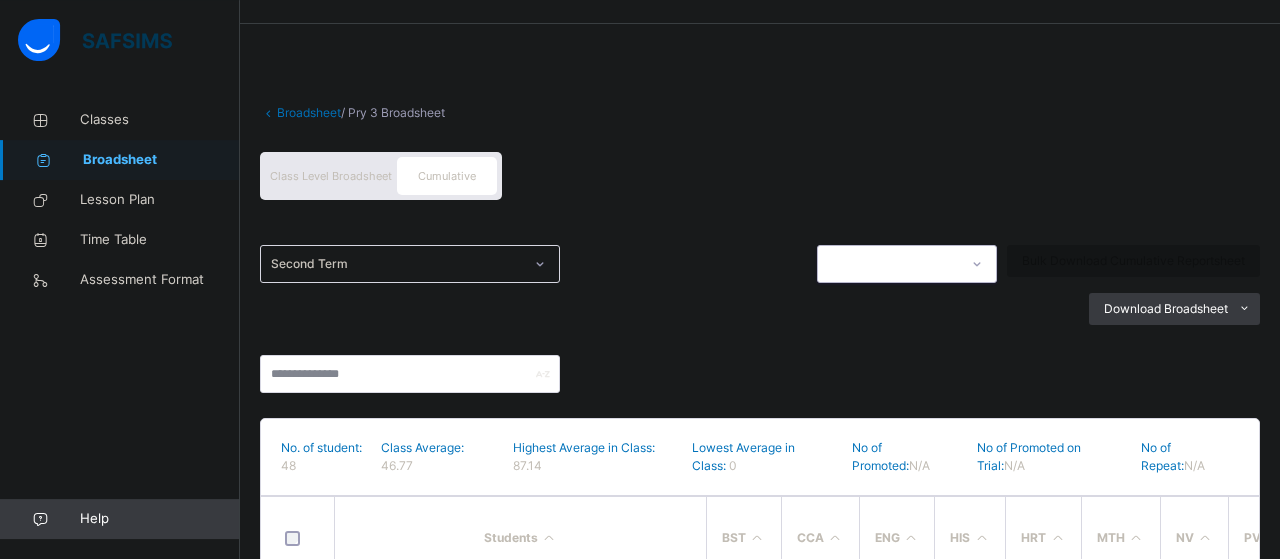click 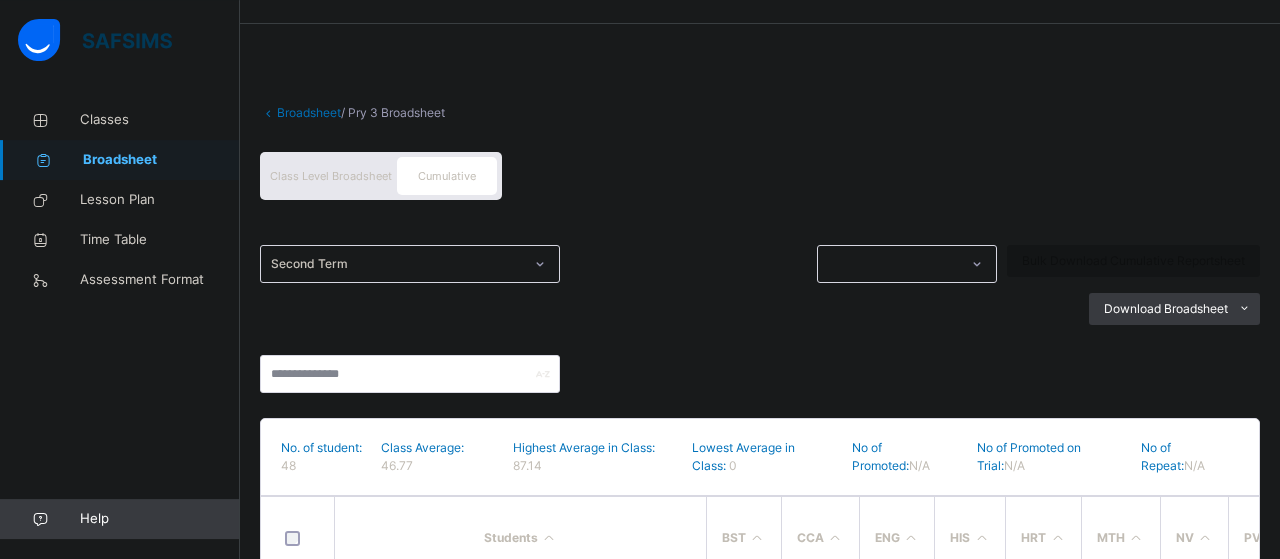click on "Class Level Broadsheet" at bounding box center [331, 176] 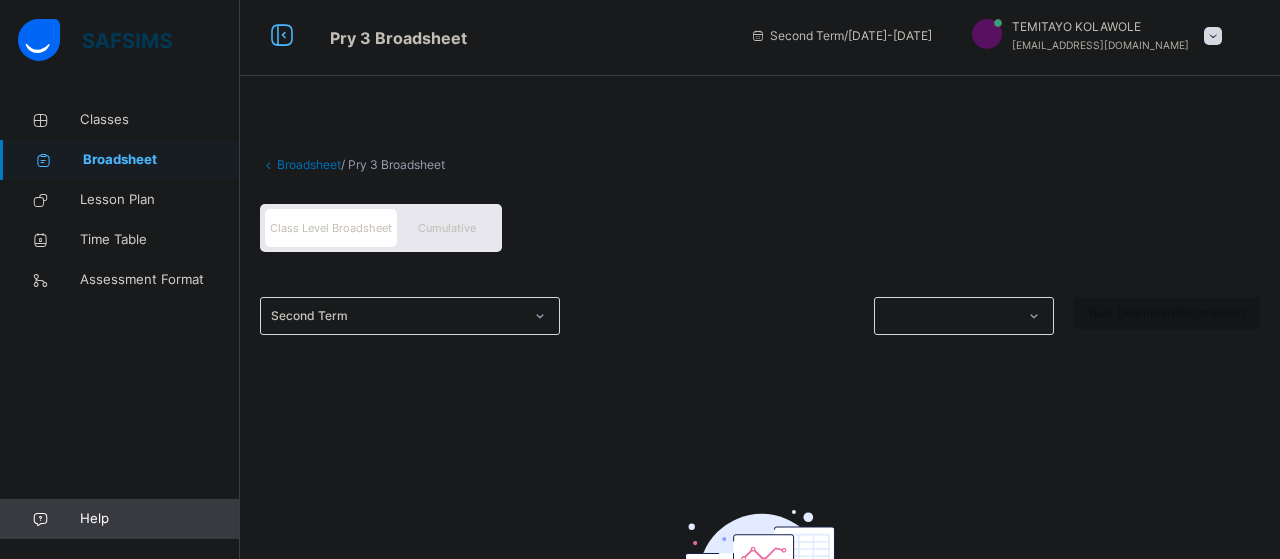 scroll, scrollTop: 0, scrollLeft: 0, axis: both 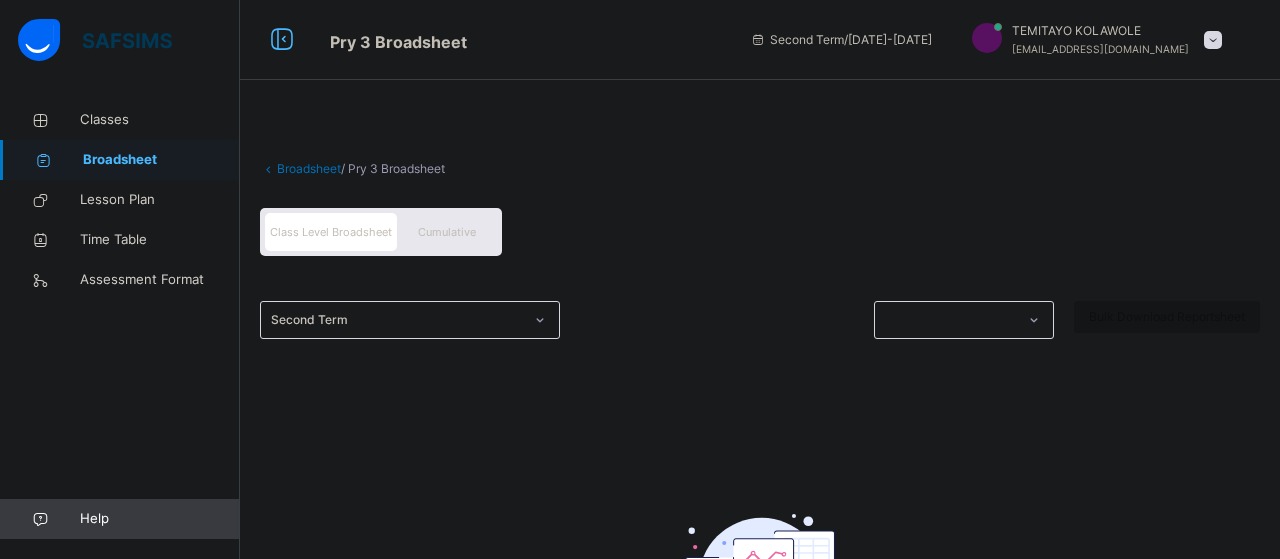 click at bounding box center [268, 168] 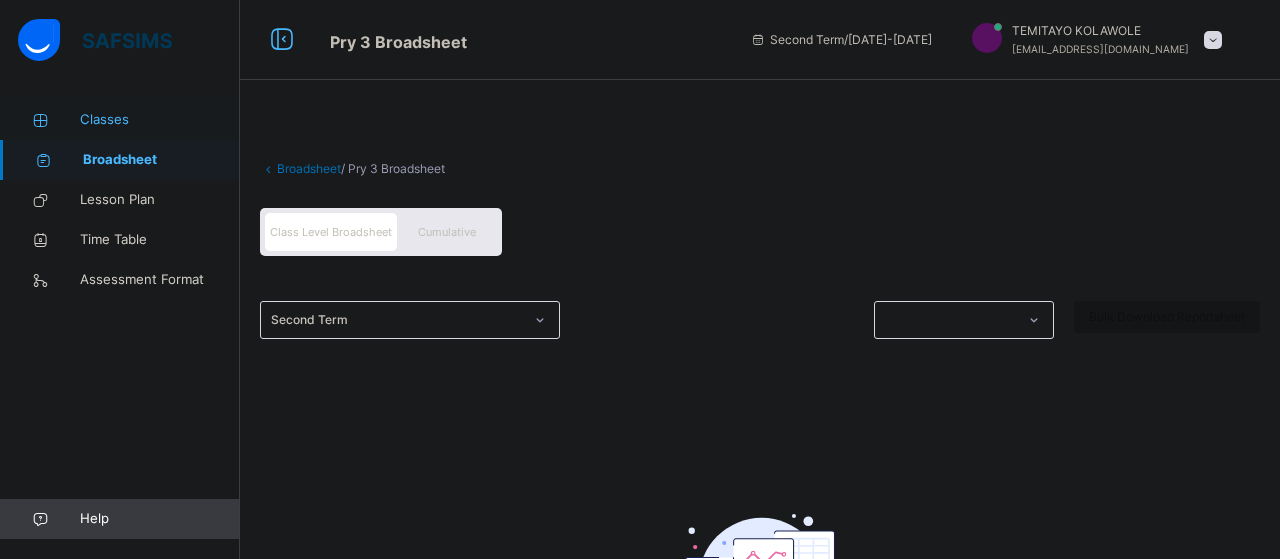 click on "Classes" at bounding box center [160, 120] 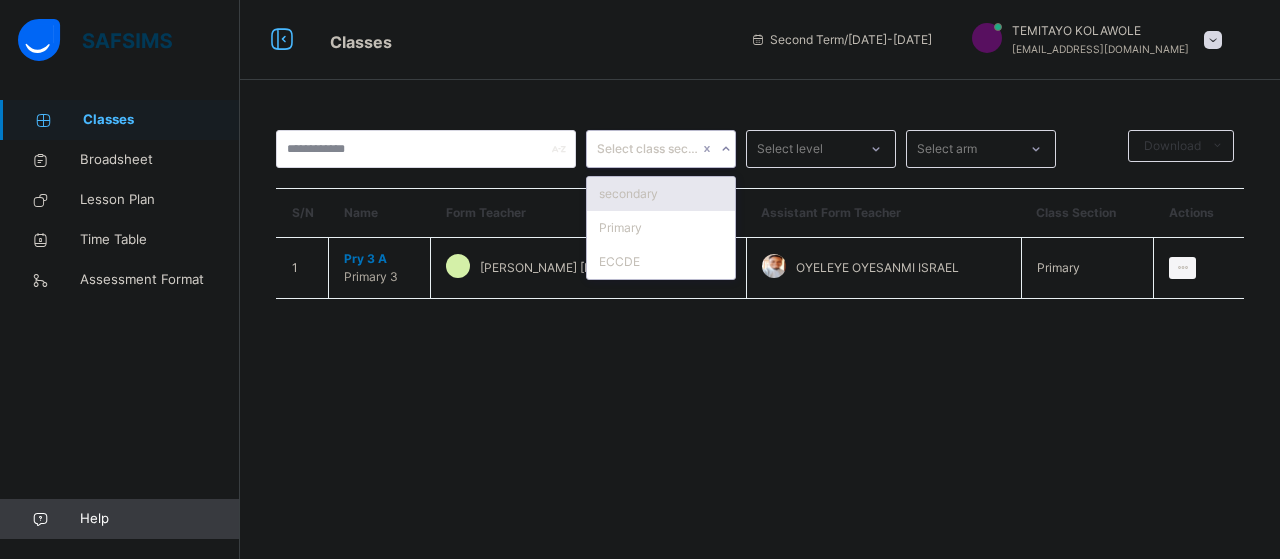 click 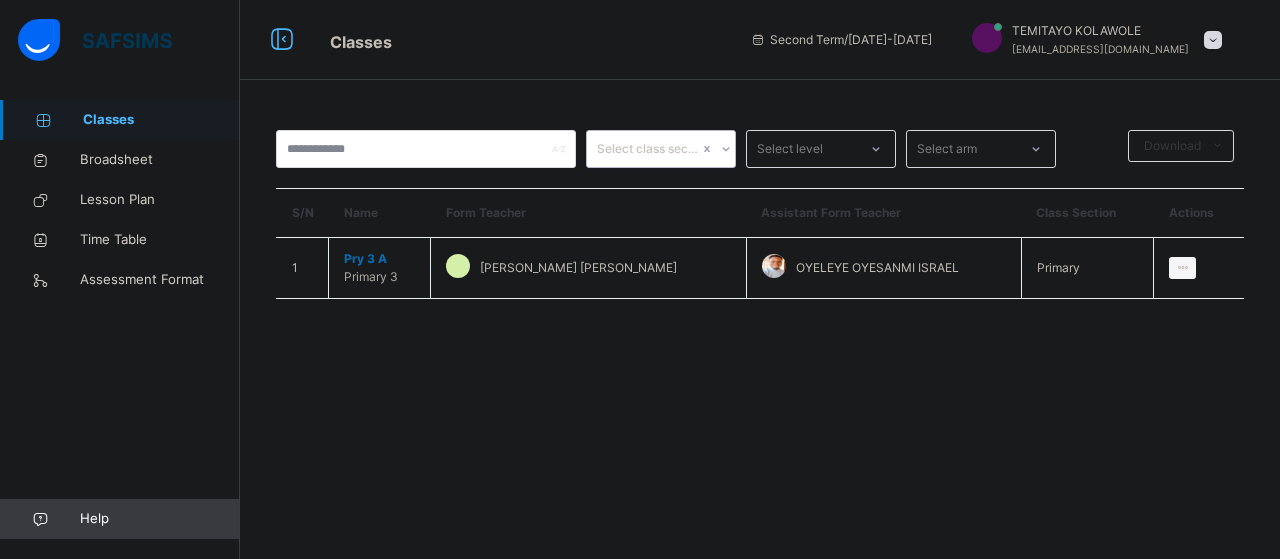 click 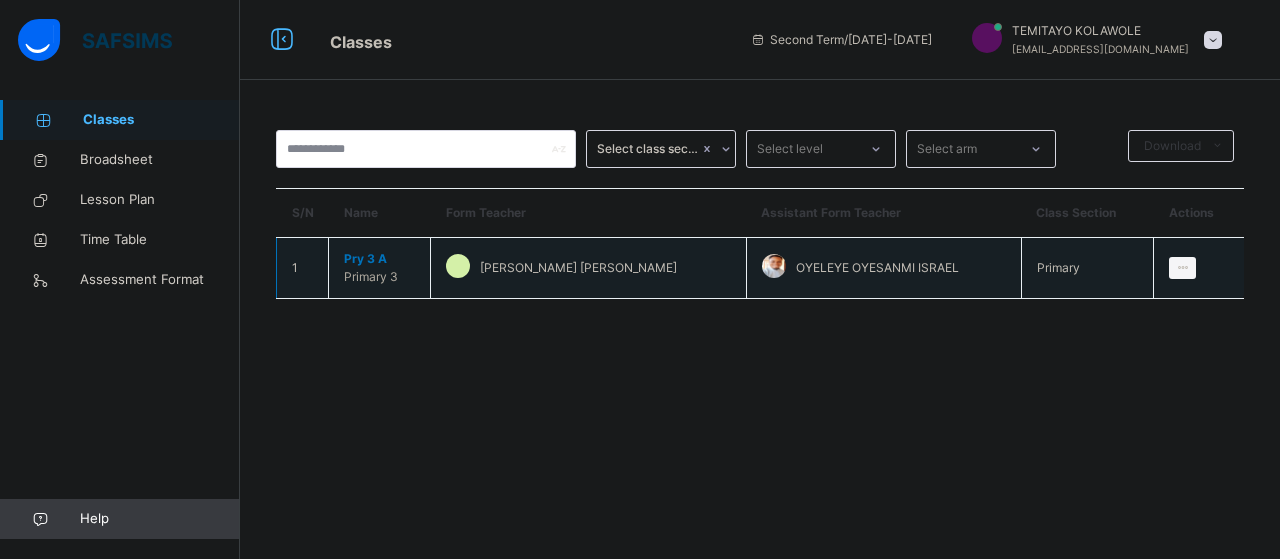 click on "Pry 3   A" at bounding box center (379, 259) 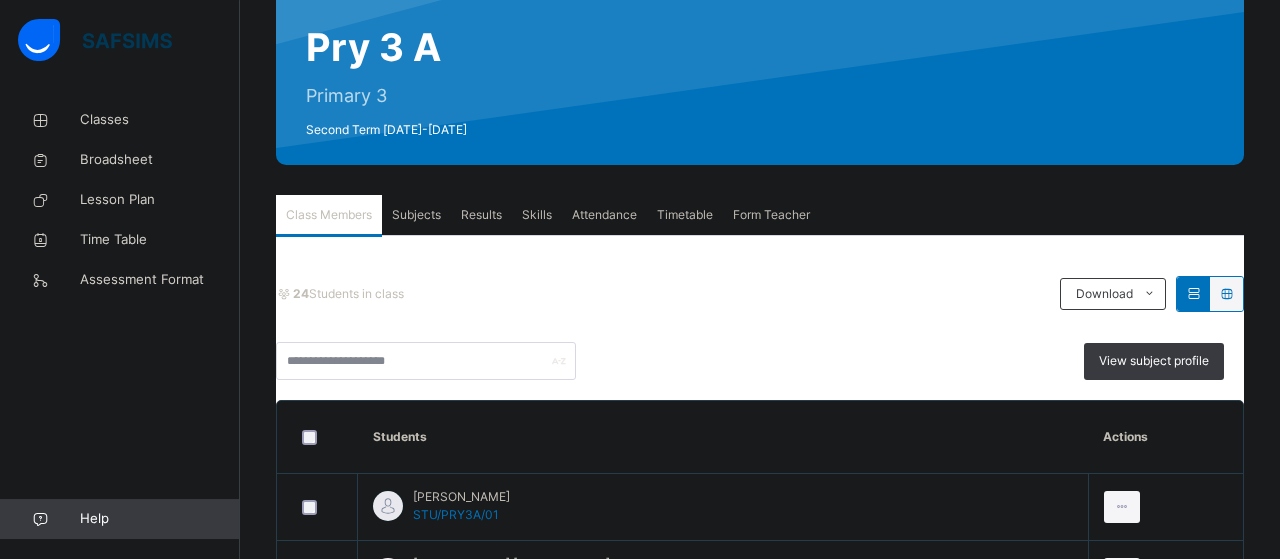 scroll, scrollTop: 310, scrollLeft: 0, axis: vertical 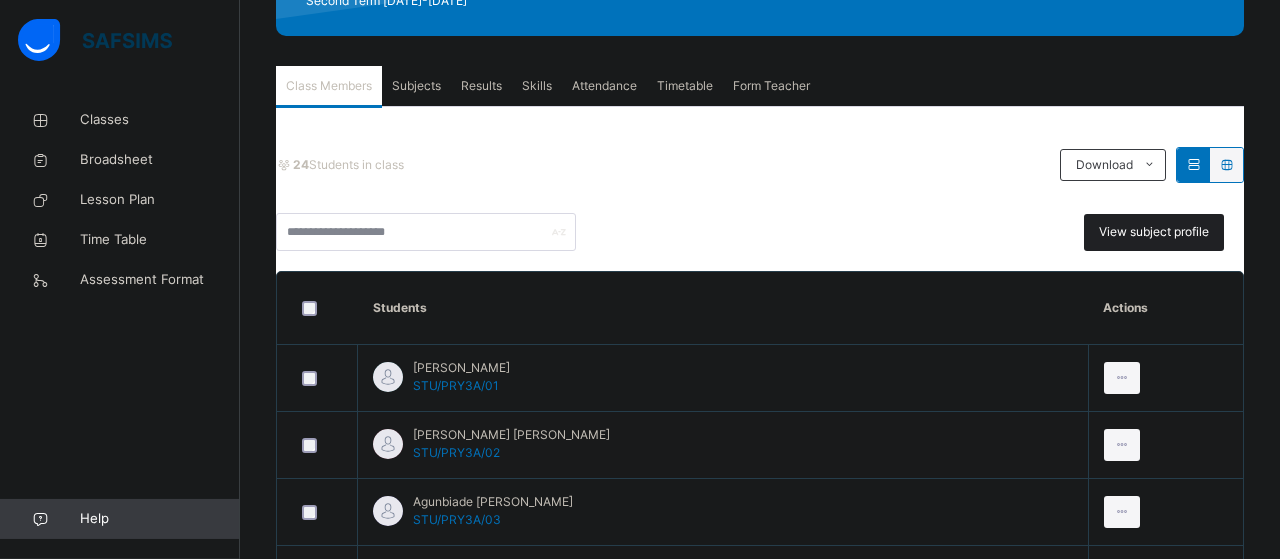 click on "View subject profile" at bounding box center (1154, 232) 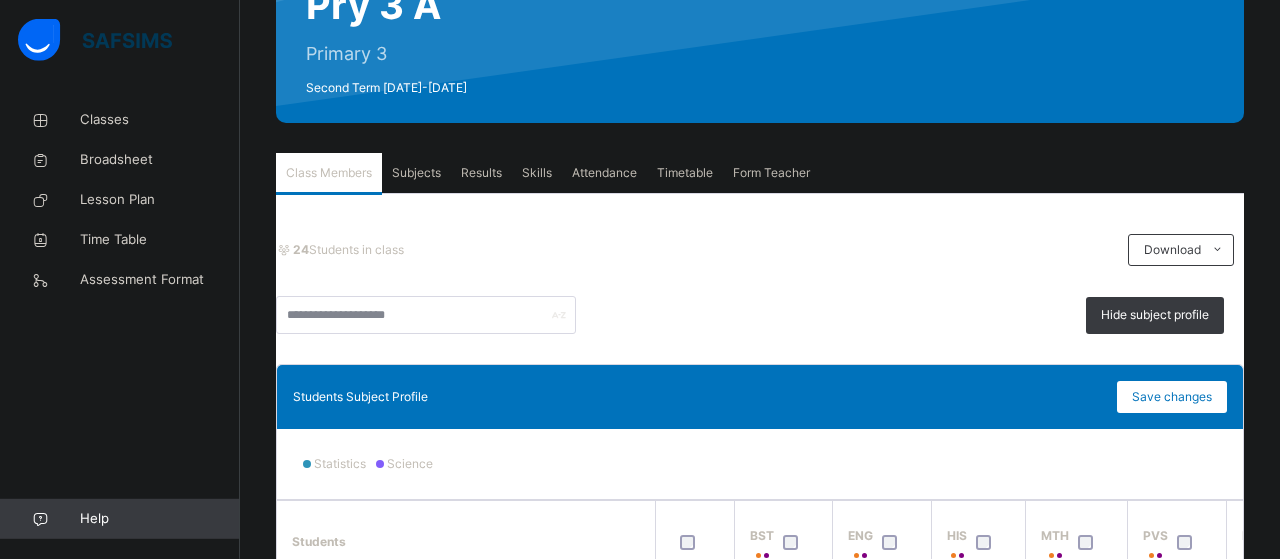 scroll, scrollTop: 222, scrollLeft: 0, axis: vertical 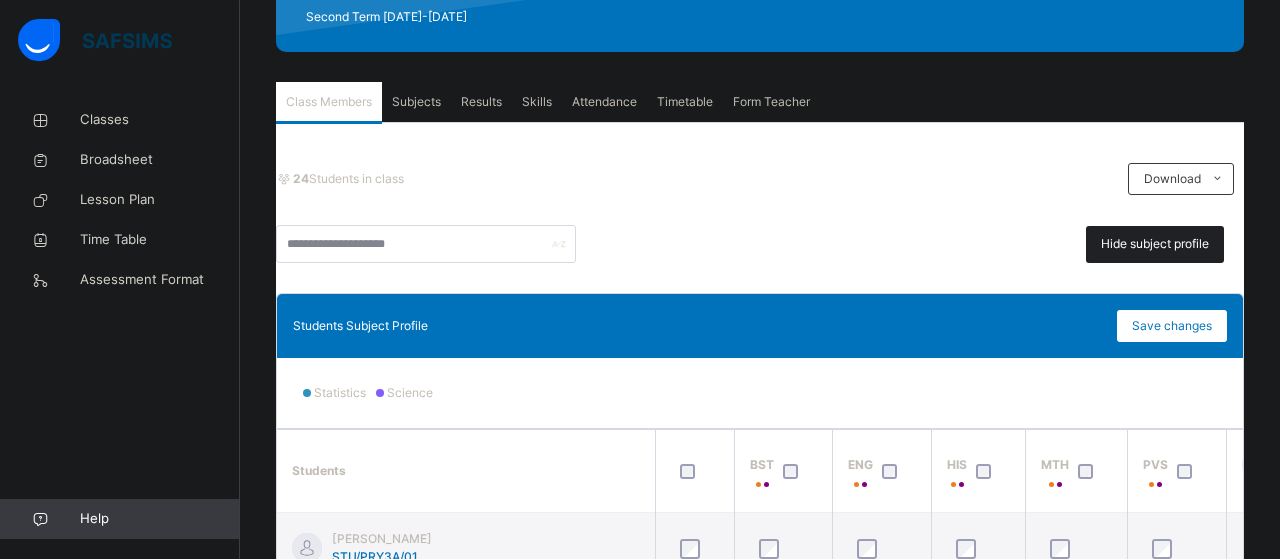 click on "Hide subject profile" at bounding box center [1155, 244] 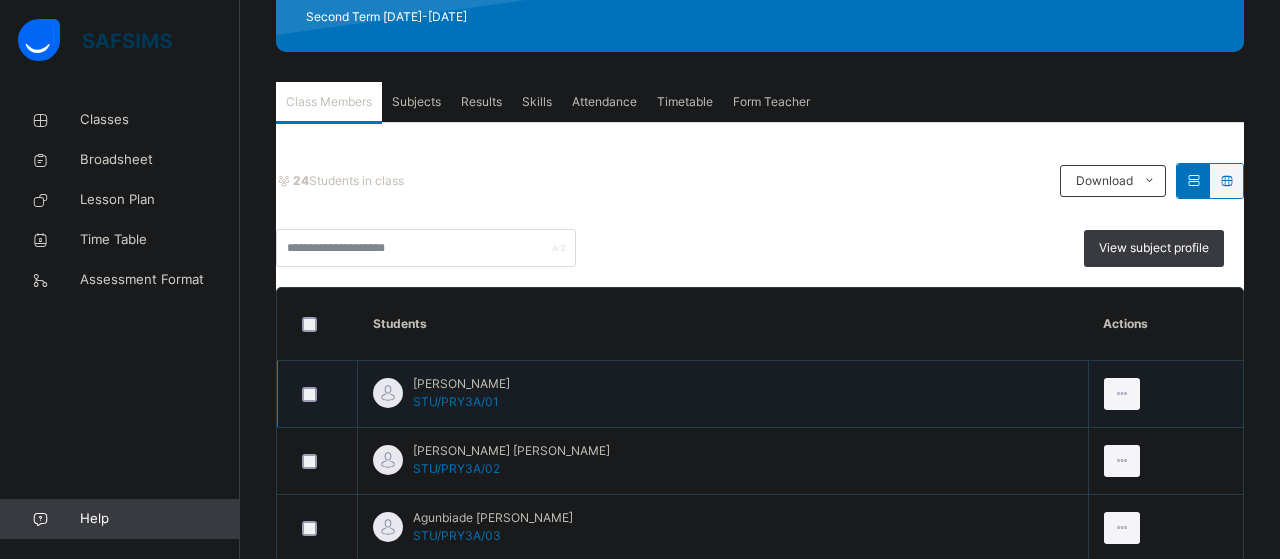 click at bounding box center (318, 394) 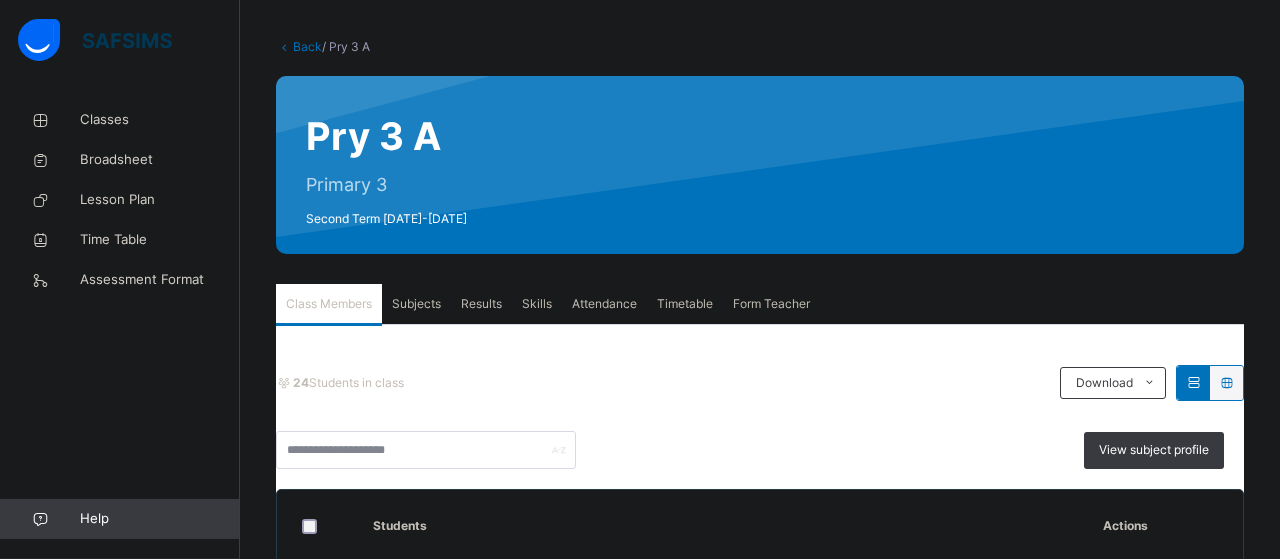 scroll, scrollTop: 89, scrollLeft: 0, axis: vertical 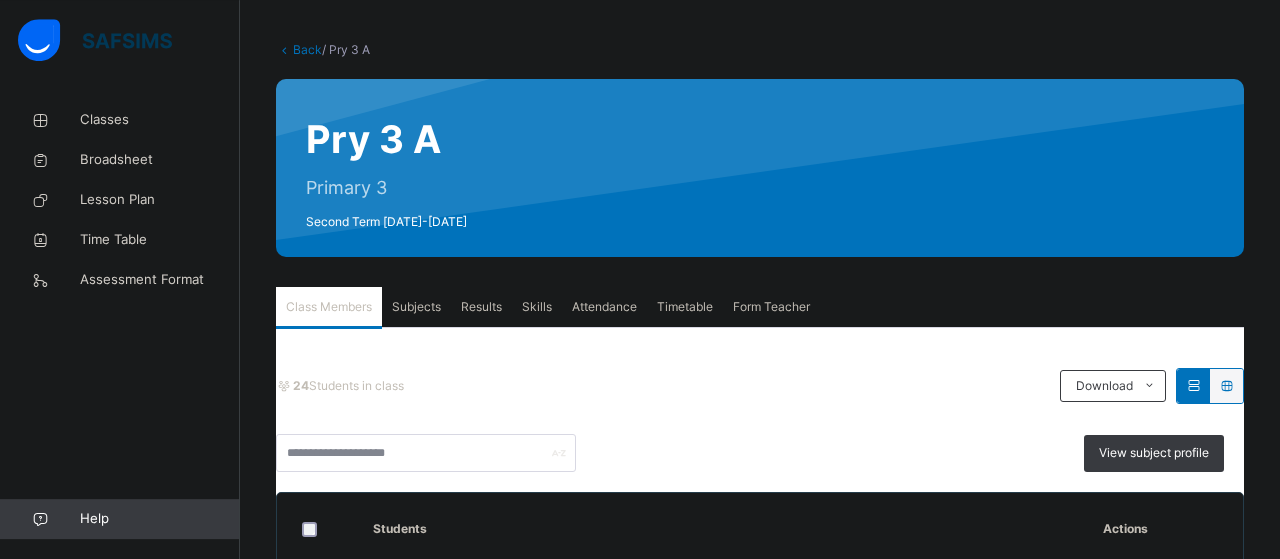 click on "Subjects" at bounding box center [416, 307] 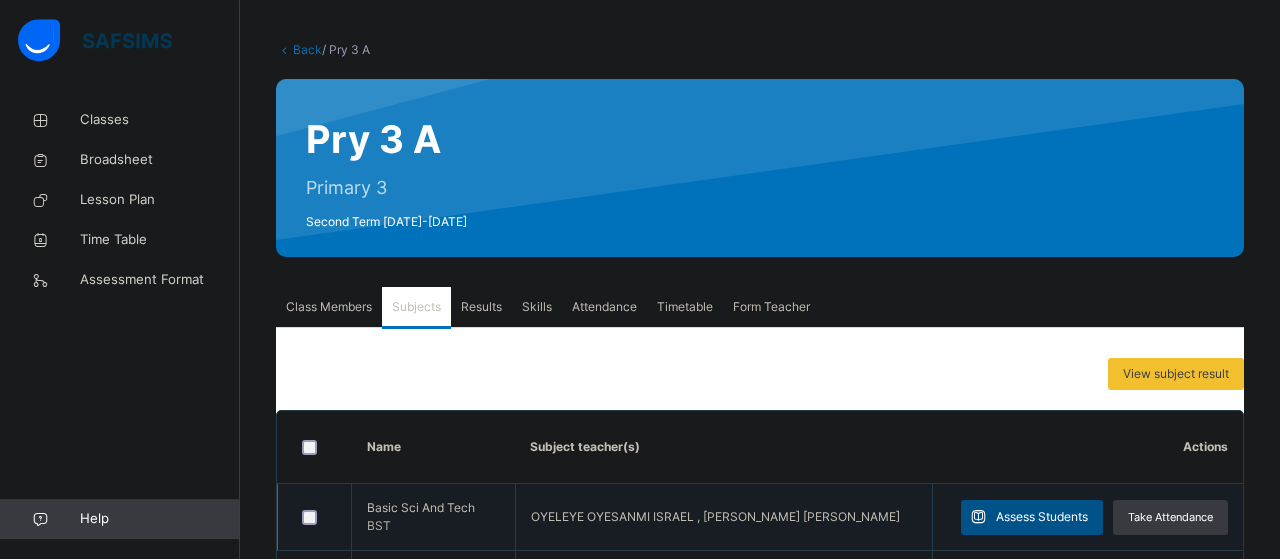 click on "Assess Students" at bounding box center (1042, 517) 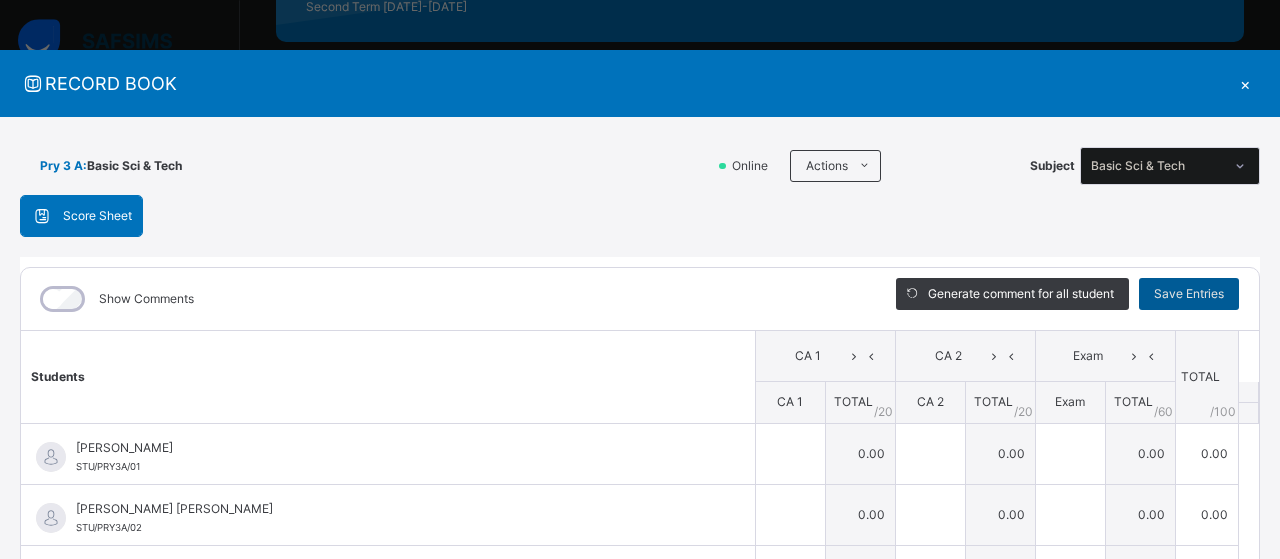 scroll, scrollTop: 312, scrollLeft: 0, axis: vertical 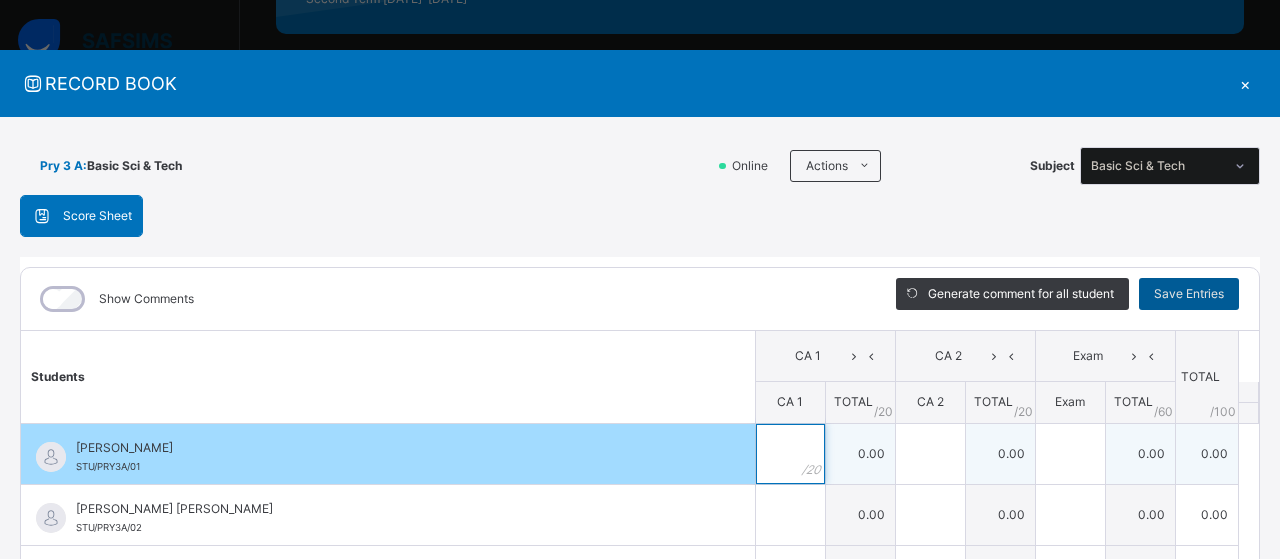 click at bounding box center [790, 454] 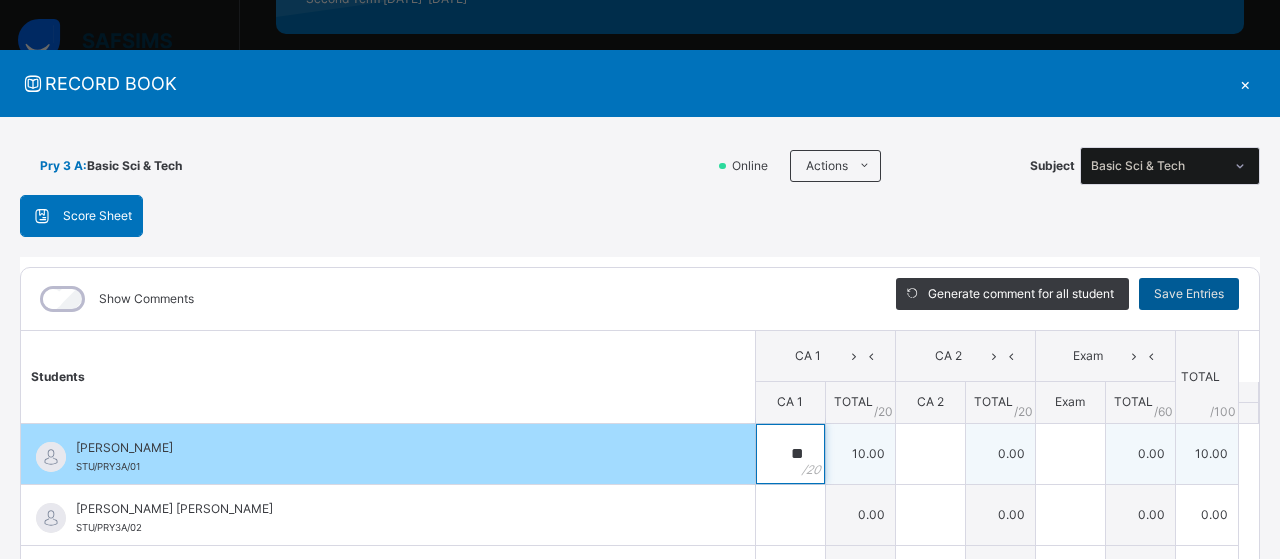 type on "**" 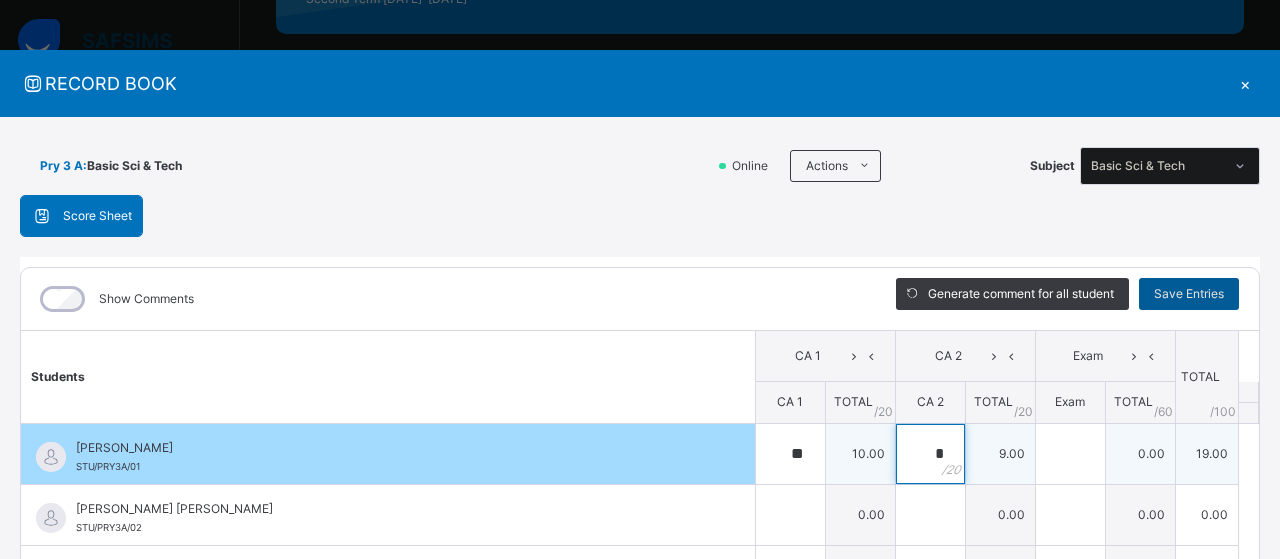 type on "*" 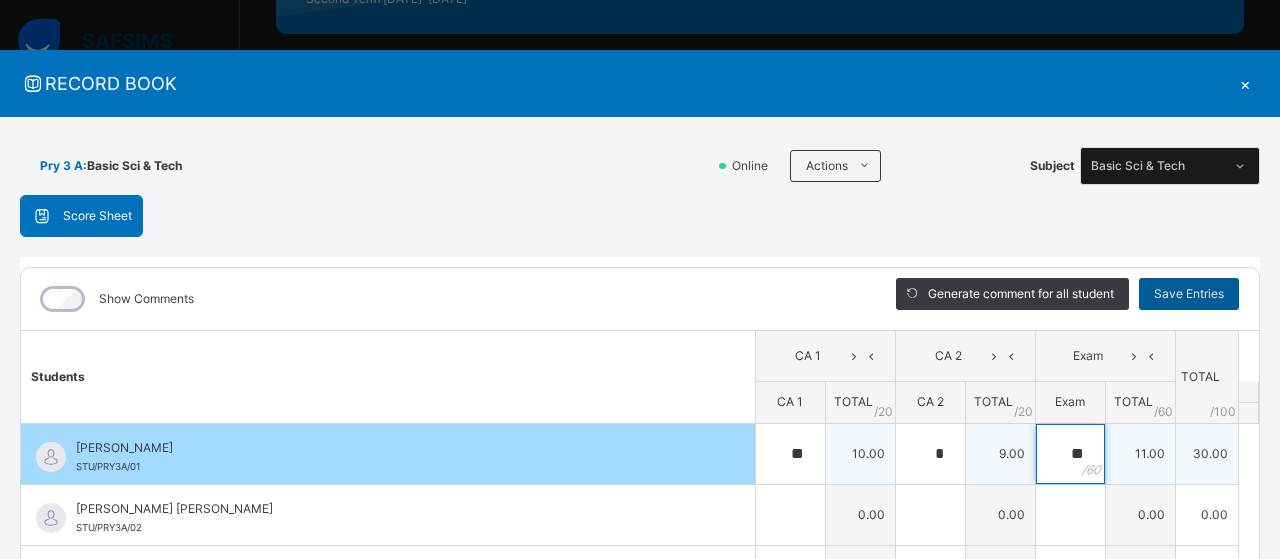 type on "**" 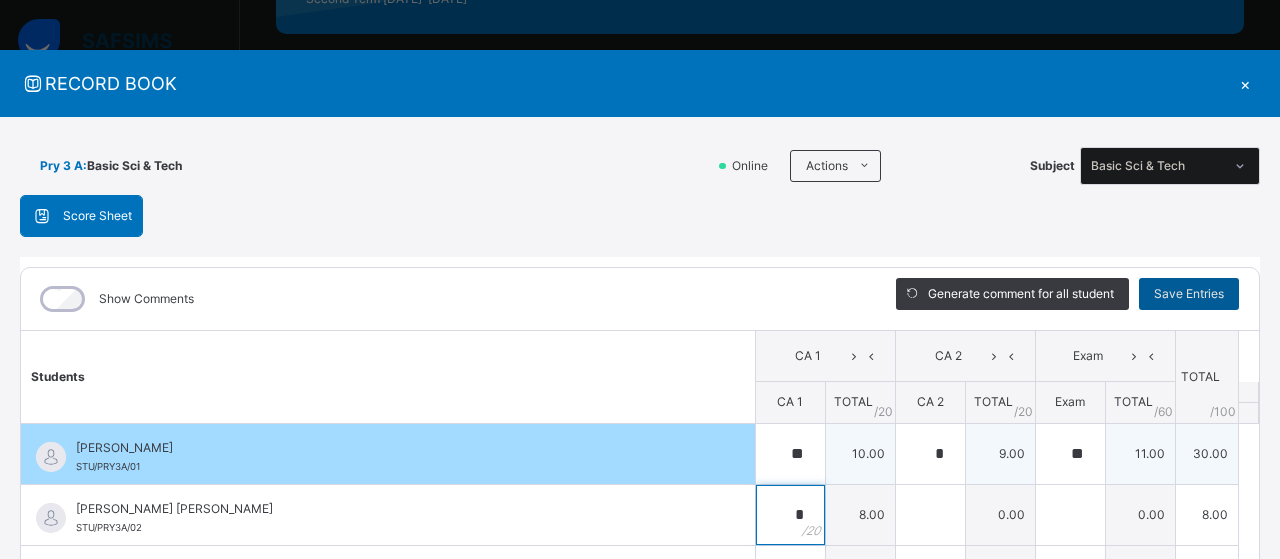 type on "*" 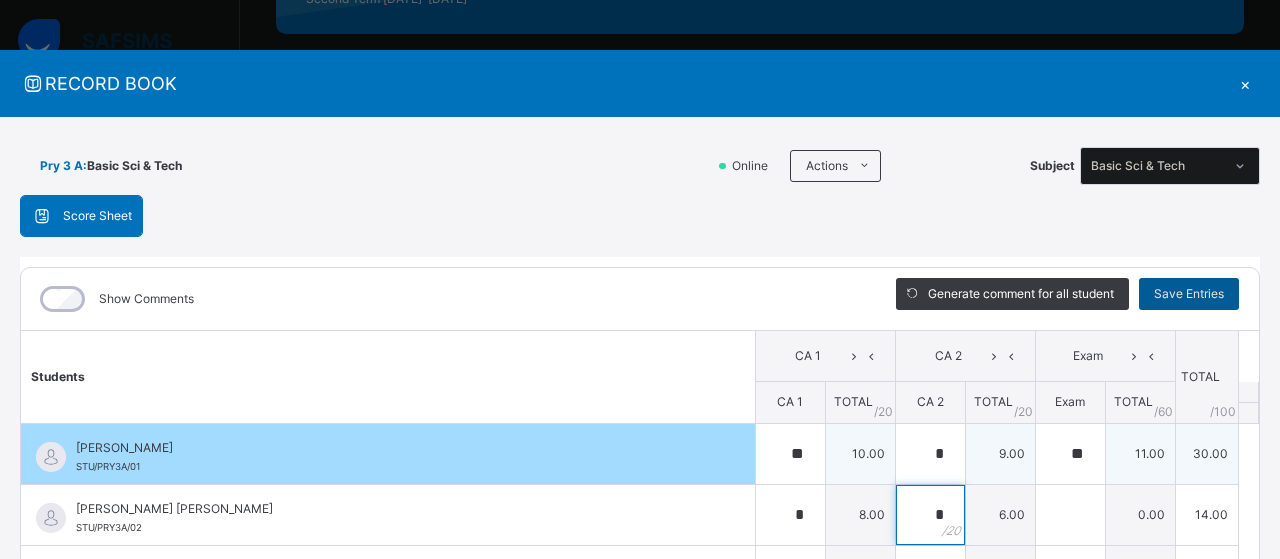type on "*" 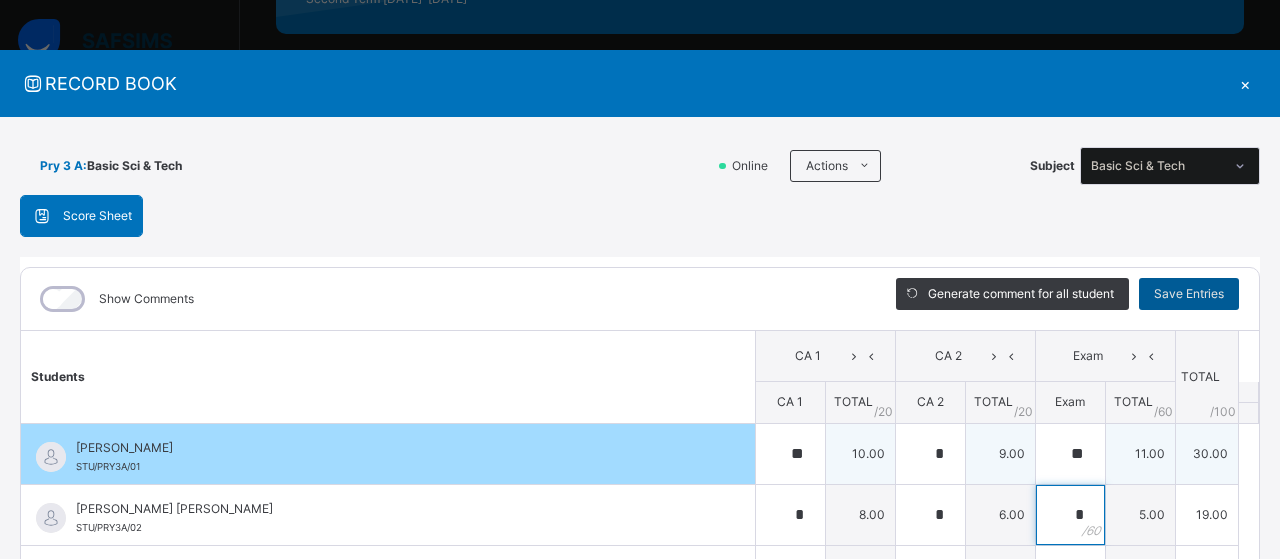 type on "*" 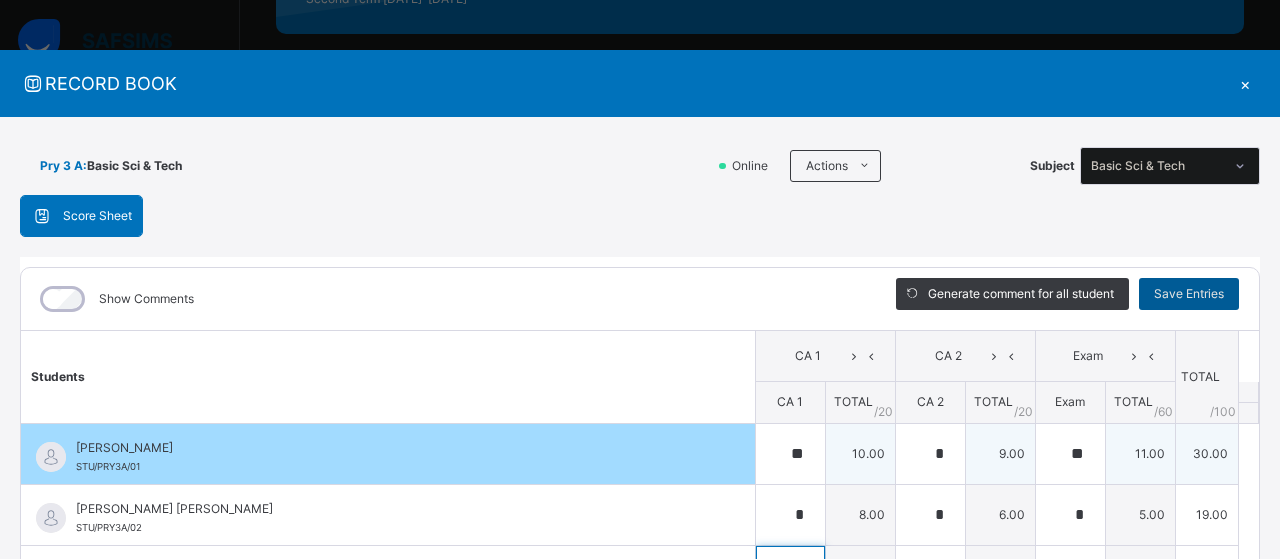 scroll, scrollTop: 293, scrollLeft: 0, axis: vertical 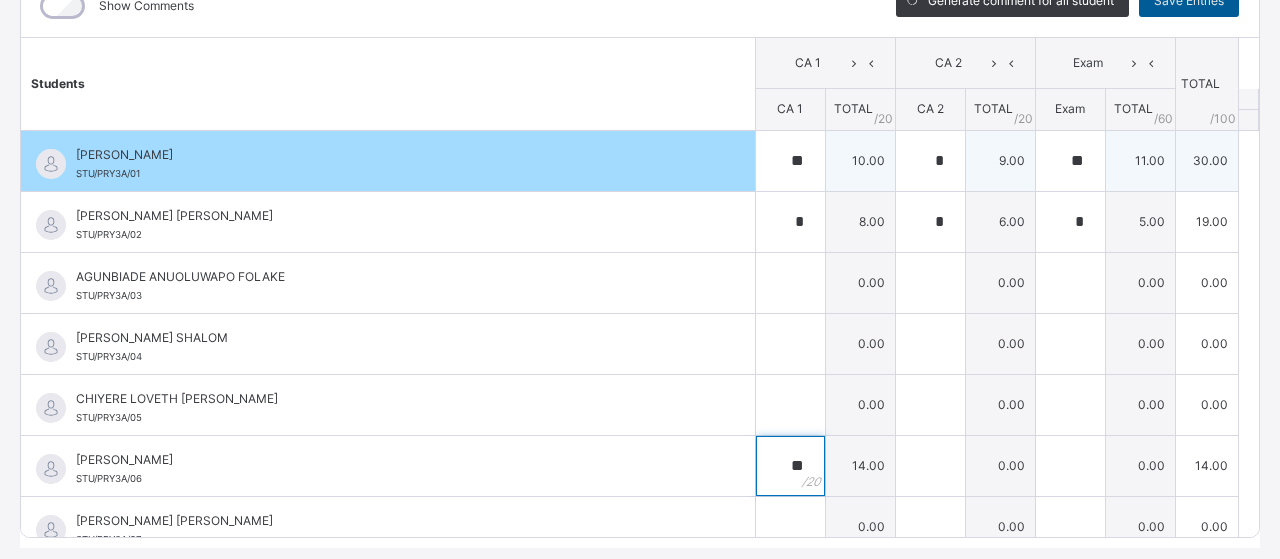 type on "**" 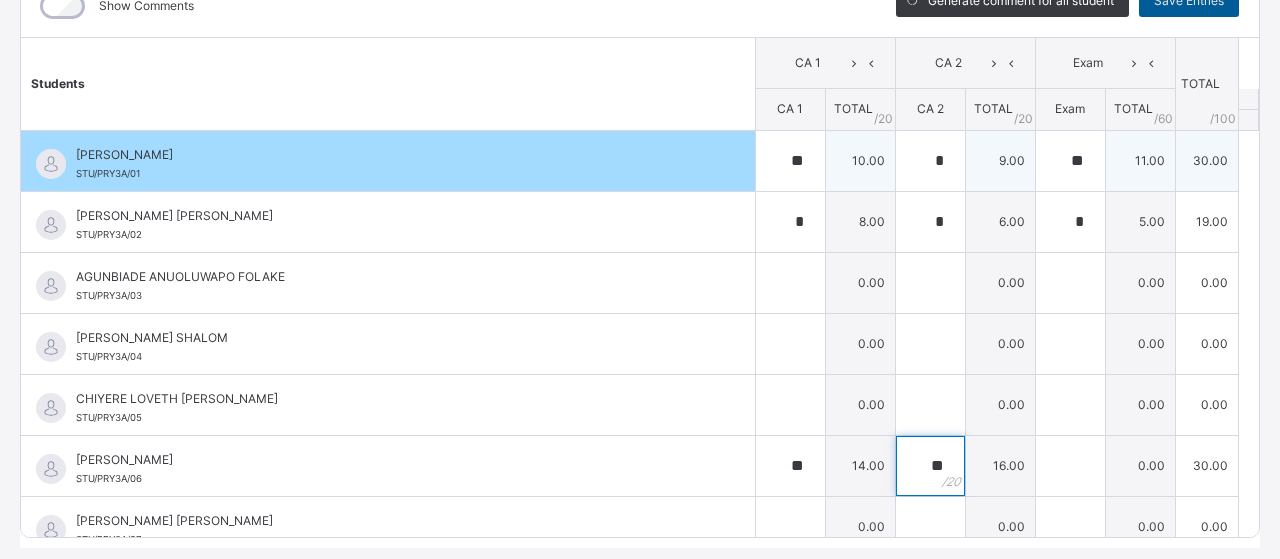 type on "**" 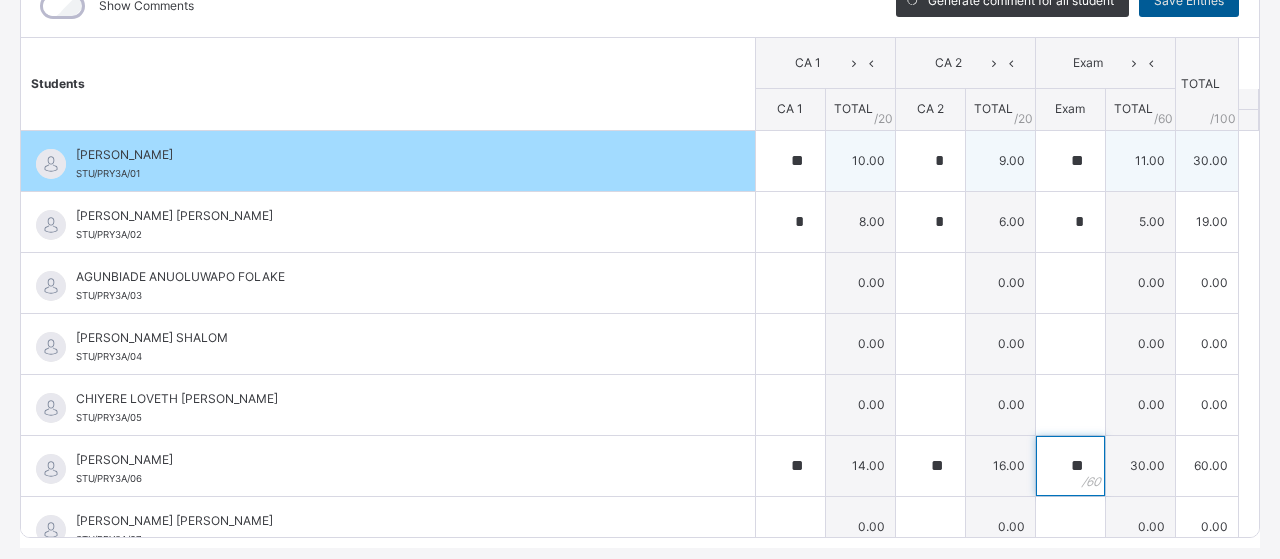 type on "**" 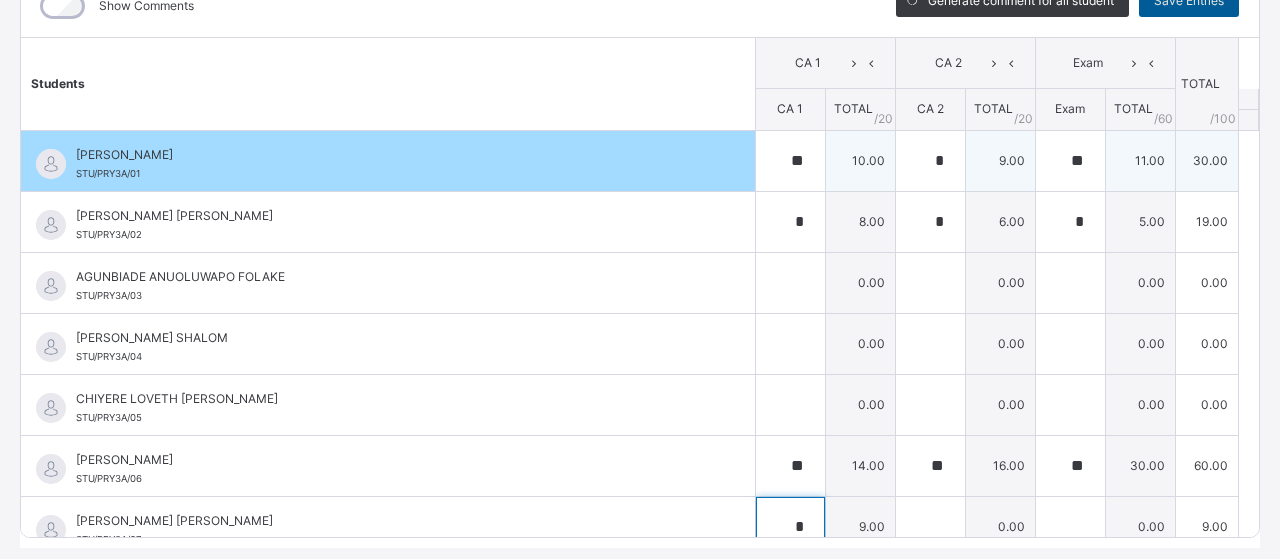 type on "*" 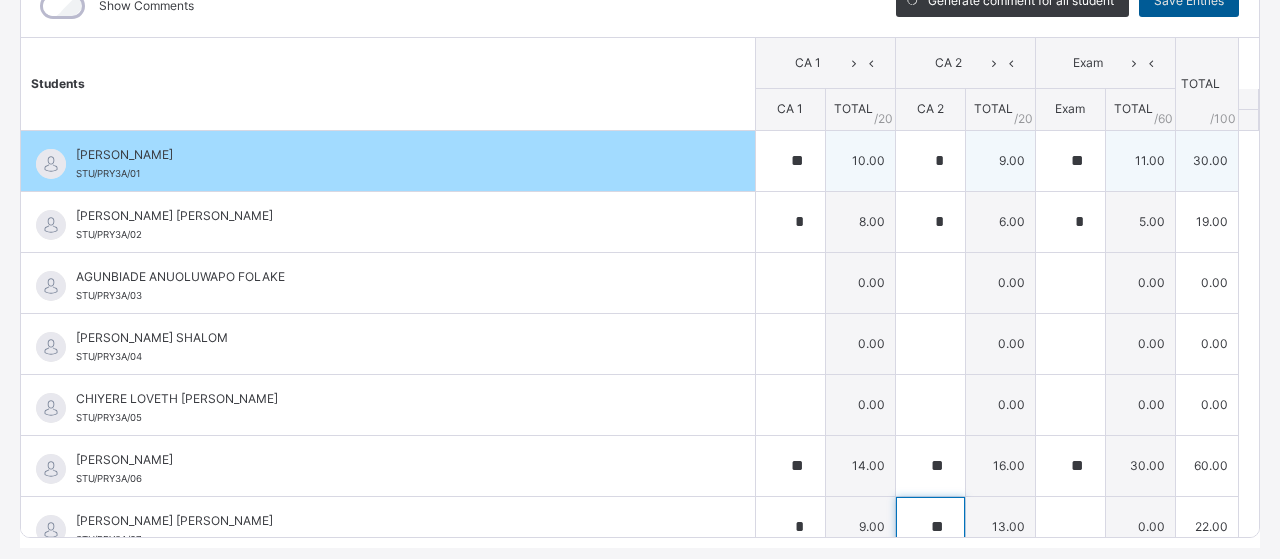 type on "**" 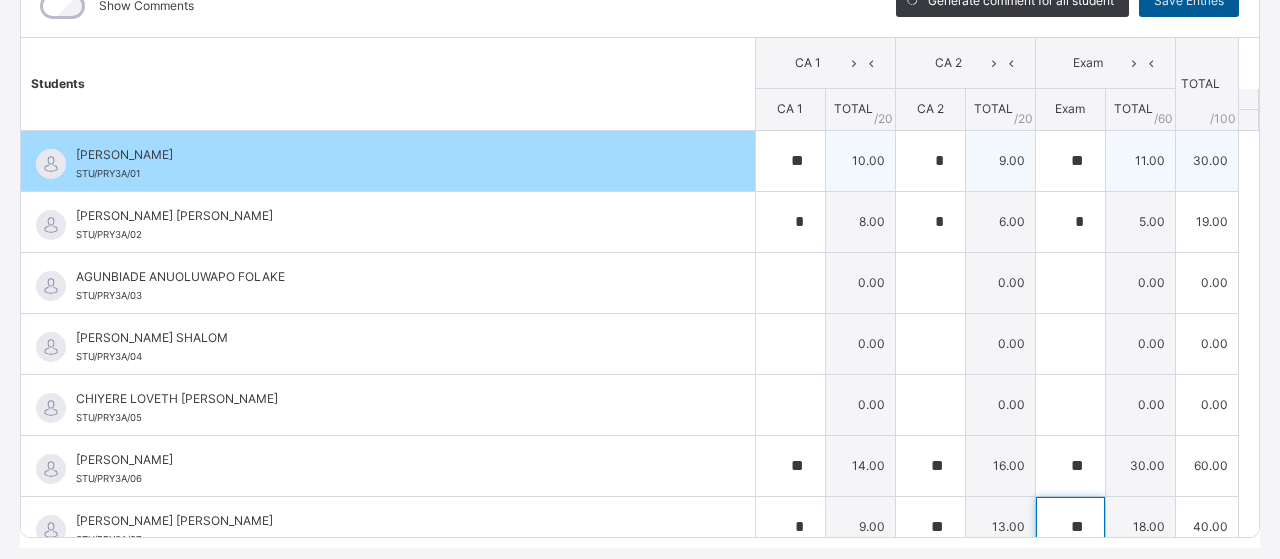 type on "**" 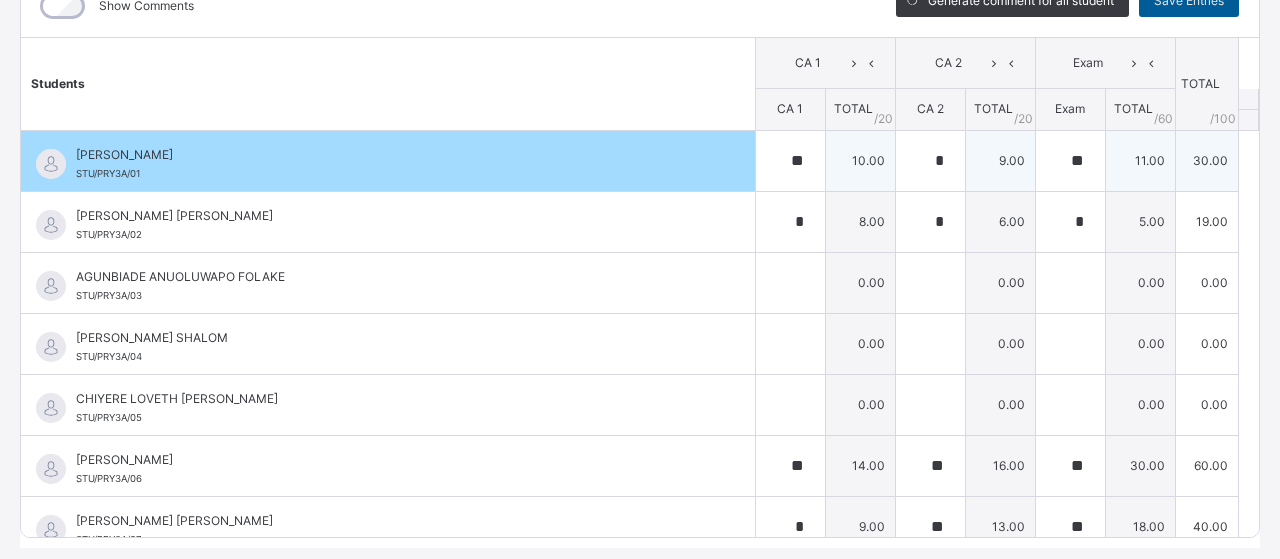 scroll, scrollTop: 297, scrollLeft: 0, axis: vertical 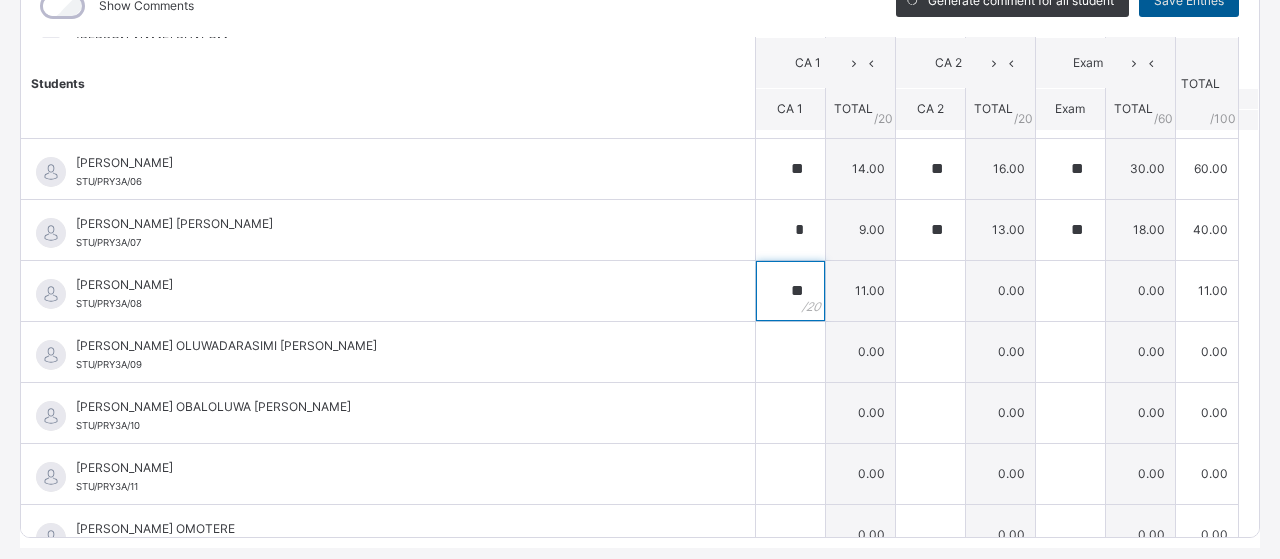 type on "**" 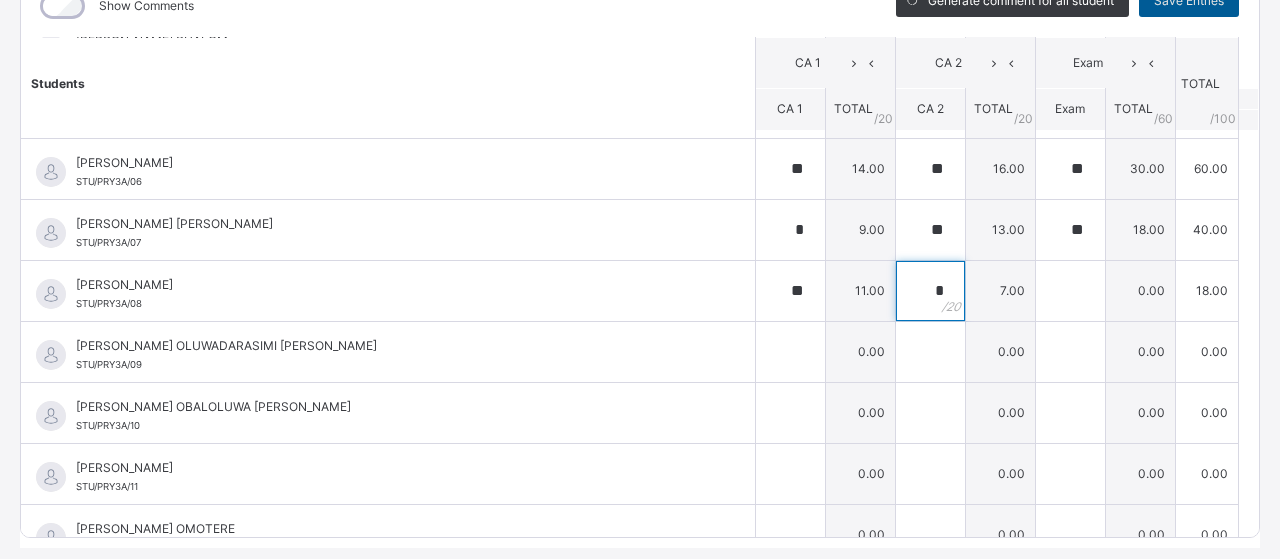 type on "*" 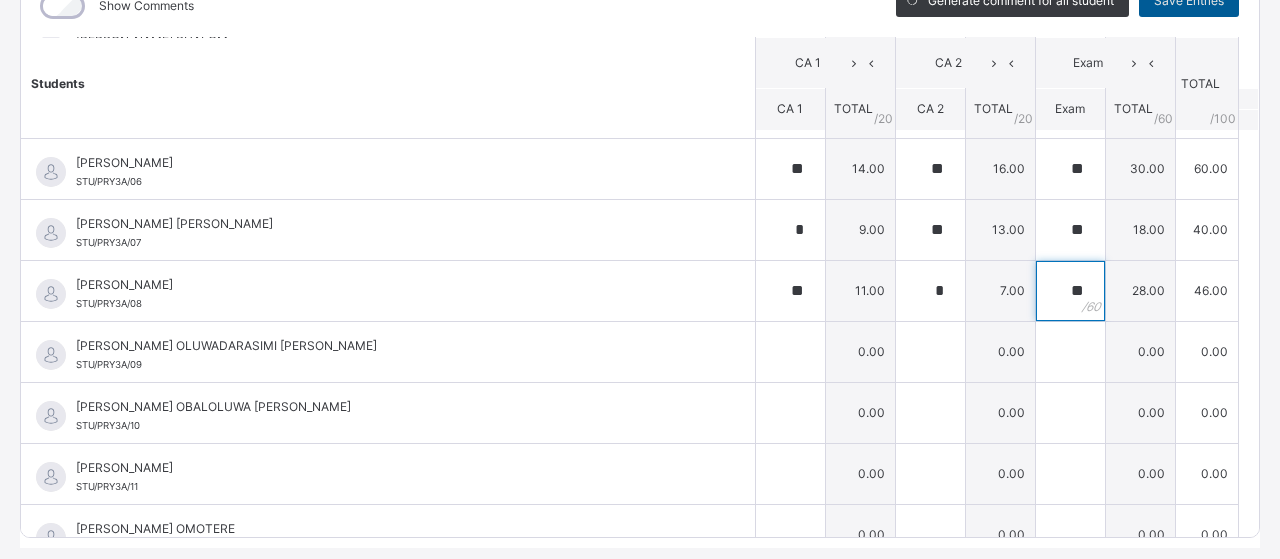 type on "**" 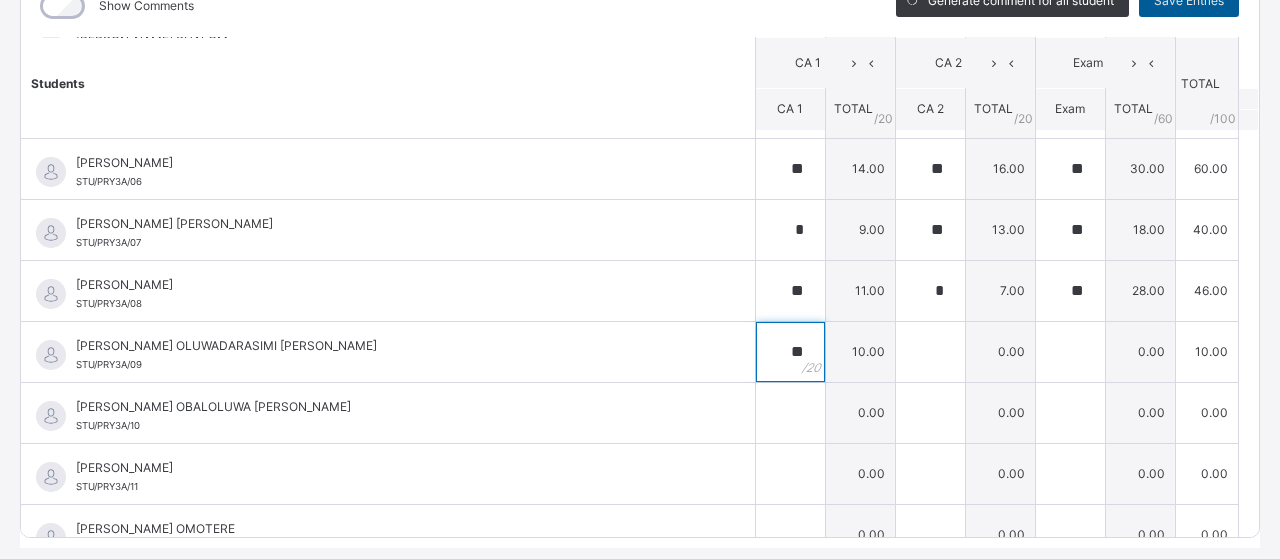 type on "**" 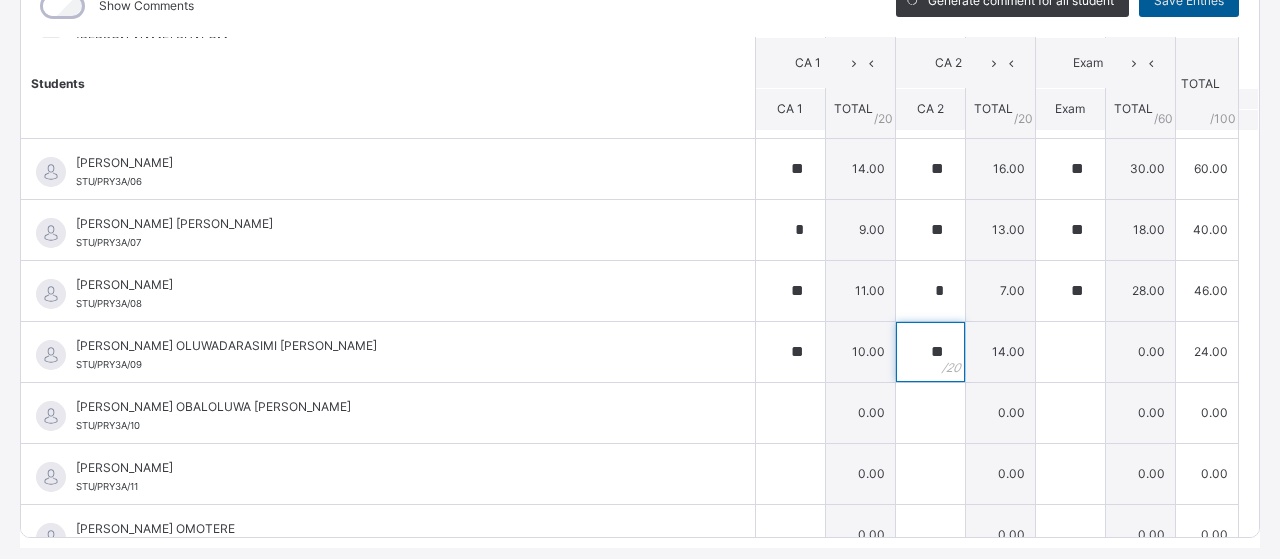 type on "**" 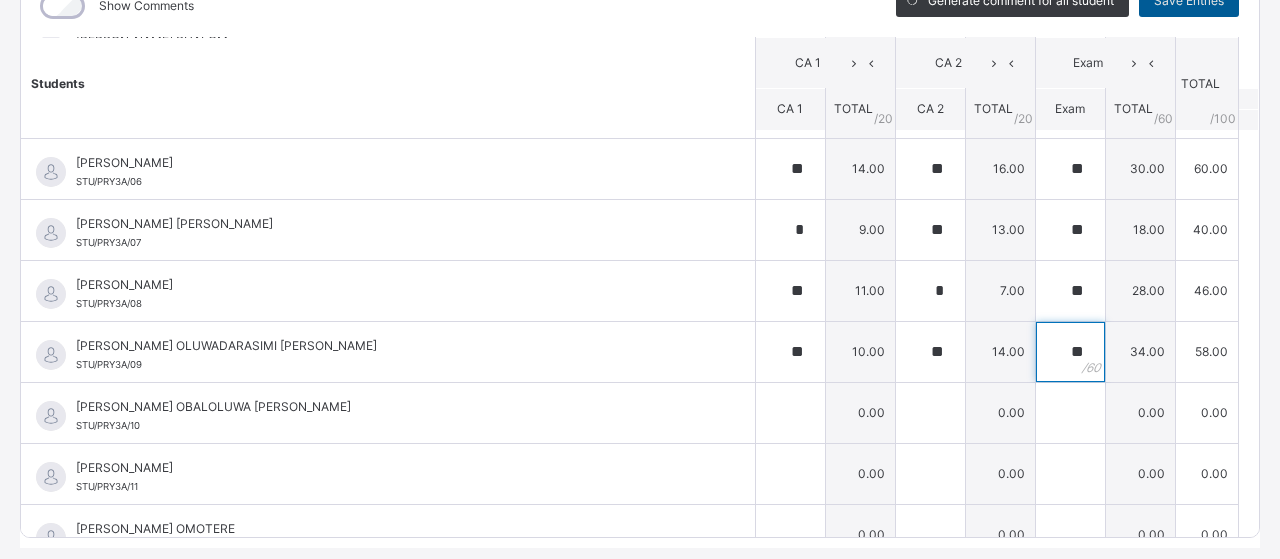 type on "**" 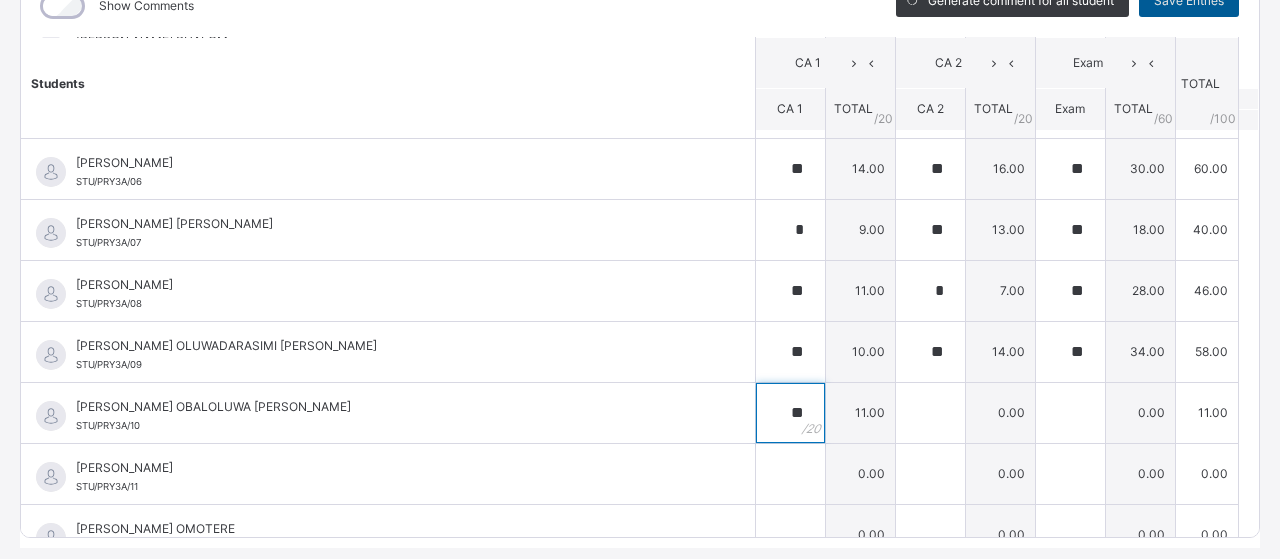 type on "**" 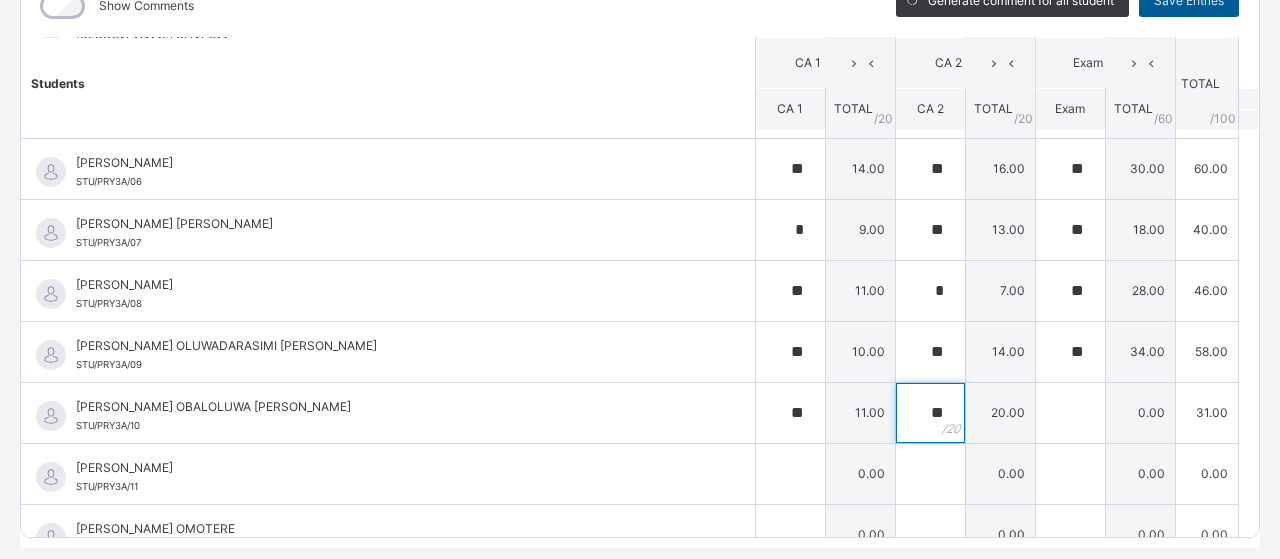 type on "**" 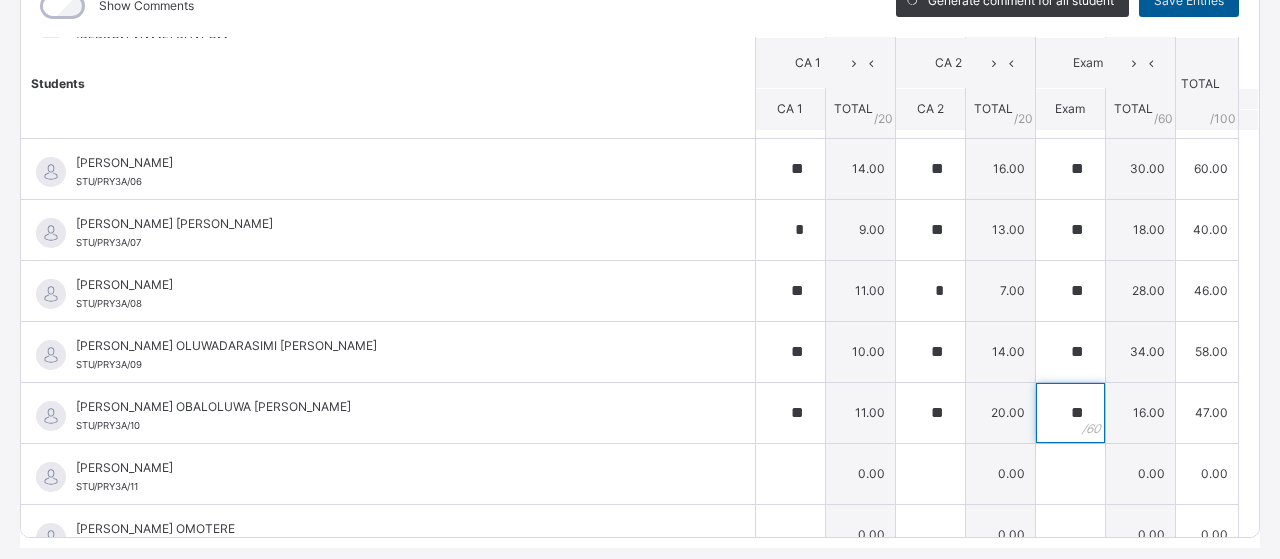 type on "**" 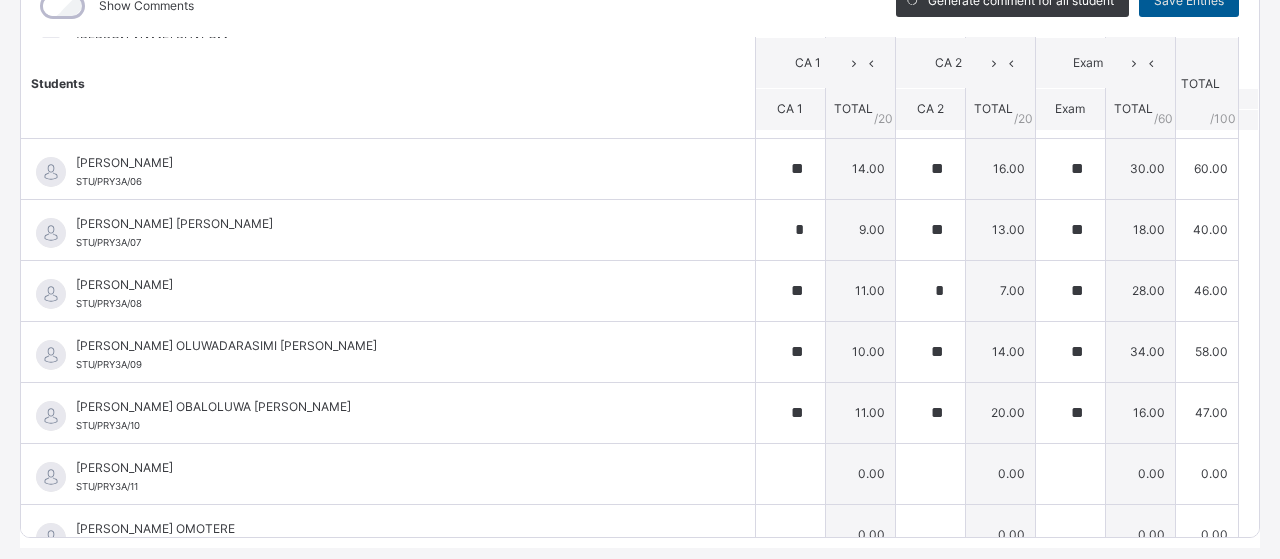 scroll, scrollTop: 601, scrollLeft: 0, axis: vertical 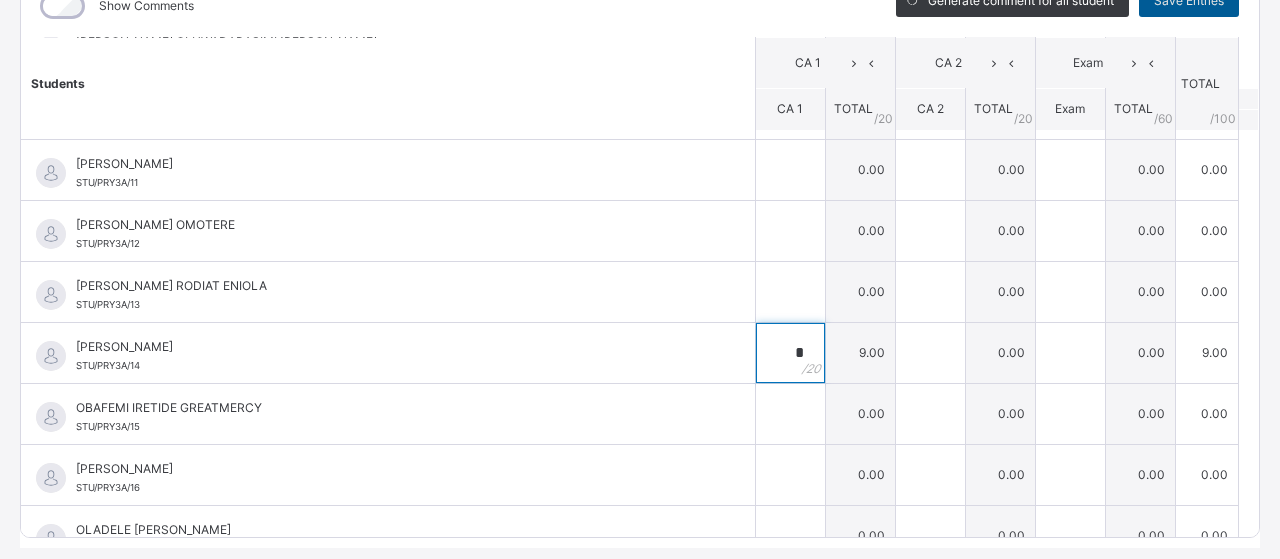 type on "*" 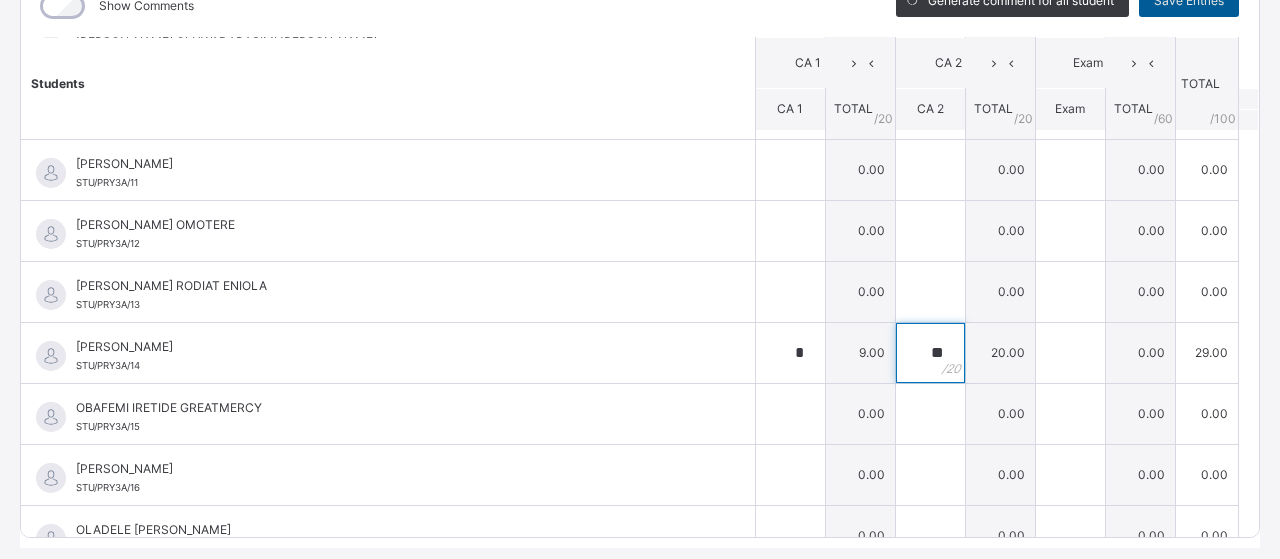 type on "**" 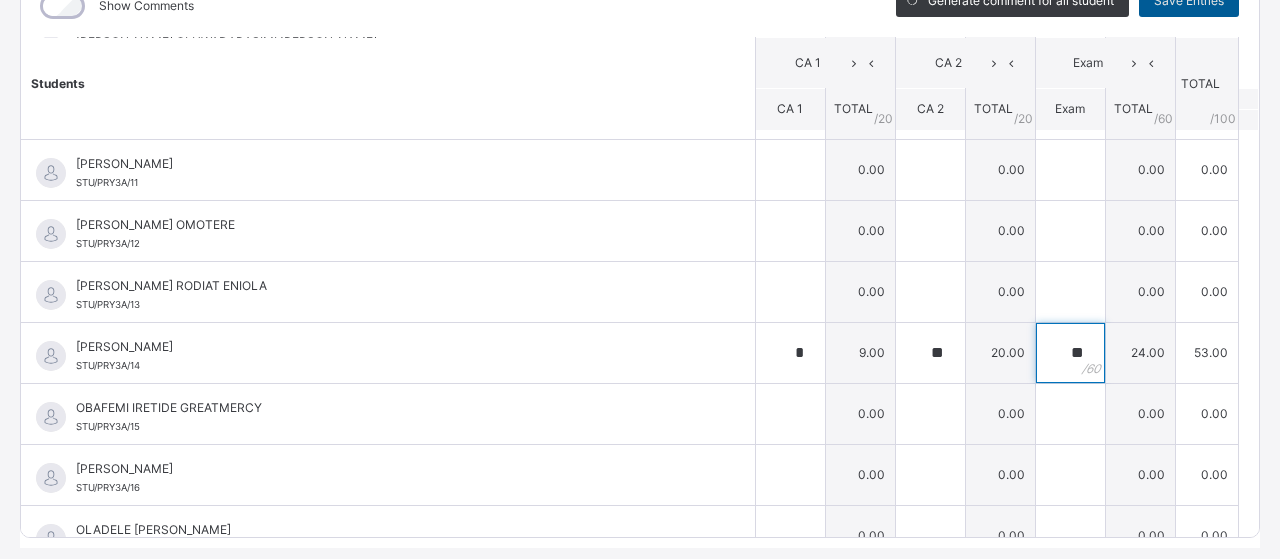 type on "**" 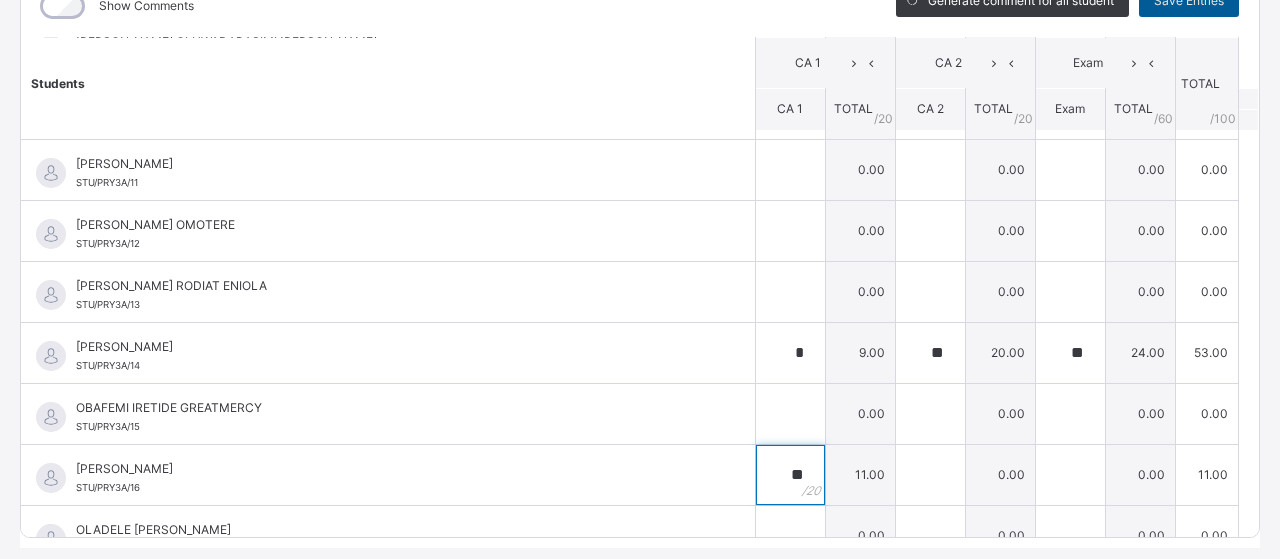 type on "**" 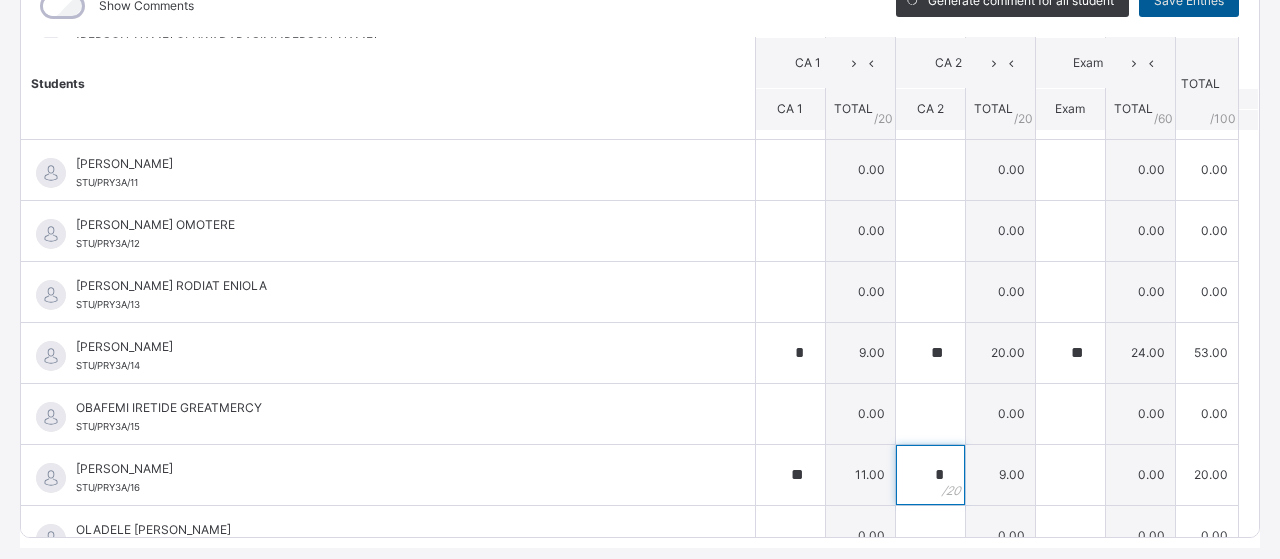 type on "*" 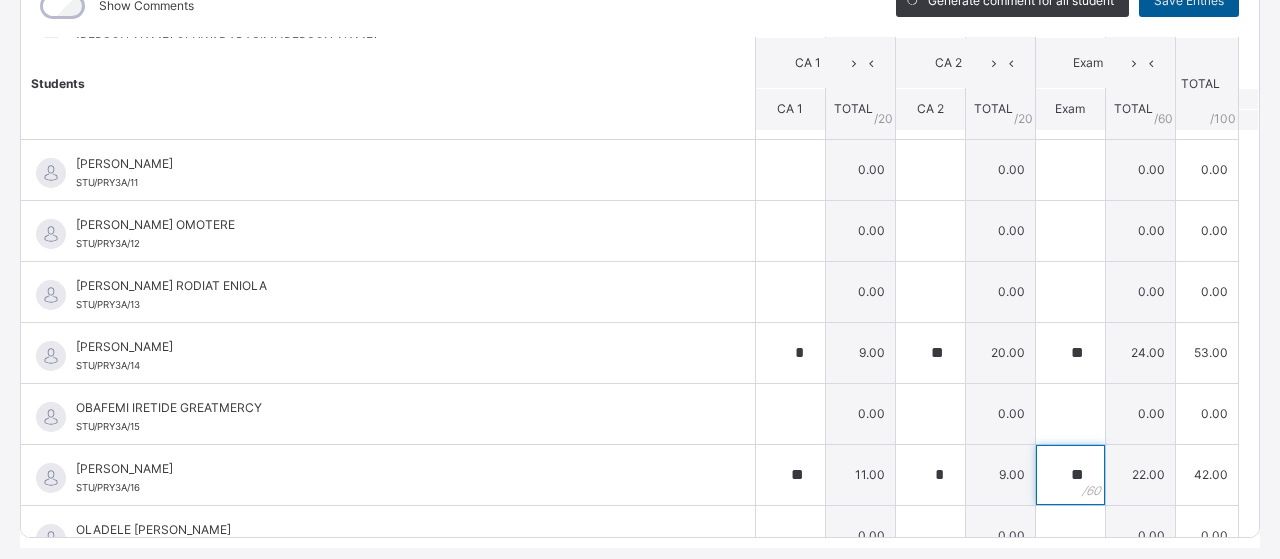 type on "**" 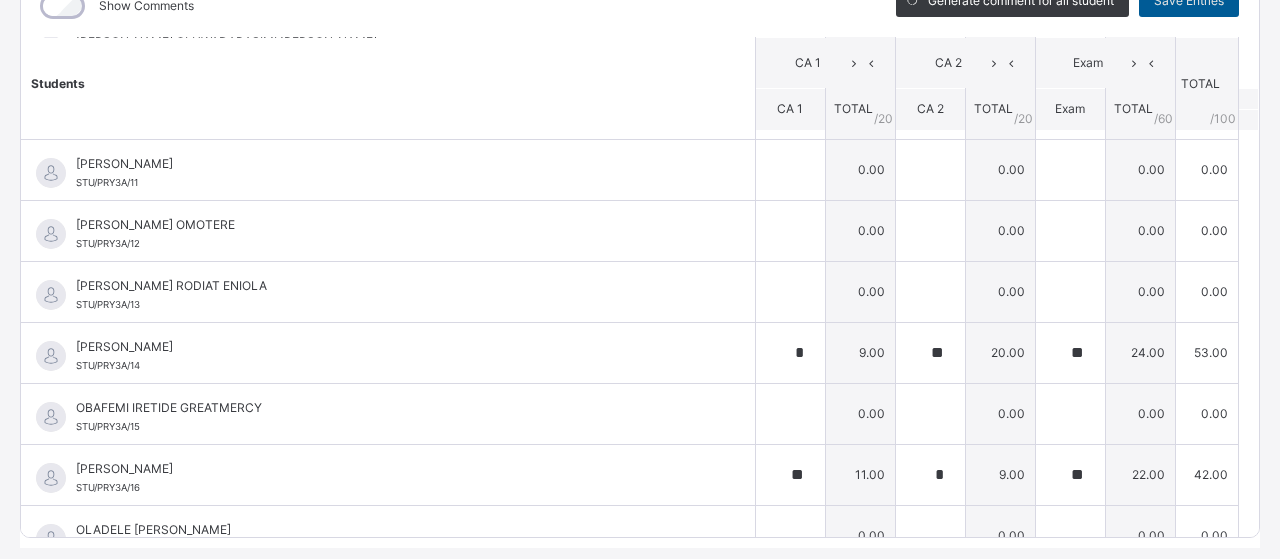 scroll, scrollTop: 904, scrollLeft: 0, axis: vertical 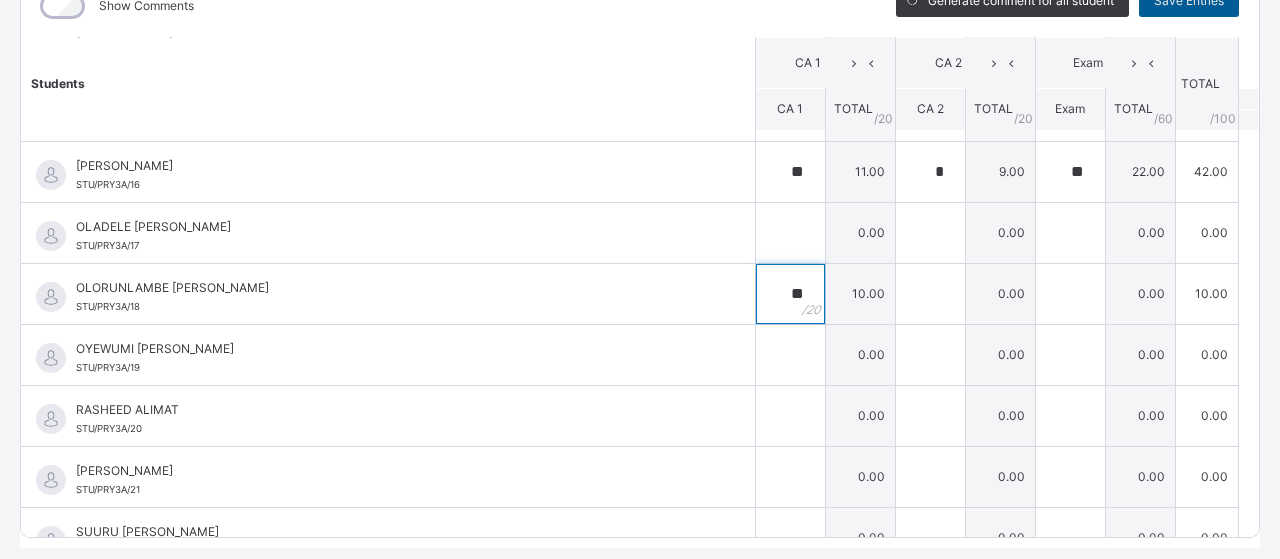 type on "**" 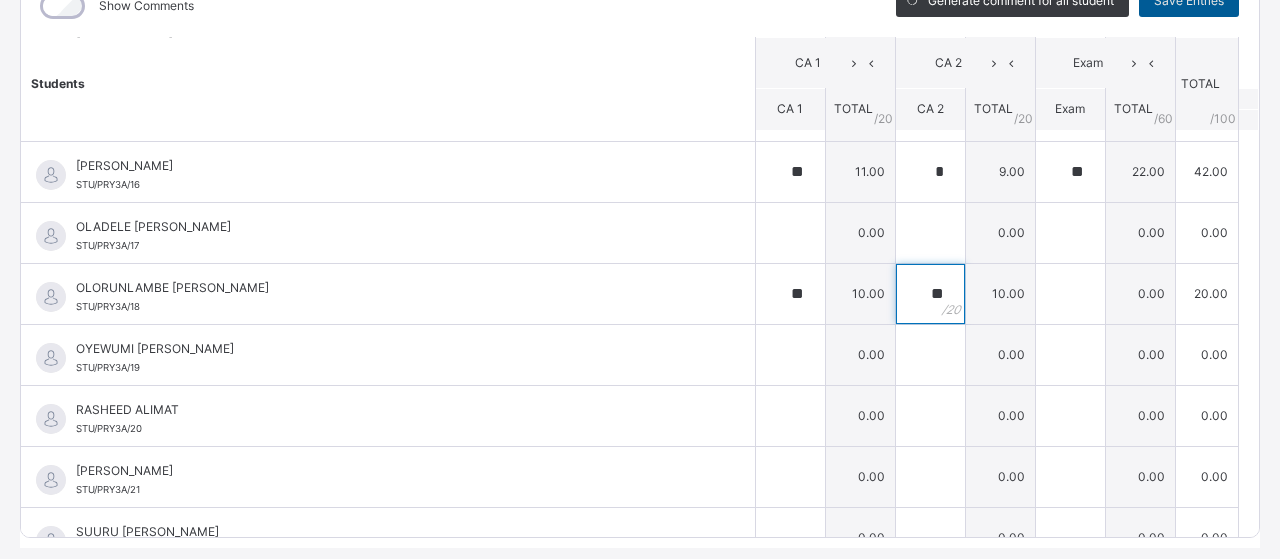 type on "**" 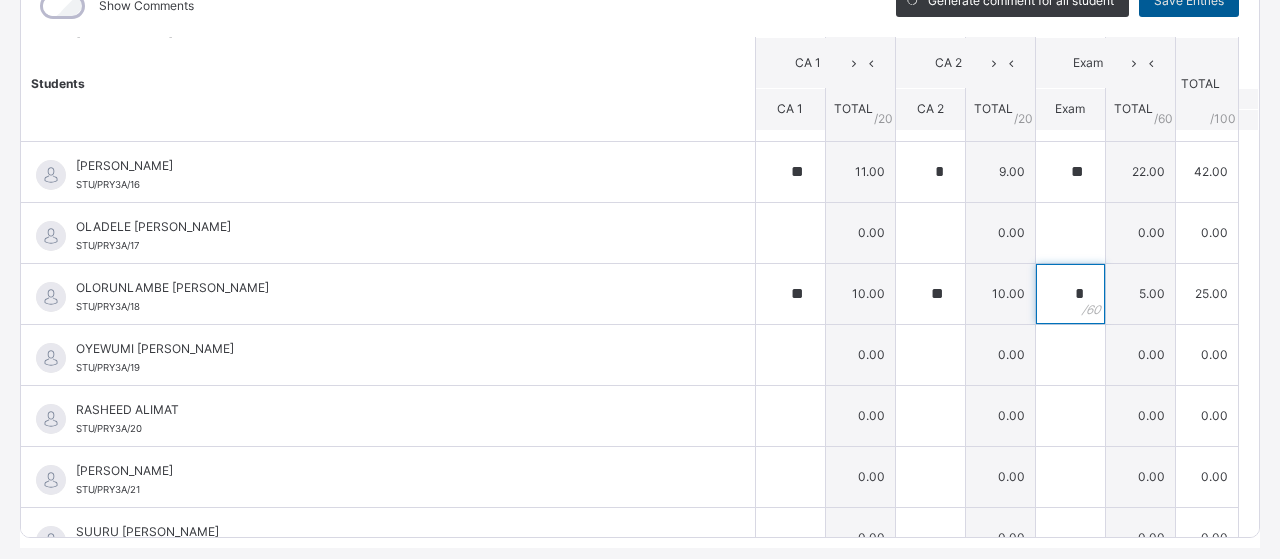 type on "*" 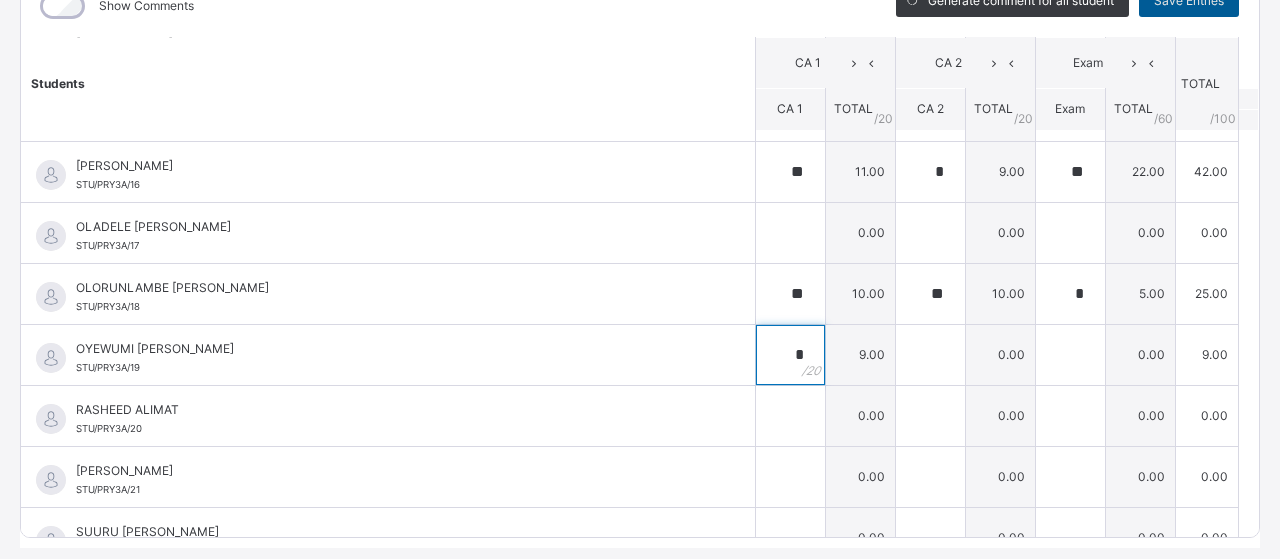 type on "*" 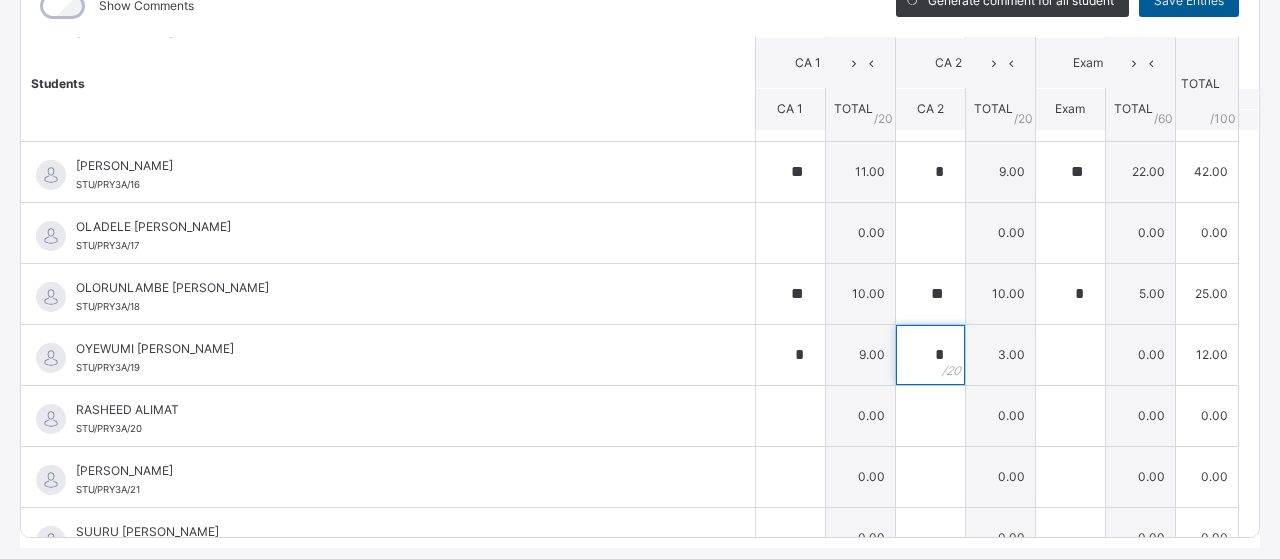 type on "*" 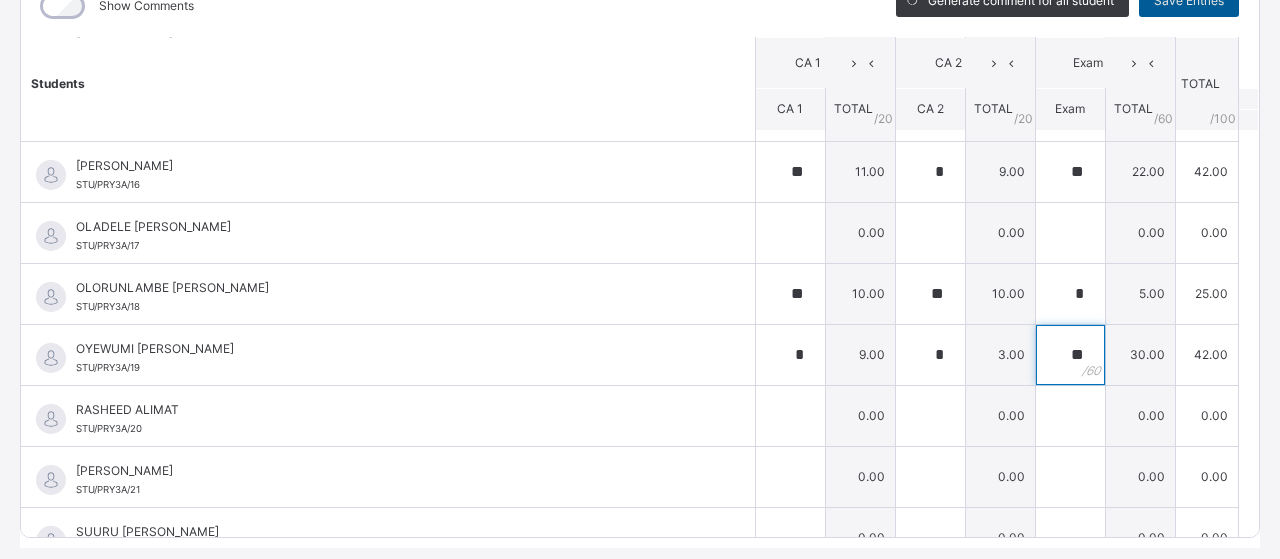 type on "**" 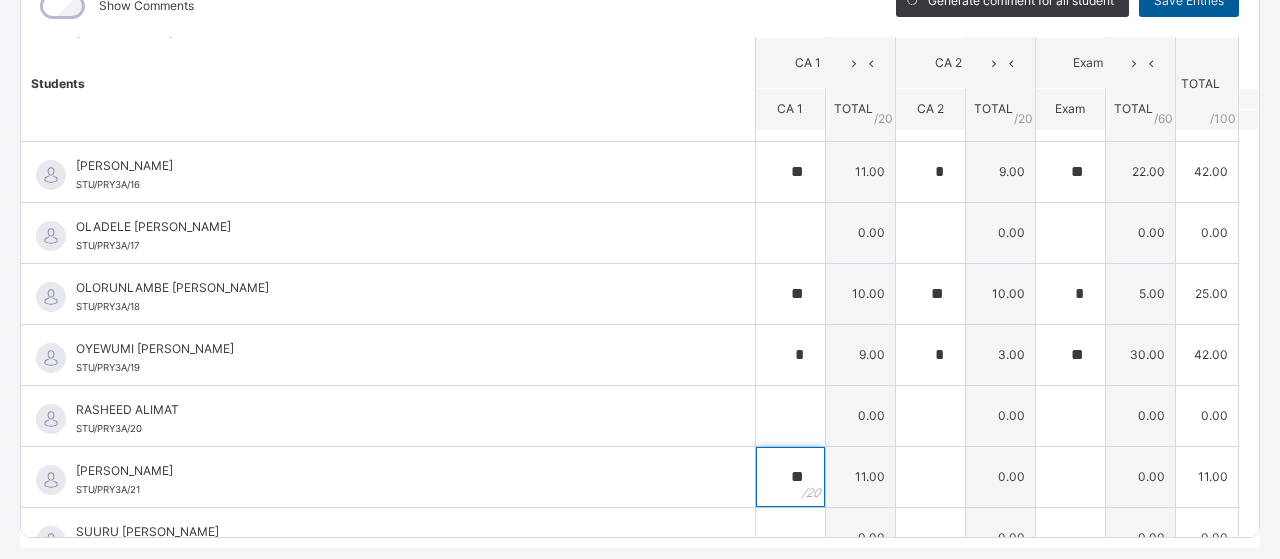 type on "**" 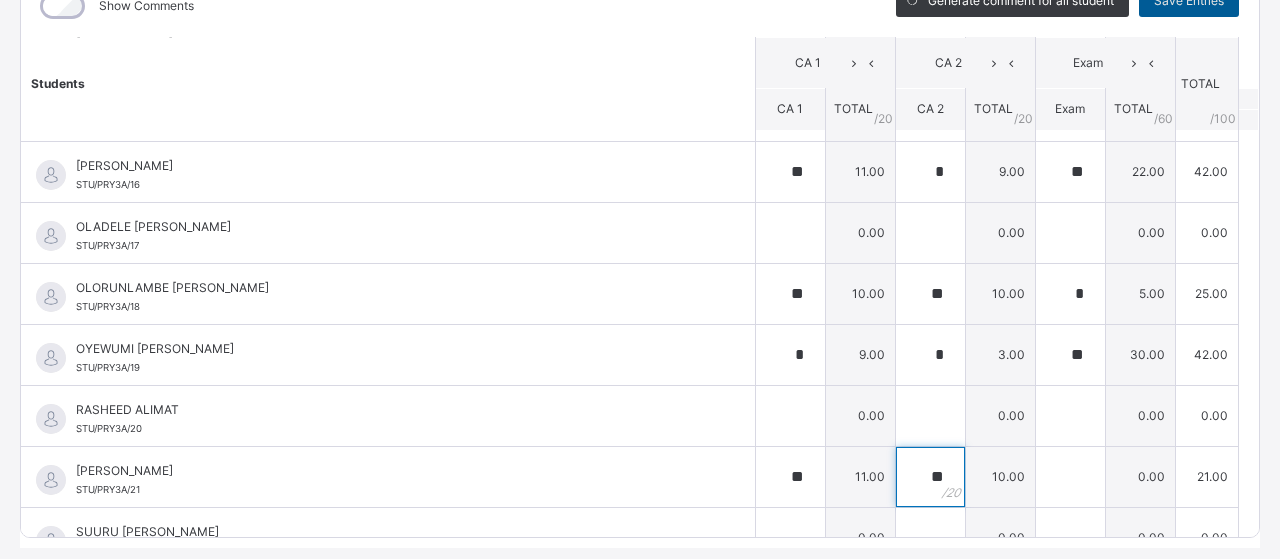 type on "**" 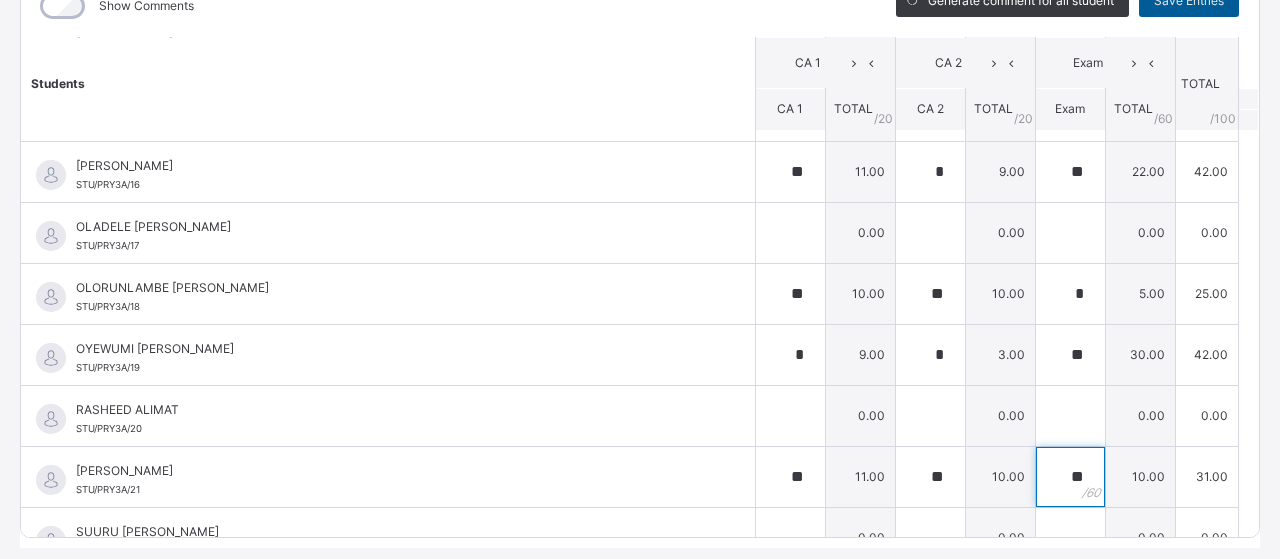 type on "**" 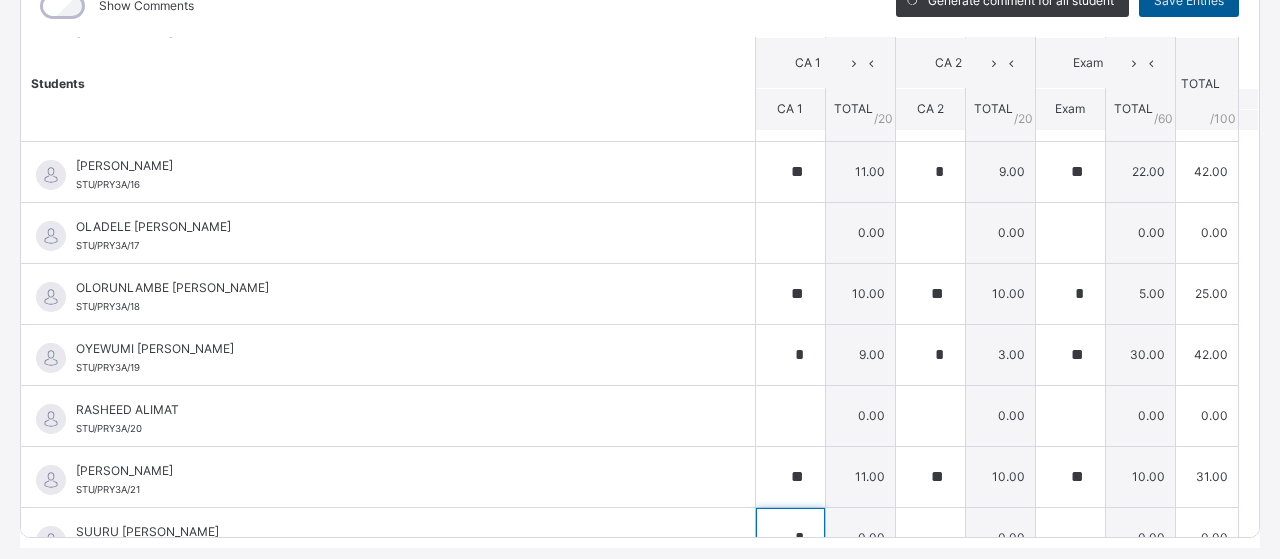 scroll, scrollTop: 906, scrollLeft: 0, axis: vertical 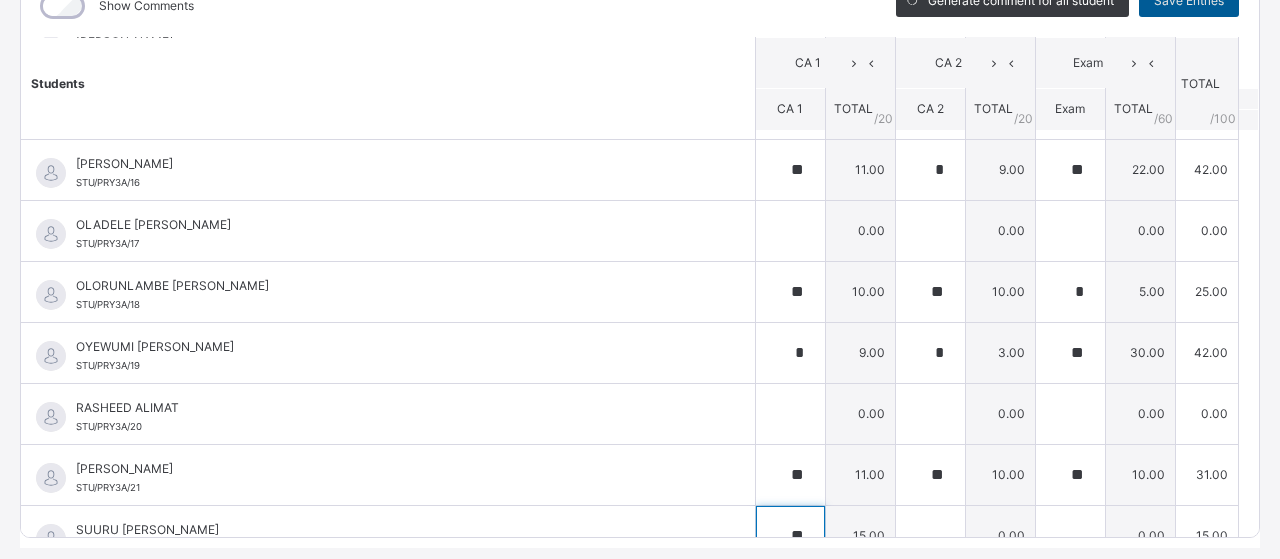 type on "**" 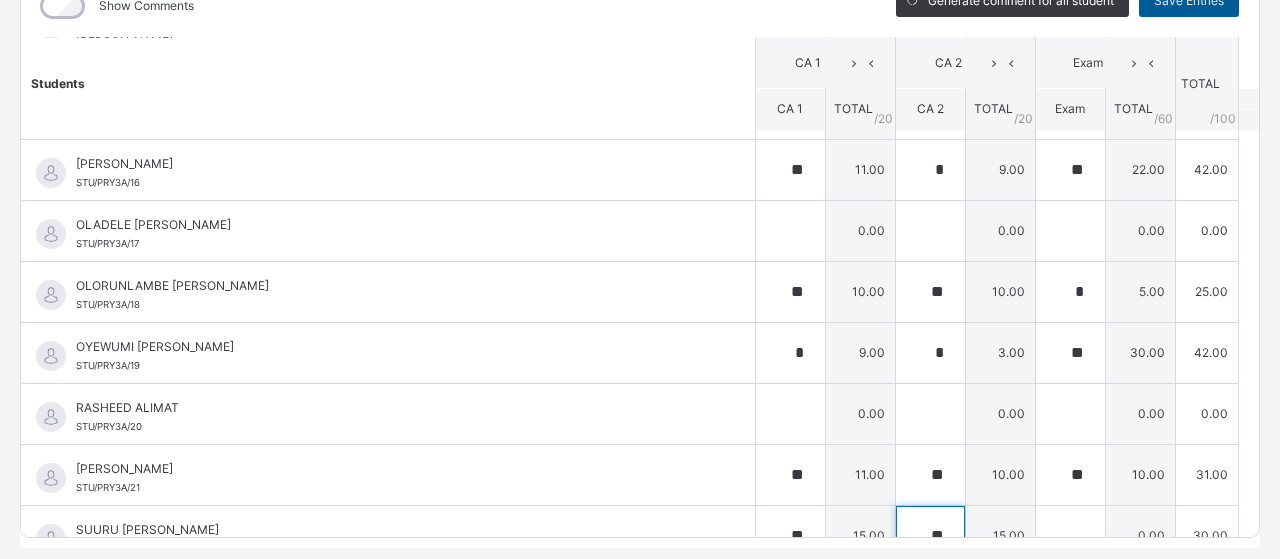 type on "**" 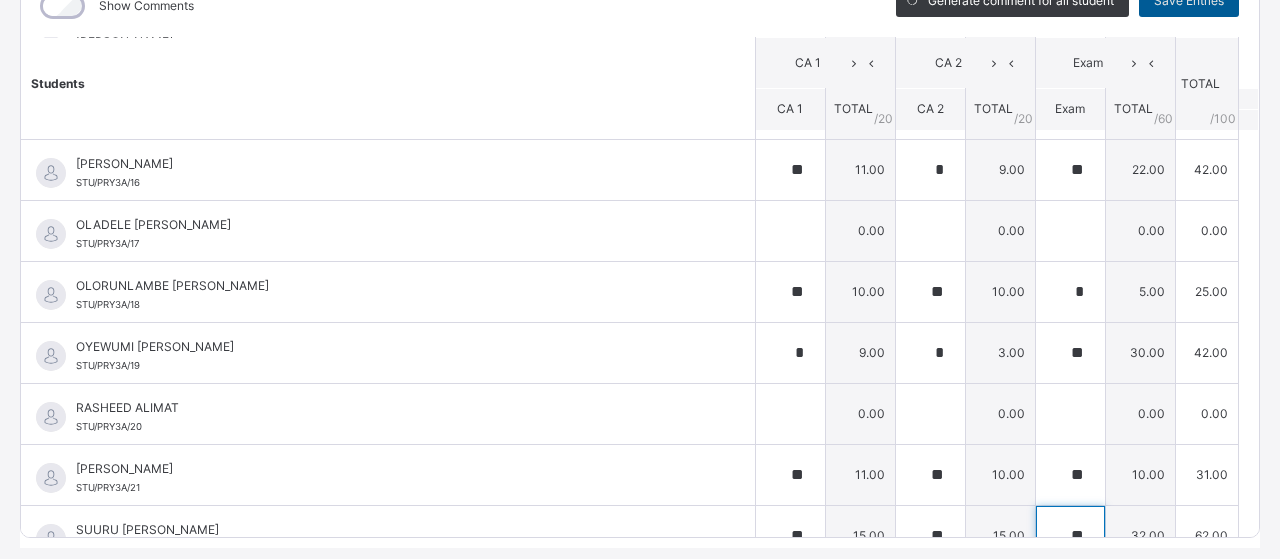 type on "**" 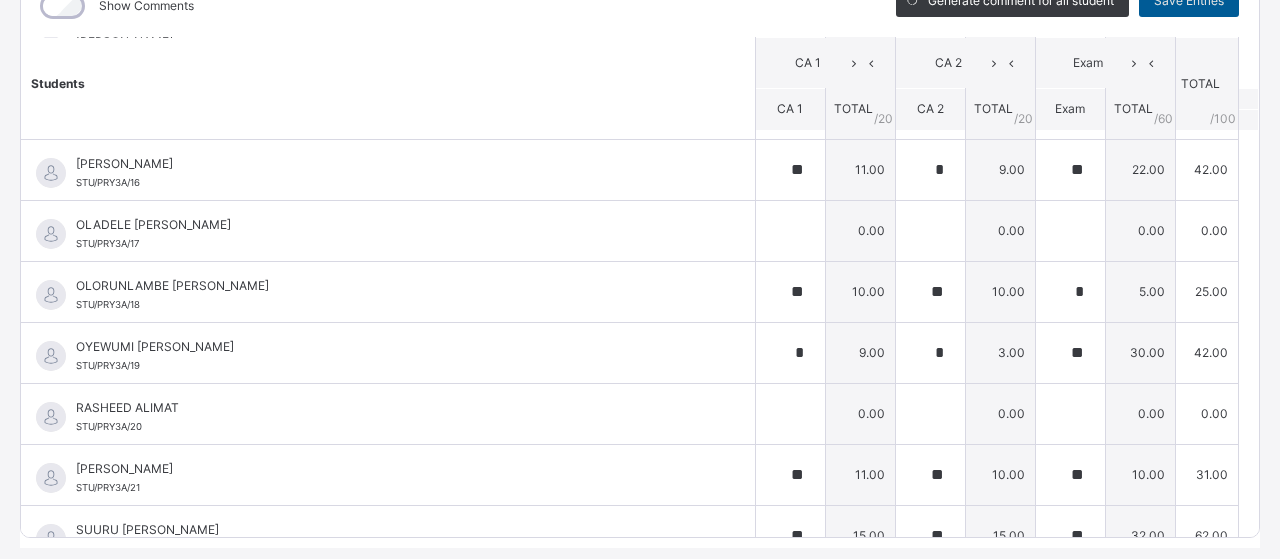 scroll, scrollTop: 1048, scrollLeft: 0, axis: vertical 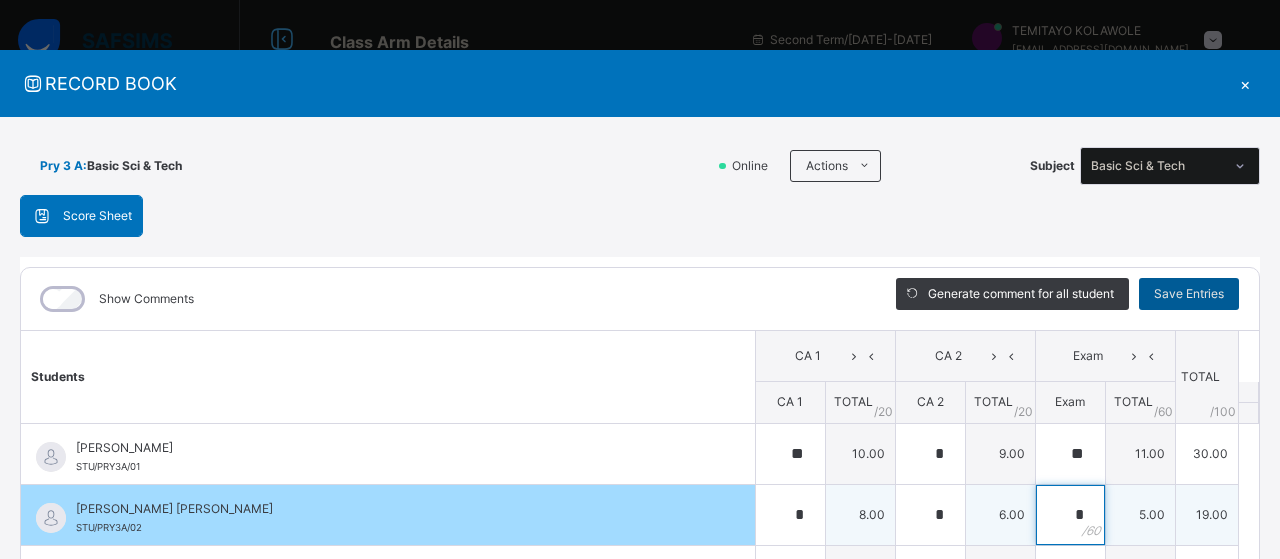 click on "*" at bounding box center (1070, 515) 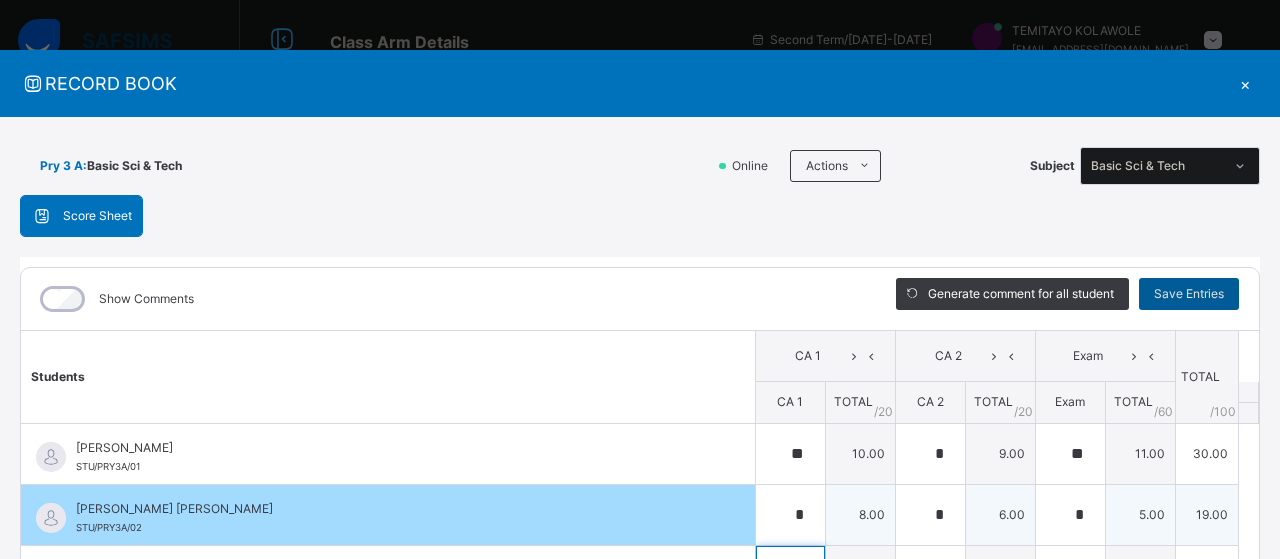 scroll, scrollTop: 293, scrollLeft: 0, axis: vertical 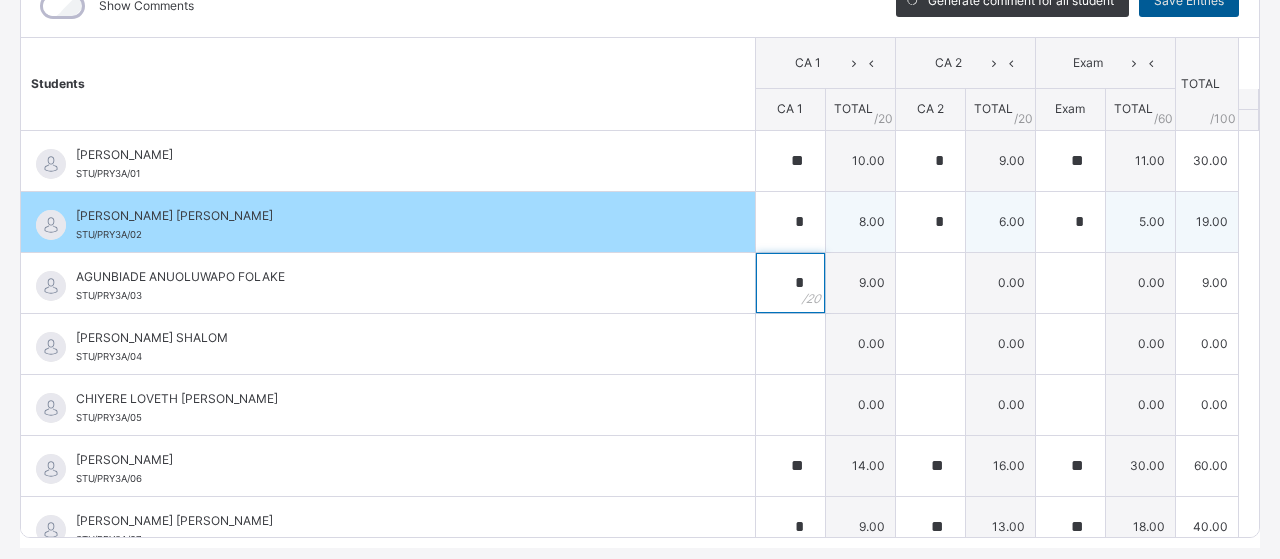 type on "*" 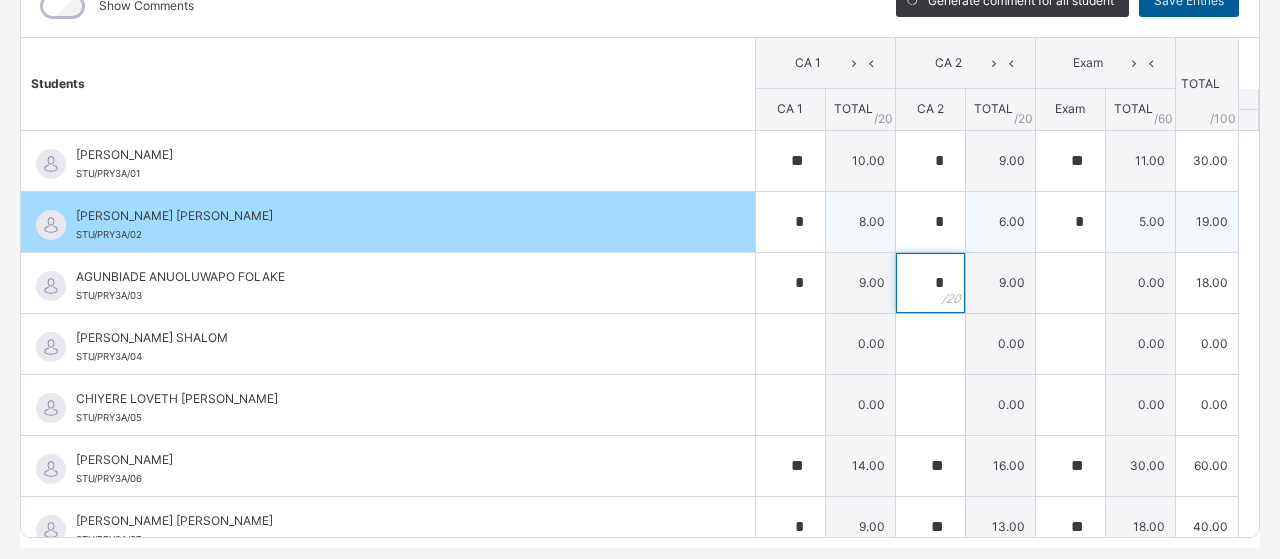 type on "*" 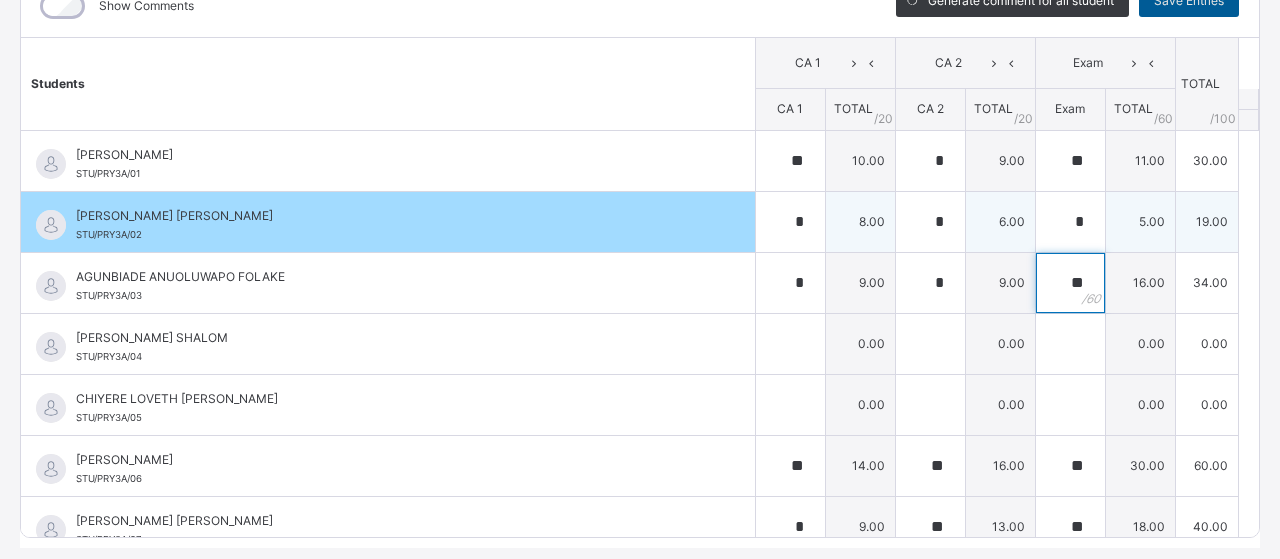 type on "**" 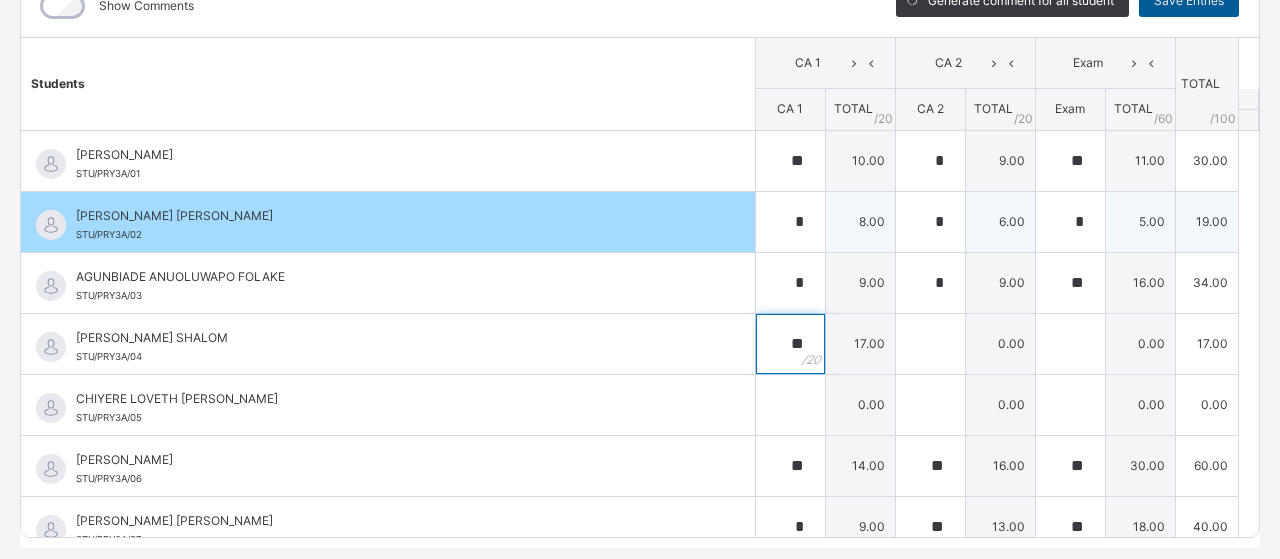 type on "**" 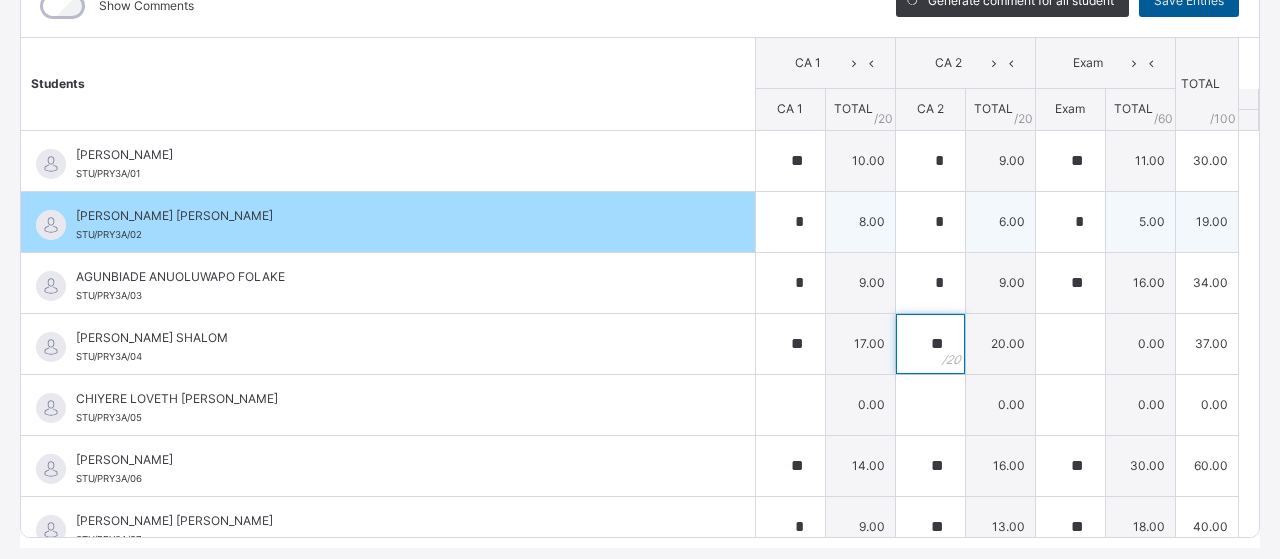 type on "**" 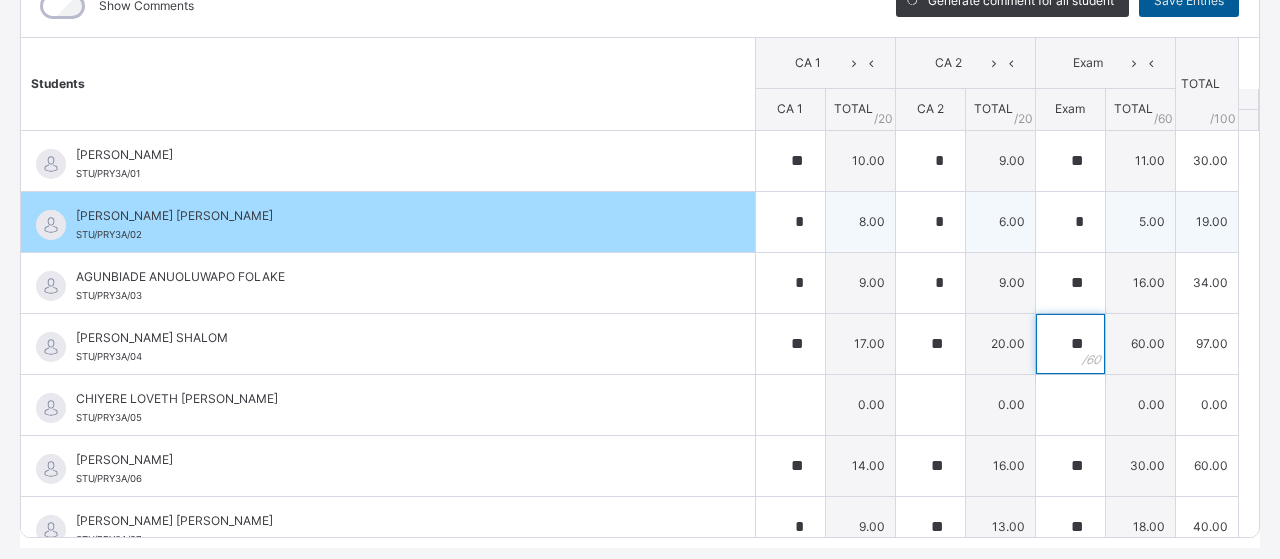 type on "**" 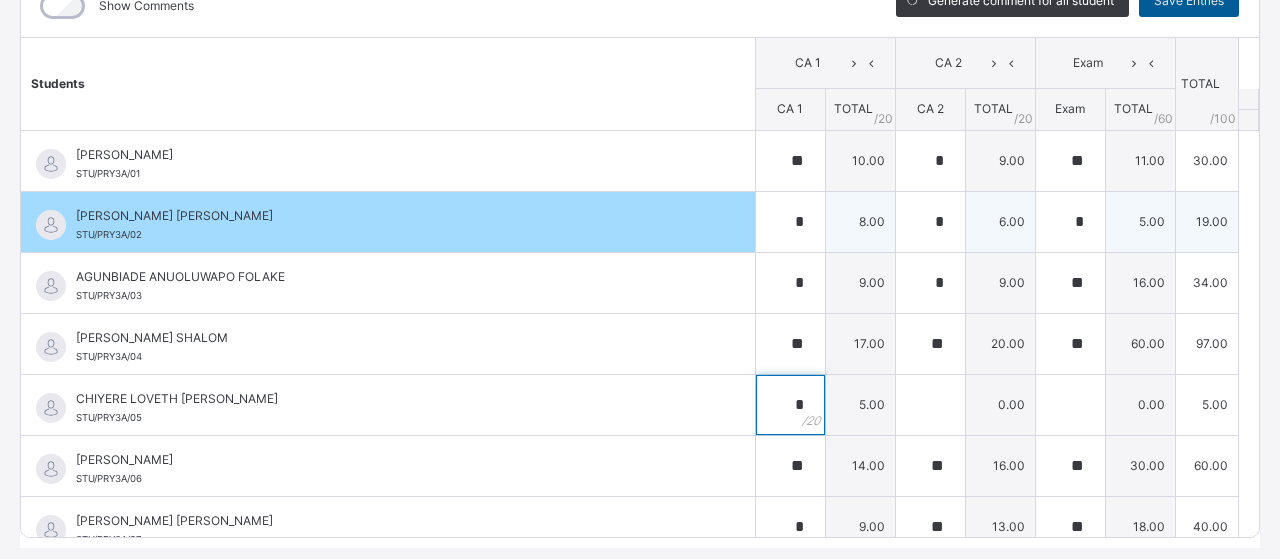 type on "*" 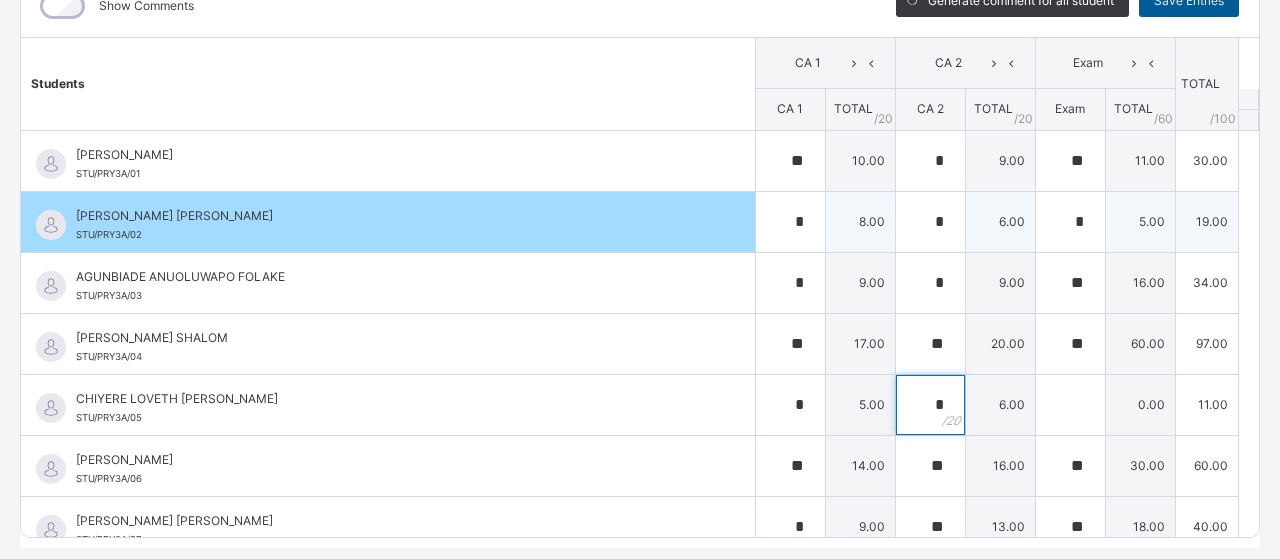 type on "*" 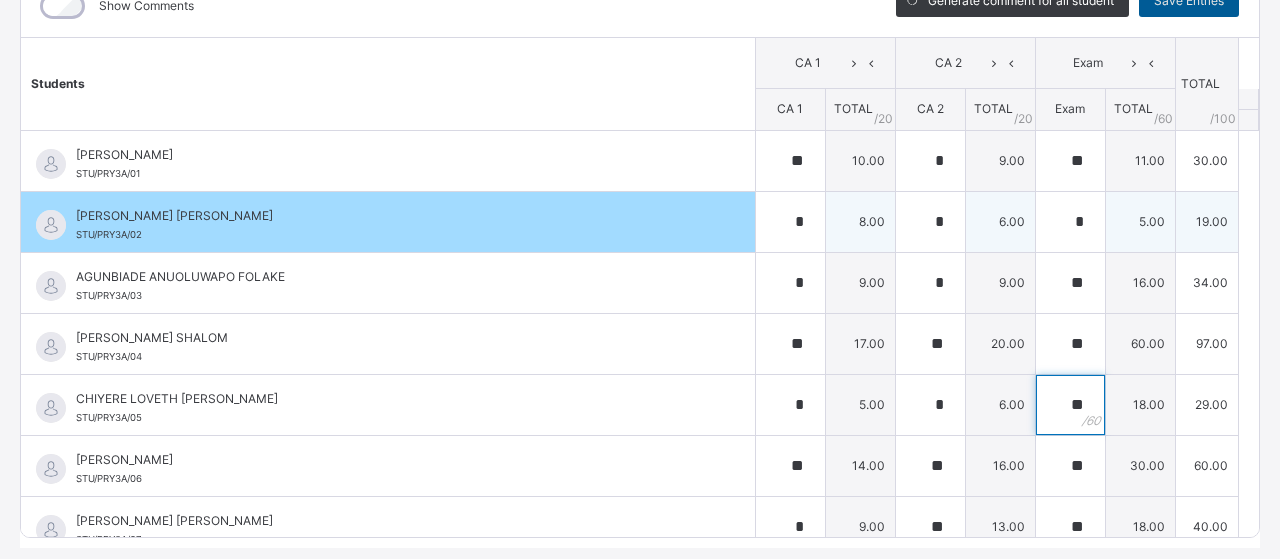 type on "**" 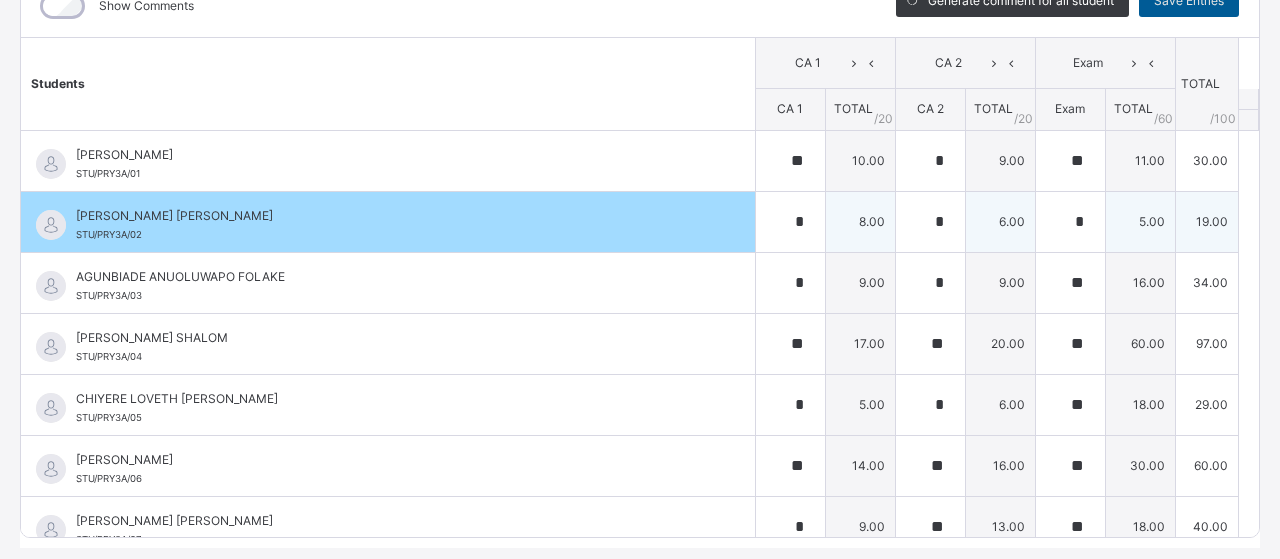 scroll, scrollTop: 297, scrollLeft: 0, axis: vertical 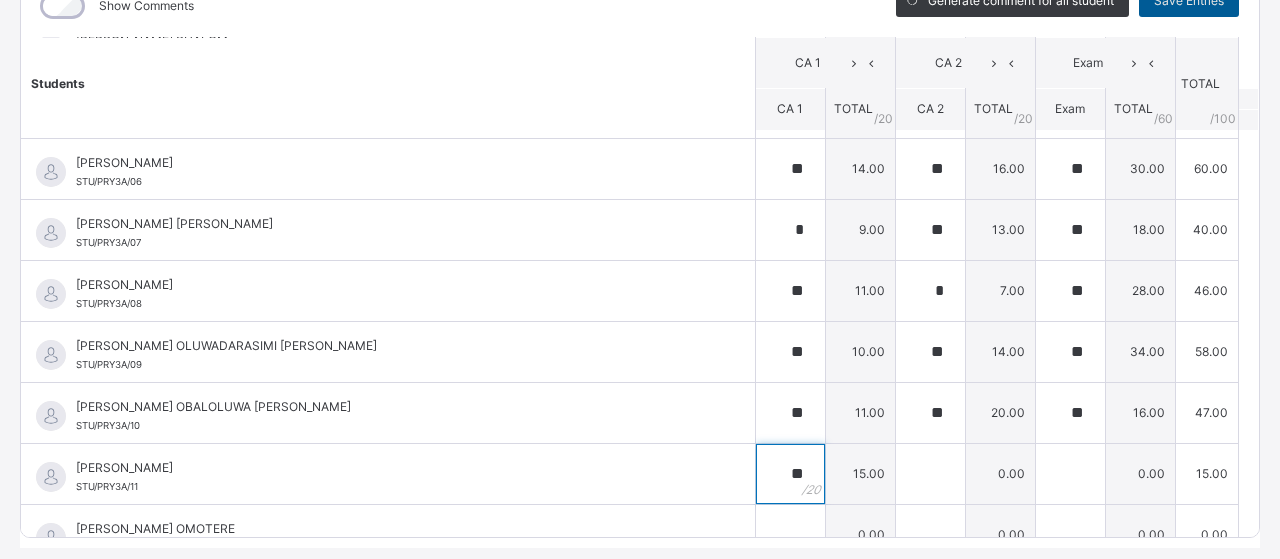 type on "**" 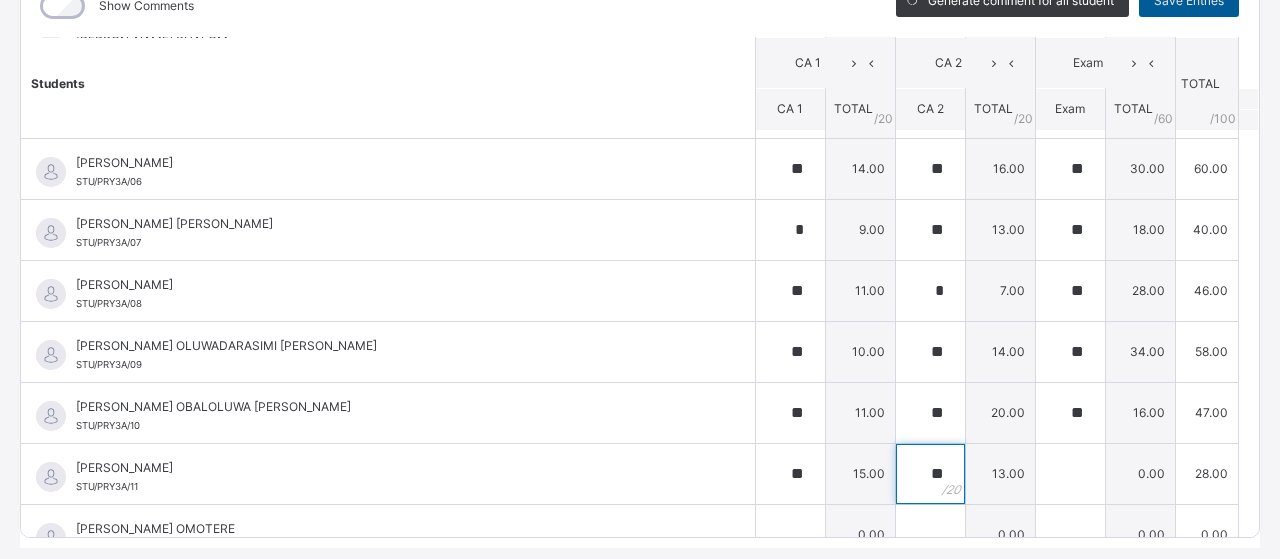 type on "**" 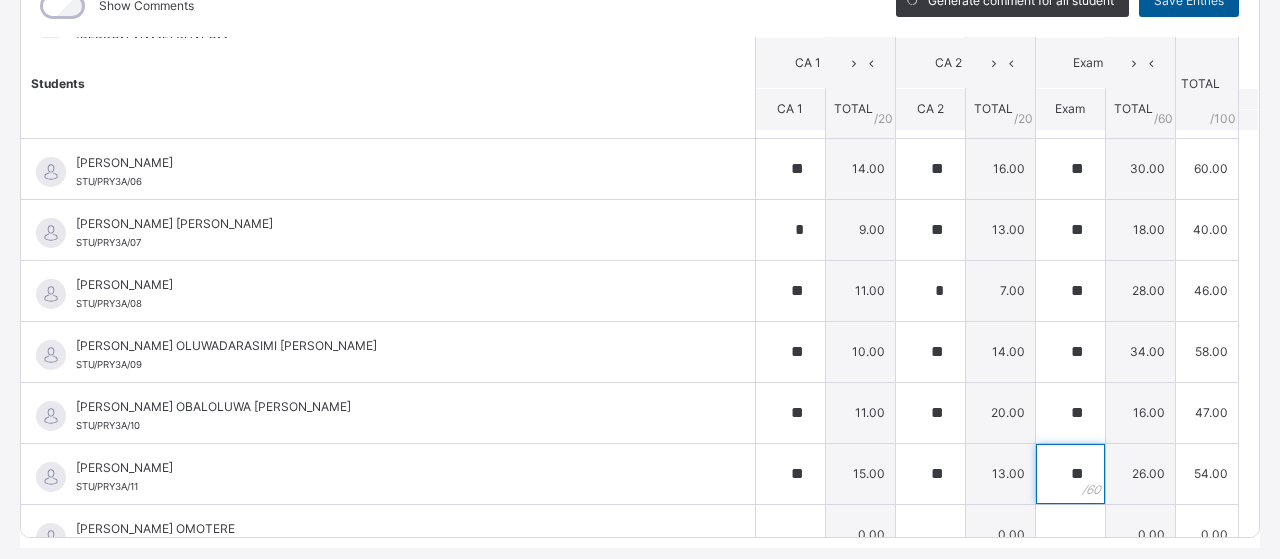 type on "**" 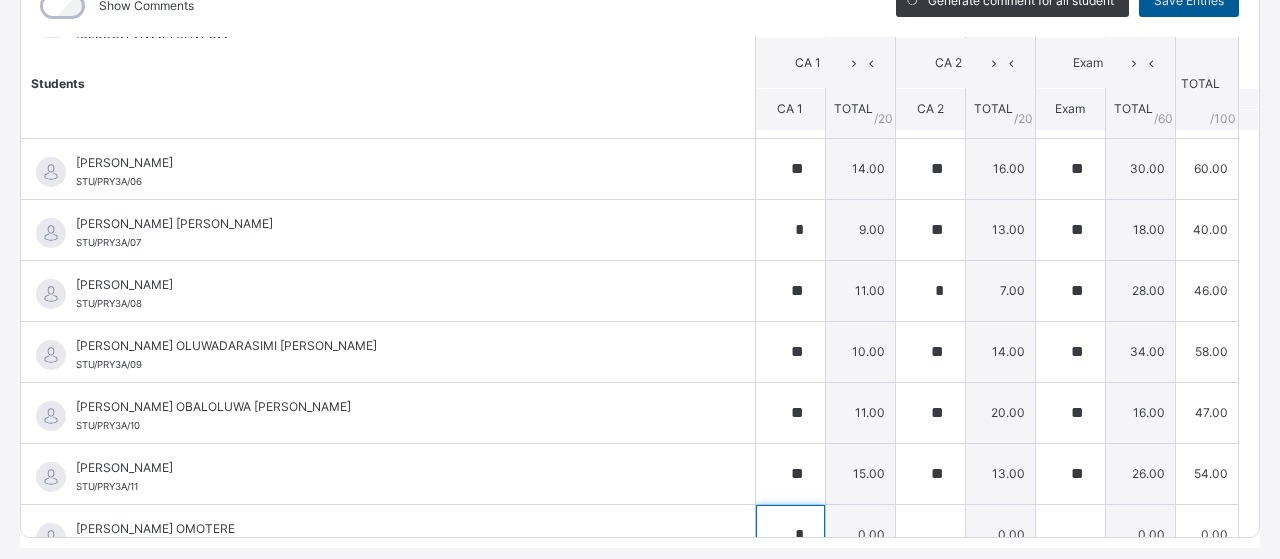 scroll, scrollTop: 299, scrollLeft: 0, axis: vertical 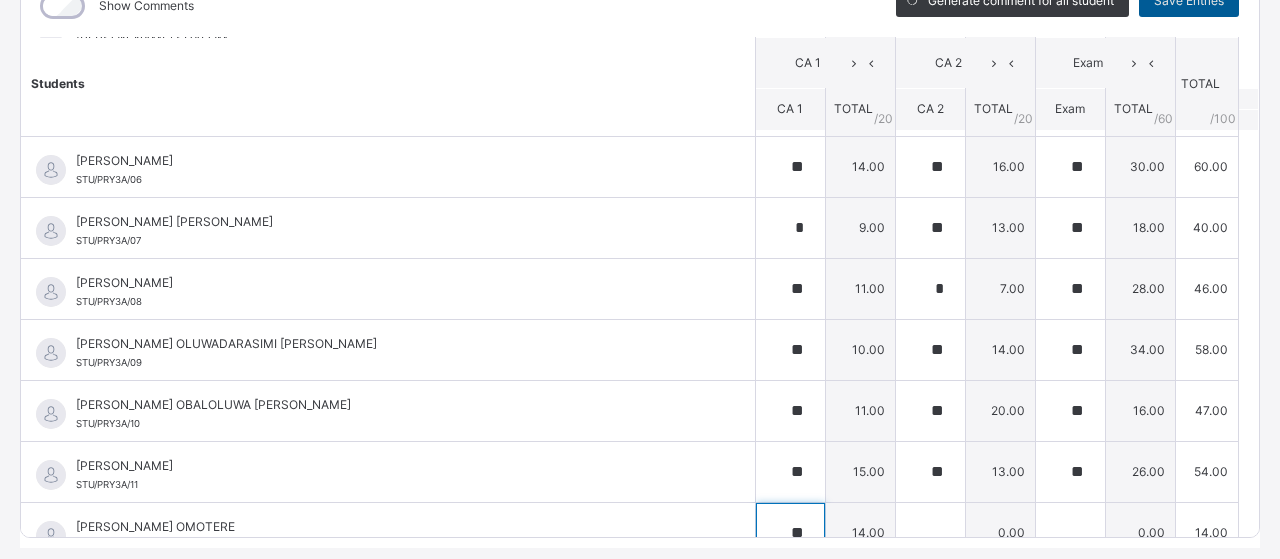 type on "**" 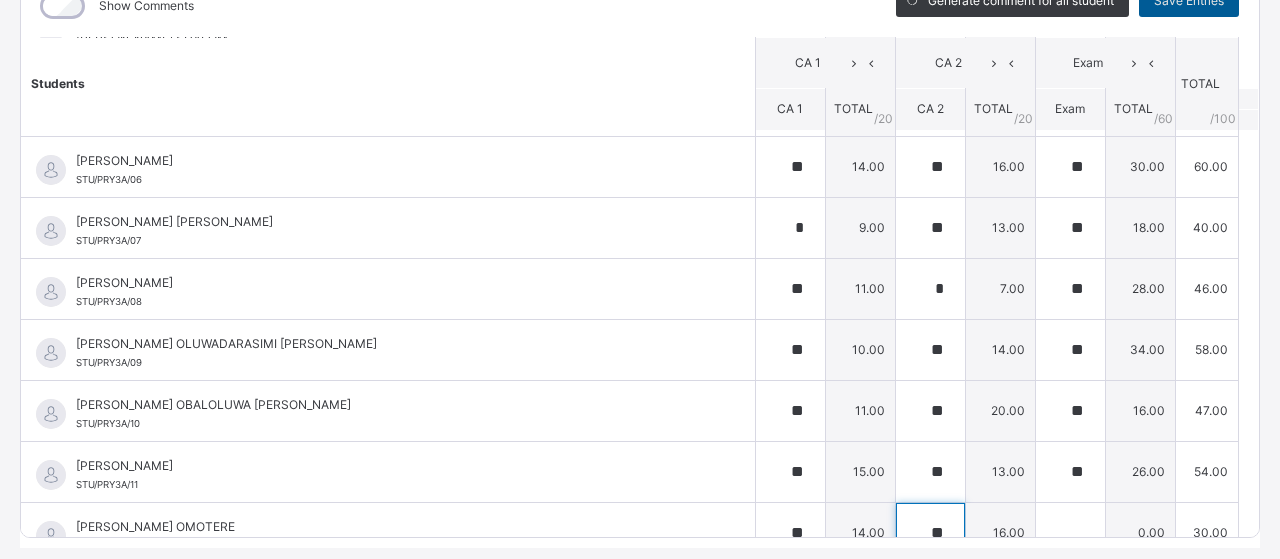 type on "**" 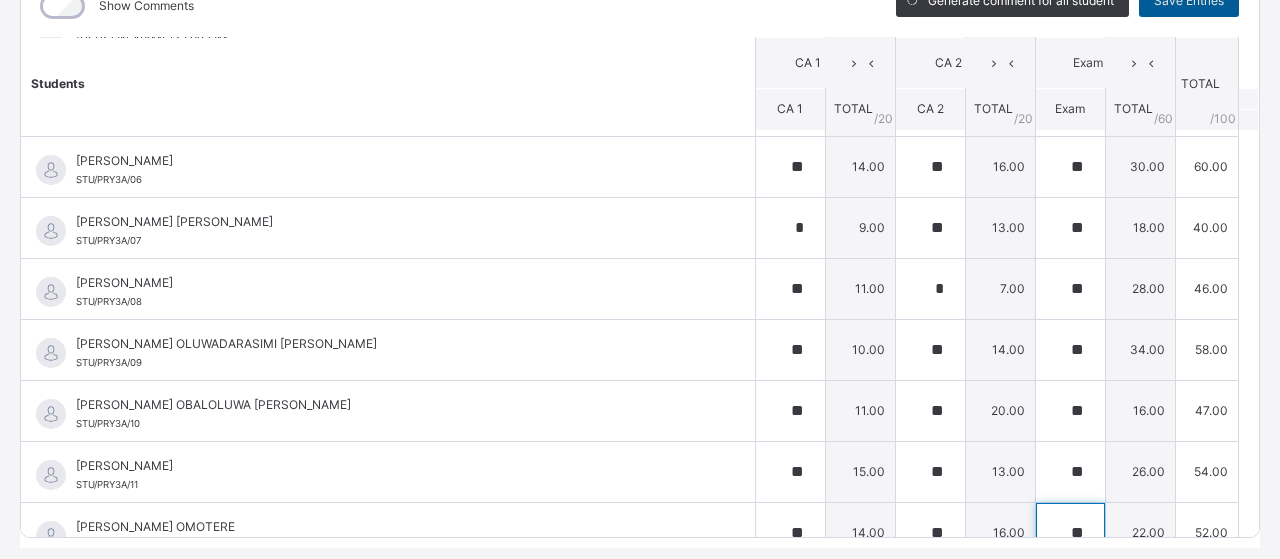 type on "**" 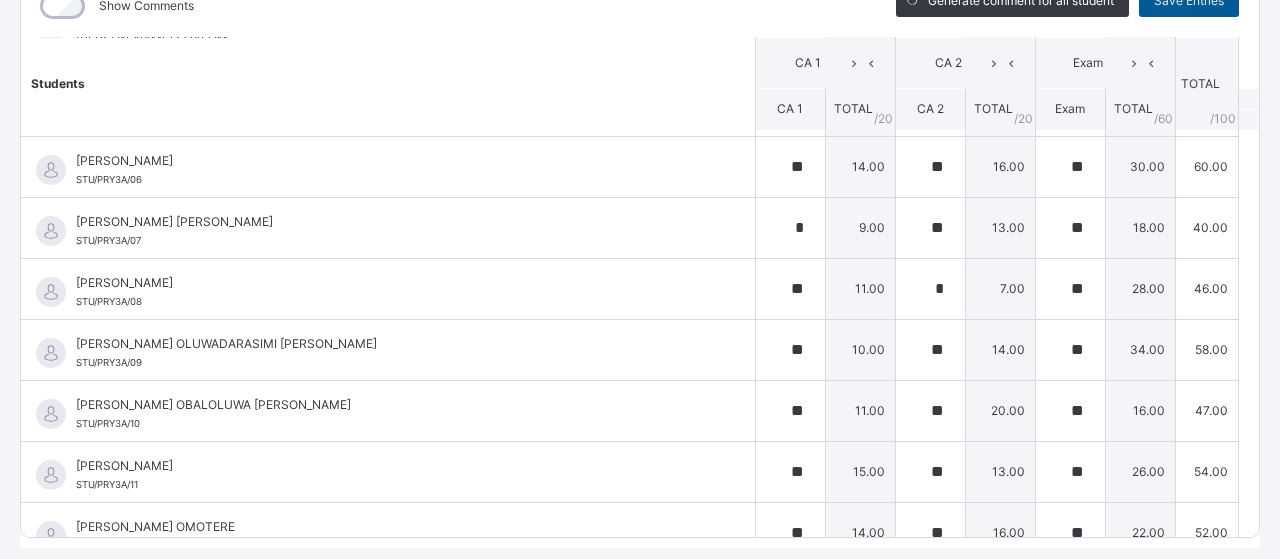 scroll, scrollTop: 601, scrollLeft: 0, axis: vertical 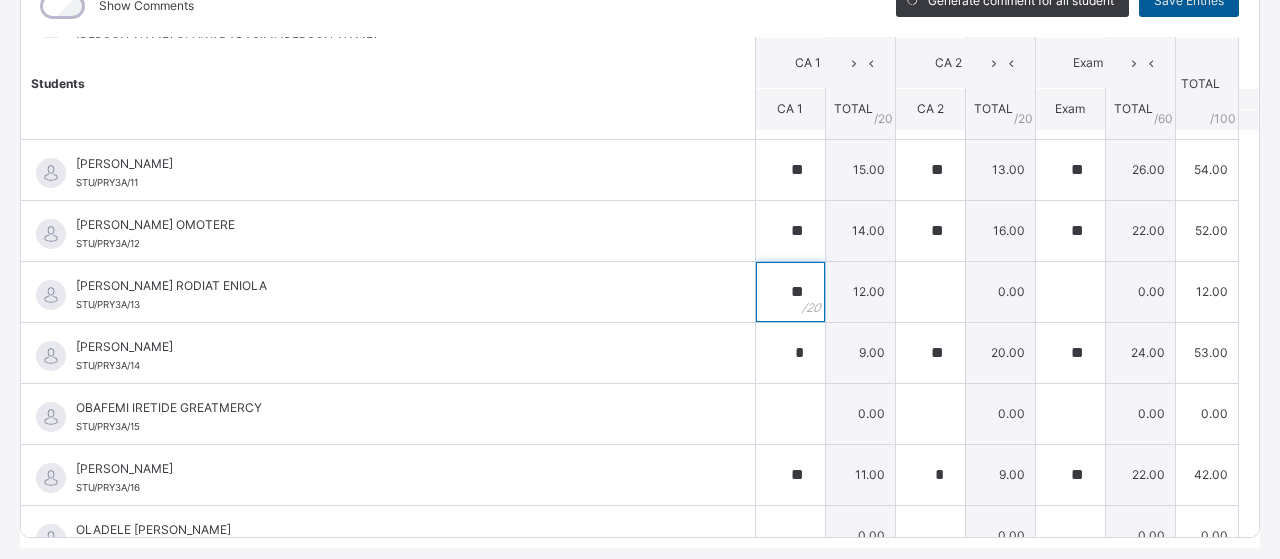 type on "**" 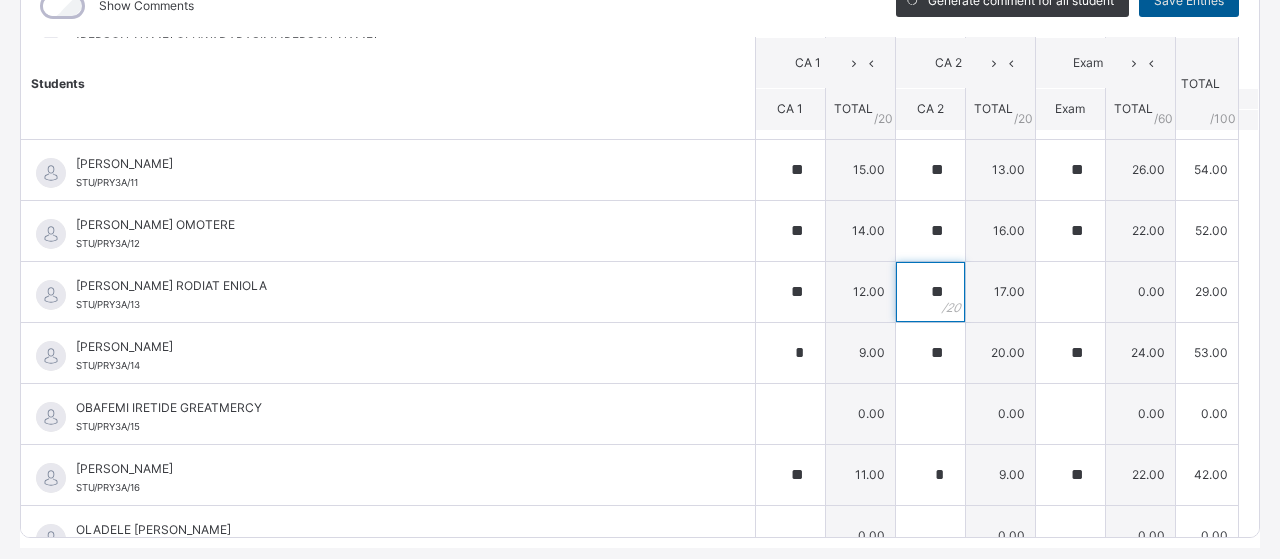 type on "**" 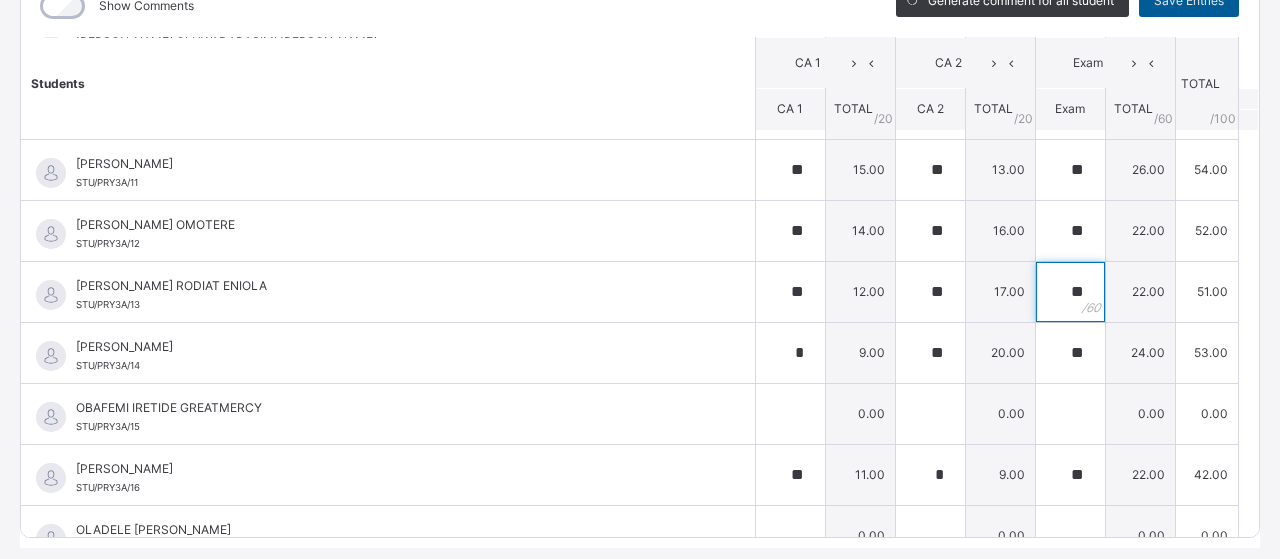 type on "**" 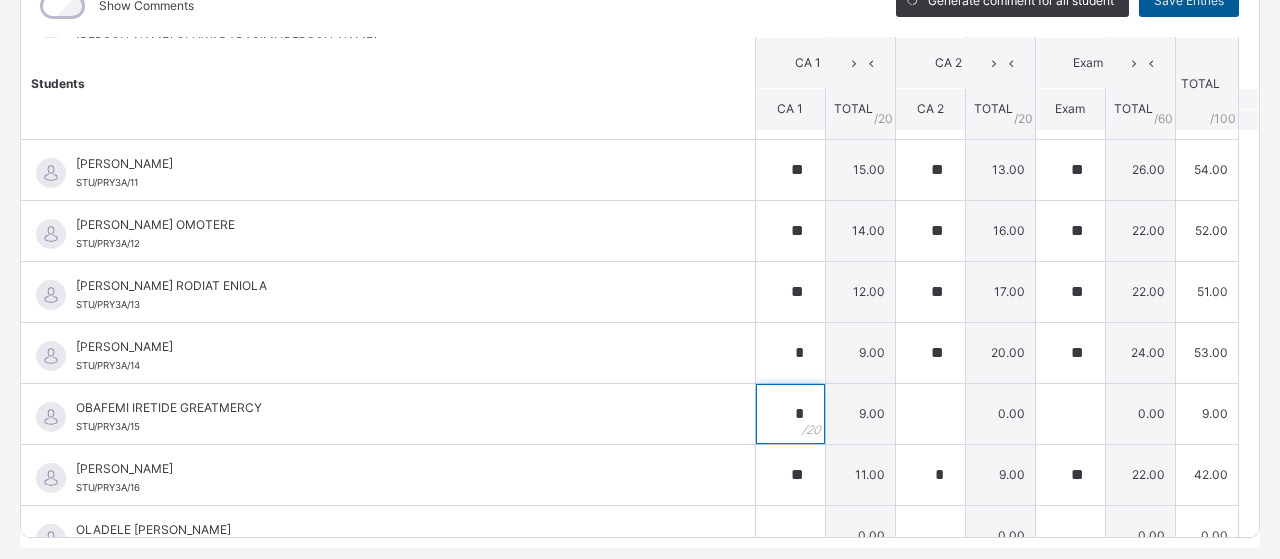type on "*" 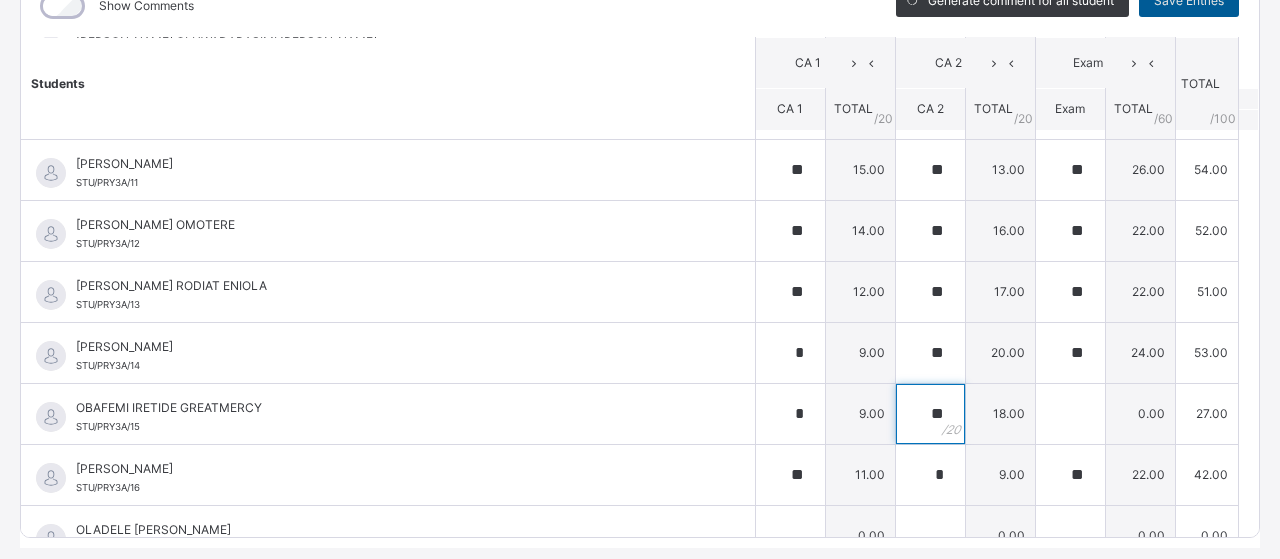 type on "**" 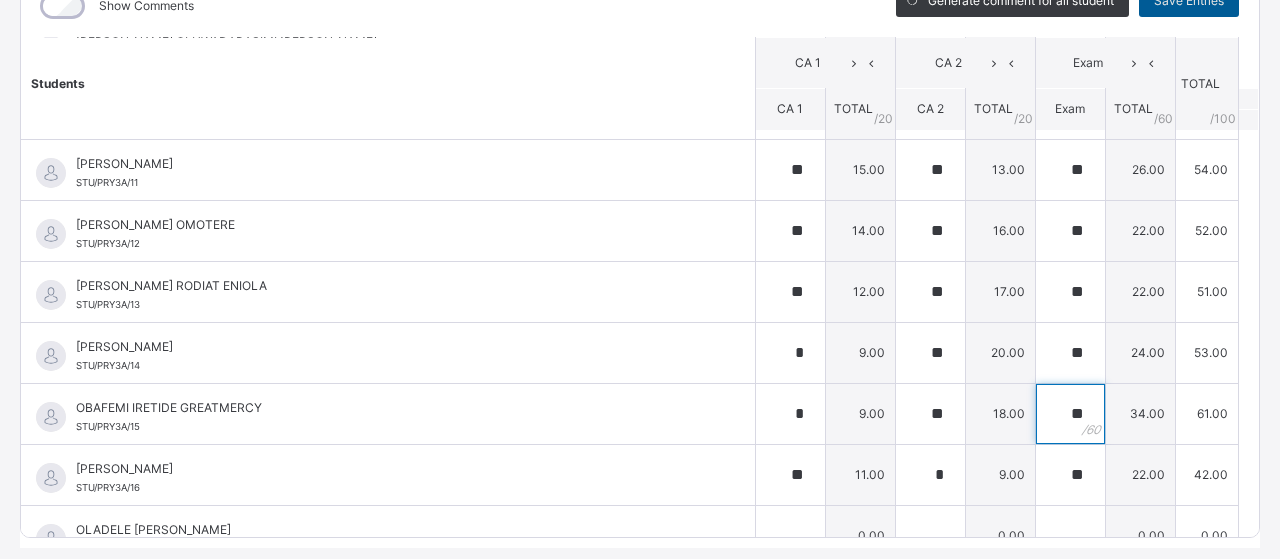type on "**" 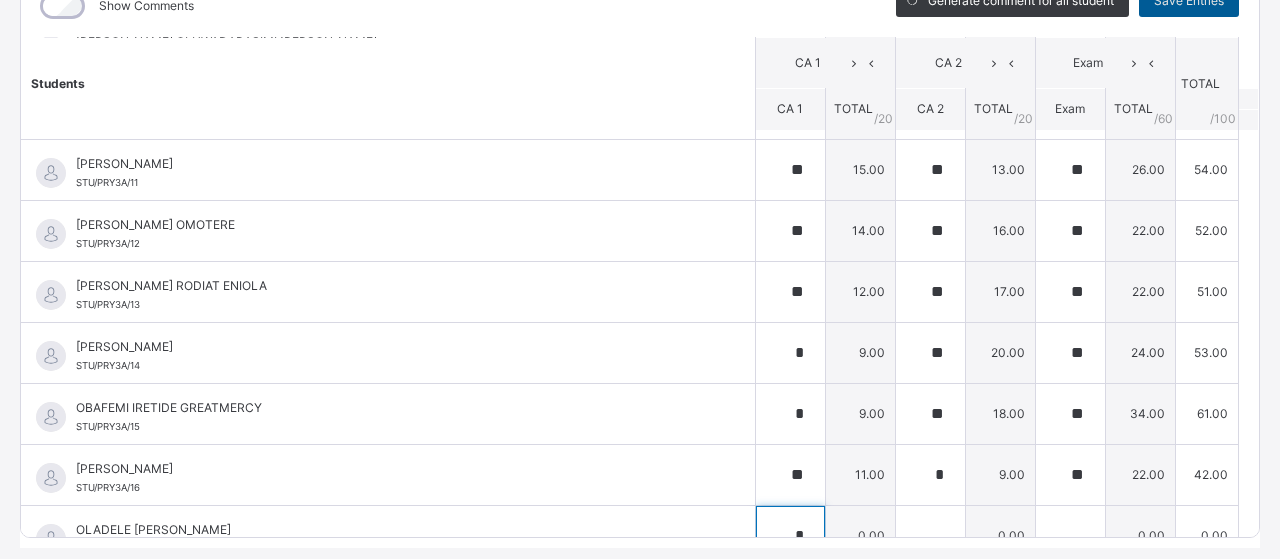 scroll, scrollTop: 603, scrollLeft: 0, axis: vertical 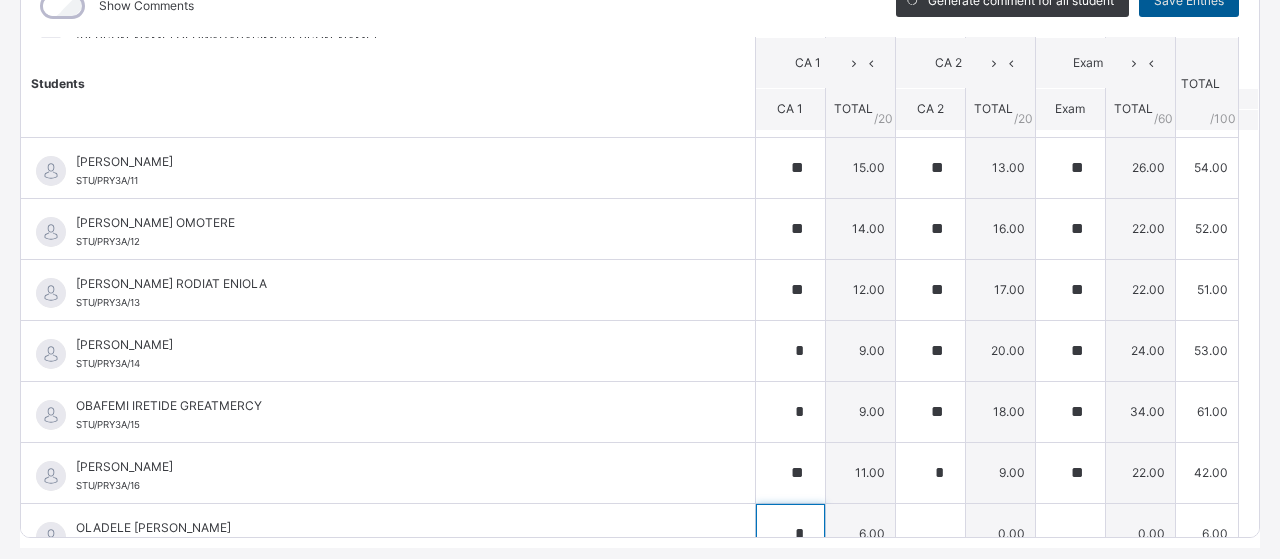 type on "*" 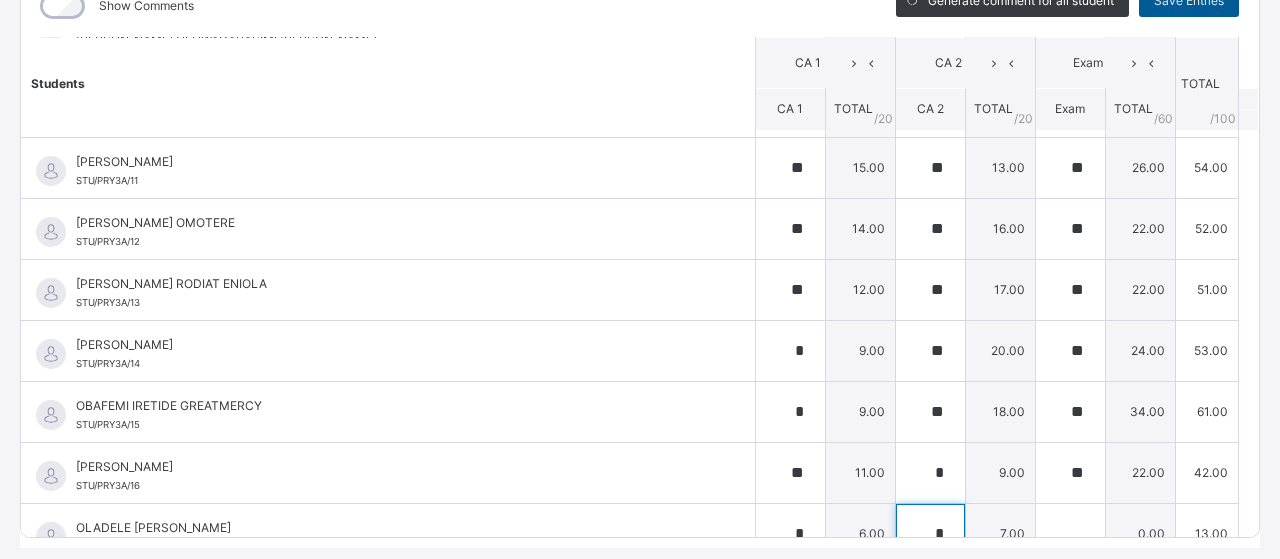 type on "*" 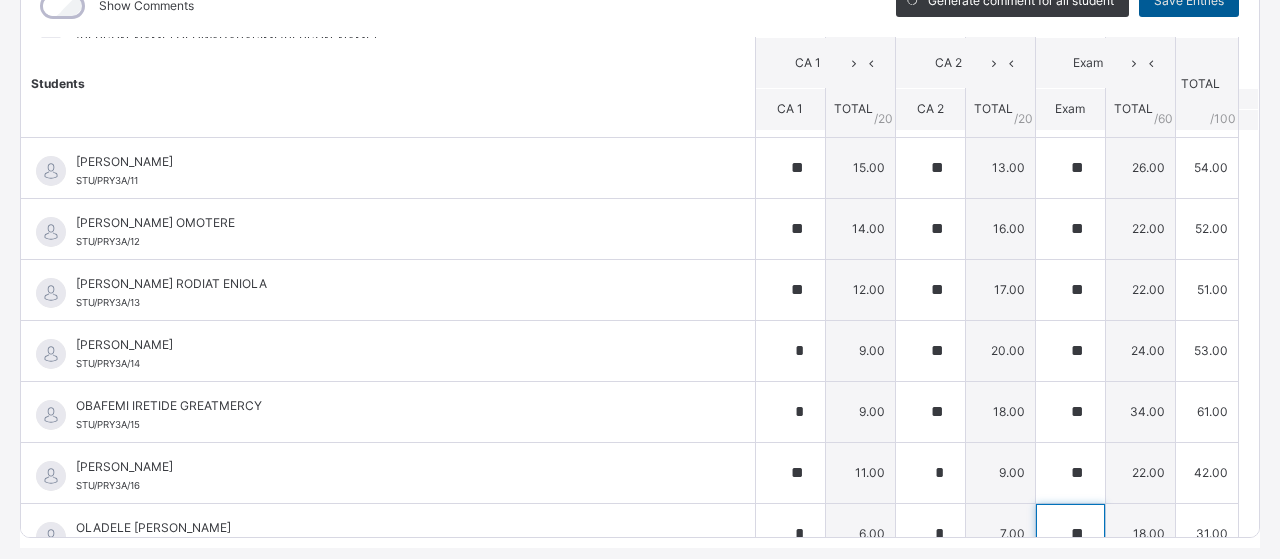 type on "**" 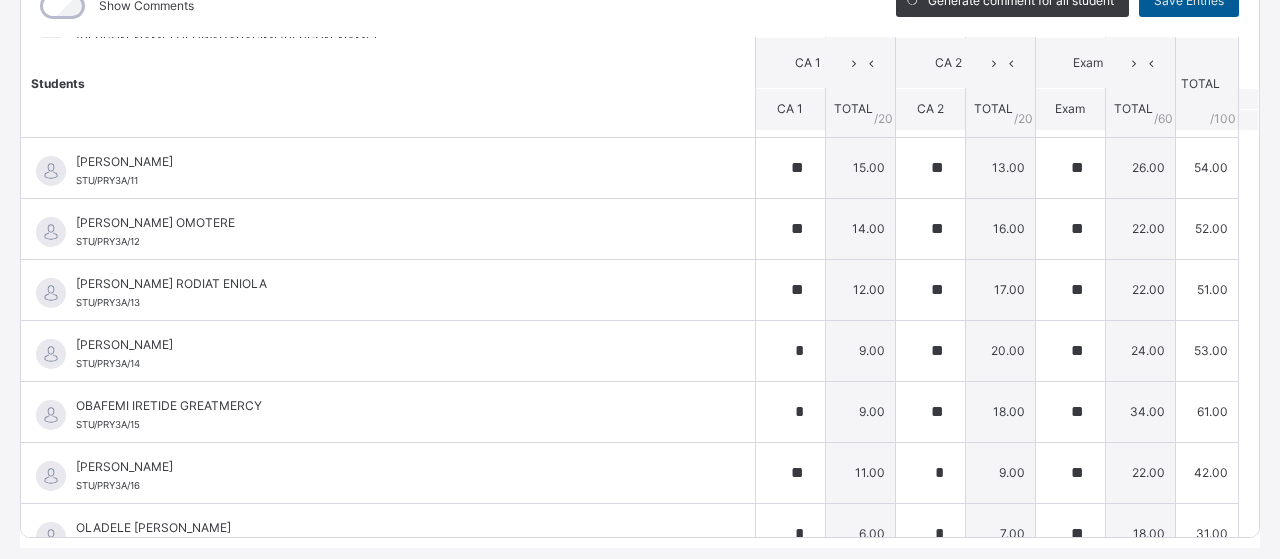 scroll, scrollTop: 904, scrollLeft: 0, axis: vertical 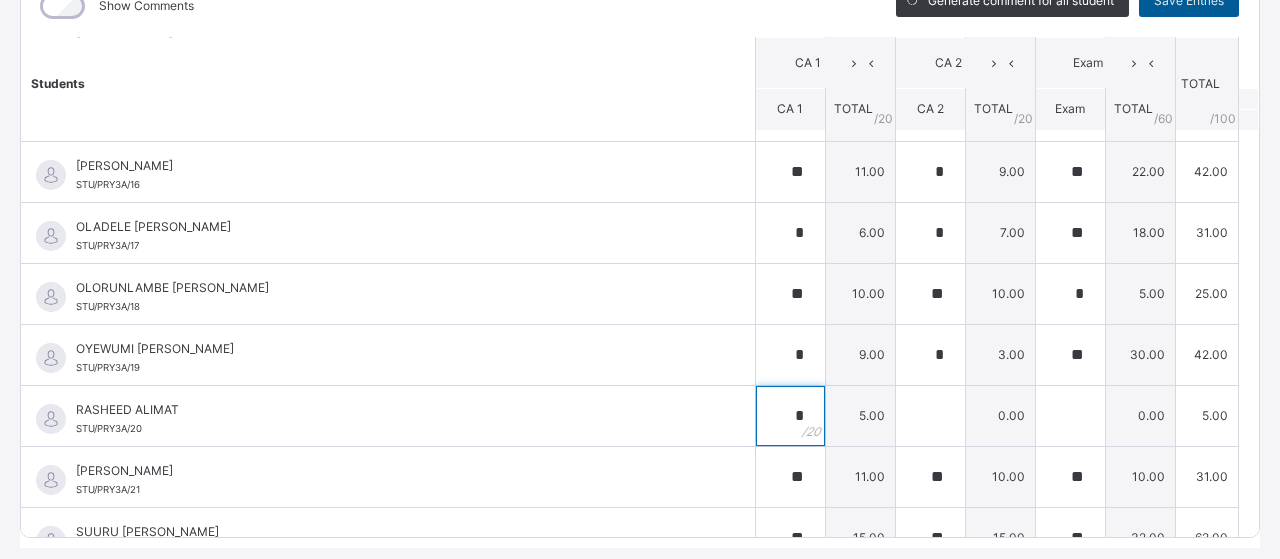 type on "*" 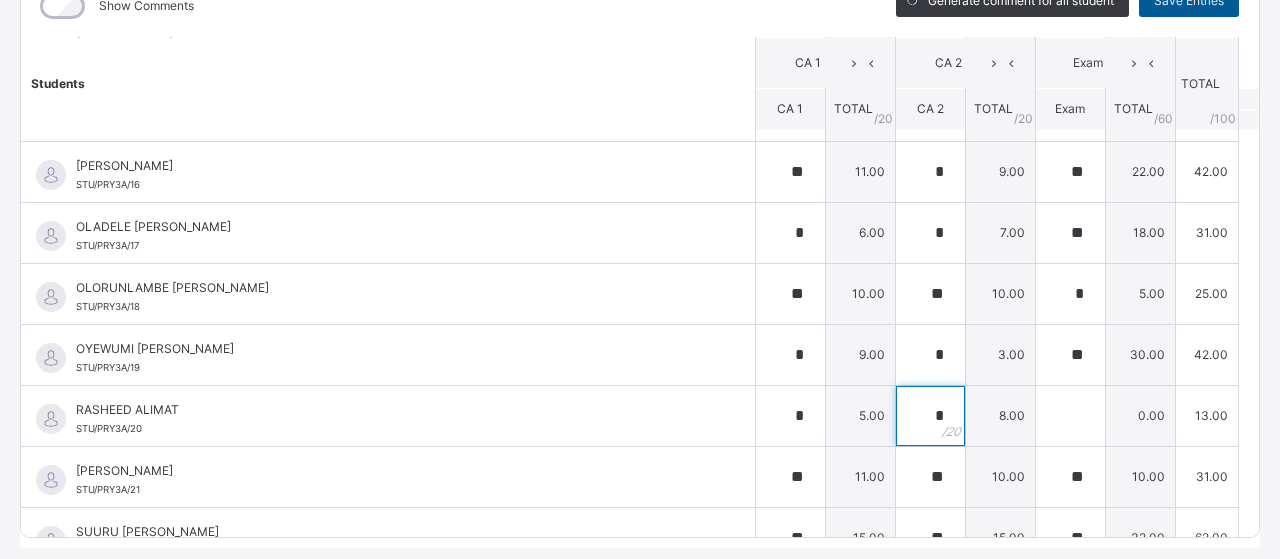 type on "*" 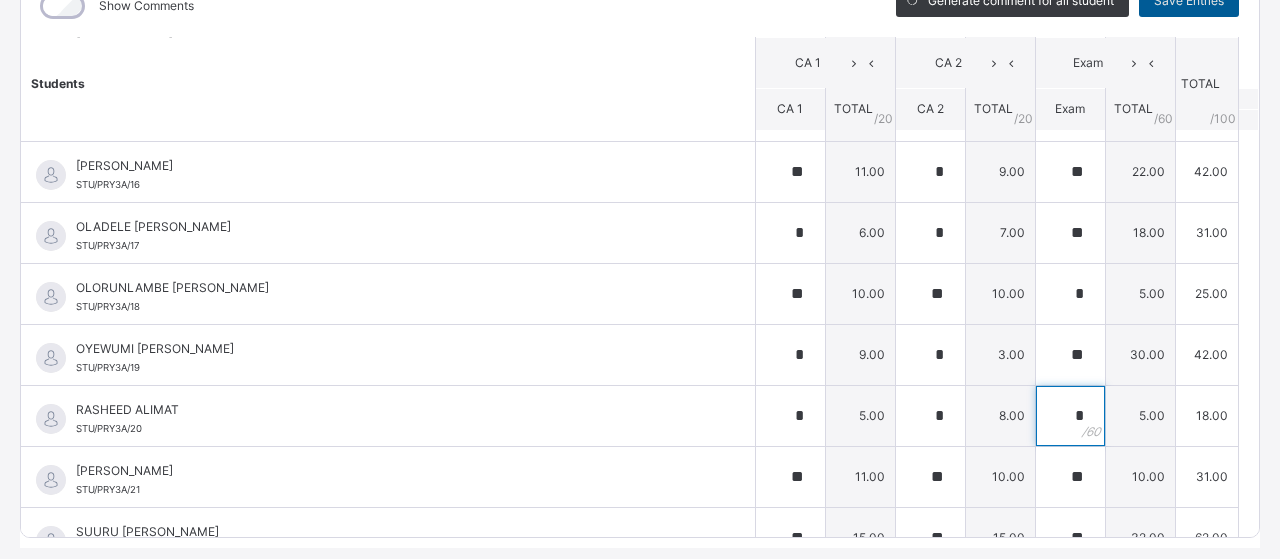 type on "*" 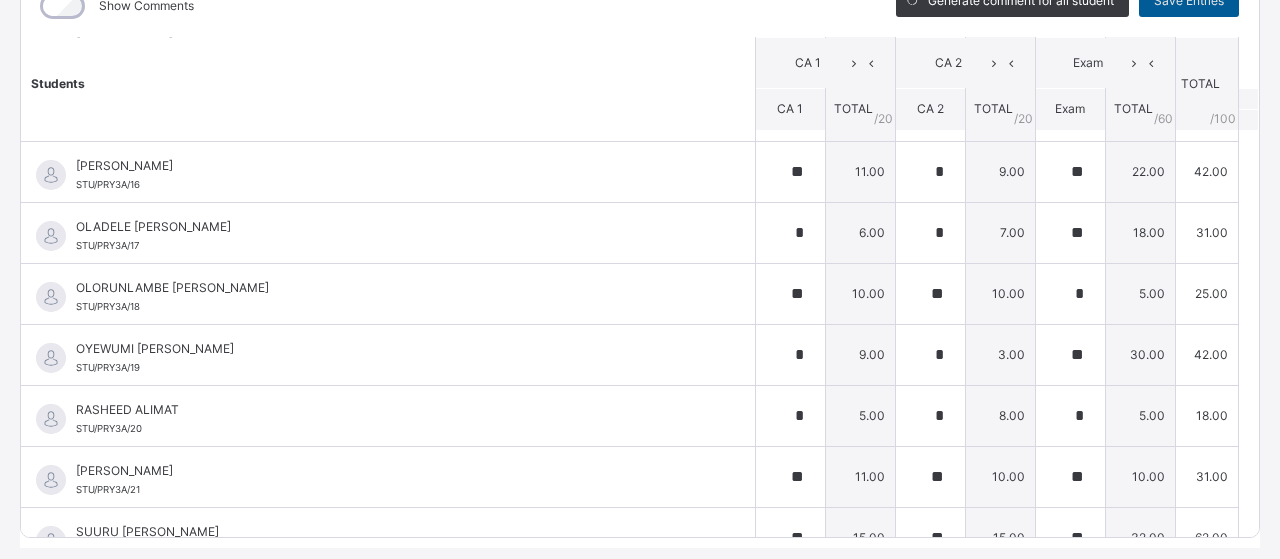 scroll, scrollTop: 1048, scrollLeft: 0, axis: vertical 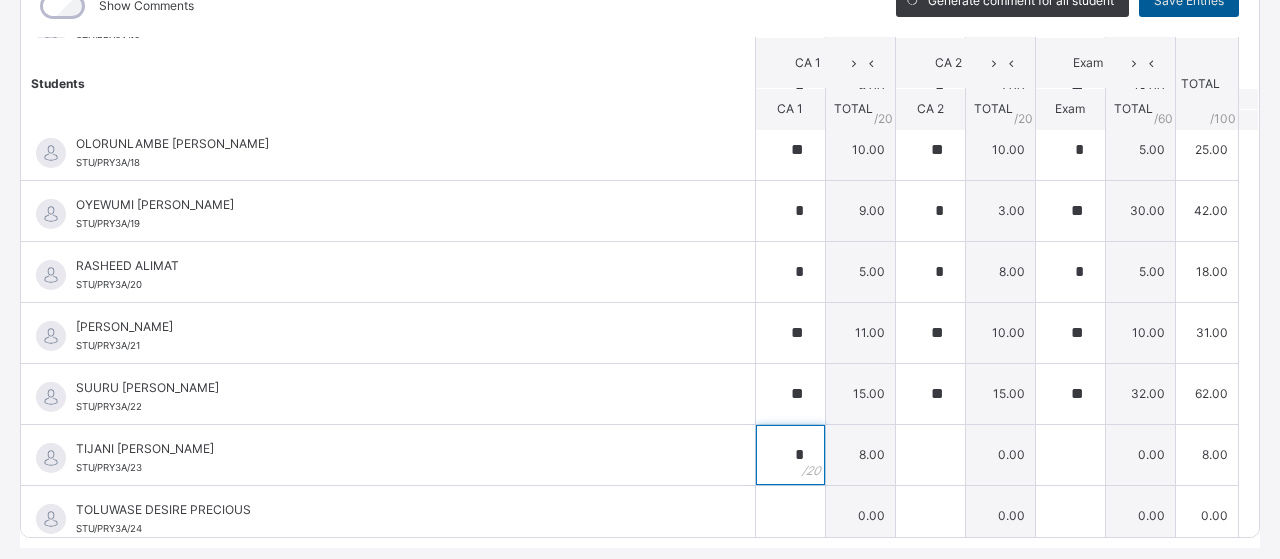 type on "*" 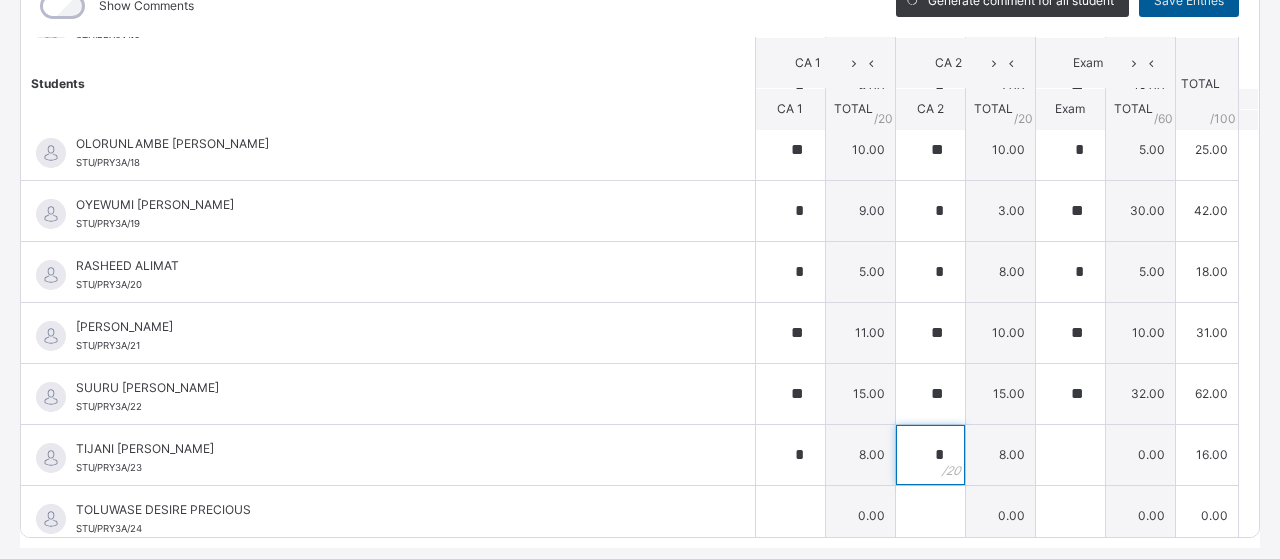 type on "*" 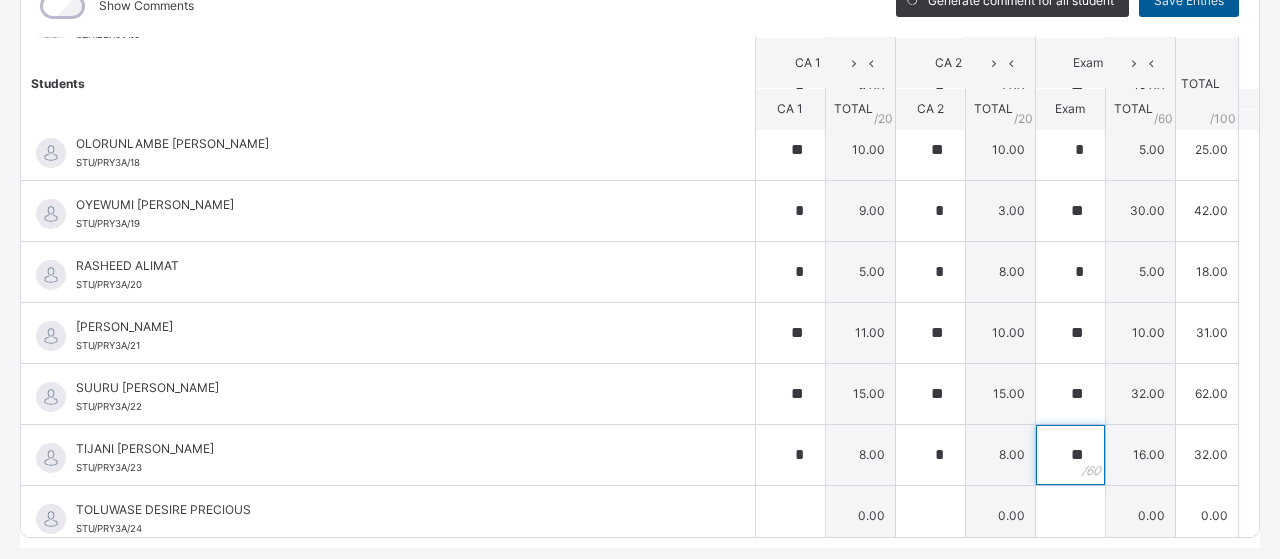 type on "**" 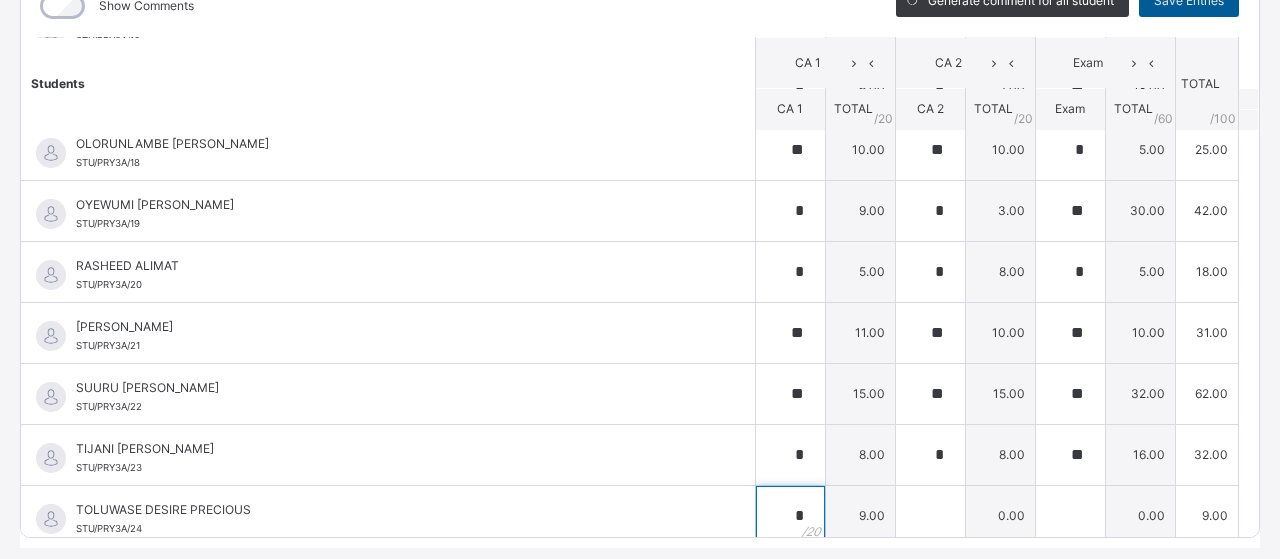type on "*" 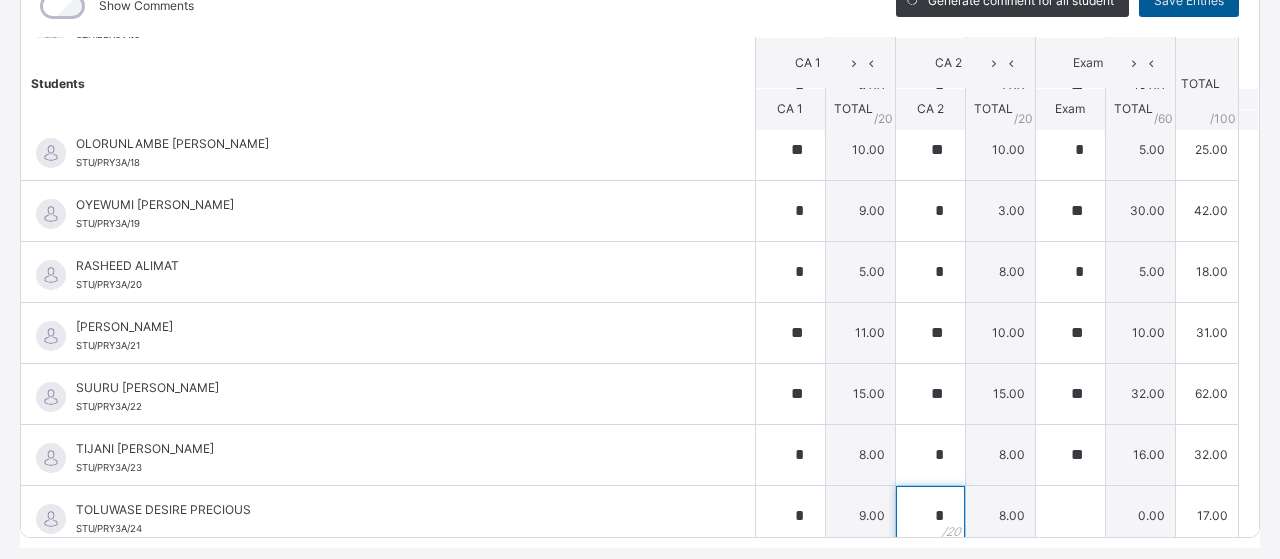 type on "*" 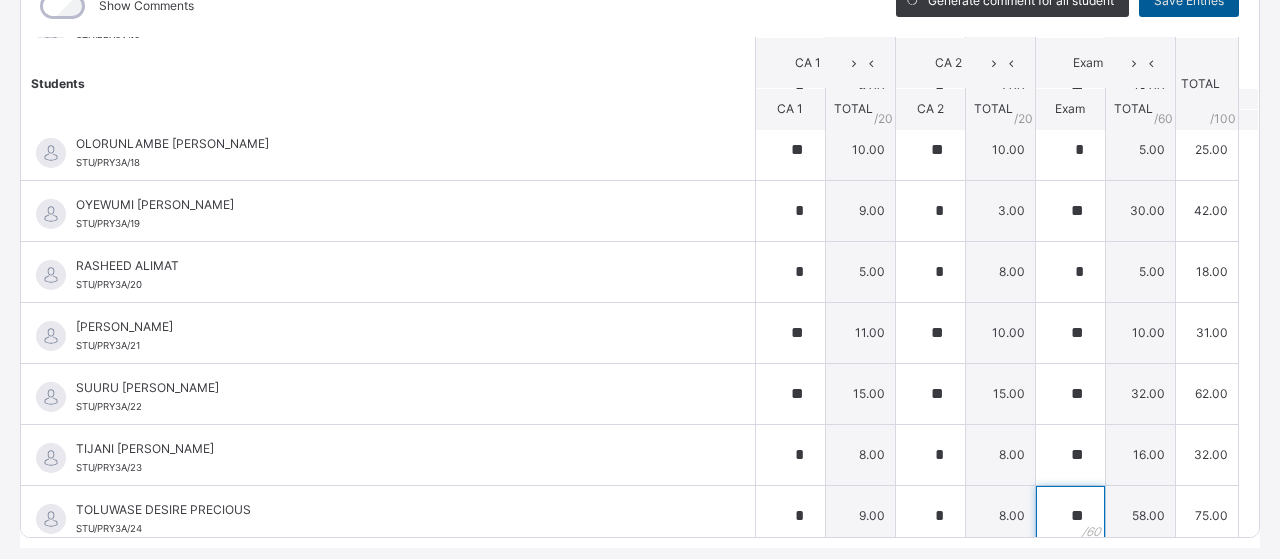 type on "**" 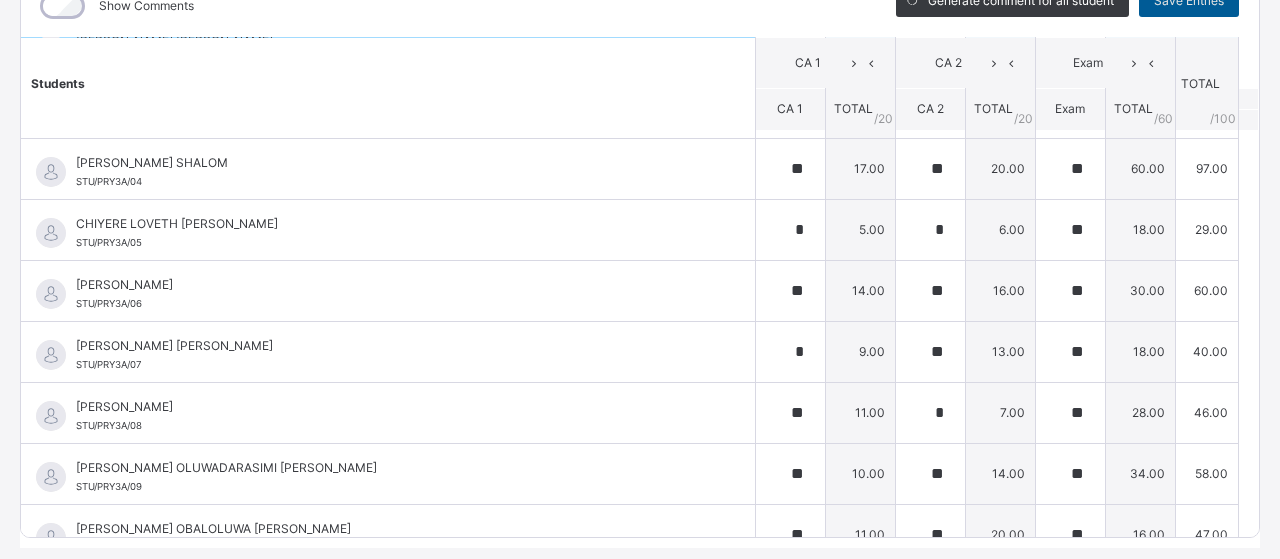 scroll, scrollTop: 0, scrollLeft: 0, axis: both 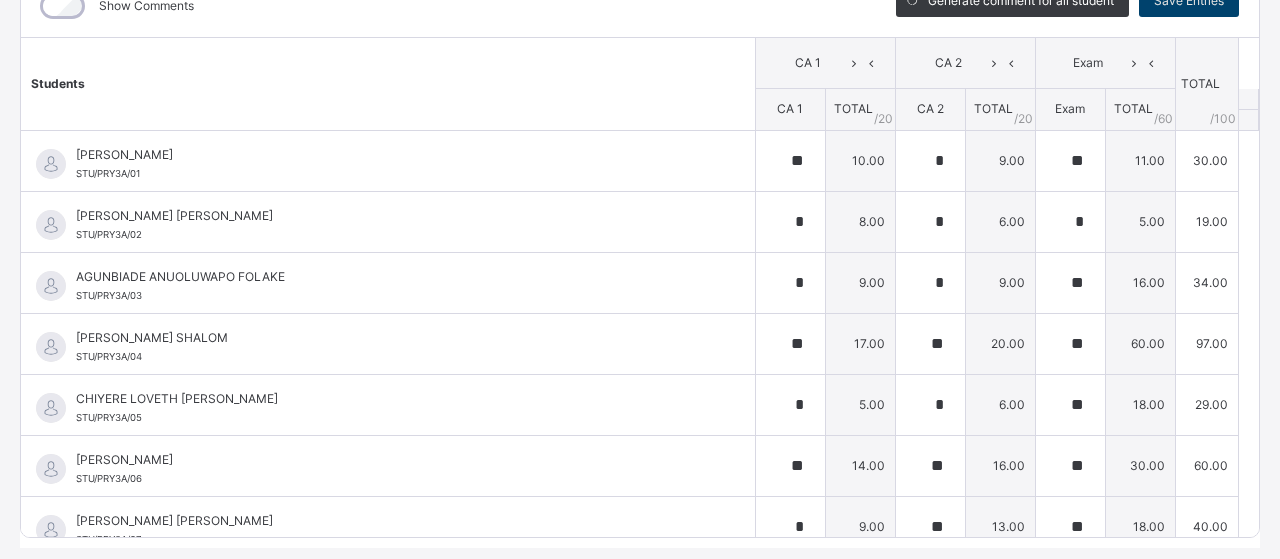 click on "Save Entries" at bounding box center [1189, 1] 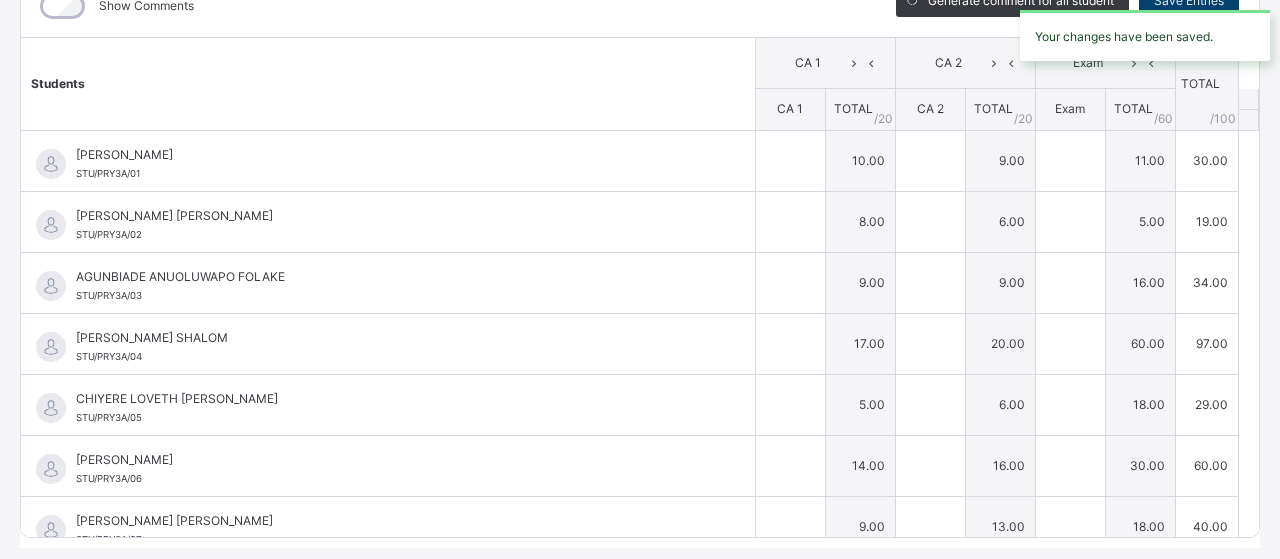 type on "**" 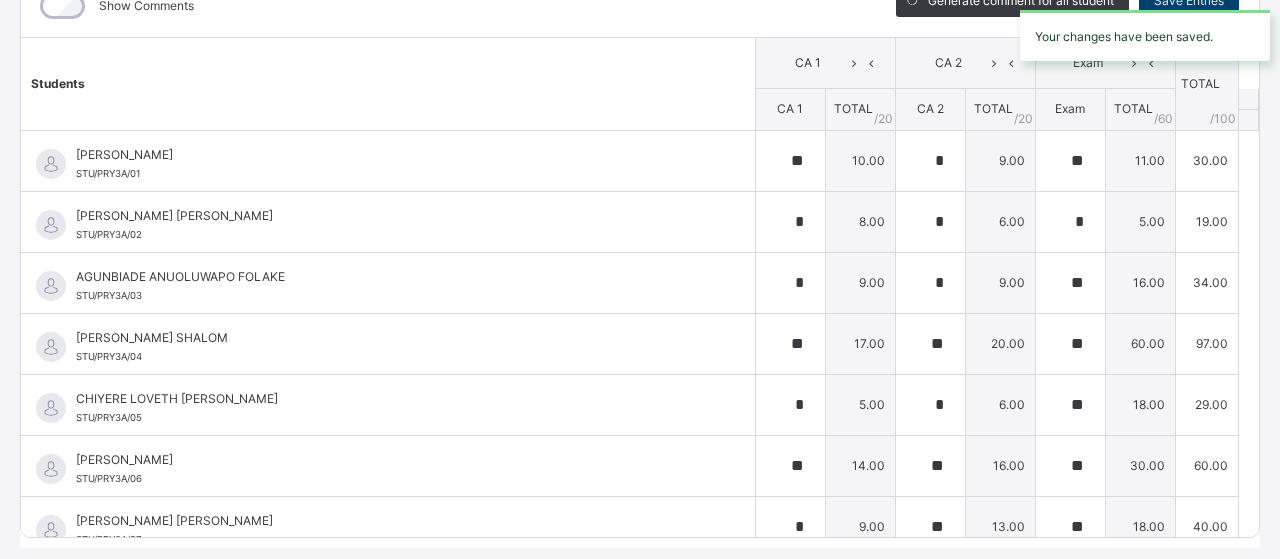 type on "*" 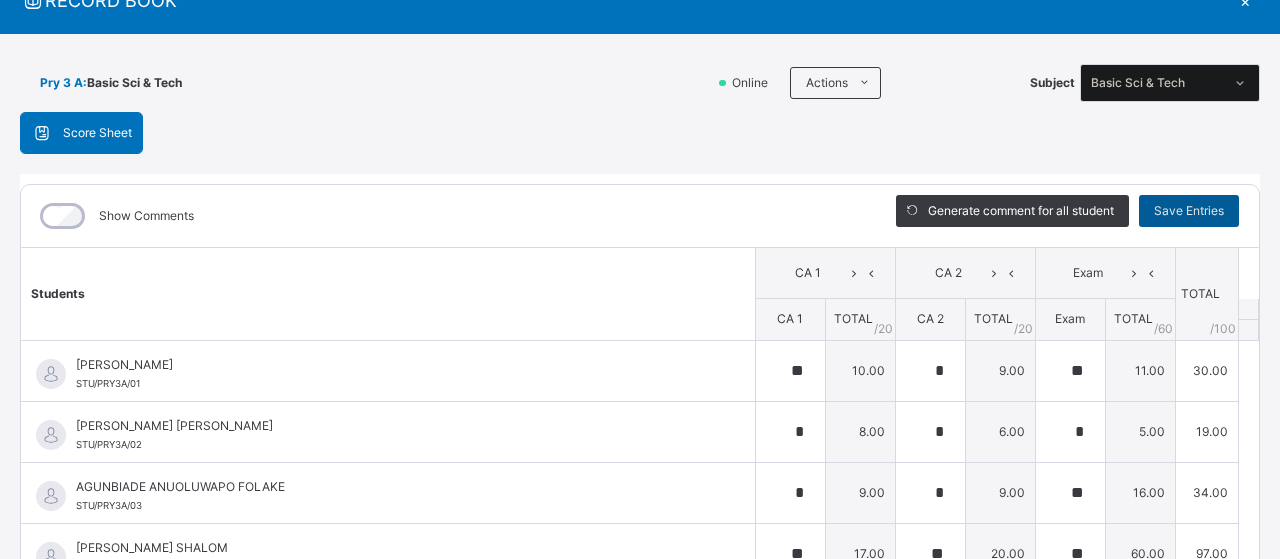 scroll, scrollTop: 41, scrollLeft: 0, axis: vertical 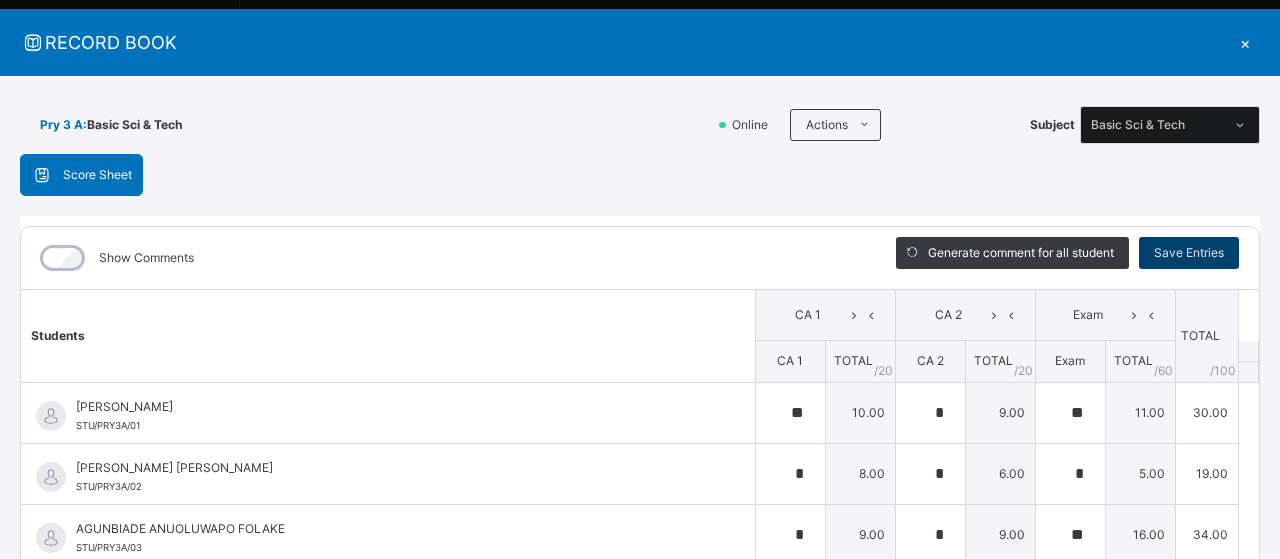 click on "Save Entries" at bounding box center [1189, 253] 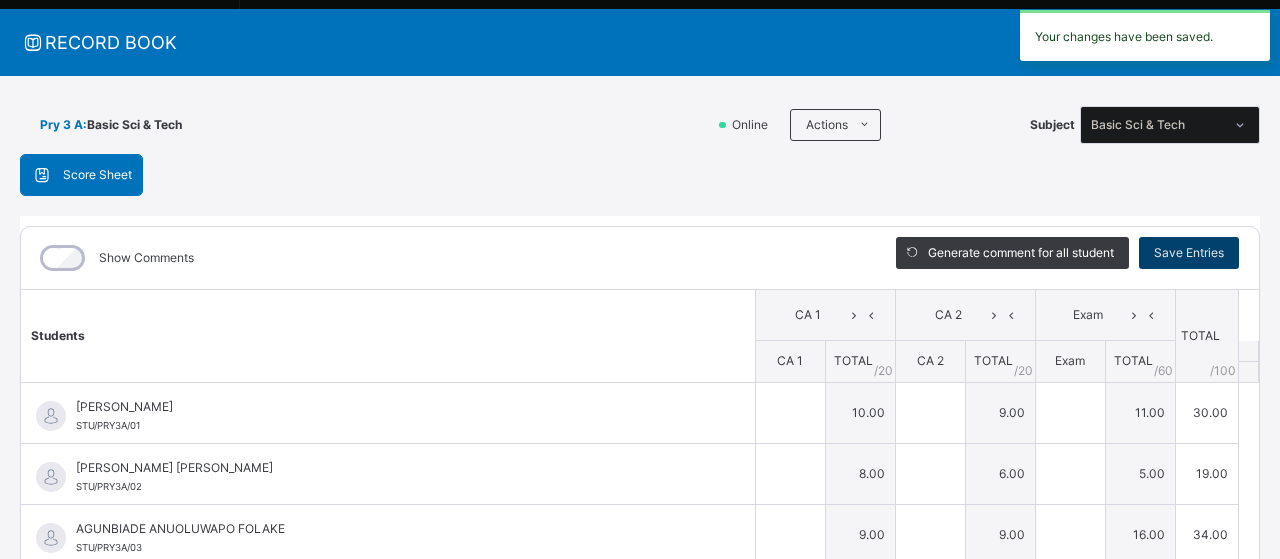 type on "**" 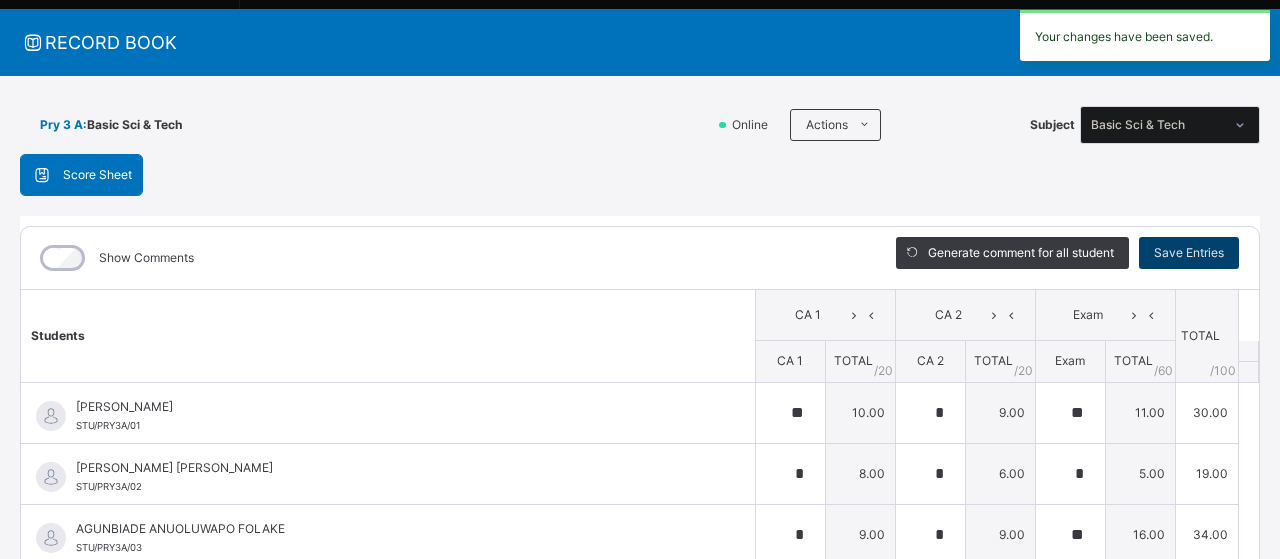type on "**" 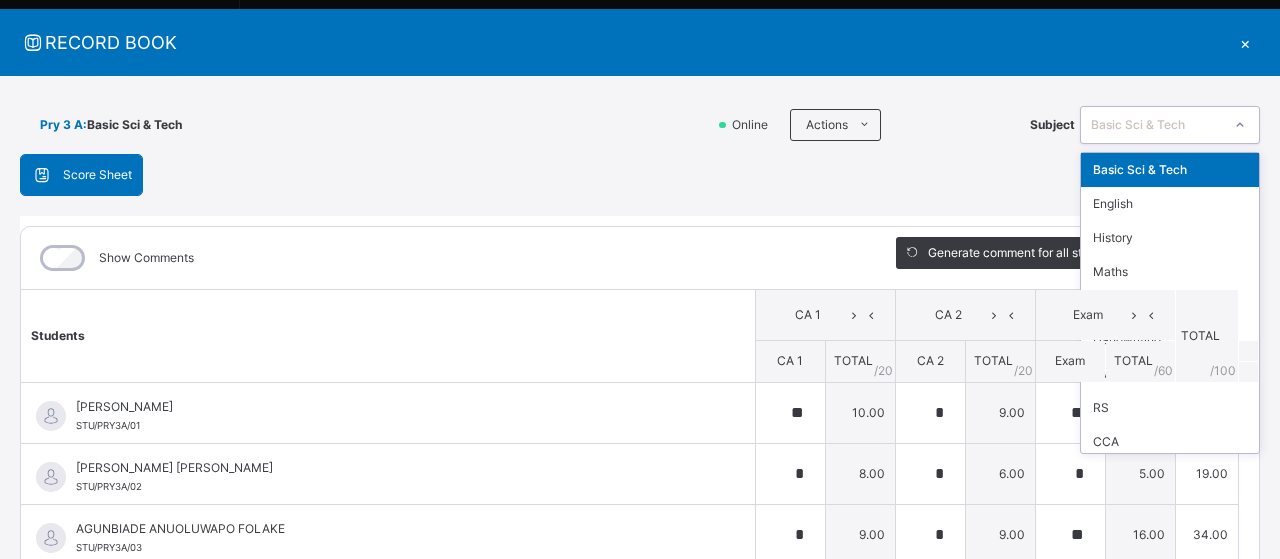 click 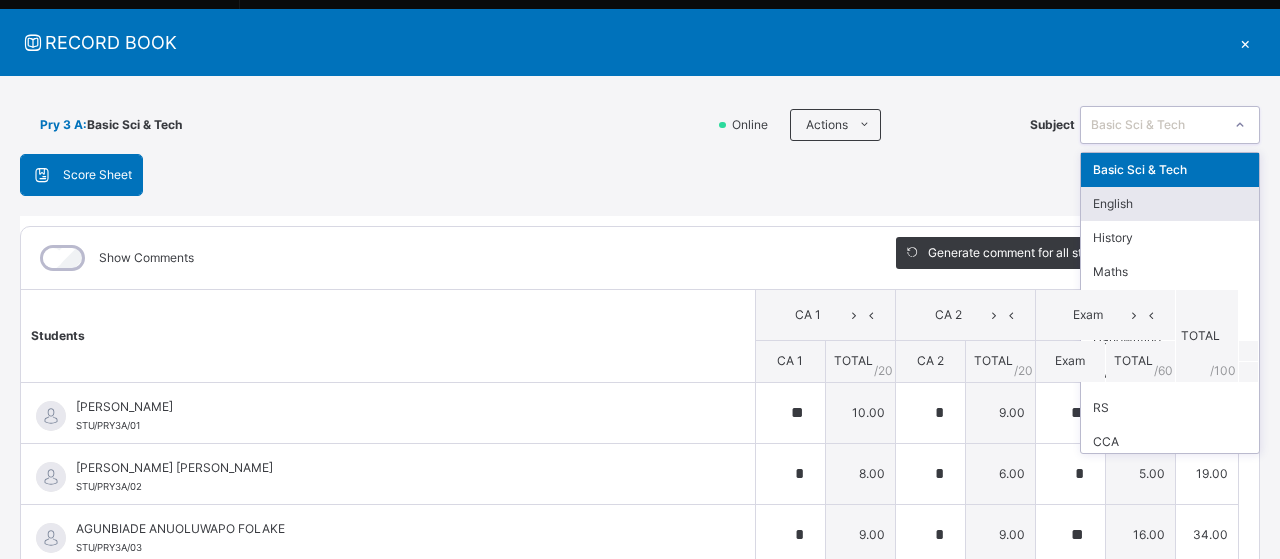 click on "English" at bounding box center (1170, 204) 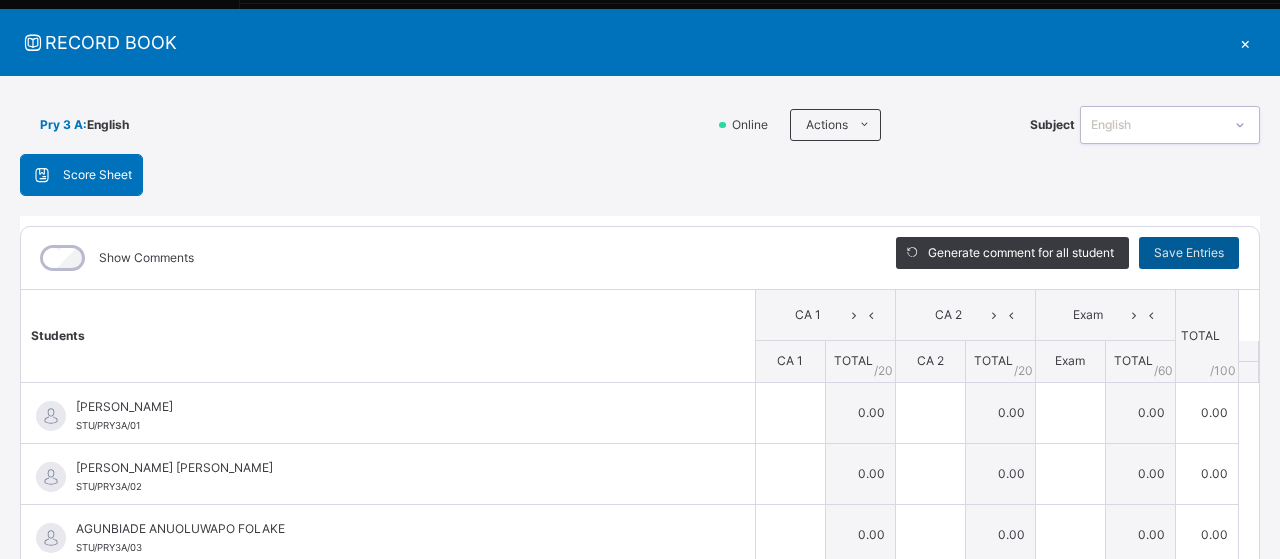 scroll, scrollTop: 81, scrollLeft: 0, axis: vertical 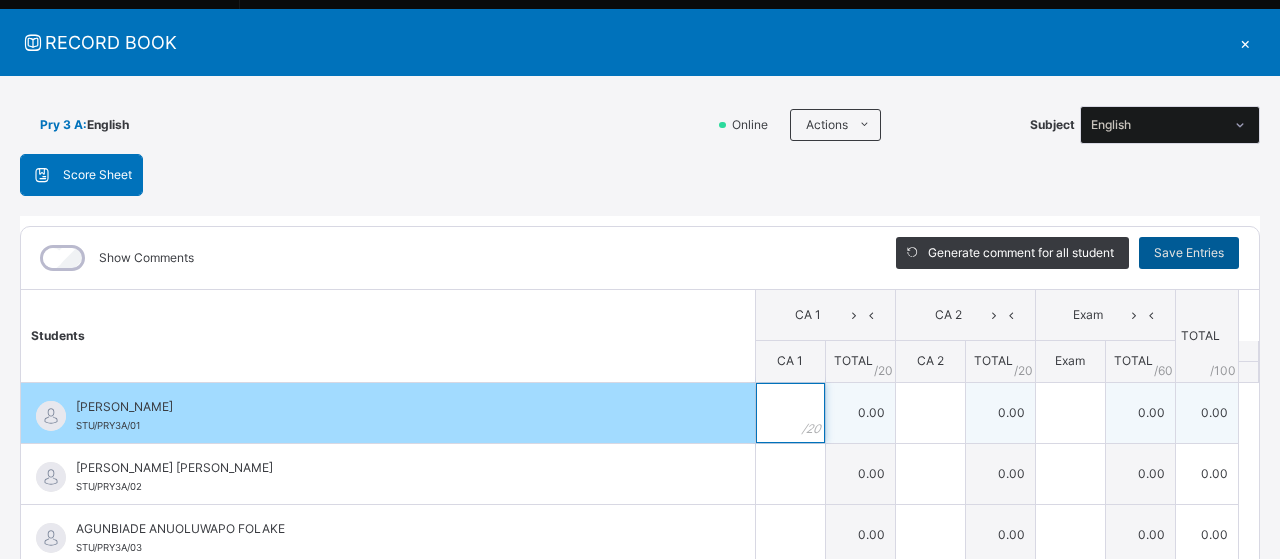 click at bounding box center (790, 413) 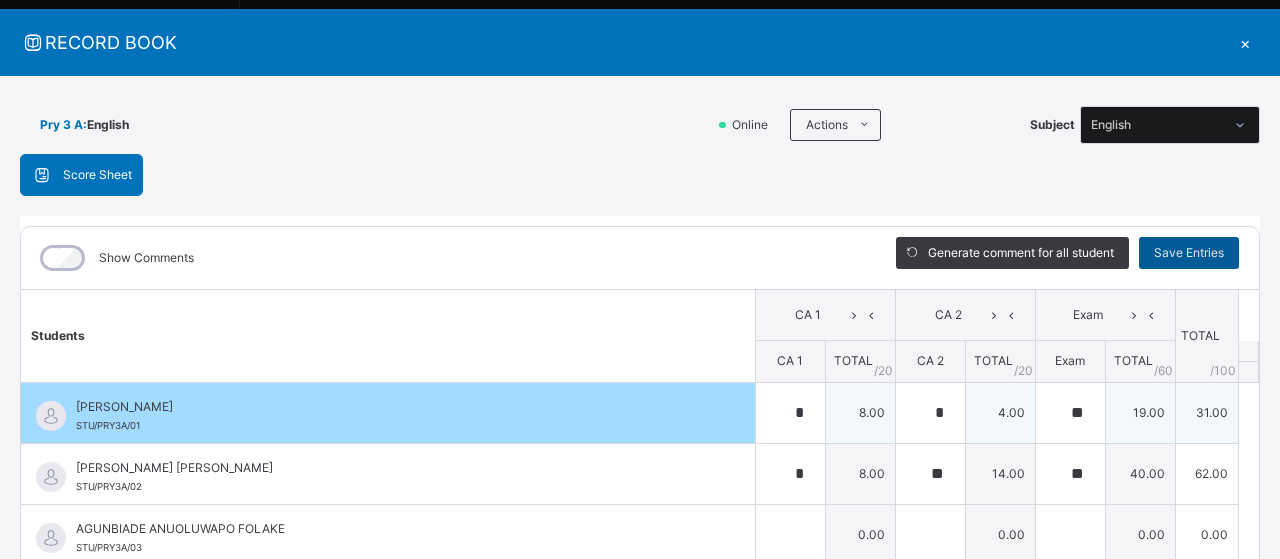 scroll, scrollTop: 351, scrollLeft: 0, axis: vertical 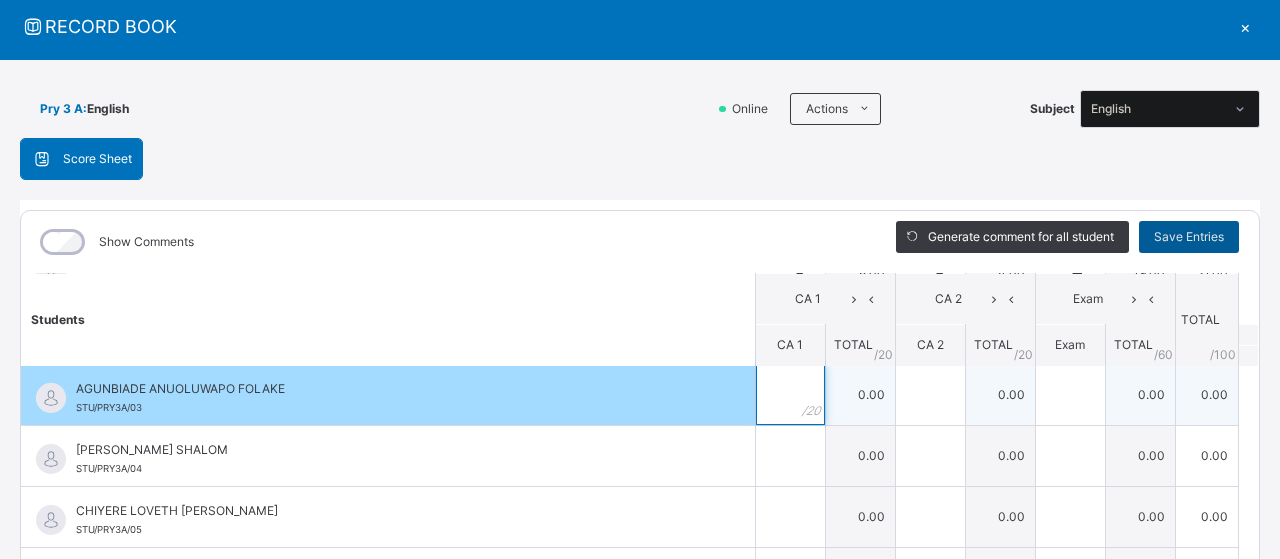 click at bounding box center [790, 395] 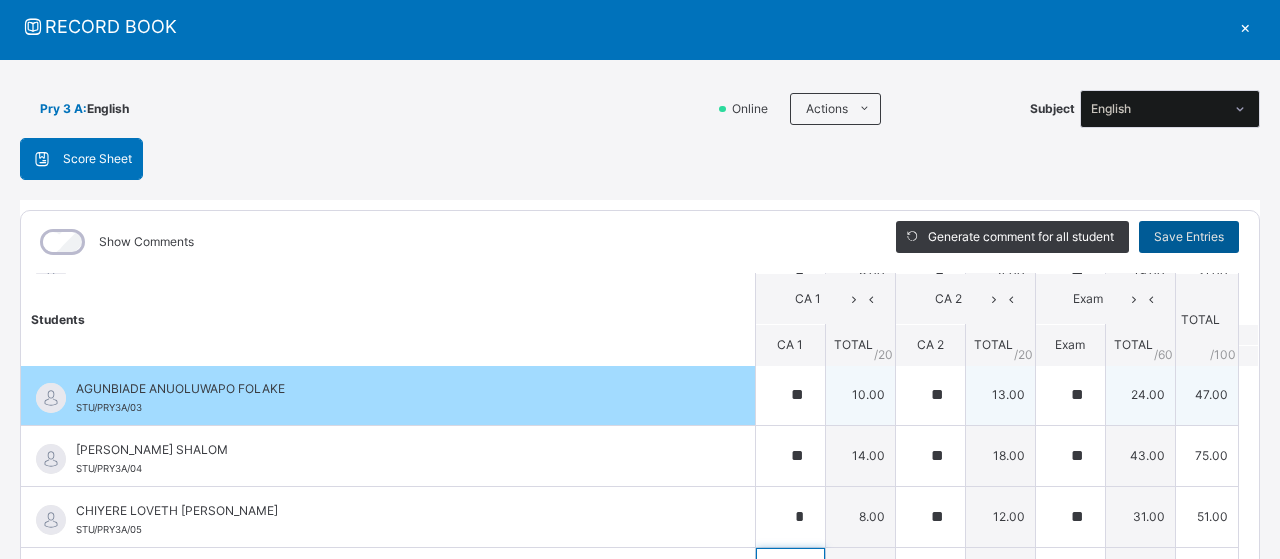 scroll, scrollTop: 351, scrollLeft: 0, axis: vertical 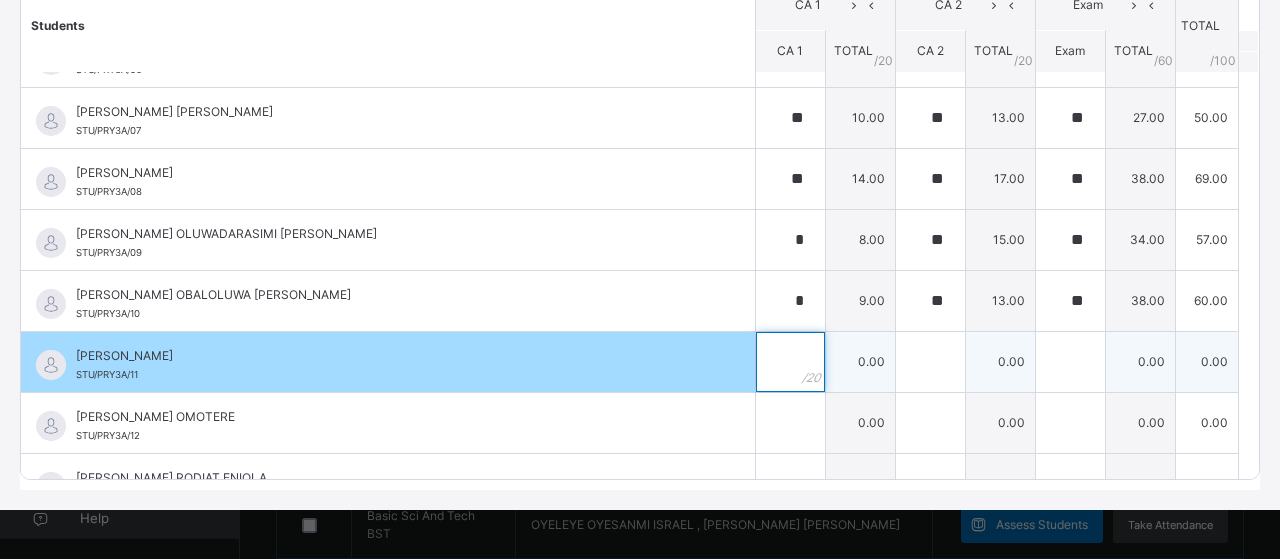 click at bounding box center [790, 362] 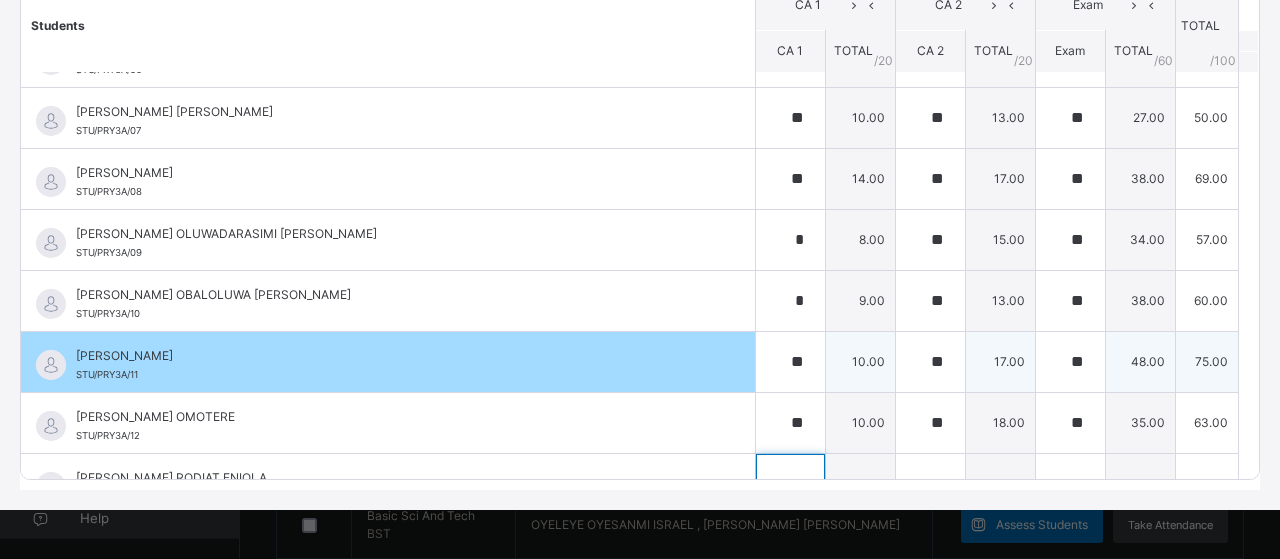 scroll, scrollTop: 360, scrollLeft: 0, axis: vertical 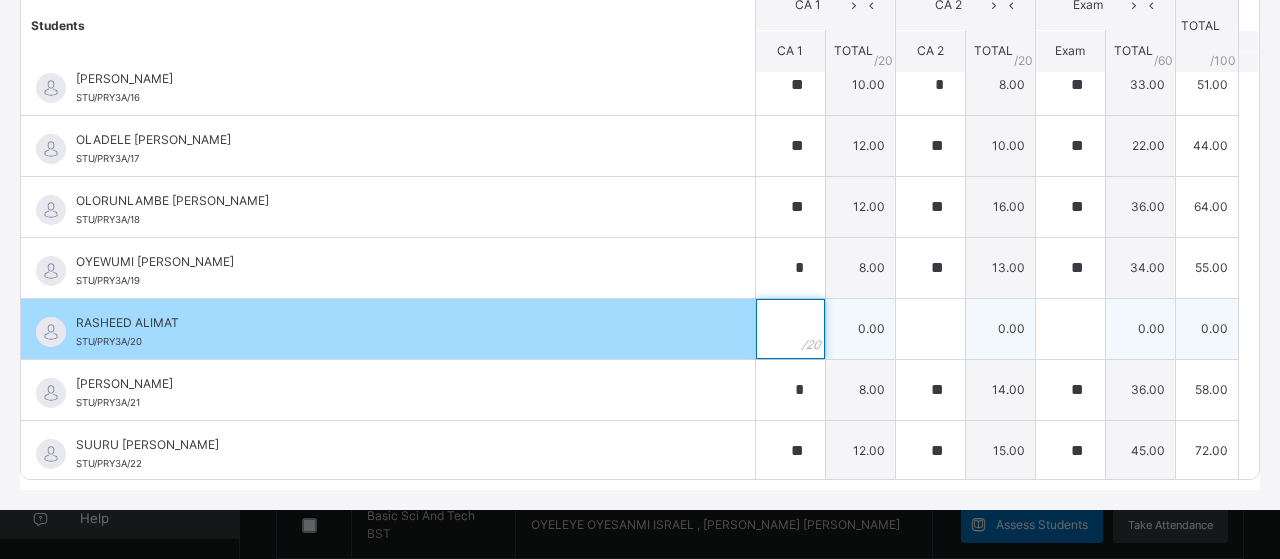 click at bounding box center (790, 329) 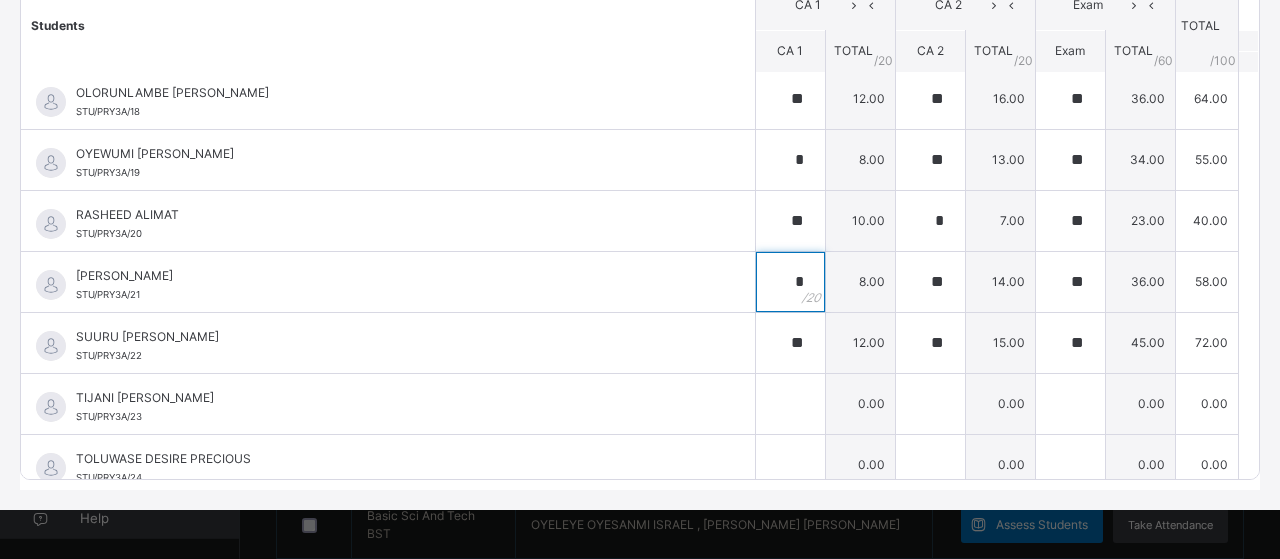 scroll, scrollTop: 1048, scrollLeft: 0, axis: vertical 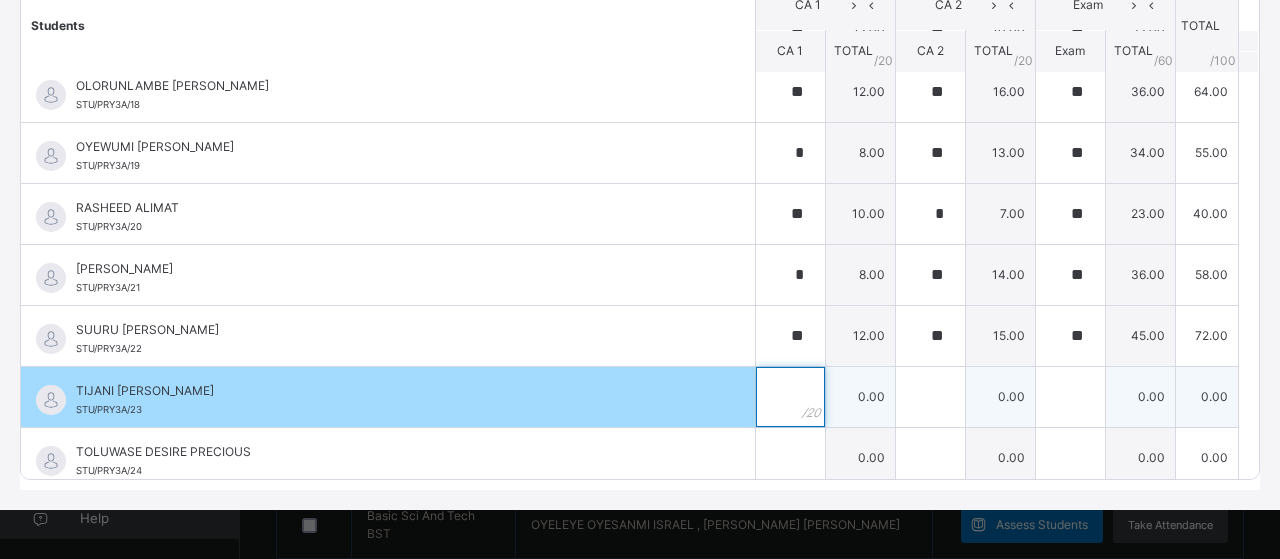 click at bounding box center (790, 397) 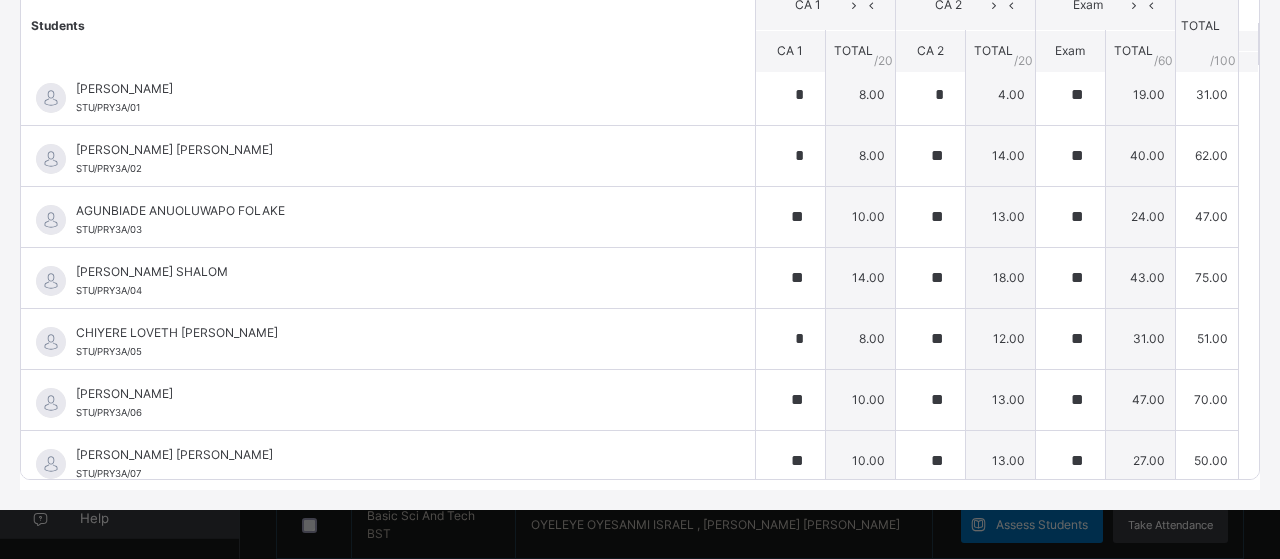 scroll, scrollTop: 0, scrollLeft: 0, axis: both 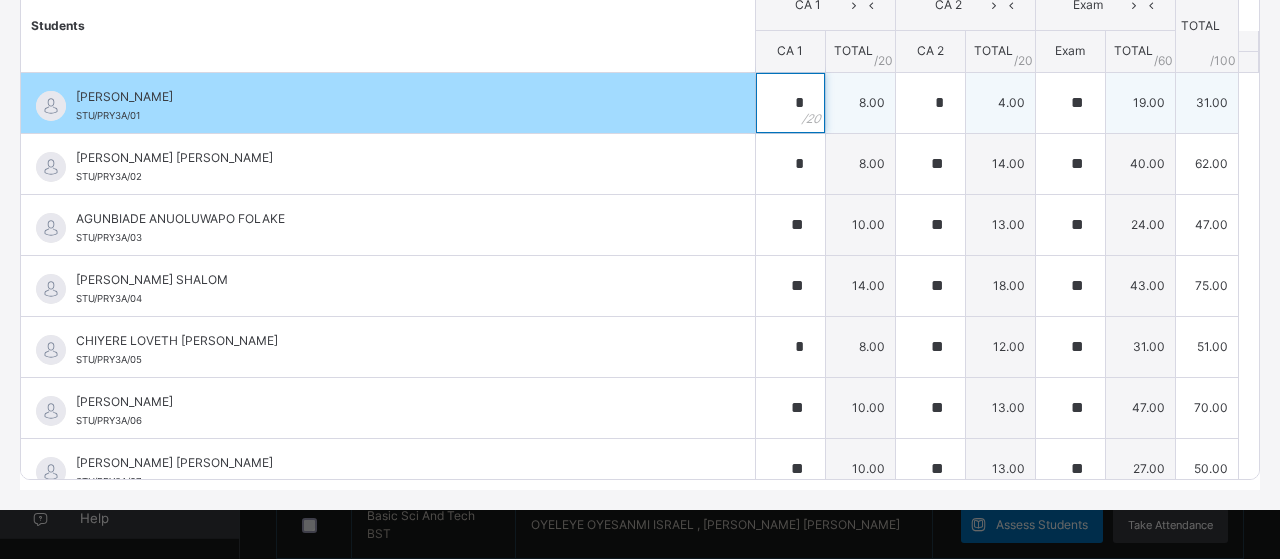 click on "*" at bounding box center (790, 103) 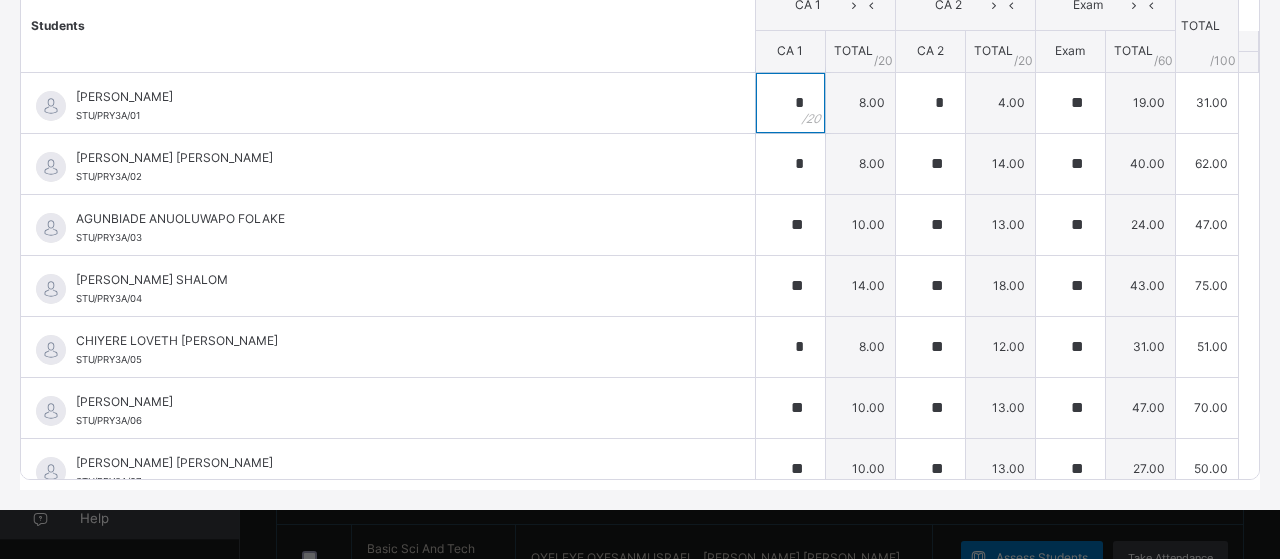 scroll, scrollTop: 0, scrollLeft: 0, axis: both 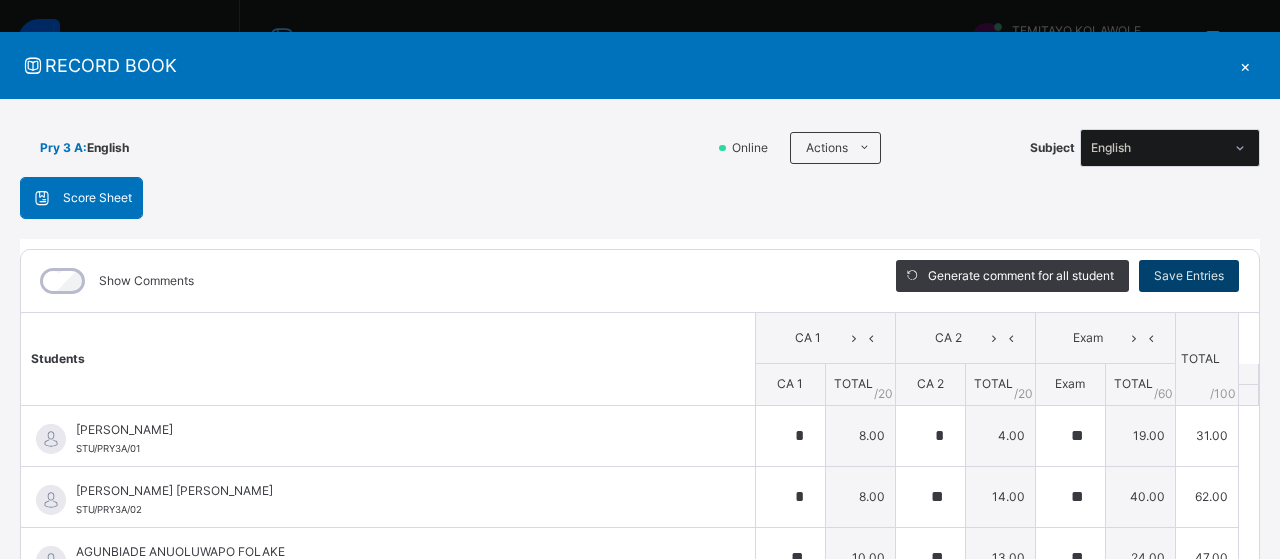 click on "Save Entries" at bounding box center [1189, 276] 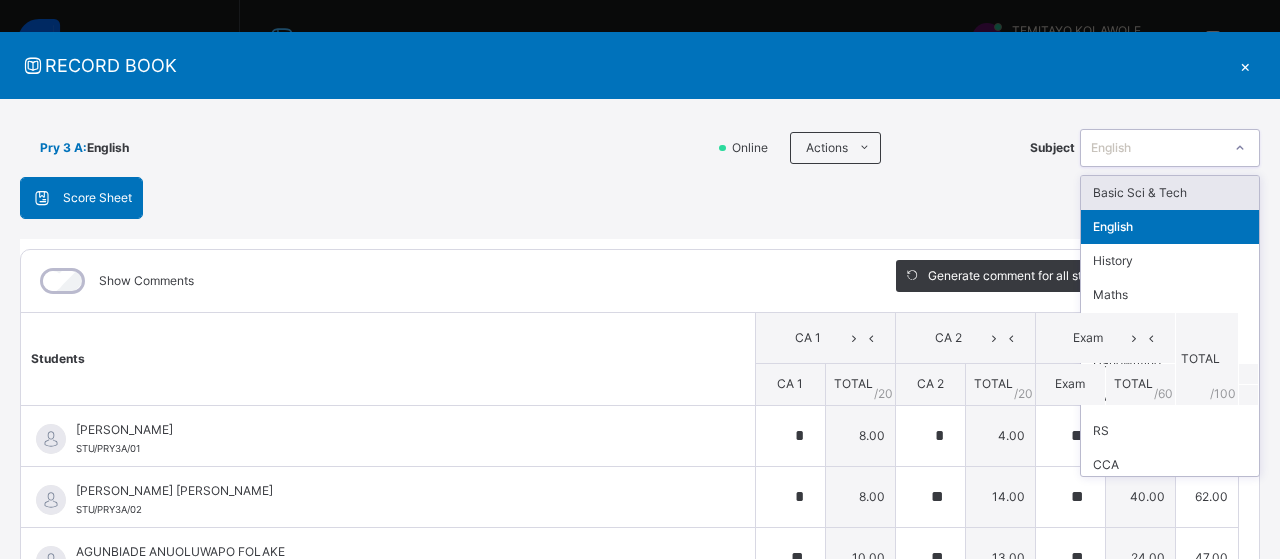 click at bounding box center [1240, 148] 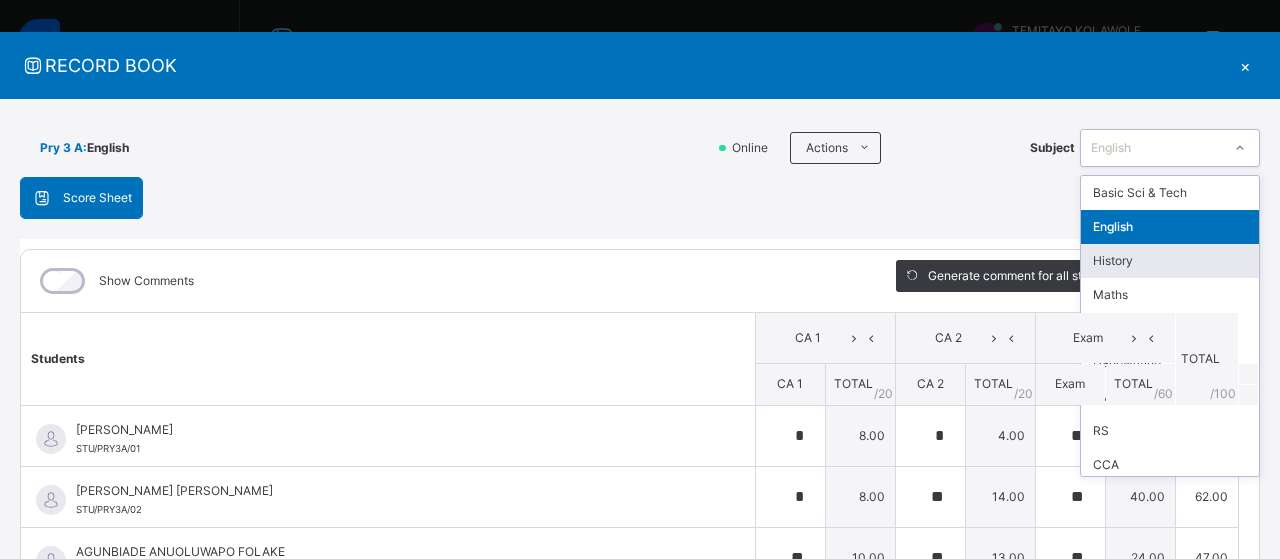click on "History" at bounding box center (1170, 261) 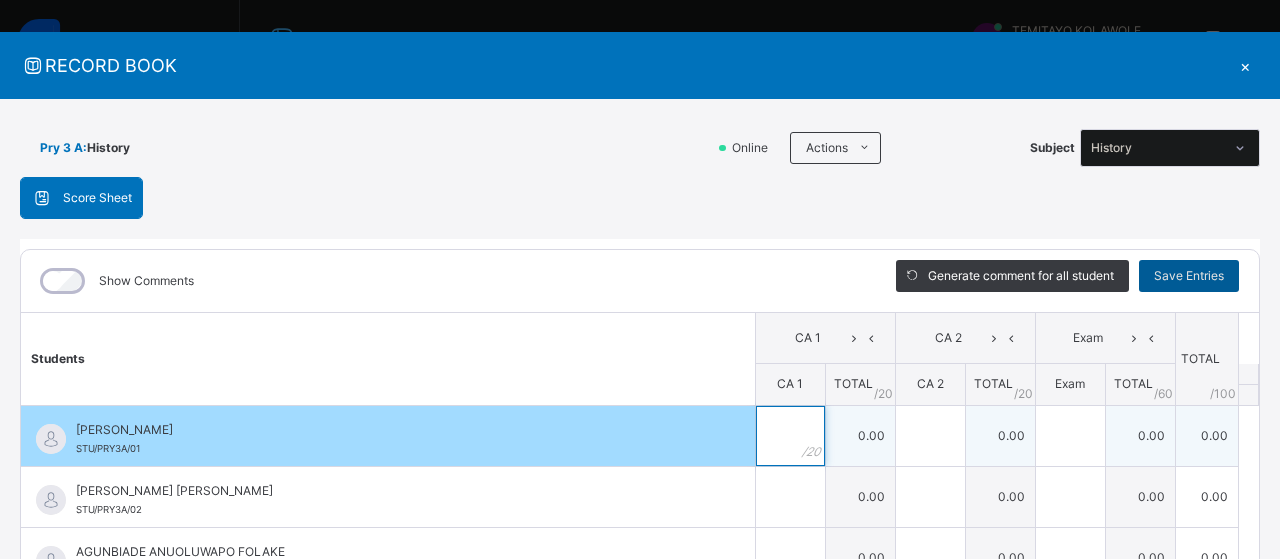 click at bounding box center [790, 436] 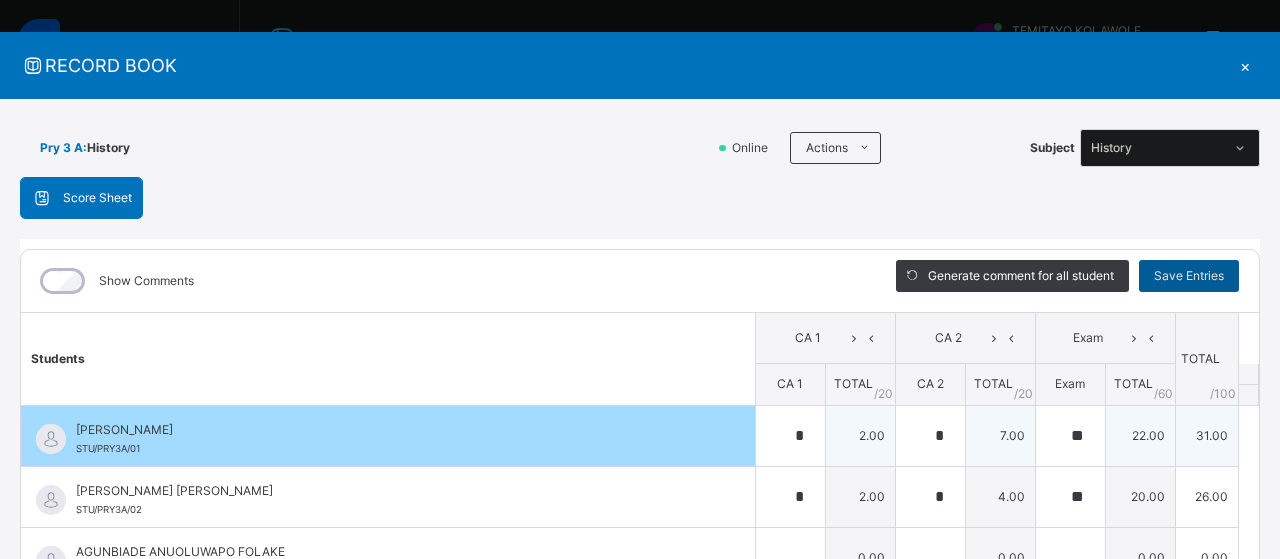 scroll, scrollTop: 351, scrollLeft: 0, axis: vertical 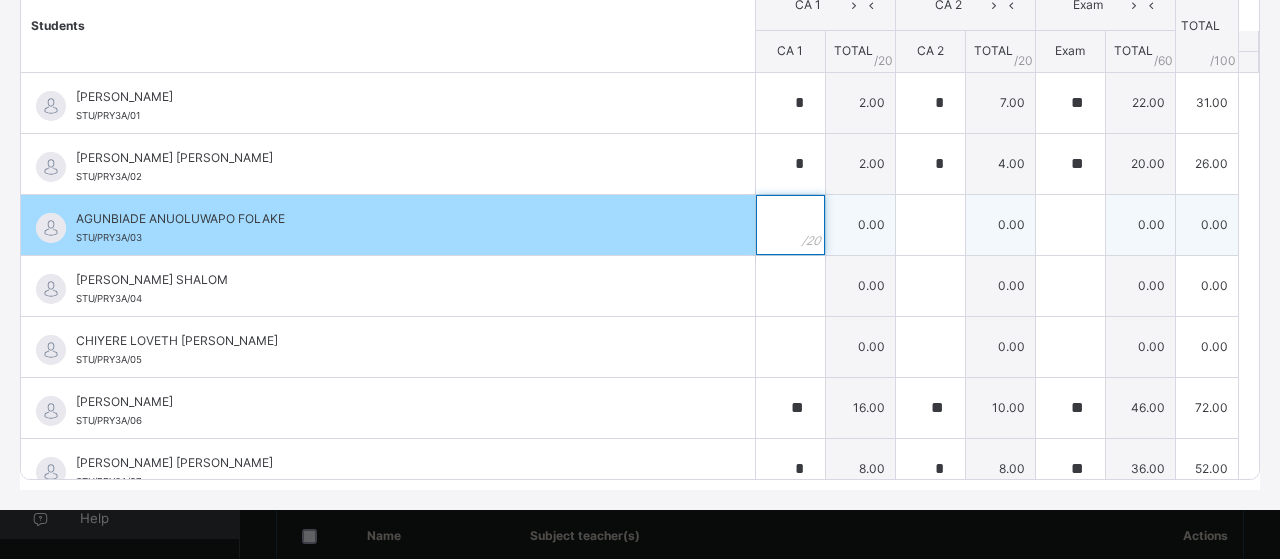 click at bounding box center [790, 225] 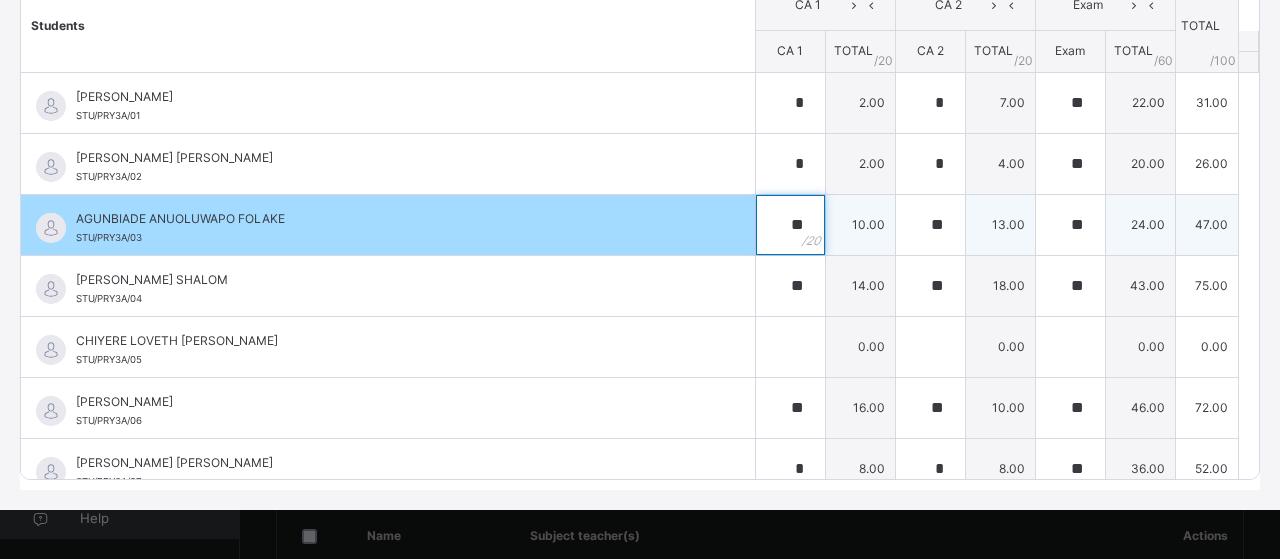 click on "**" at bounding box center [790, 225] 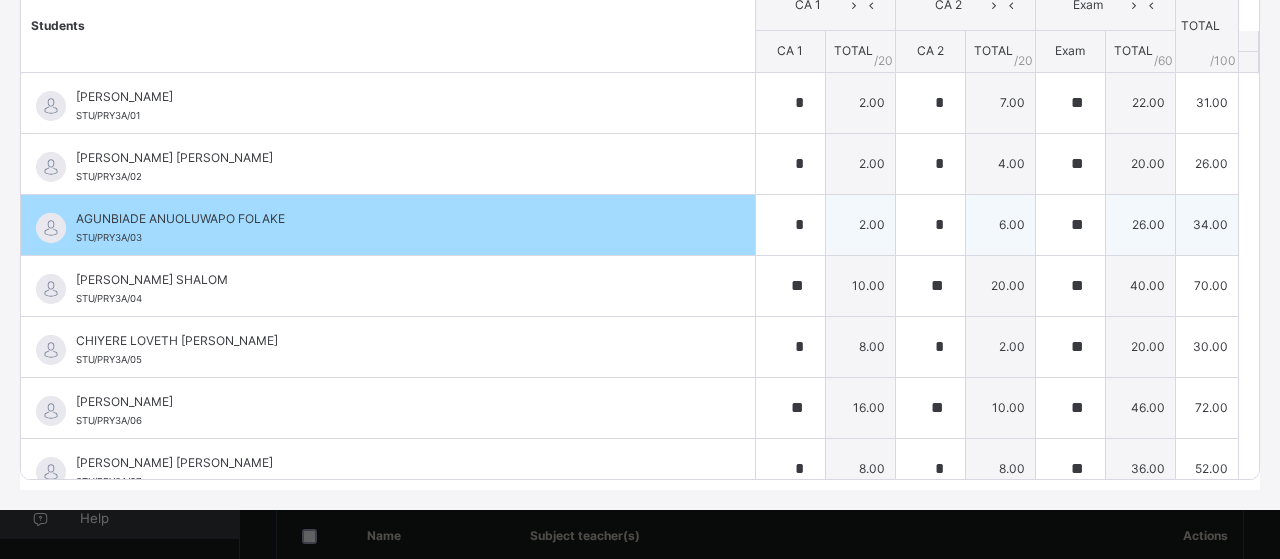 scroll, scrollTop: 297, scrollLeft: 0, axis: vertical 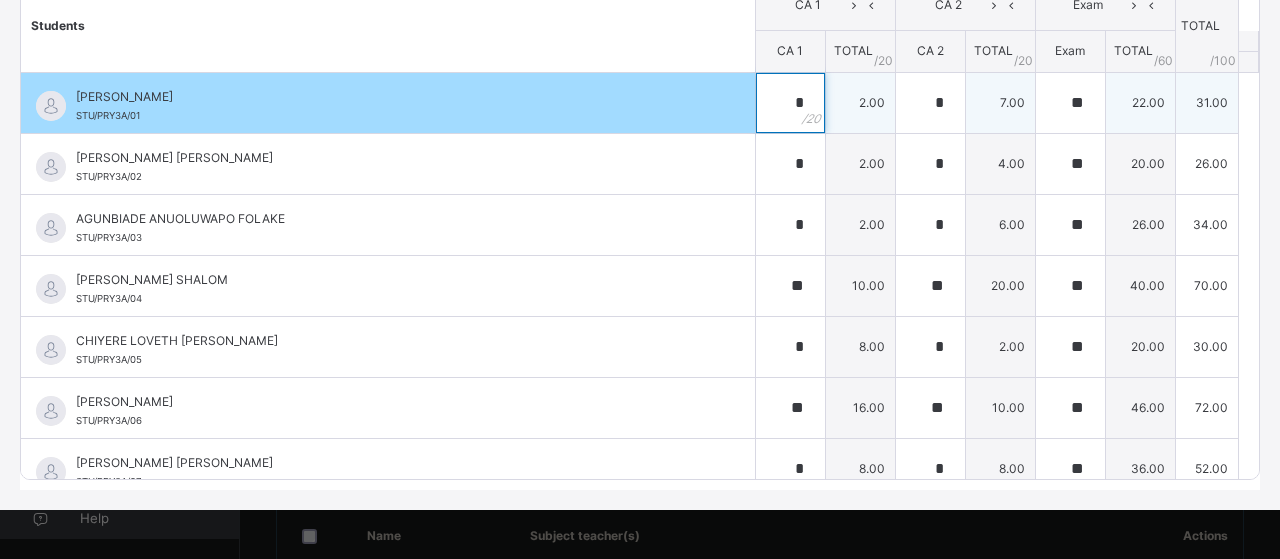 click on "*" at bounding box center [790, 103] 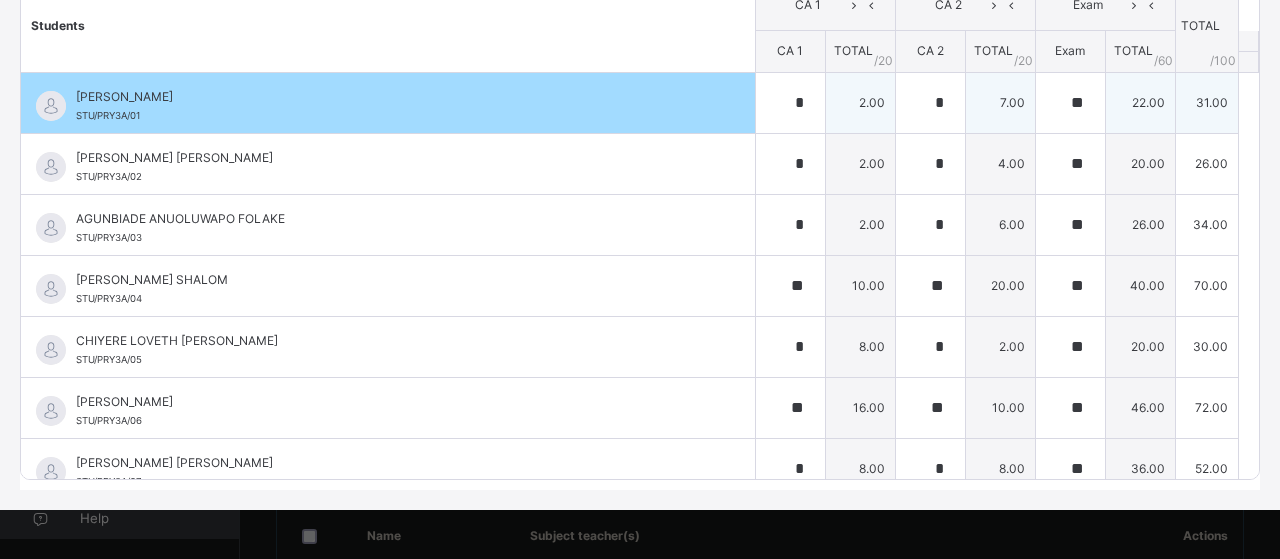 scroll, scrollTop: 18, scrollLeft: 0, axis: vertical 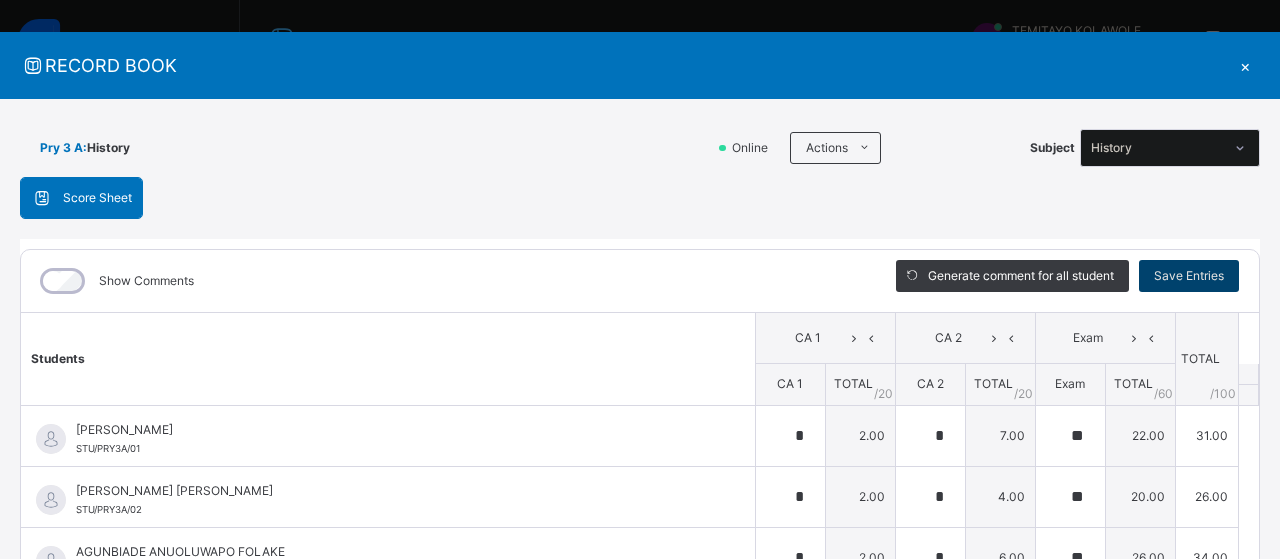 click on "Save Entries" at bounding box center (1189, 276) 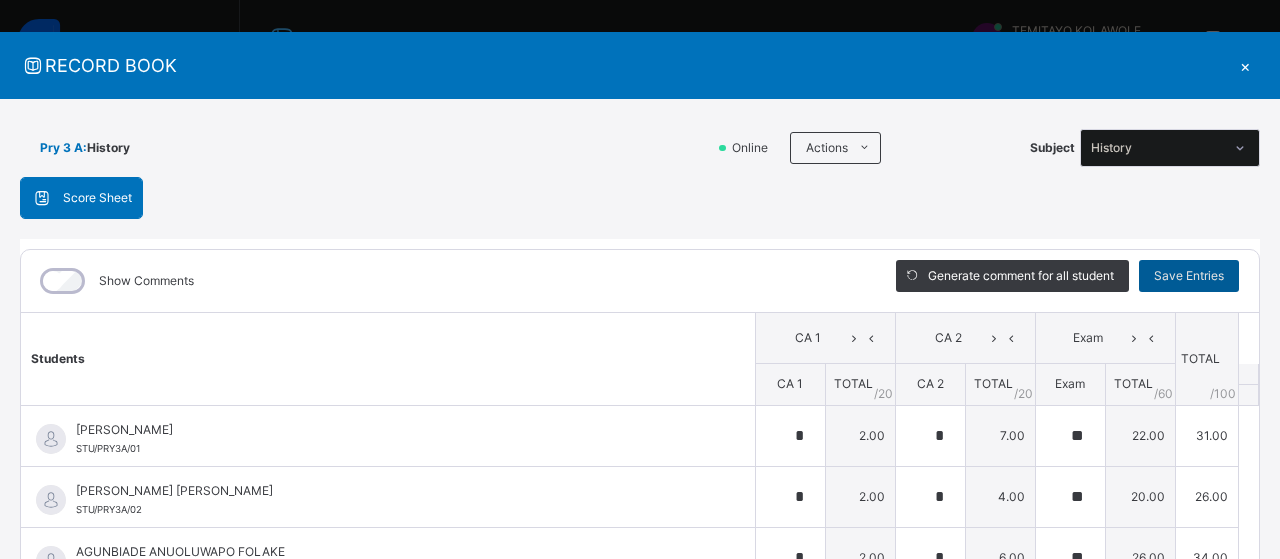 click 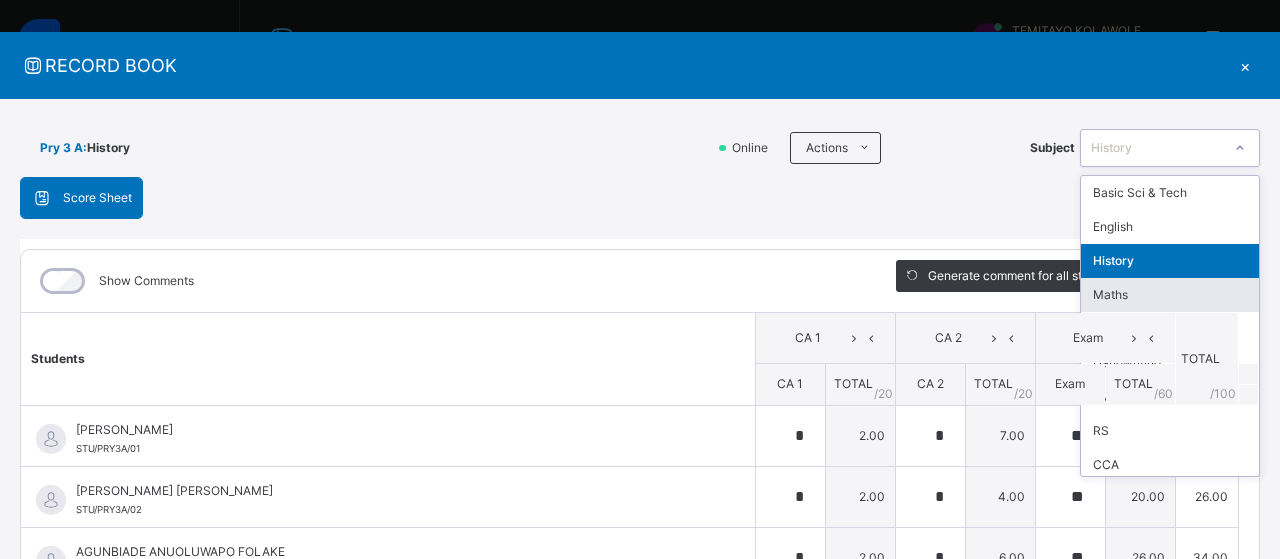 click on "Maths" at bounding box center [1170, 295] 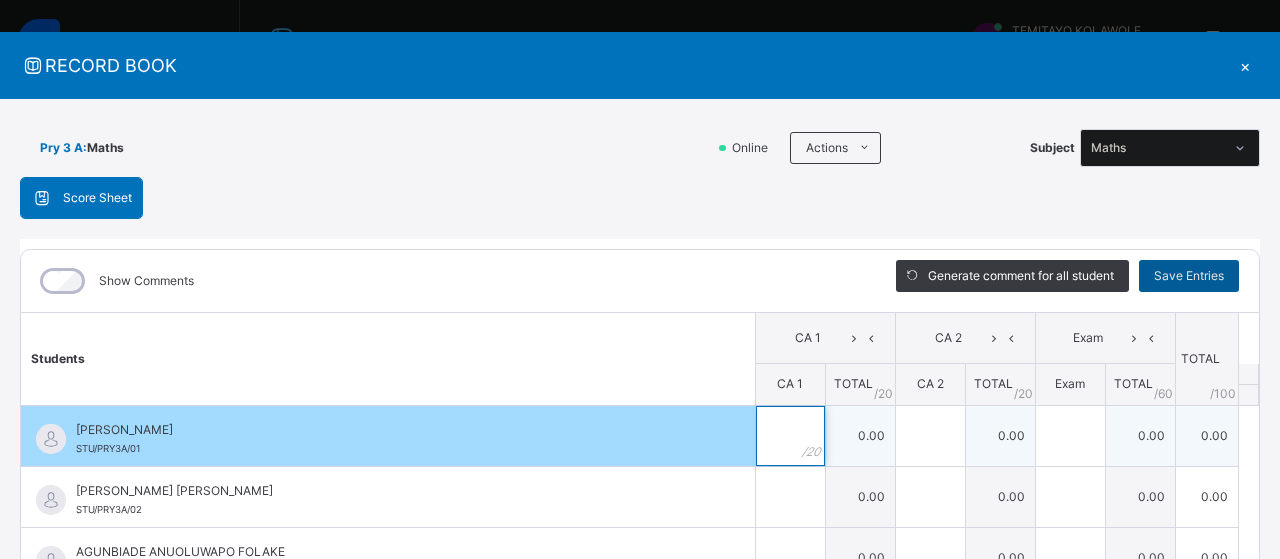 click at bounding box center [790, 436] 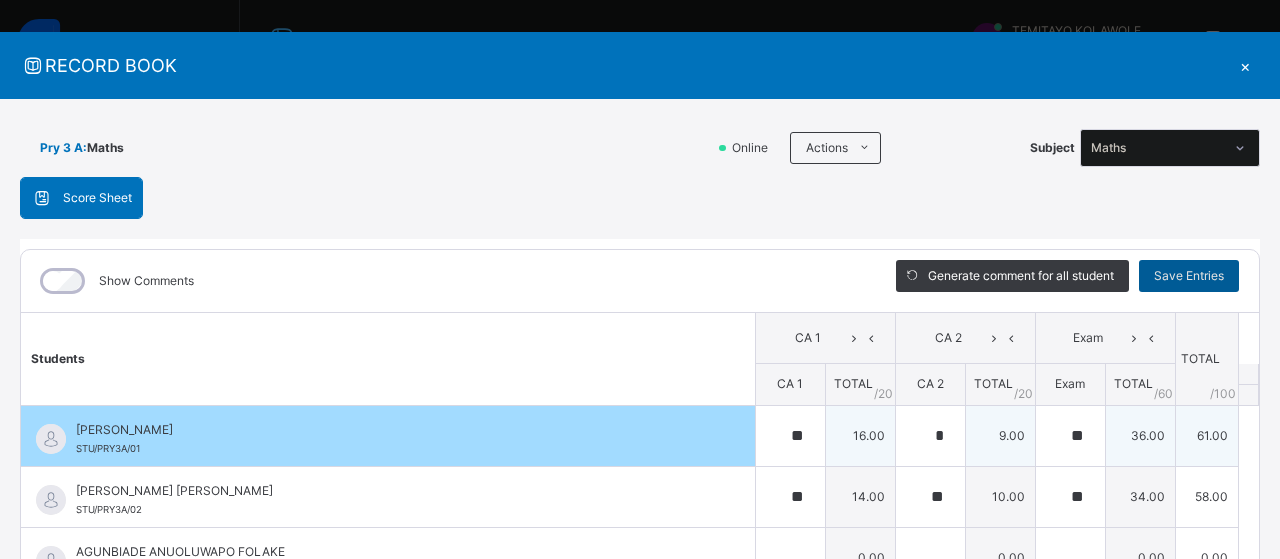 scroll, scrollTop: 351, scrollLeft: 0, axis: vertical 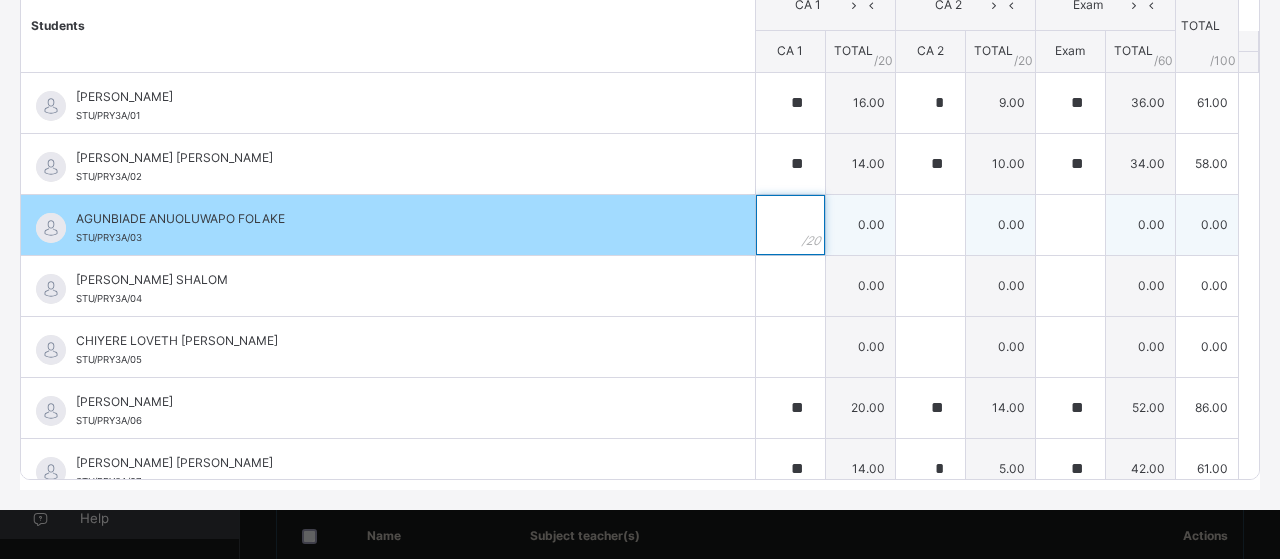 click at bounding box center [790, 225] 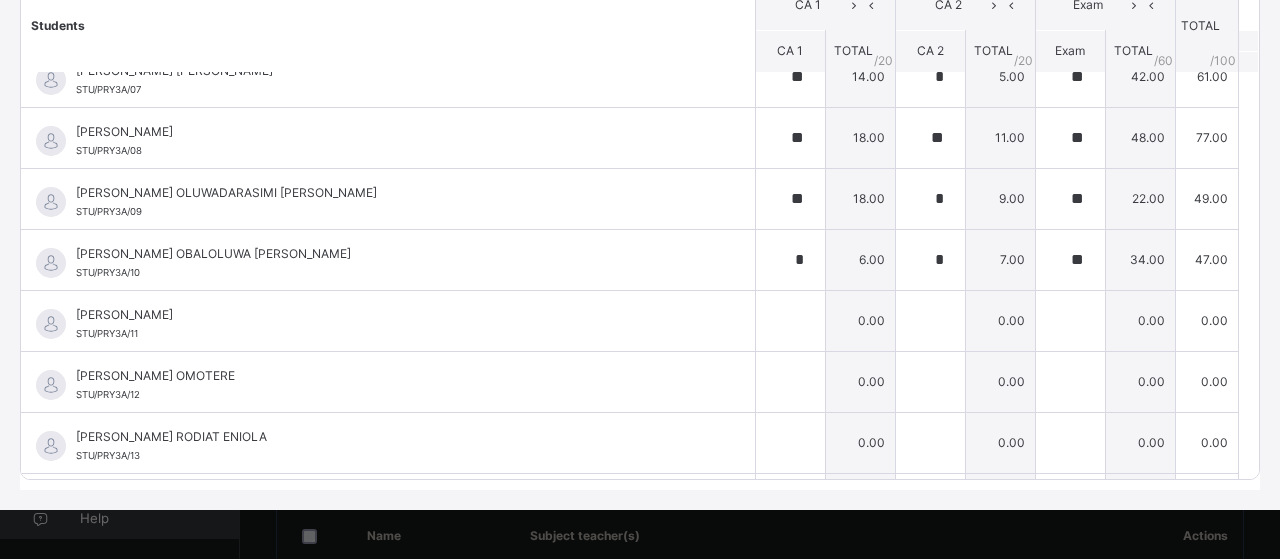 scroll, scrollTop: 411, scrollLeft: 0, axis: vertical 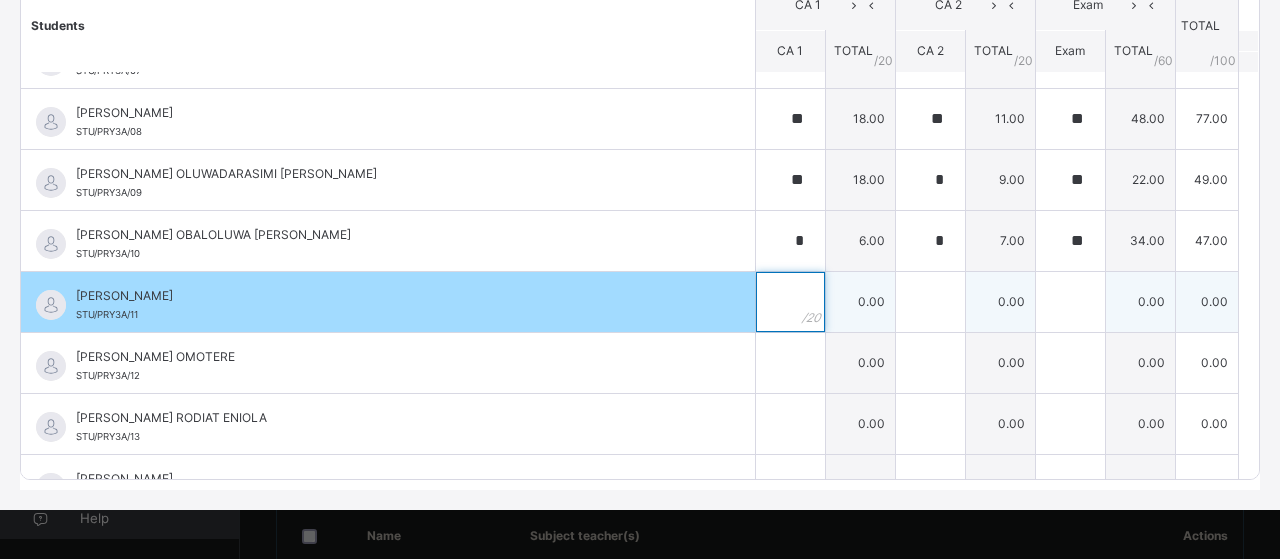 click at bounding box center [790, 302] 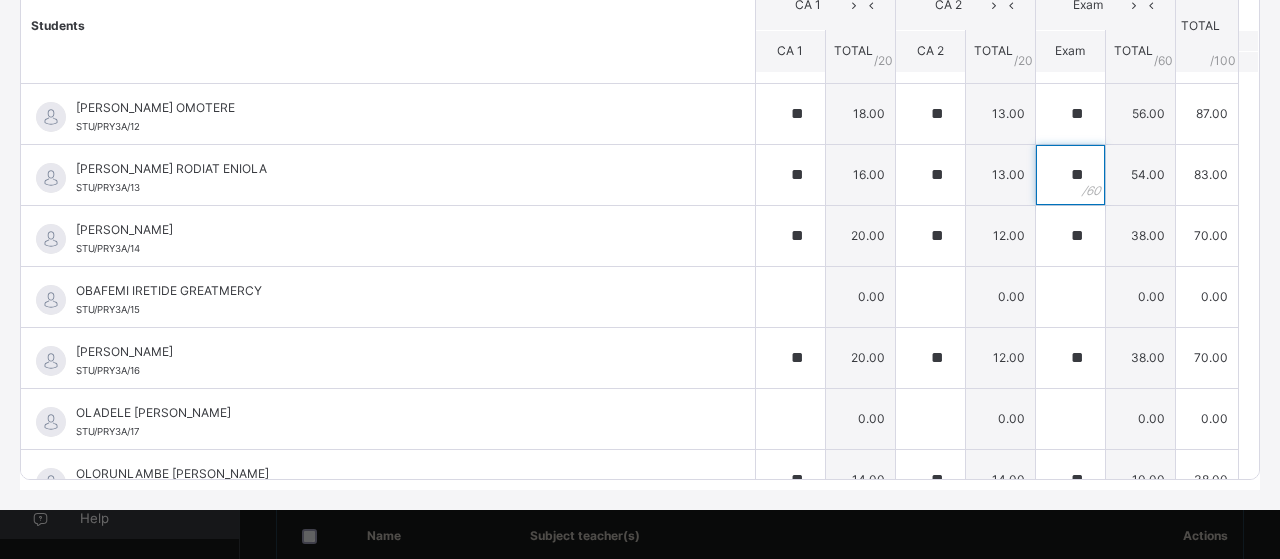 scroll, scrollTop: 679, scrollLeft: 0, axis: vertical 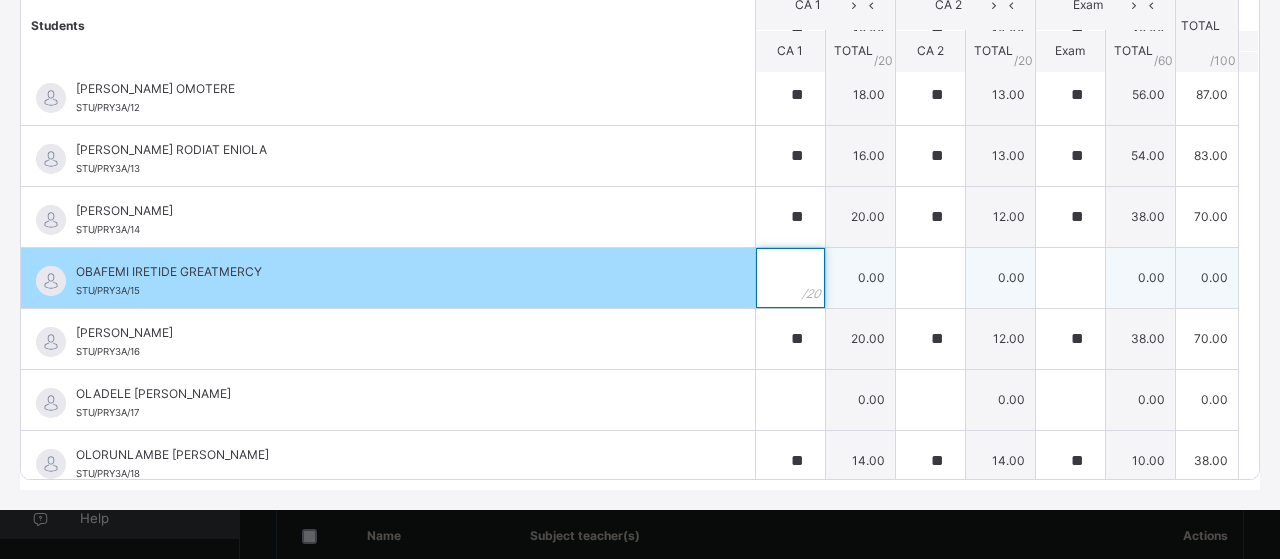 click at bounding box center [790, 278] 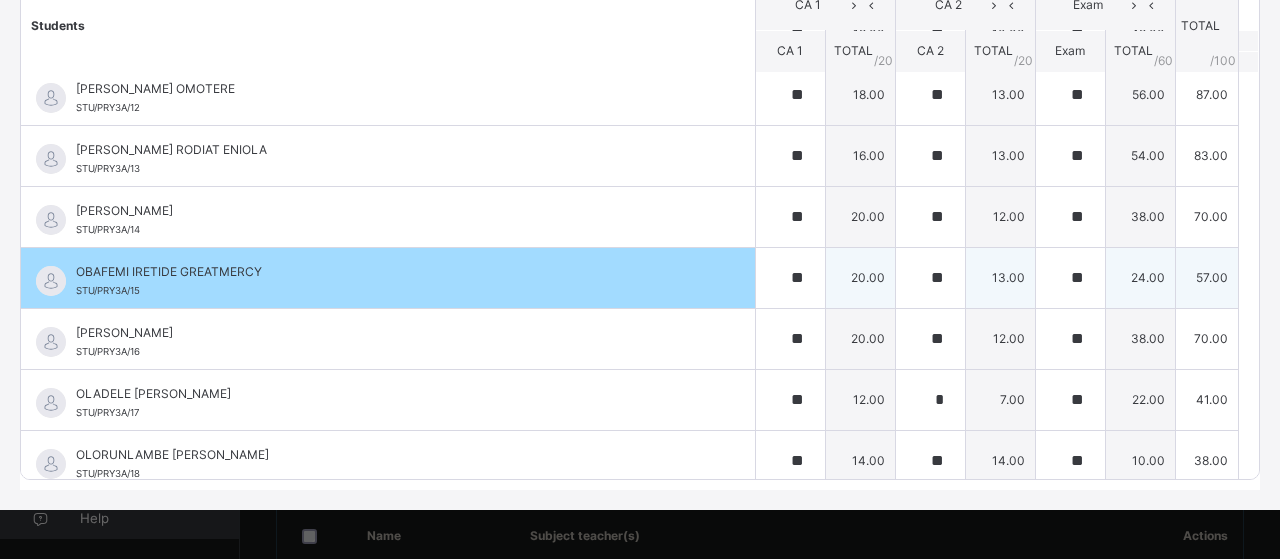 scroll, scrollTop: 965, scrollLeft: 0, axis: vertical 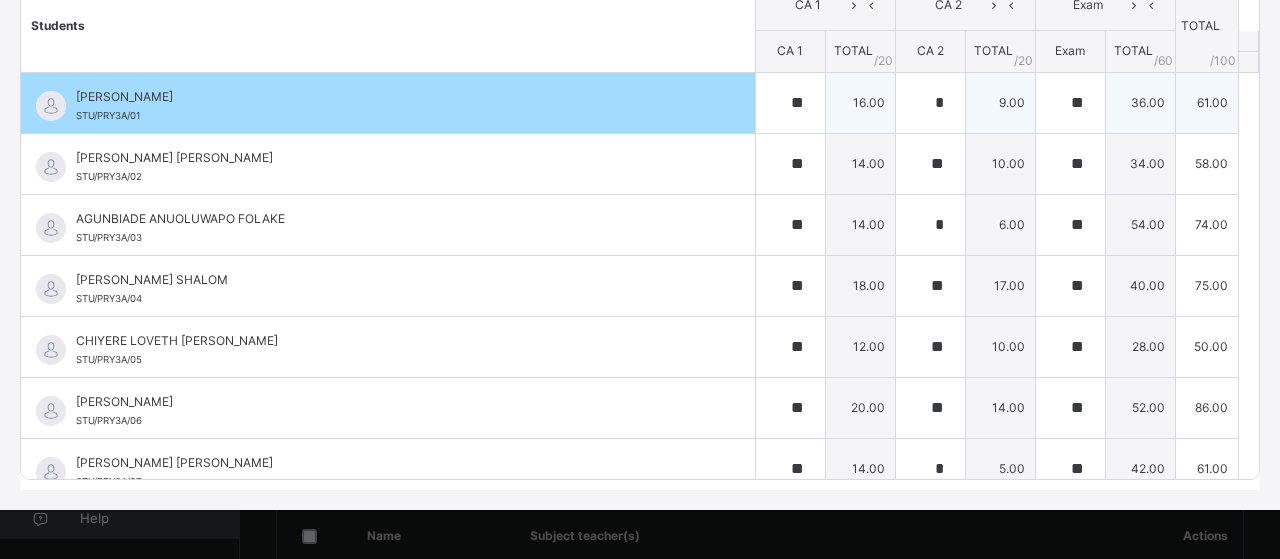 click on "16.00" at bounding box center [860, 102] 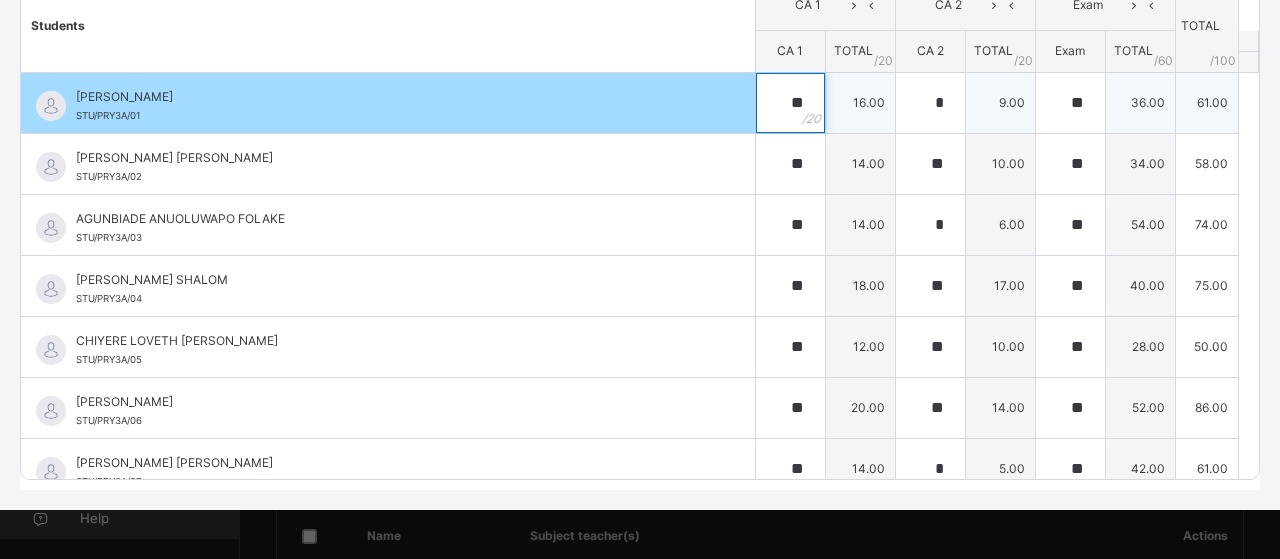 click on "**" at bounding box center [790, 103] 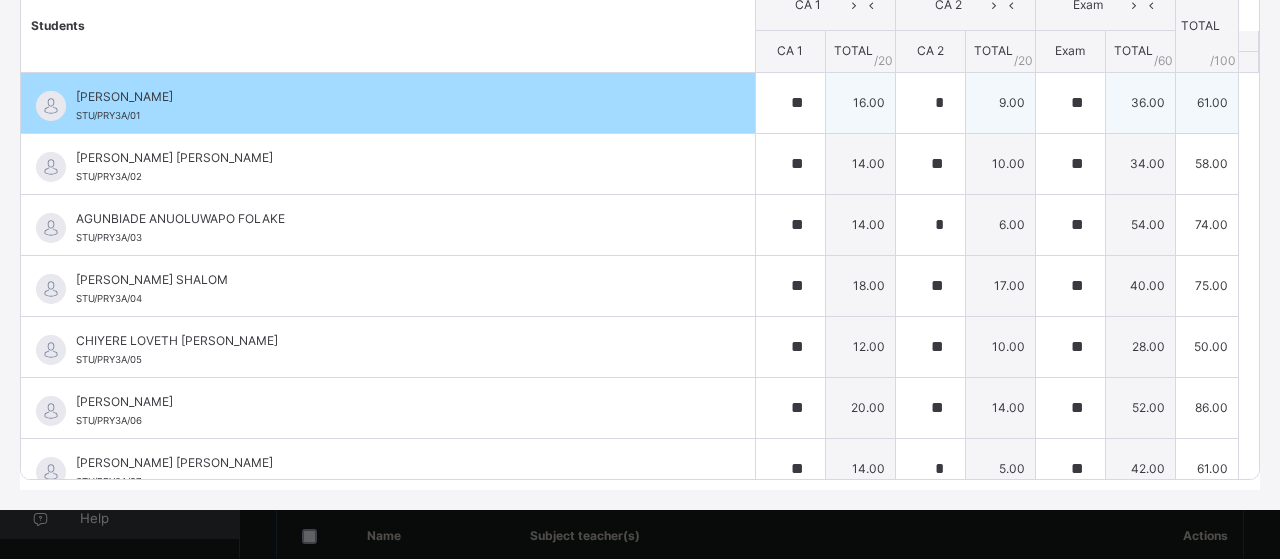 scroll, scrollTop: 18, scrollLeft: 0, axis: vertical 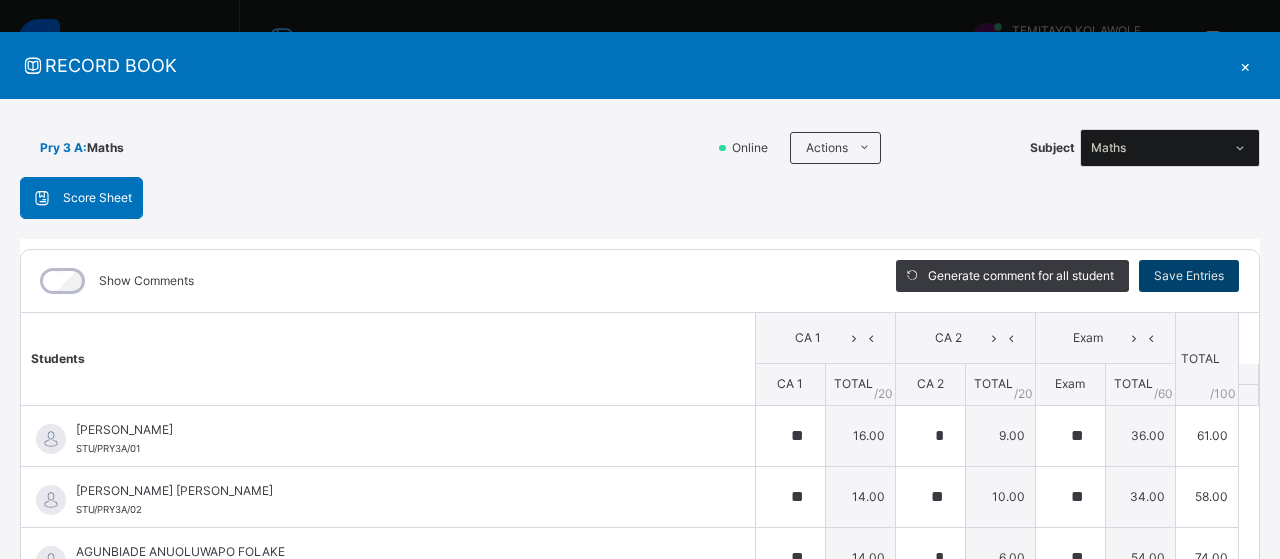 click on "Save Entries" at bounding box center (1189, 276) 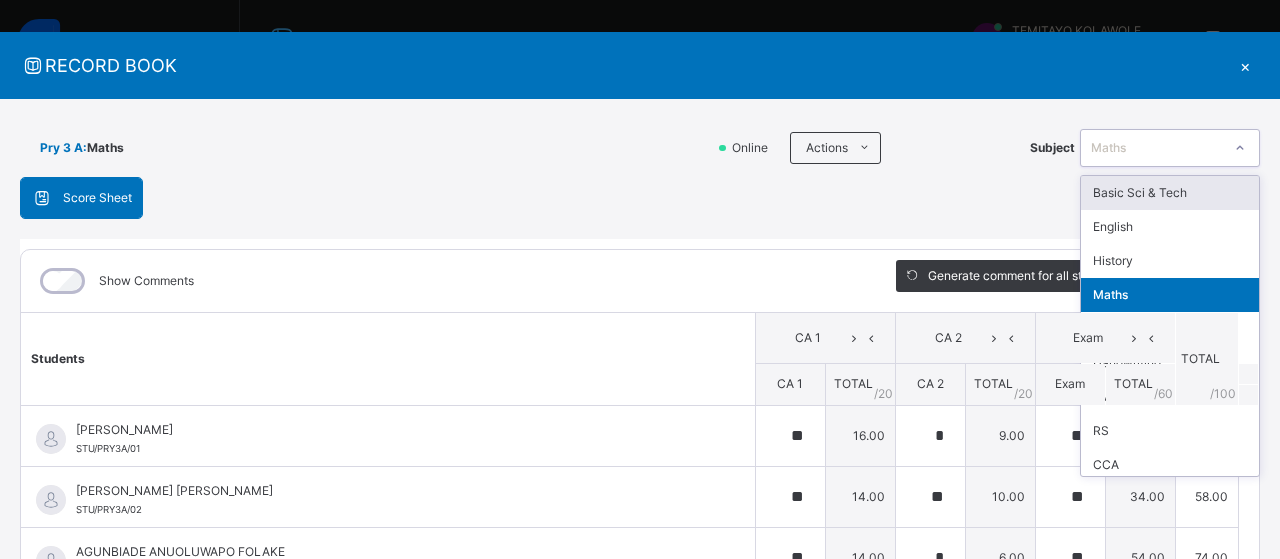 click 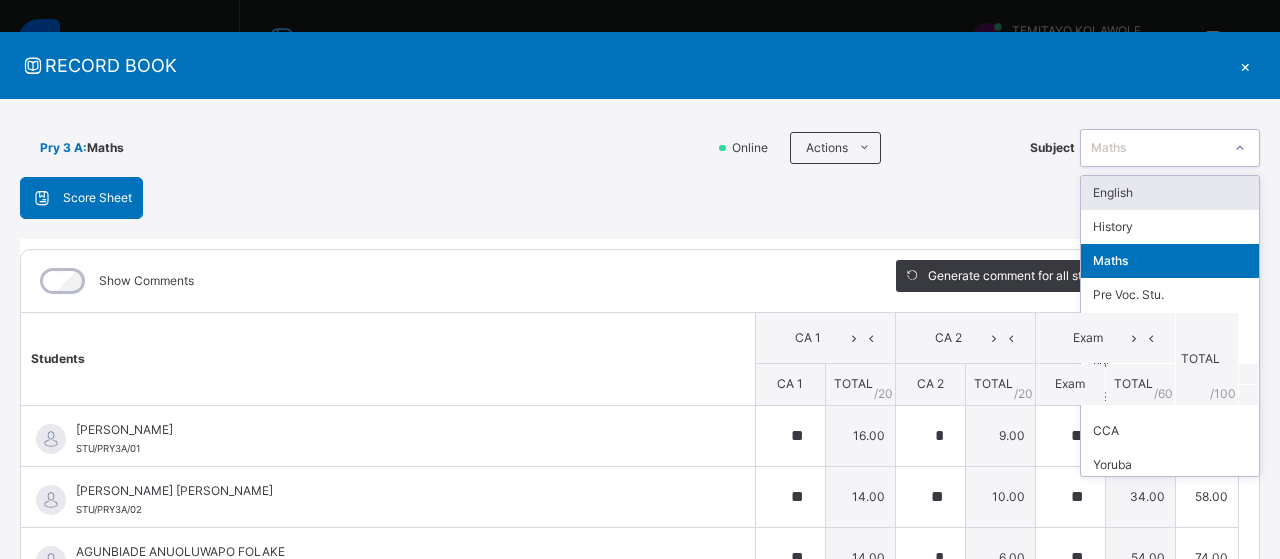 scroll, scrollTop: 40, scrollLeft: 0, axis: vertical 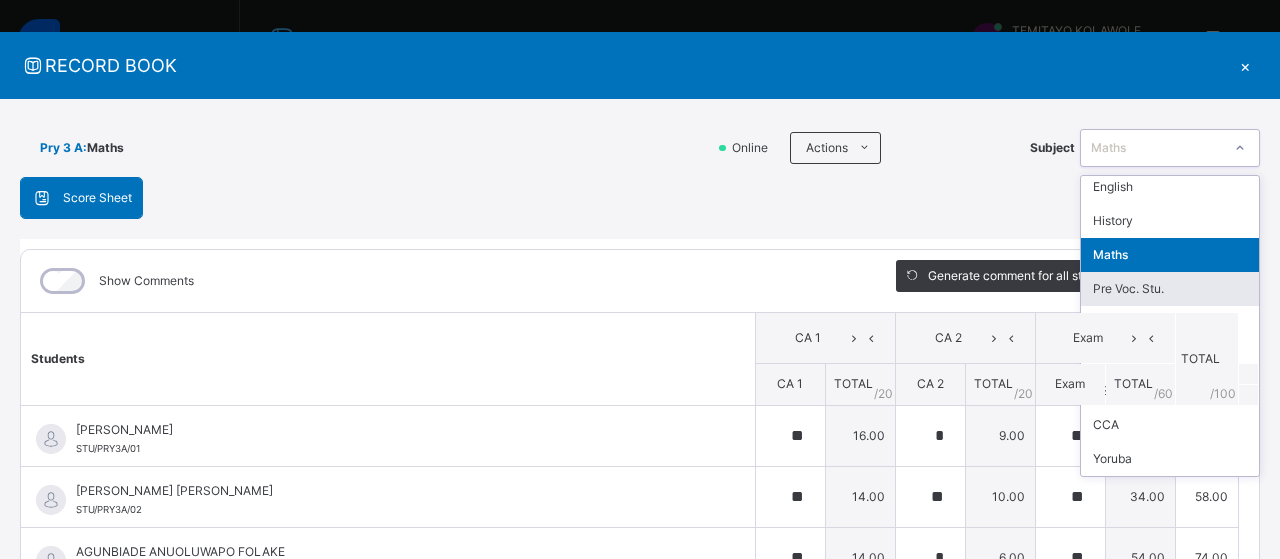 click on "Pre Voc. Stu." at bounding box center (1170, 289) 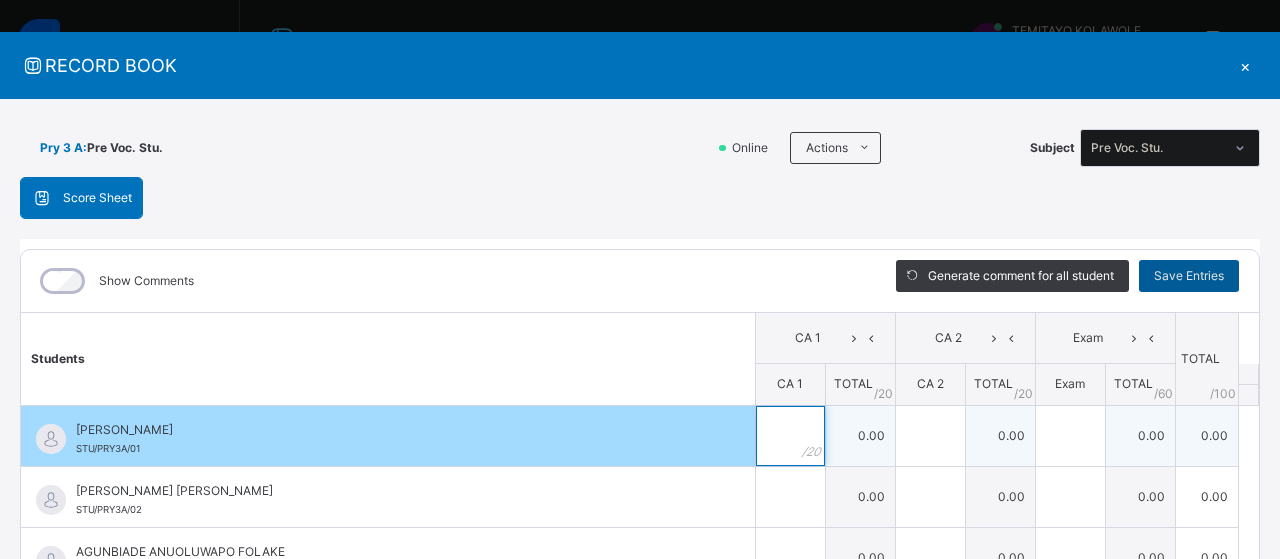 click at bounding box center (790, 436) 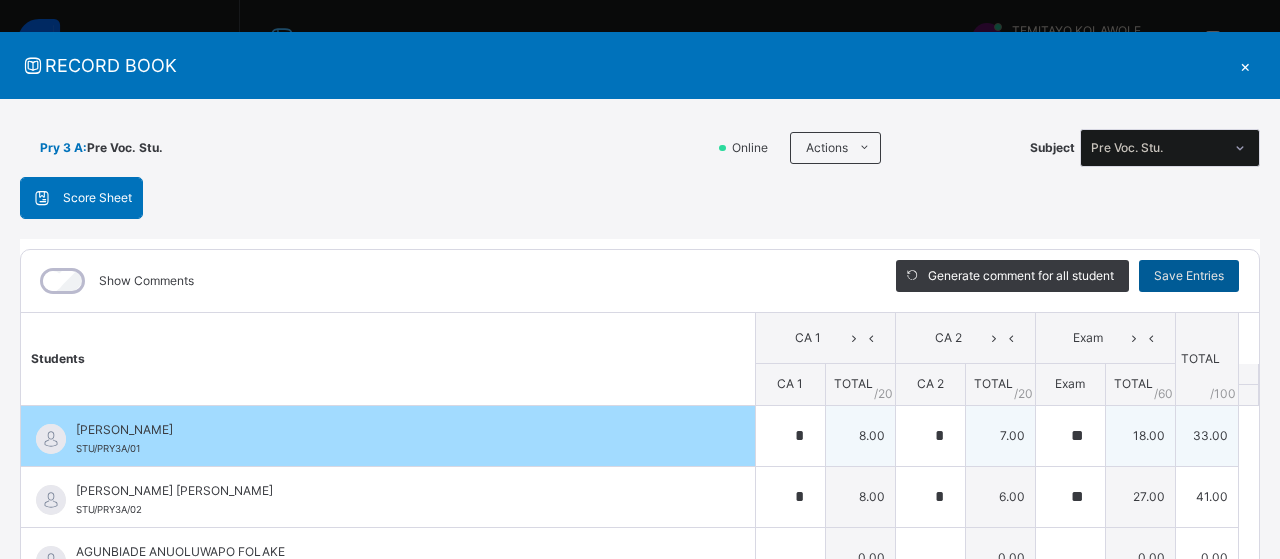 scroll, scrollTop: 351, scrollLeft: 0, axis: vertical 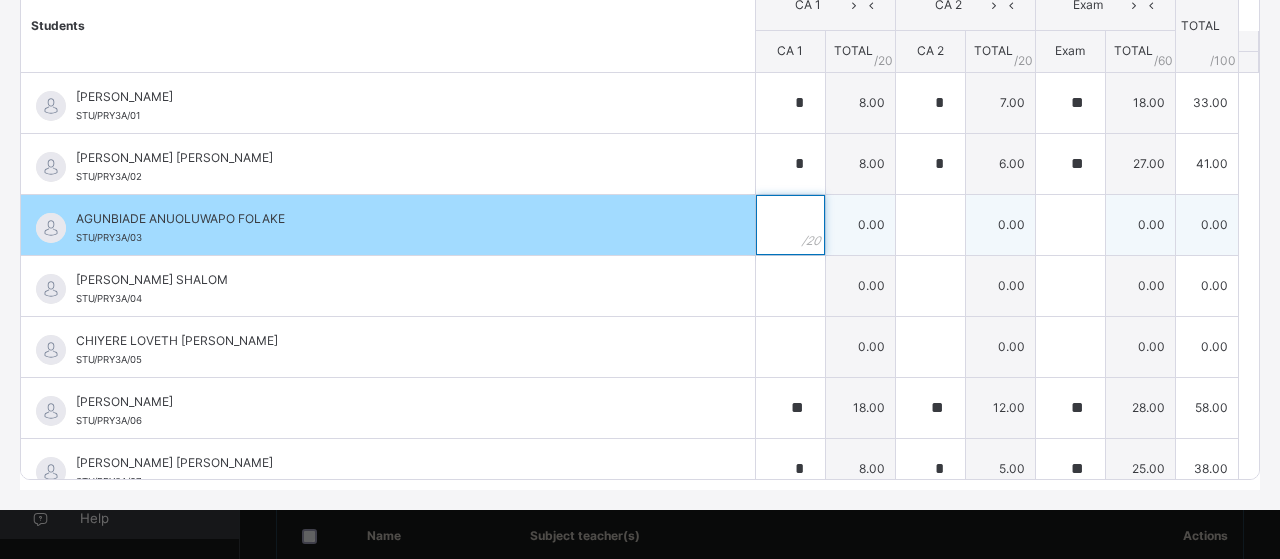 click at bounding box center [790, 225] 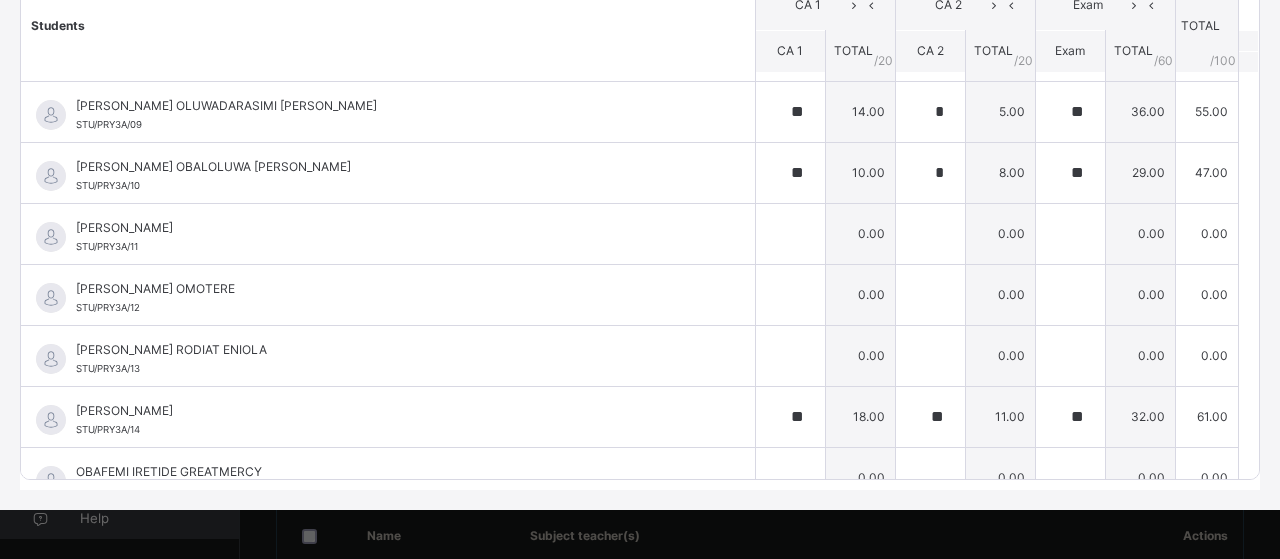 scroll, scrollTop: 481, scrollLeft: 0, axis: vertical 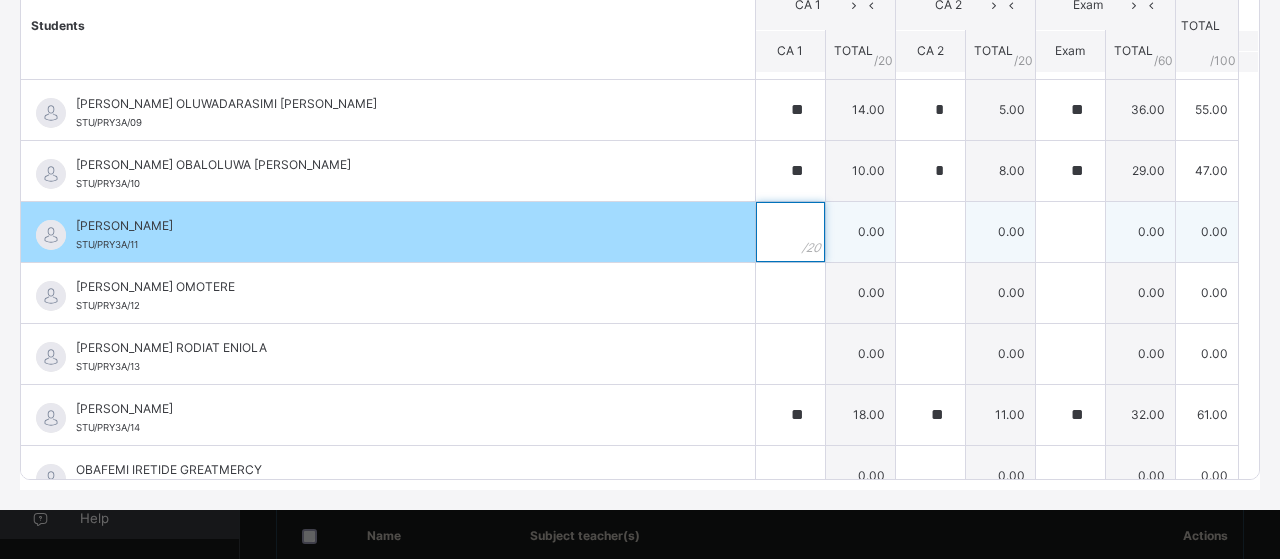click at bounding box center [790, 232] 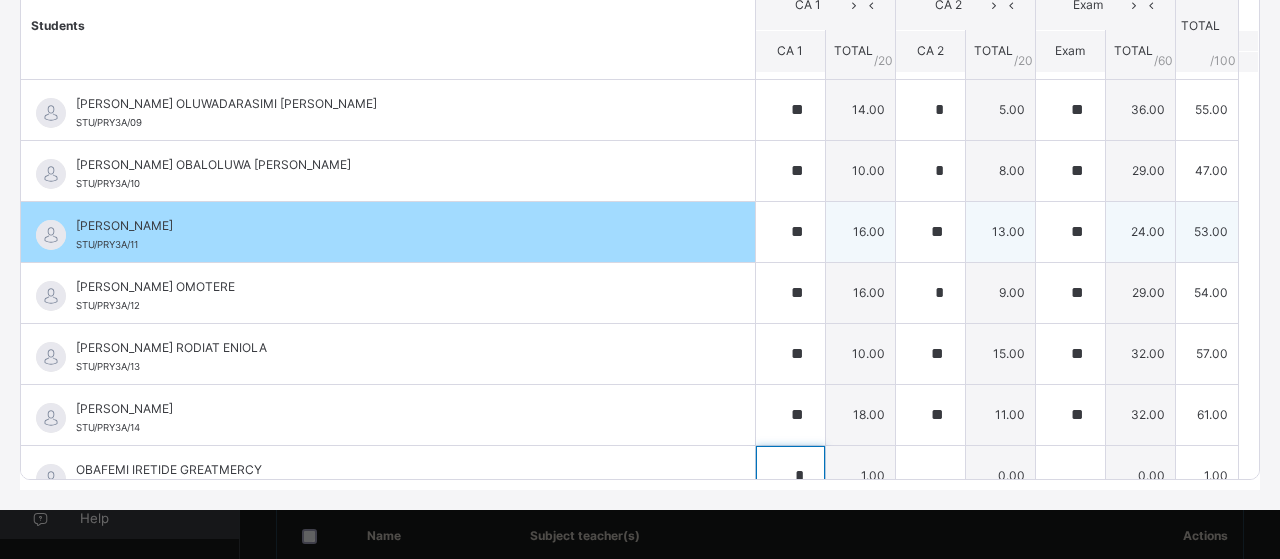 scroll, scrollTop: 481, scrollLeft: 0, axis: vertical 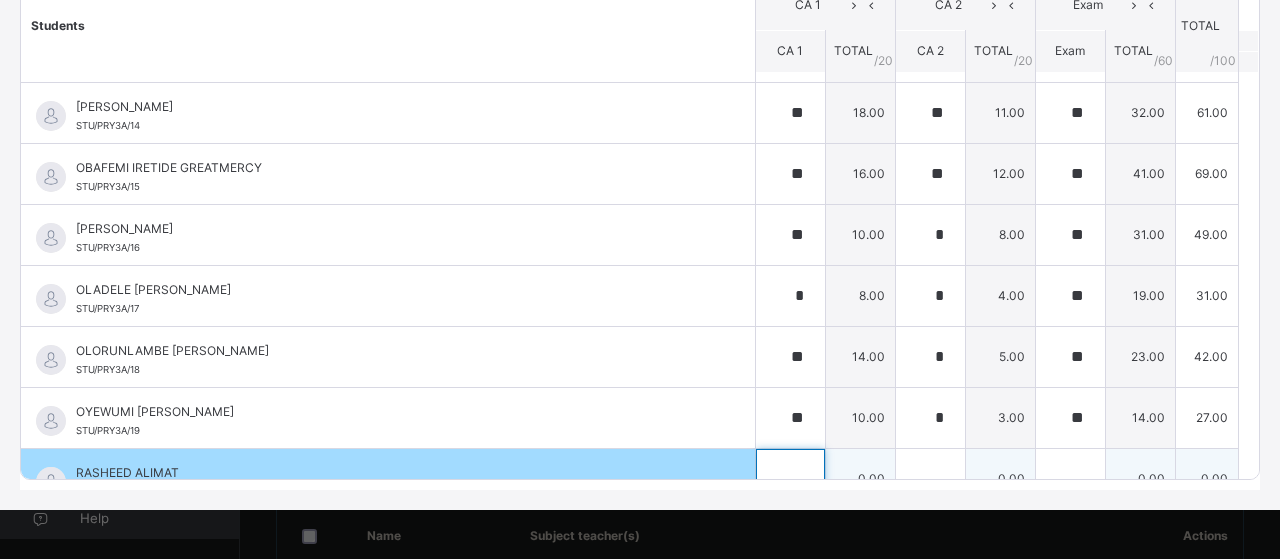 click at bounding box center (790, 479) 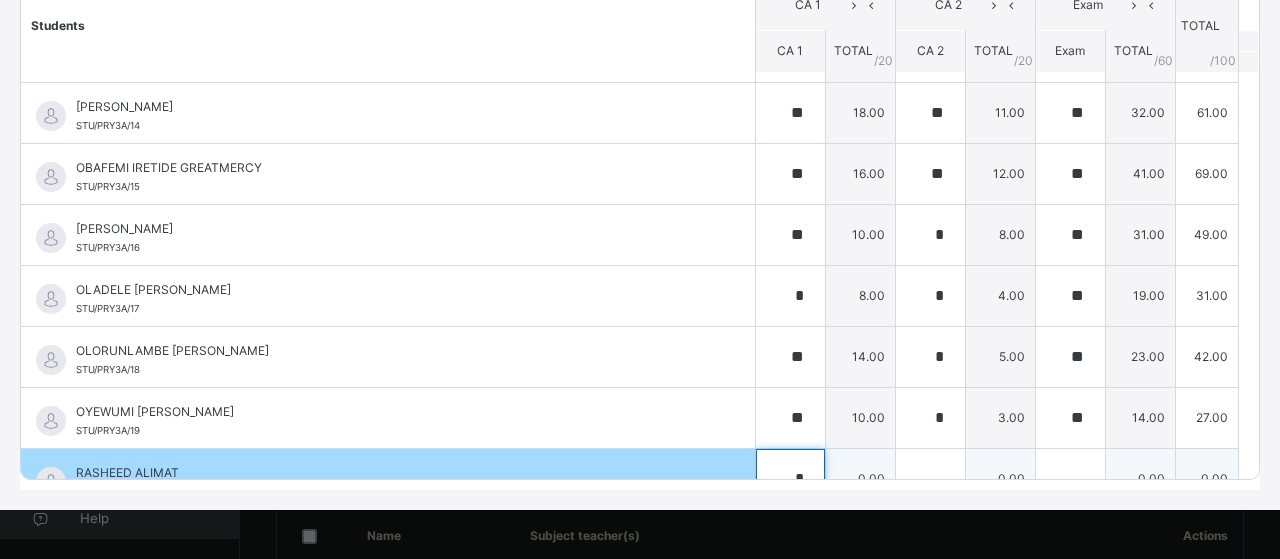 scroll, scrollTop: 785, scrollLeft: 0, axis: vertical 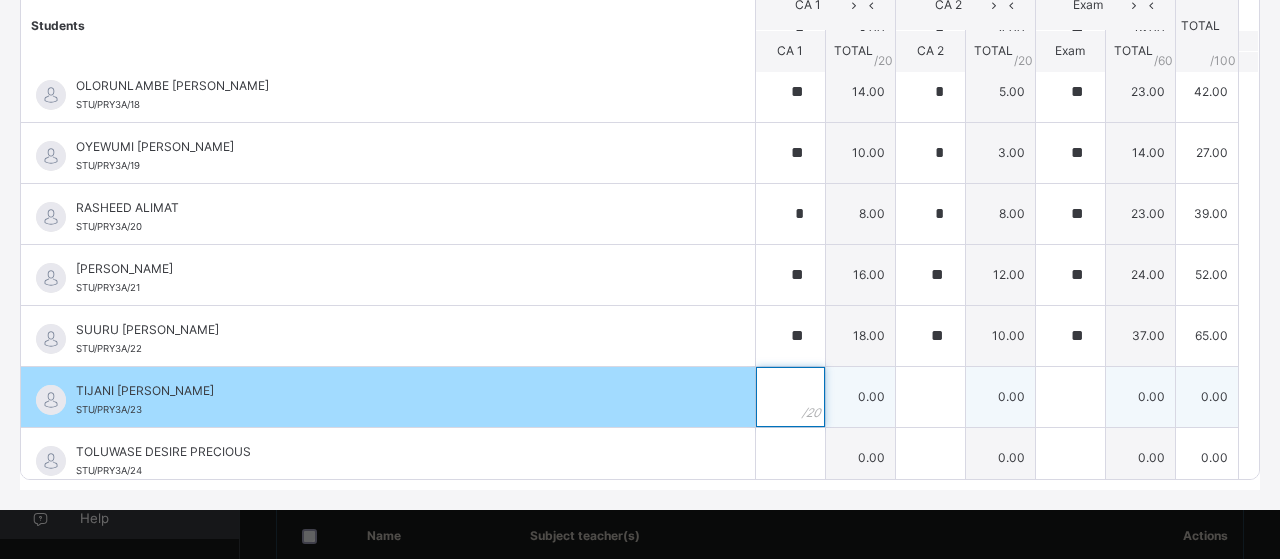 click at bounding box center [790, 397] 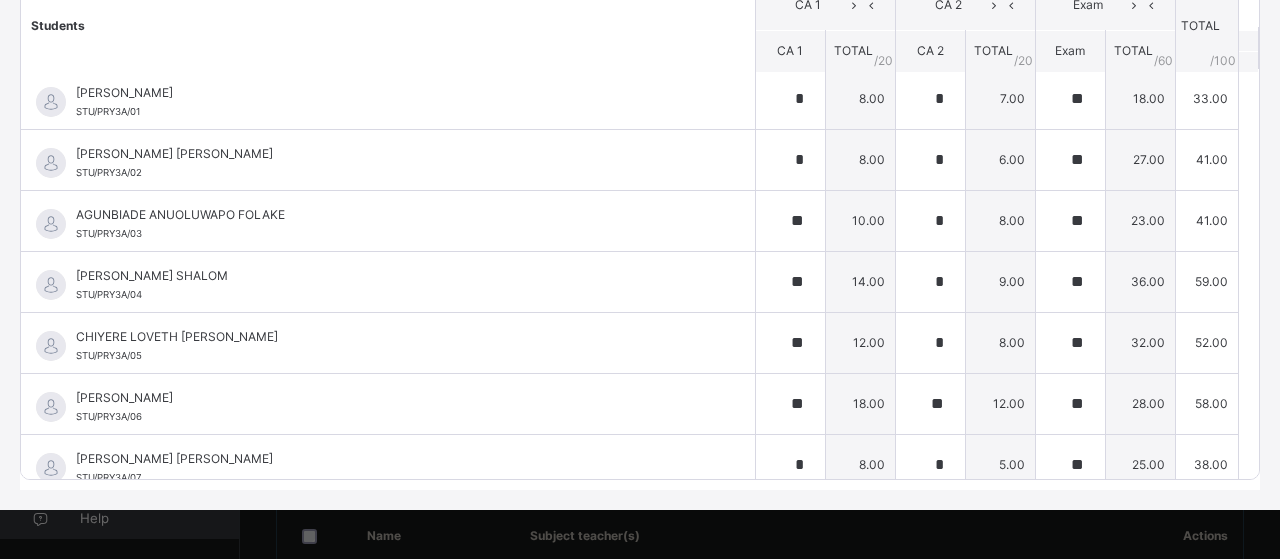 scroll, scrollTop: 0, scrollLeft: 0, axis: both 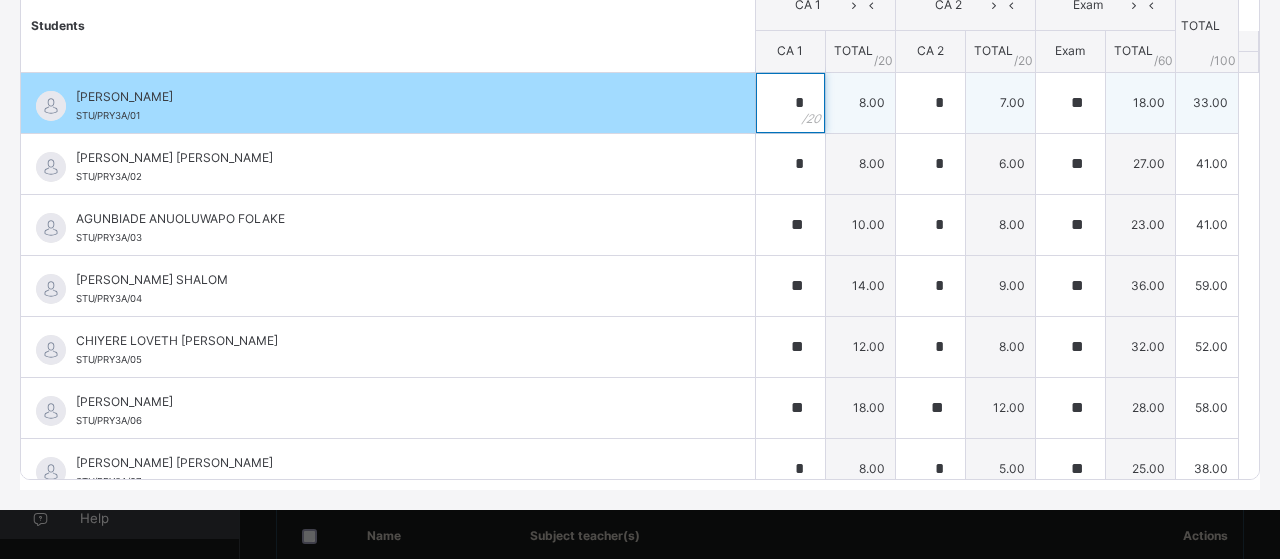 click on "*" at bounding box center (790, 103) 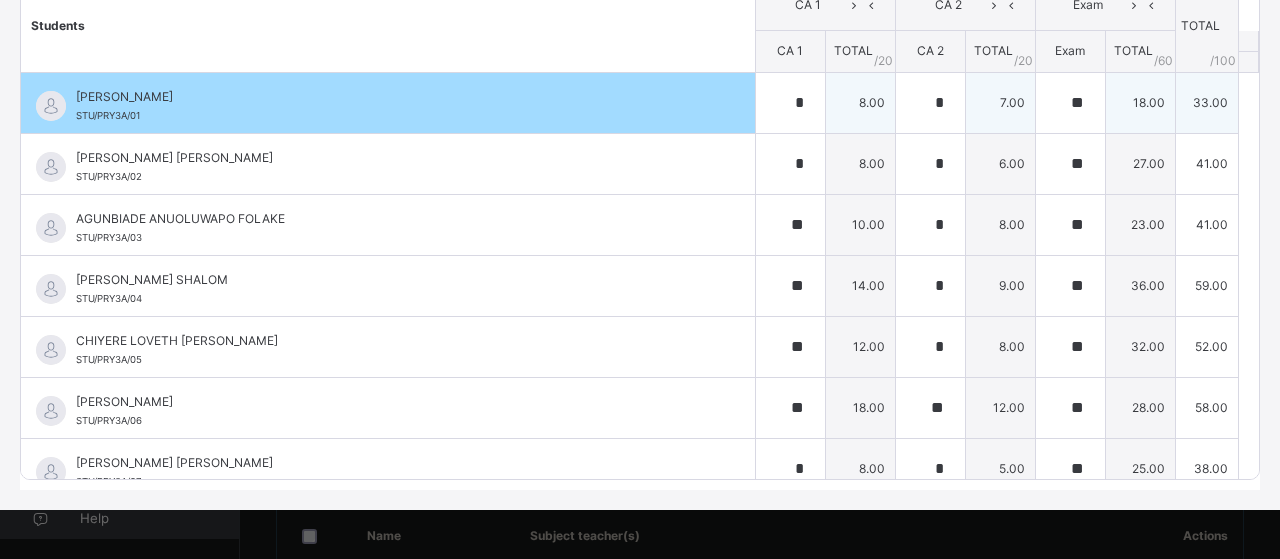 scroll, scrollTop: 18, scrollLeft: 0, axis: vertical 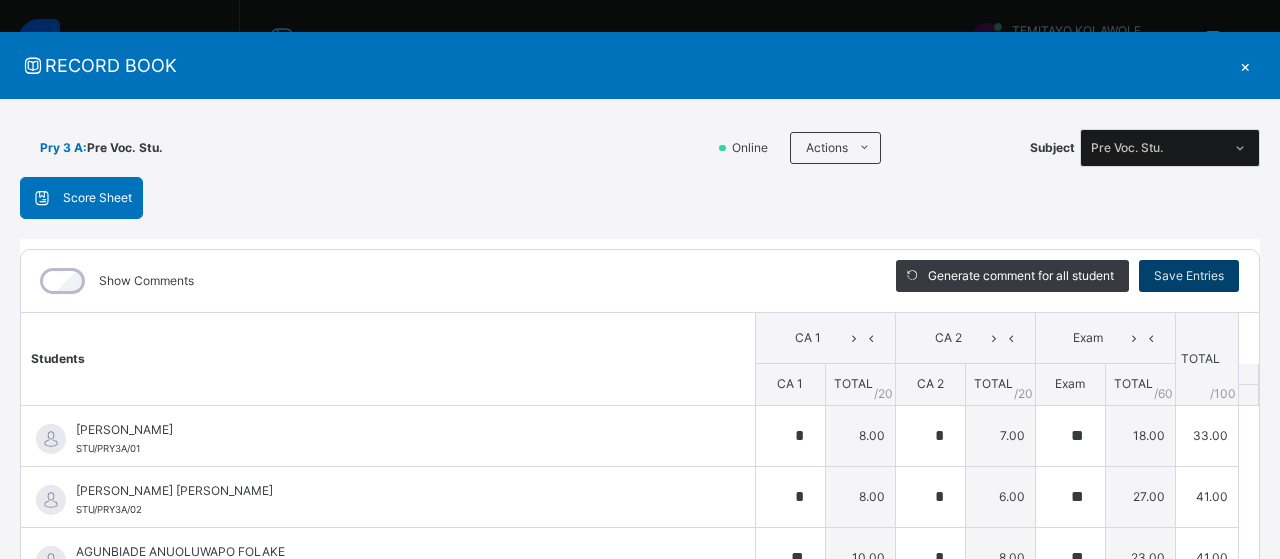click on "Save Entries" at bounding box center [1189, 276] 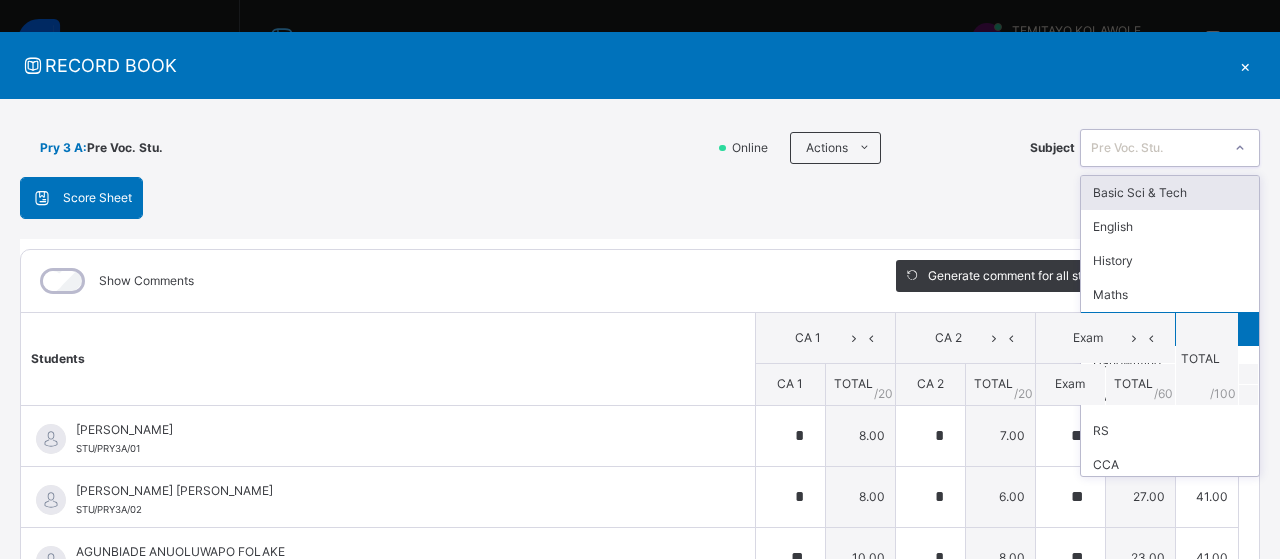 click 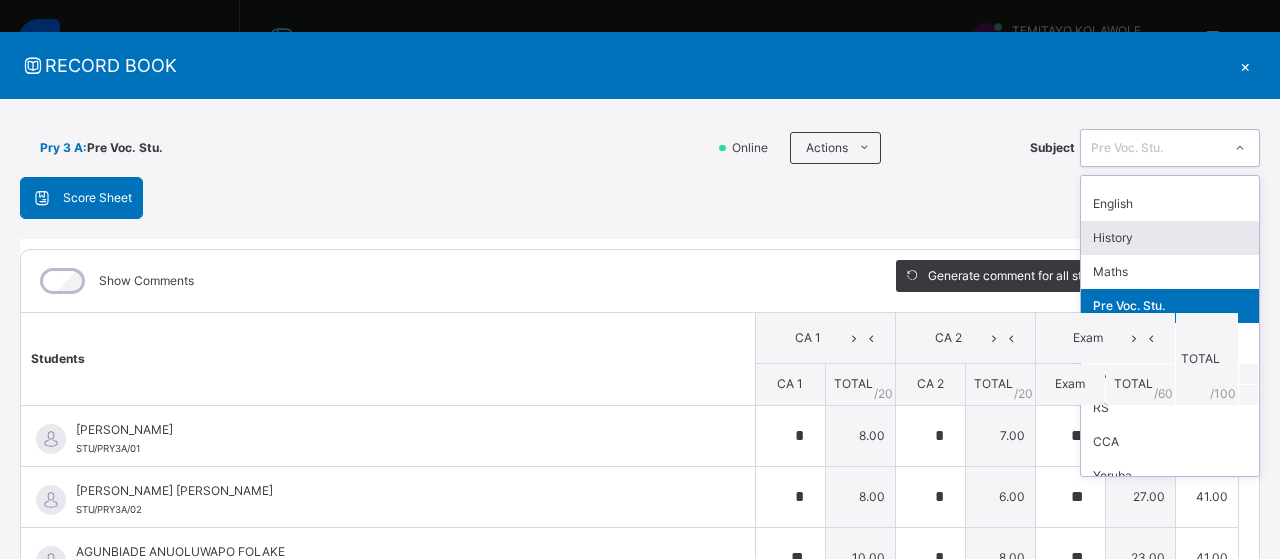 scroll, scrollTop: 40, scrollLeft: 0, axis: vertical 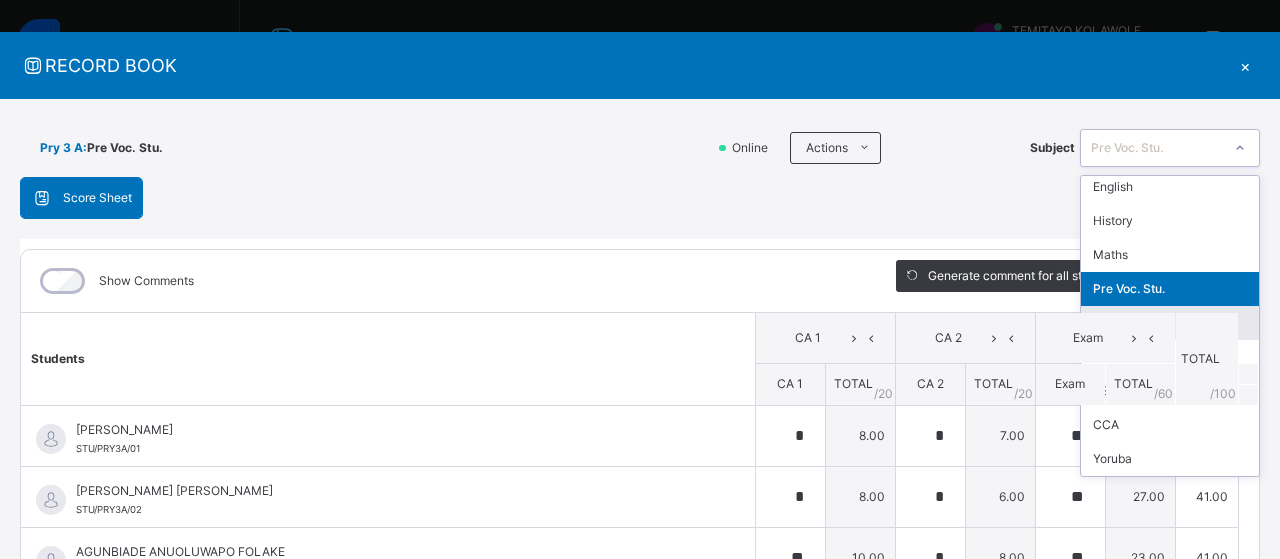 click on "Handwriting" at bounding box center [1170, 323] 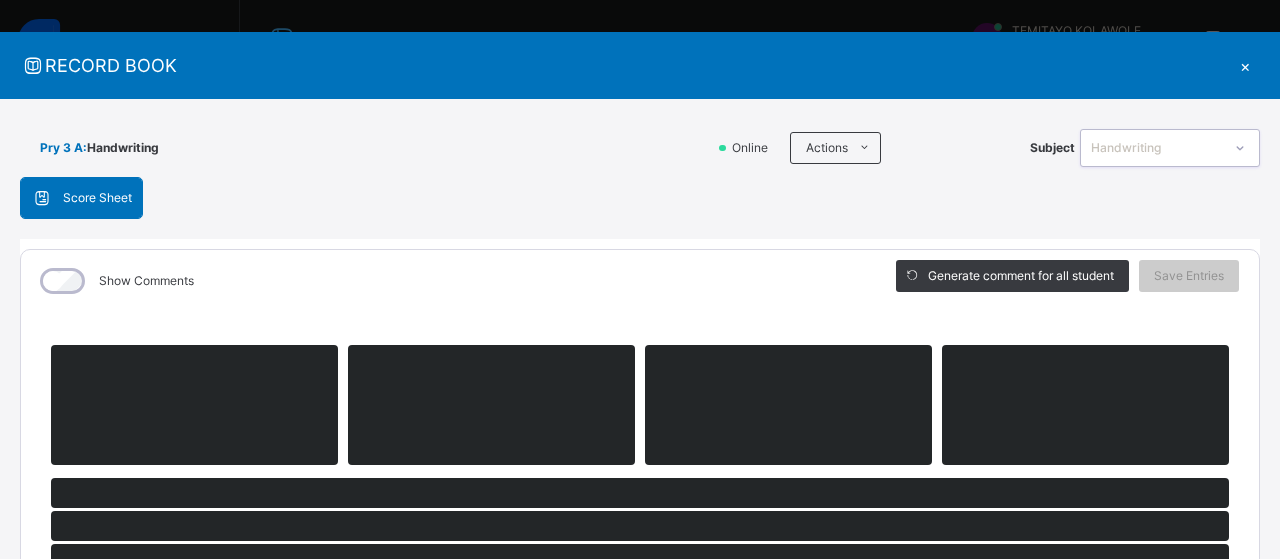 click 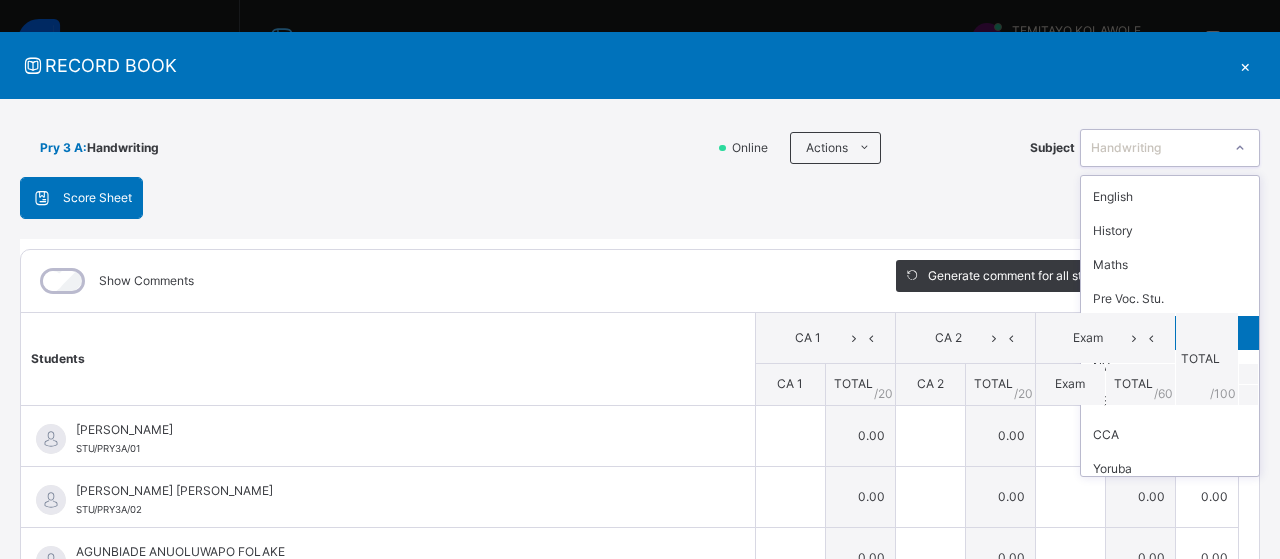 scroll, scrollTop: 40, scrollLeft: 0, axis: vertical 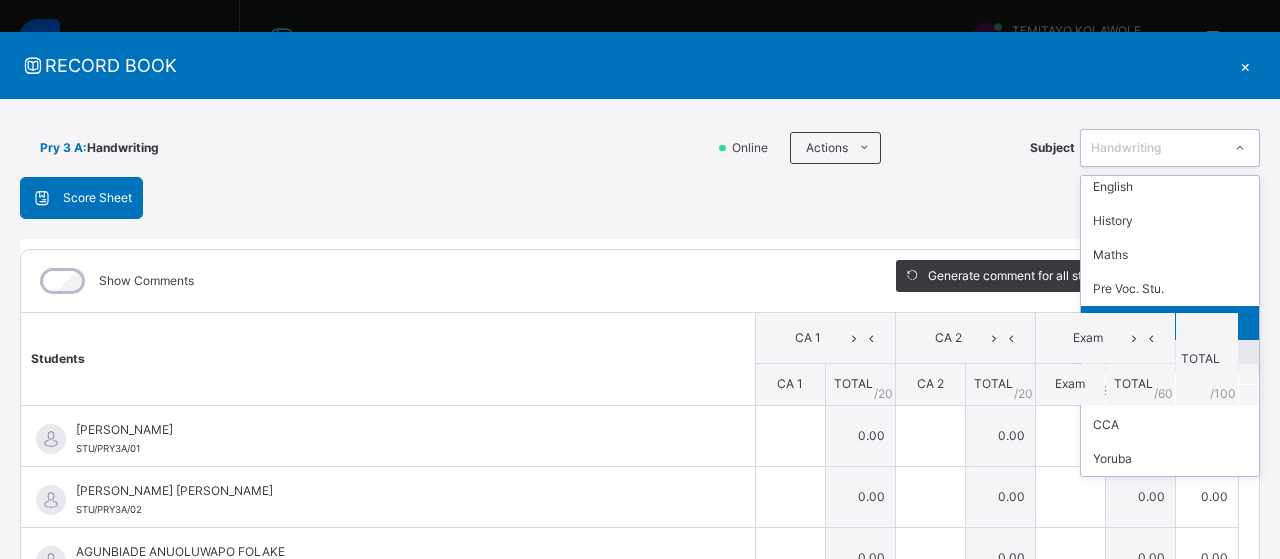 click on "NV" at bounding box center (1170, 357) 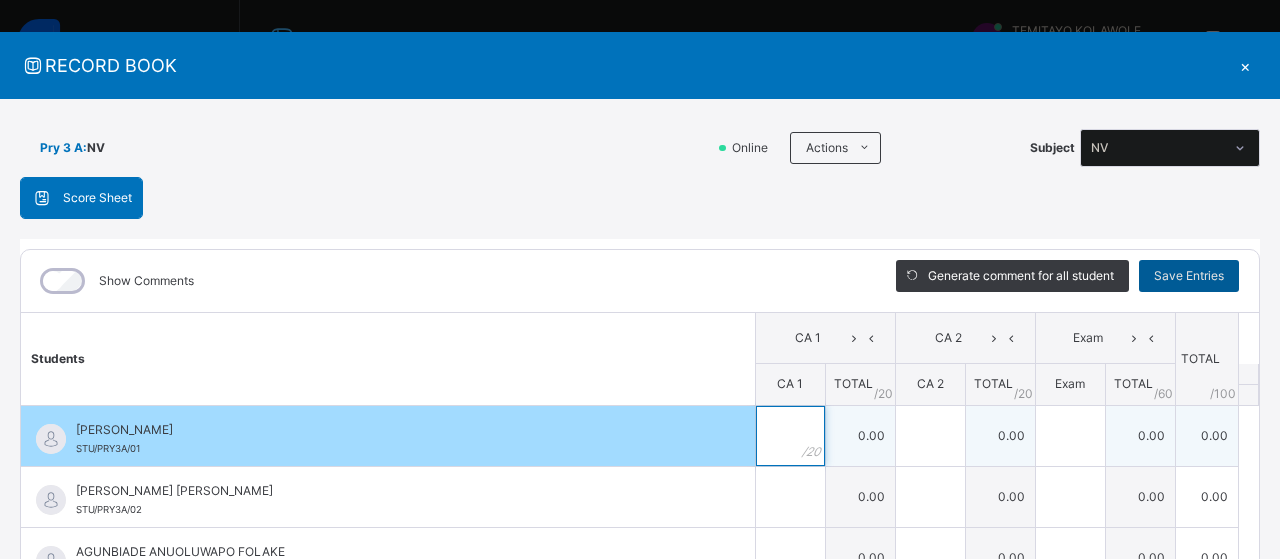 click at bounding box center (790, 436) 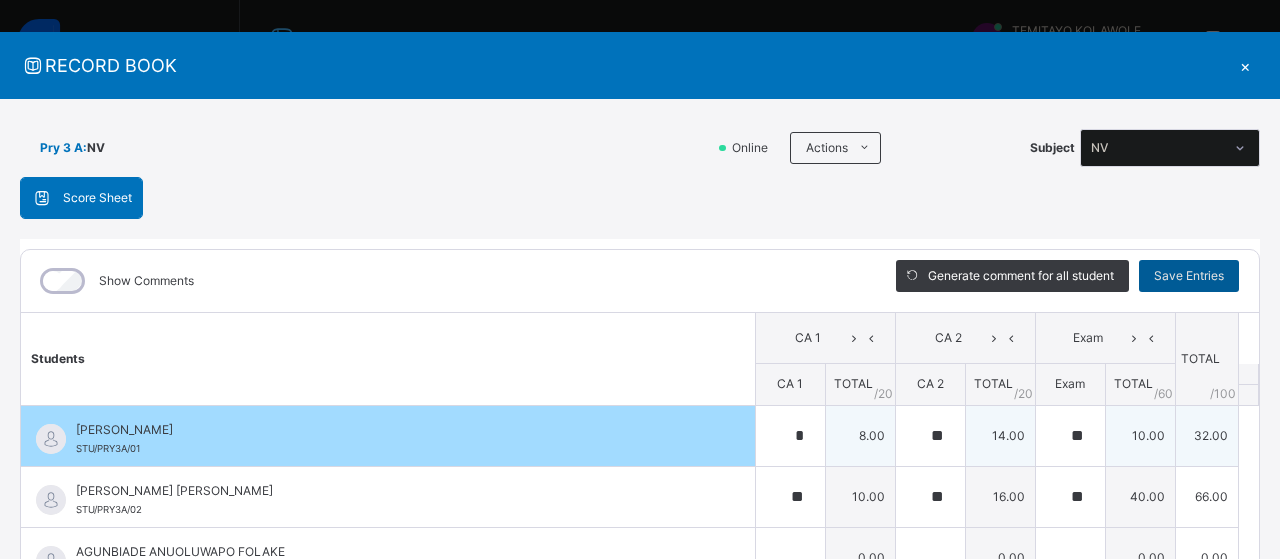 scroll, scrollTop: 351, scrollLeft: 0, axis: vertical 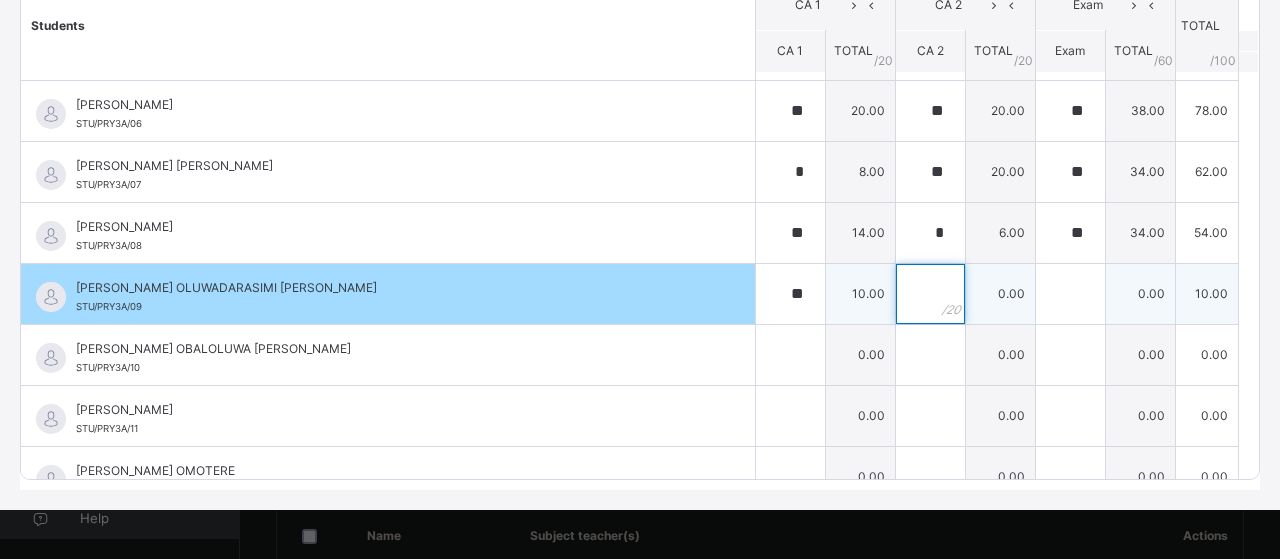click at bounding box center [930, 294] 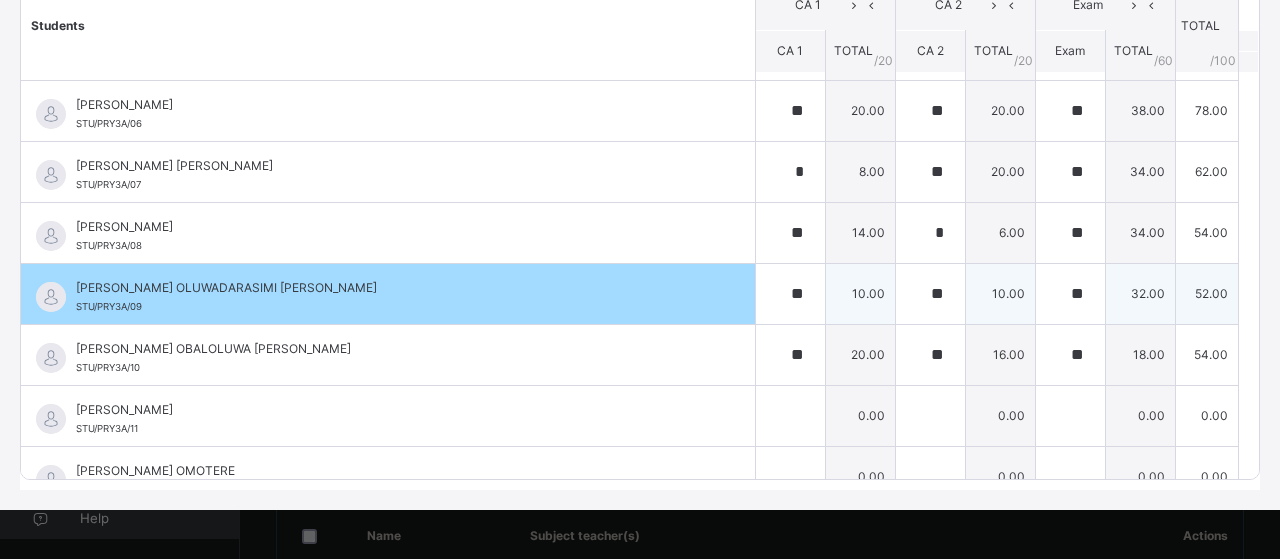 scroll, scrollTop: 601, scrollLeft: 0, axis: vertical 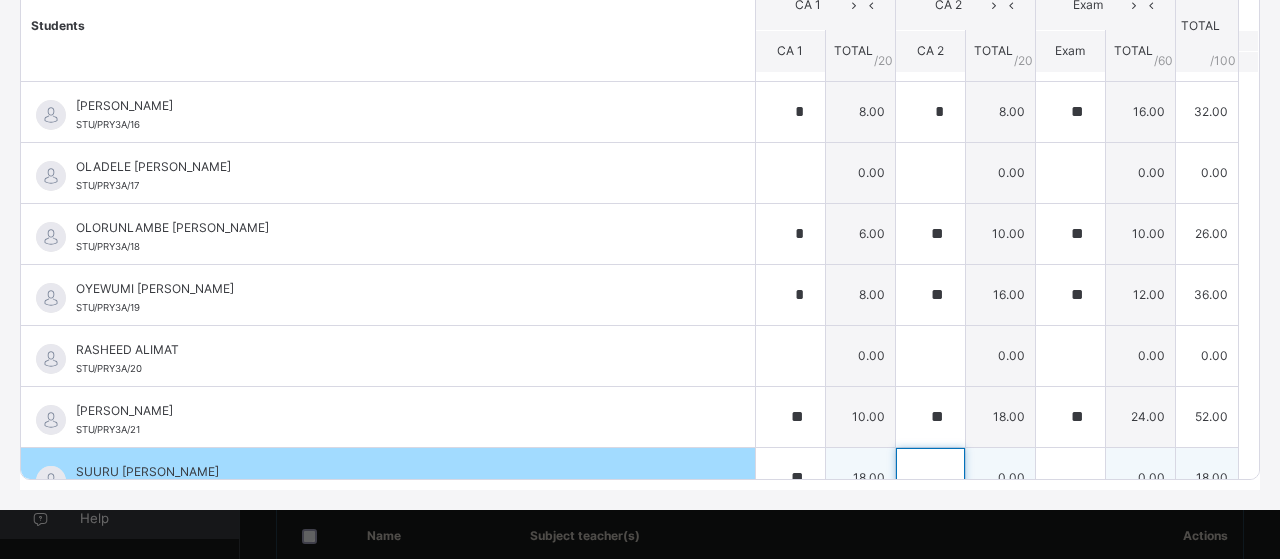 click at bounding box center [930, 478] 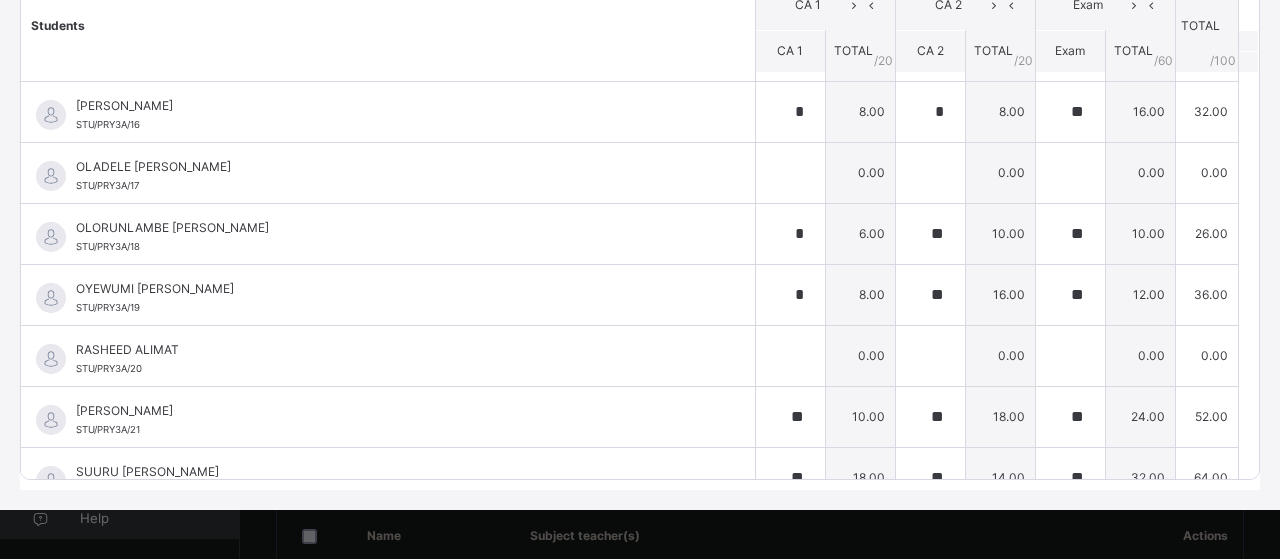 click on "Show Comments   Generate comment for all student   Save Entries Class Level:  Pry 3   A Subject:  NV Session:  2024/2025 Session Session:  Second Term Students CA 1 CA 2 Exam TOTAL /100 Comment CA 1 TOTAL / 20 CA 2 TOTAL / 20 Exam TOTAL / 60 [PERSON_NAME]/PRY3A/01 [PERSON_NAME]/PRY3A/01 * 8.00 ** 14.00 ** 10.00 32.00 Generate comment 0 / 250   ×   Subject Teacher’s Comment Generate and see in full the comment developed by the AI with an option to regenerate the comment [PERSON_NAME] [PERSON_NAME]/PRY3A/01   Total 32.00  / 100.00 [PERSON_NAME] Bot   Regenerate     Use this comment   [PERSON_NAME] [PERSON_NAME]/PRY3A/02 [PERSON_NAME] [PERSON_NAME]/PRY3A/02 ** 10.00 ** 16.00 ** 40.00 66.00 Generate comment 0 / 250   ×   Subject Teacher’s Comment Generate and see in full the comment developed by the AI with an option to regenerate the comment [PERSON_NAME] [PERSON_NAME]/PRY3A/02   Total 66.00  / 100.00 [PERSON_NAME] Bot   Regenerate     Use this comment   AGUNBIADE ANUOLUWAPO FOLAKE 0.00 0" at bounding box center (640, 198) 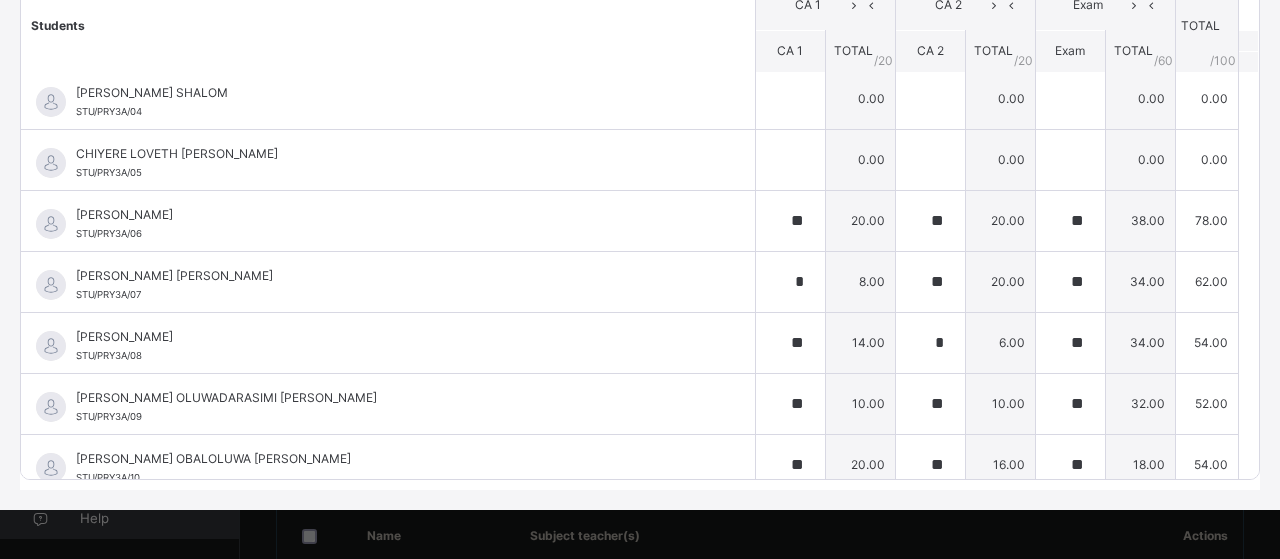 scroll, scrollTop: 0, scrollLeft: 0, axis: both 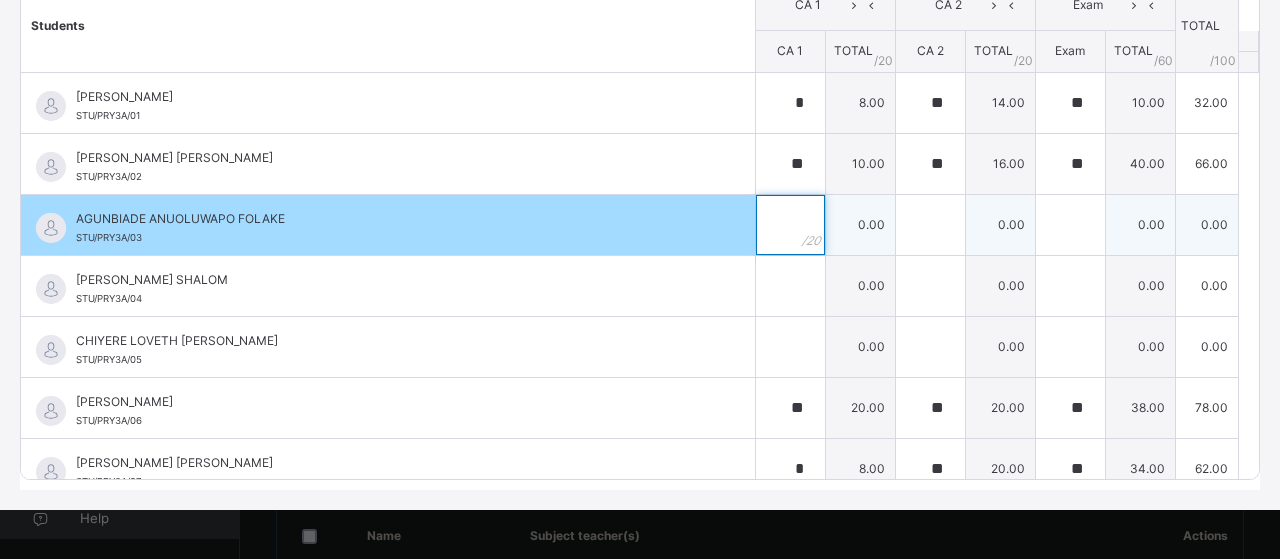 click at bounding box center [790, 225] 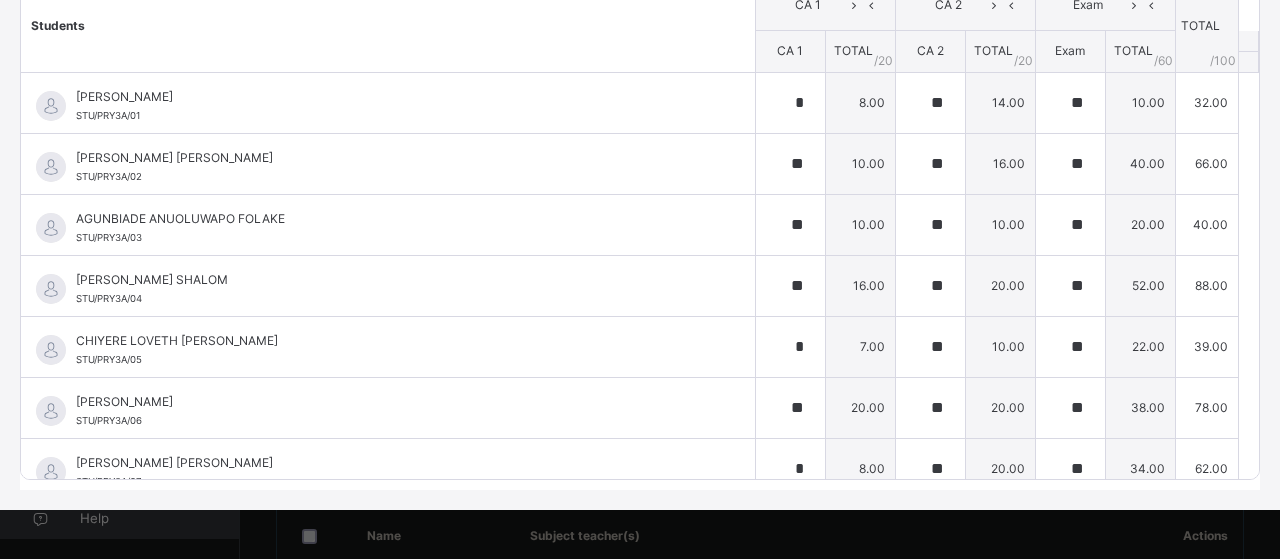 click on "Students CA 1 CA 2 Exam TOTAL /100 Comment CA 1 TOTAL / 20 CA 2 TOTAL / 20 Exam TOTAL / 60 [PERSON_NAME]/PRY3A/01 [PERSON_NAME]/PRY3A/01 * 8.00 ** 14.00 ** 10.00 32.00 Generate comment 0 / 250   ×   Subject Teacher’s Comment Generate and see in full the comment developed by the AI with an option to regenerate the comment [PERSON_NAME] [PERSON_NAME]/PRY3A/01   Total 32.00  / 100.00 [PERSON_NAME] Bot   Regenerate     Use this comment   [PERSON_NAME] [PERSON_NAME]/PRY3A/02 [PERSON_NAME] [PERSON_NAME]/PRY3A/02 ** 10.00 ** 16.00 ** 40.00 66.00 Generate comment 0 / 250   ×   Subject Teacher’s Comment Generate and see in full the comment developed by the AI with an option to regenerate the comment [PERSON_NAME] [PERSON_NAME]/PRY3A/02   Total 66.00  / 100.00 [PERSON_NAME] Bot   Regenerate     Use this comment   AGUNBIADE ANUOLUWAPO FOLAKE STU/PRY3A/03 AGUNBIADE ANUOLUWAPO FOLAKE STU/PRY3A/03 ** 10.00 ** 10.00 ** 20.00 40.00 Generate comment 0 / 250   ×   Subject Teacher’s Comment JS      /" at bounding box center [640, 758] 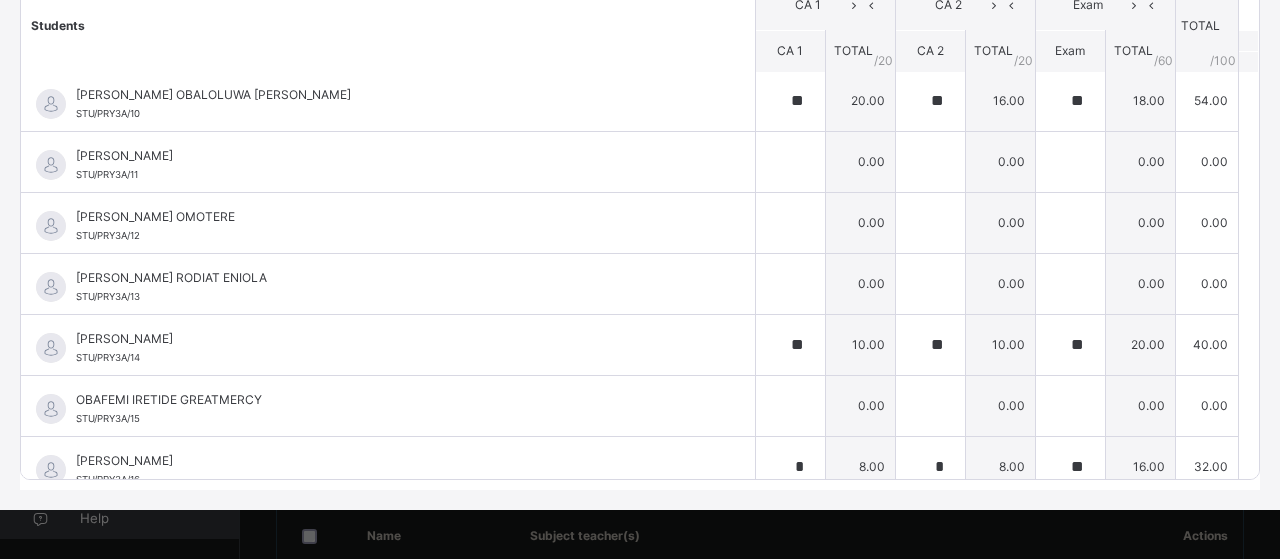 scroll, scrollTop: 555, scrollLeft: 0, axis: vertical 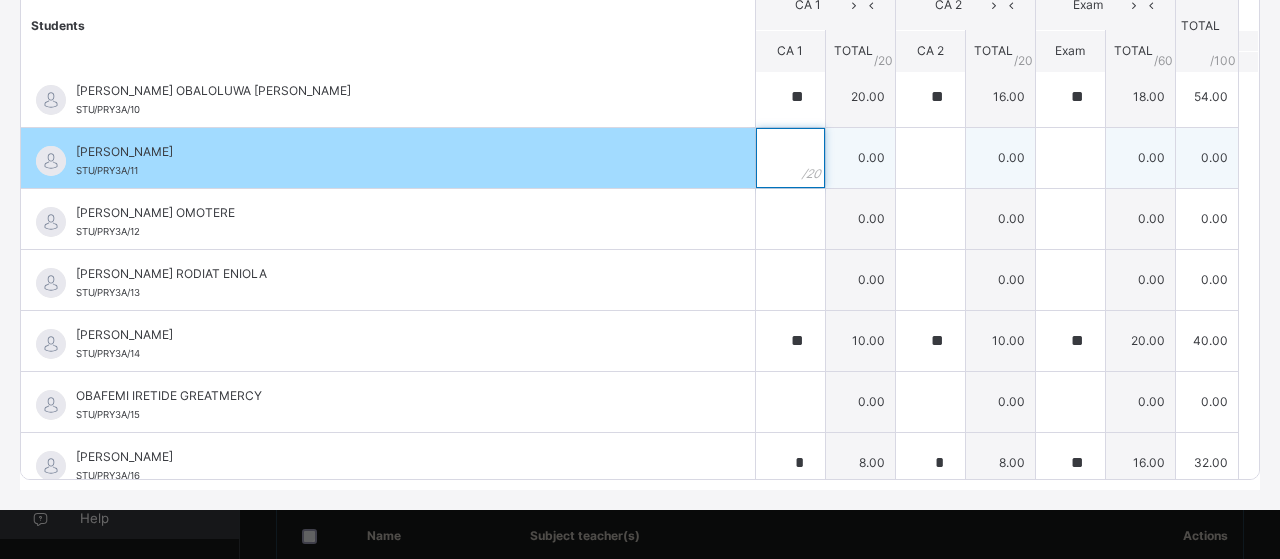 click at bounding box center [790, 158] 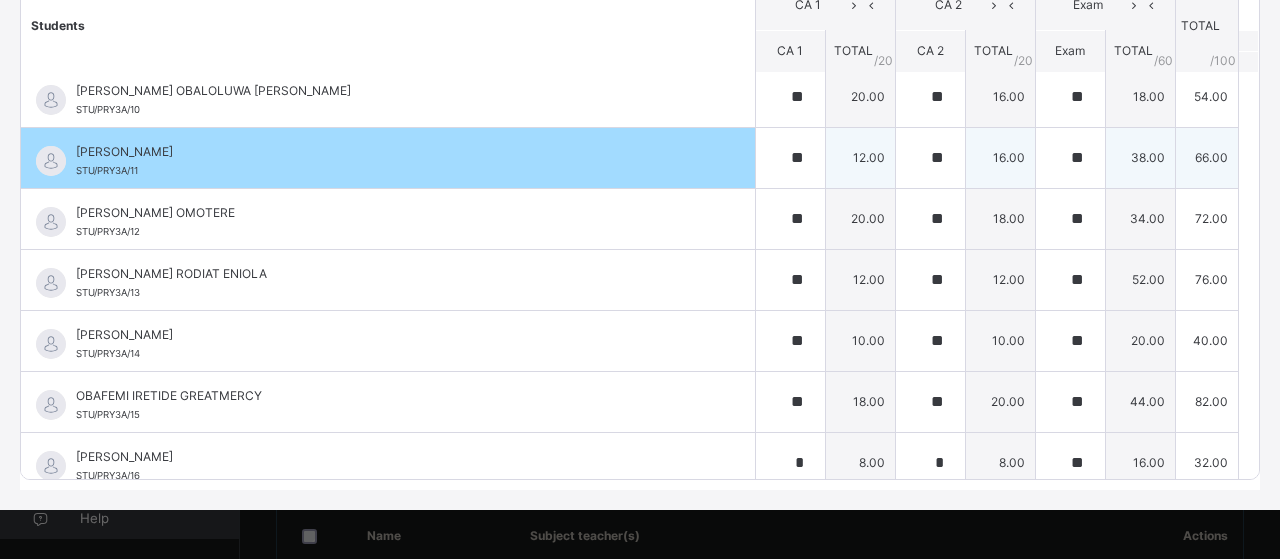 scroll, scrollTop: 843, scrollLeft: 0, axis: vertical 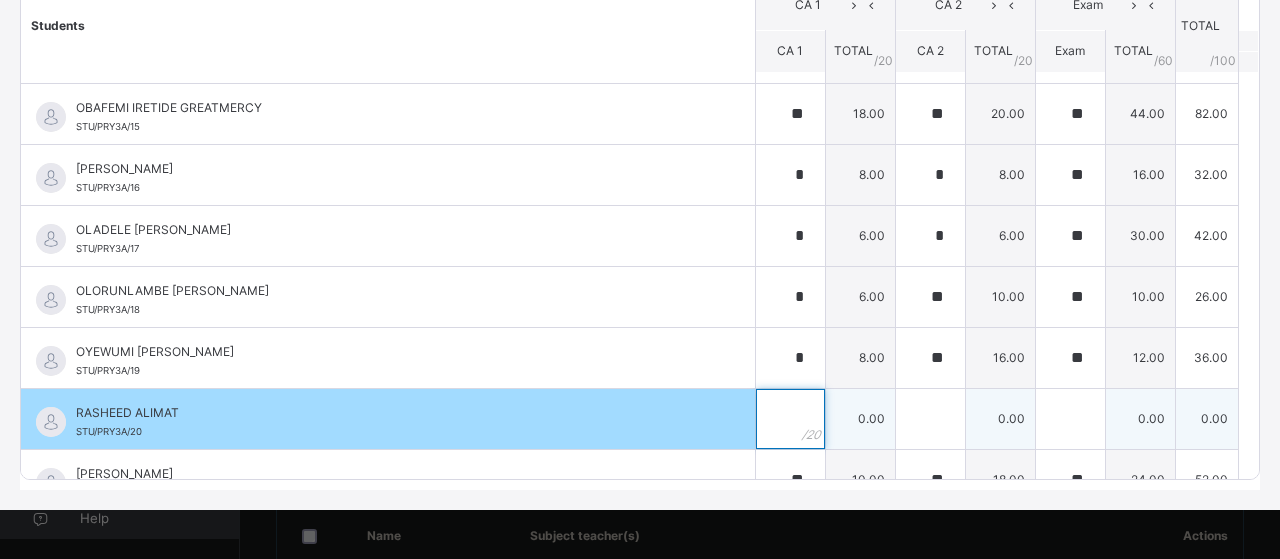 click at bounding box center [790, 419] 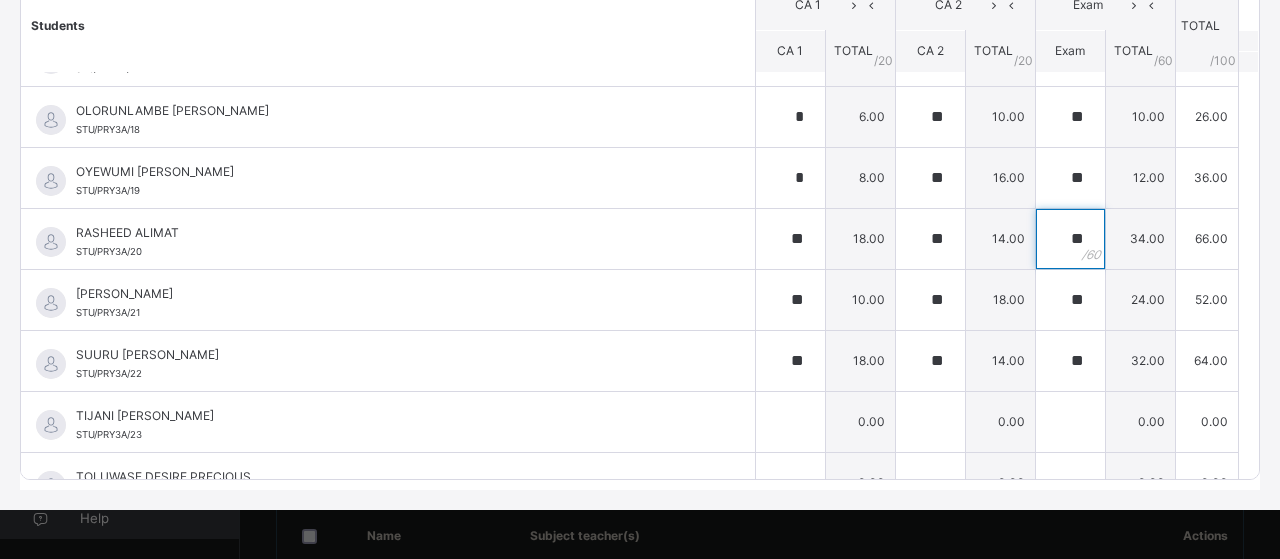 scroll, scrollTop: 1048, scrollLeft: 0, axis: vertical 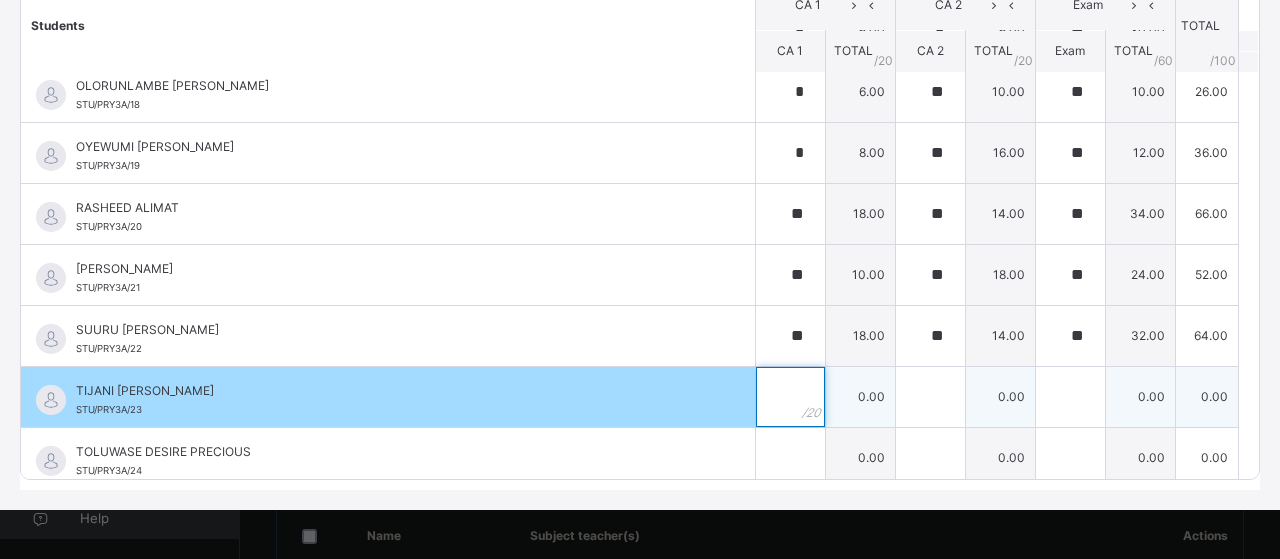 click at bounding box center (790, 397) 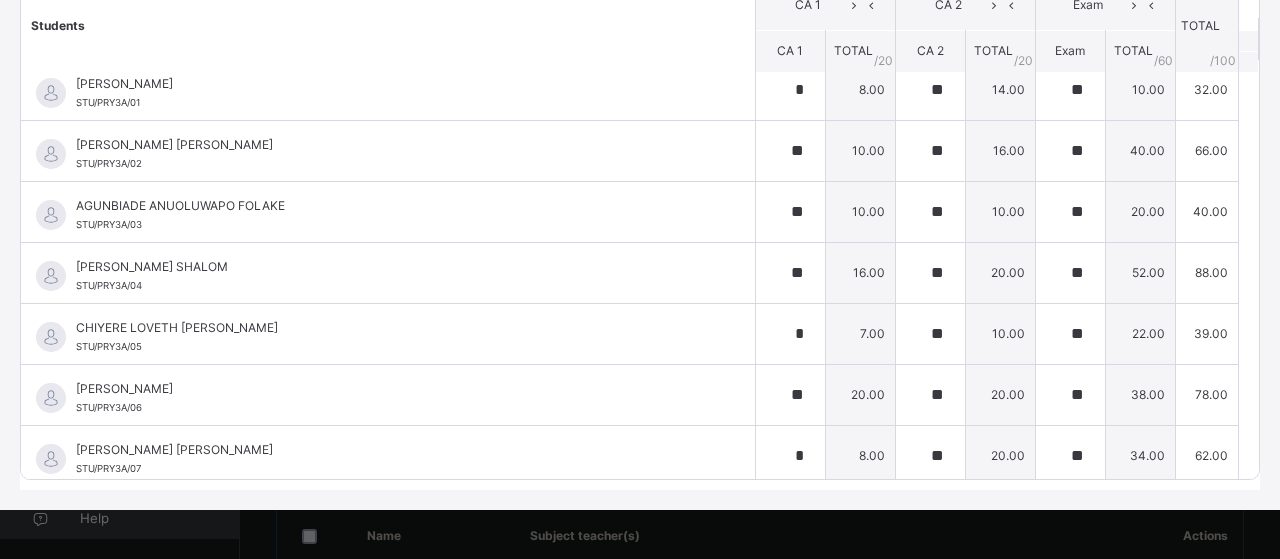 scroll, scrollTop: 0, scrollLeft: 0, axis: both 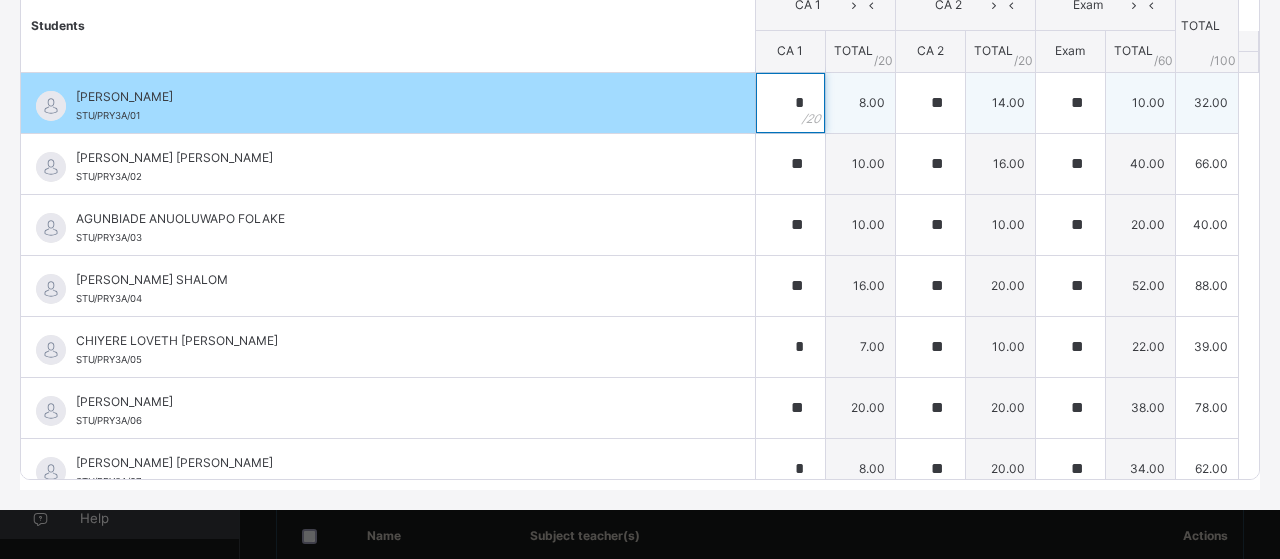 click on "*" at bounding box center (790, 103) 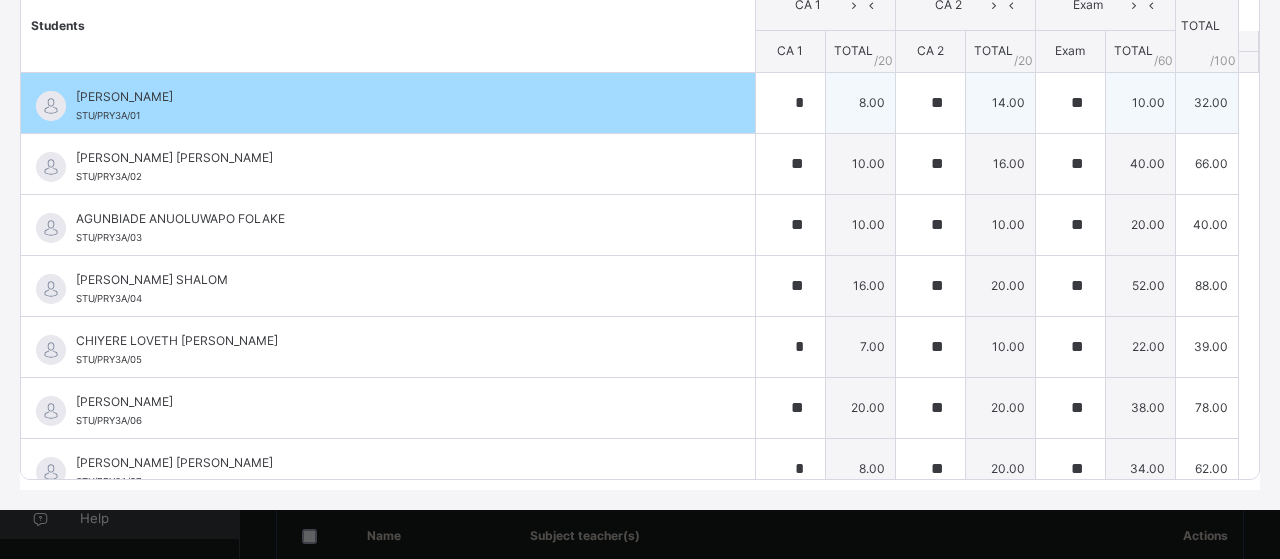 scroll, scrollTop: 18, scrollLeft: 0, axis: vertical 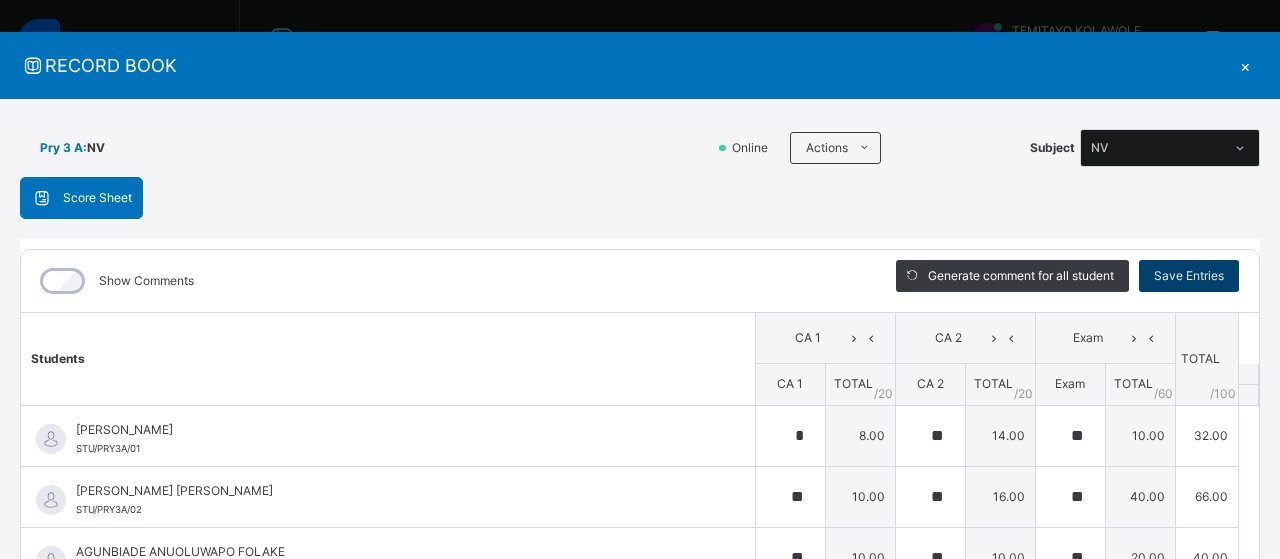 click on "Save Entries" at bounding box center [1189, 276] 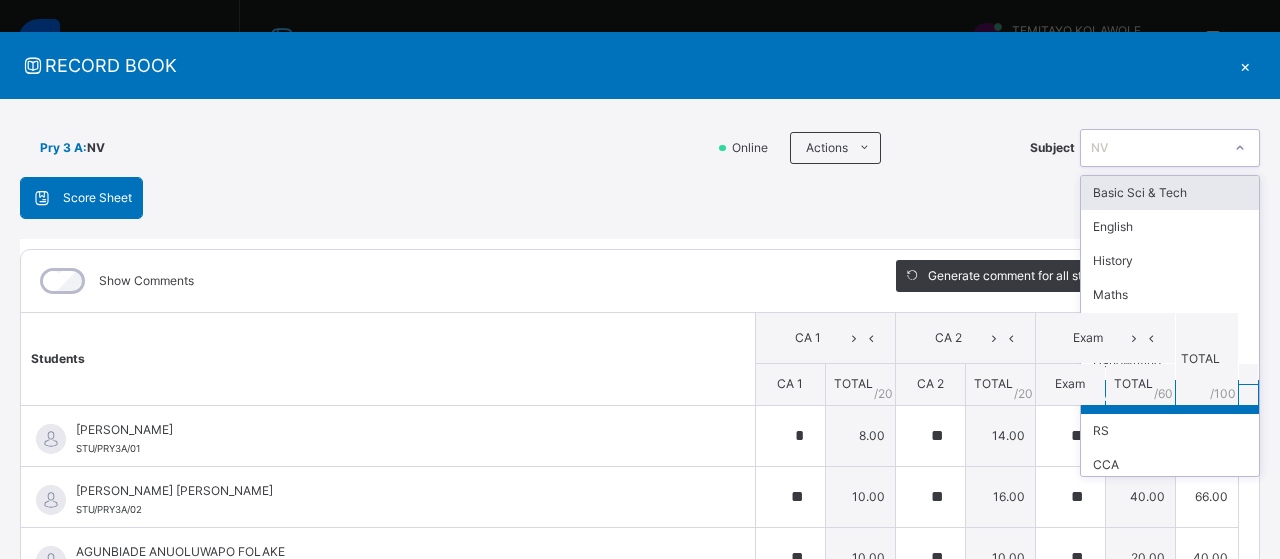 click 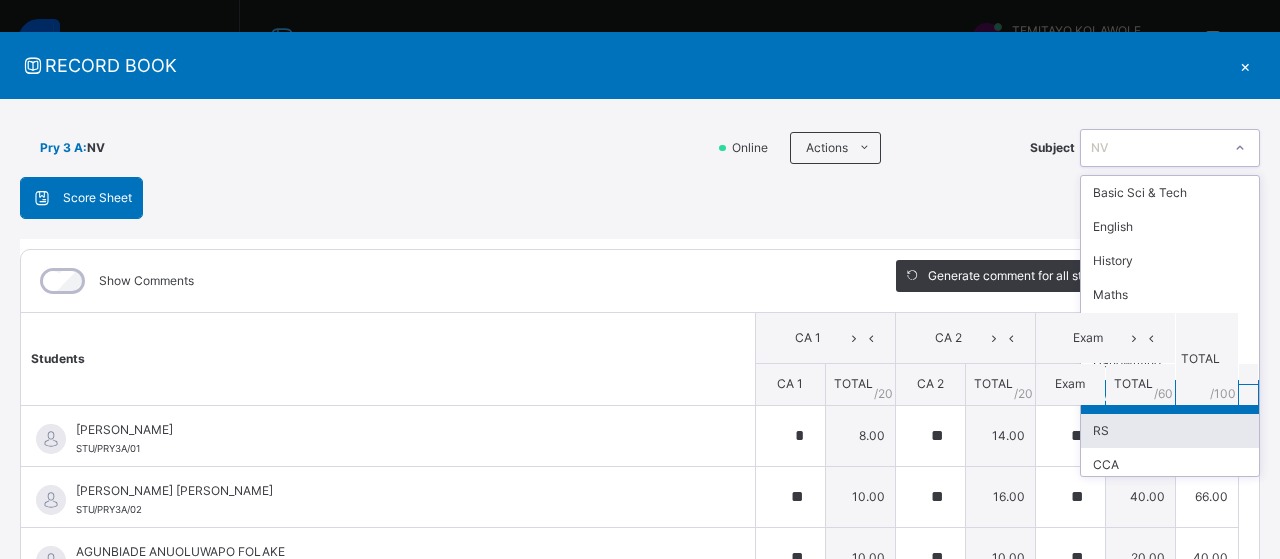 click on "RS" at bounding box center (1170, 431) 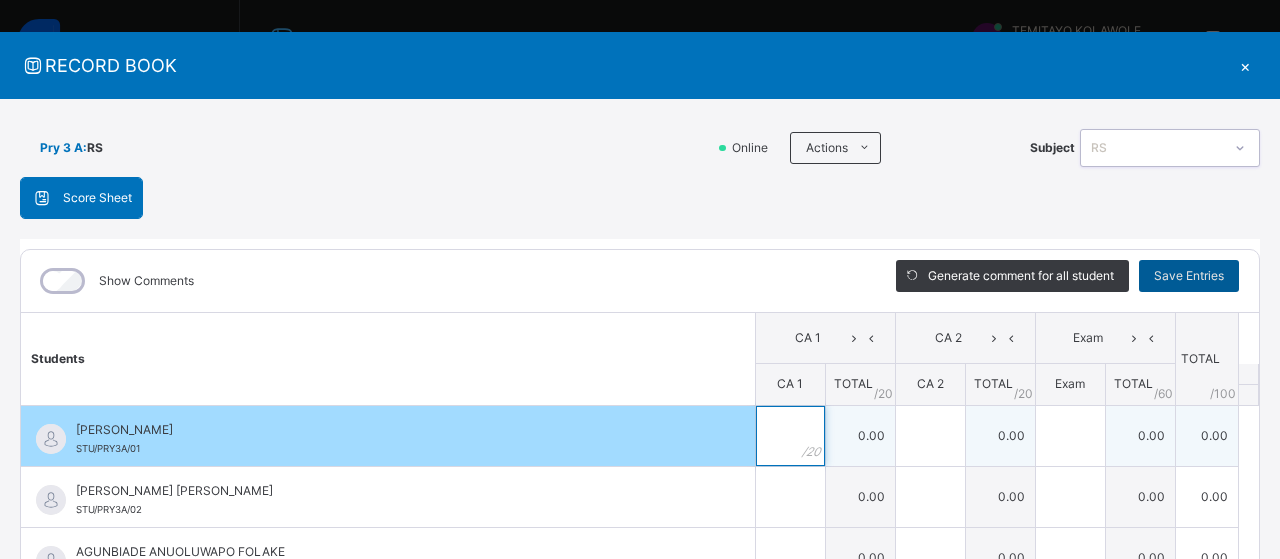 click at bounding box center [790, 436] 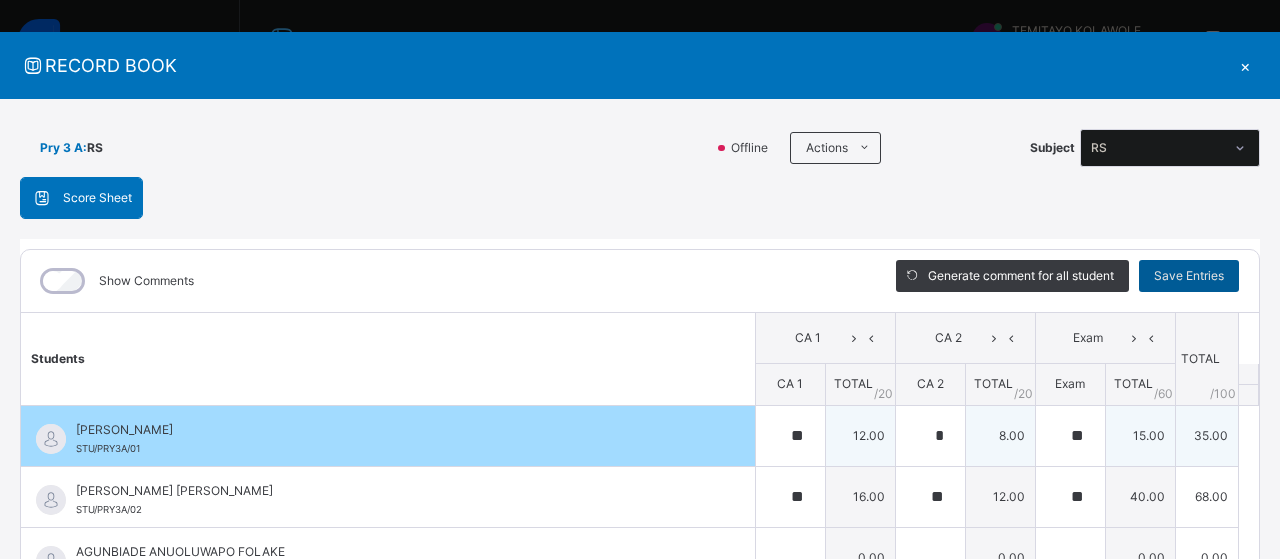 scroll, scrollTop: 351, scrollLeft: 0, axis: vertical 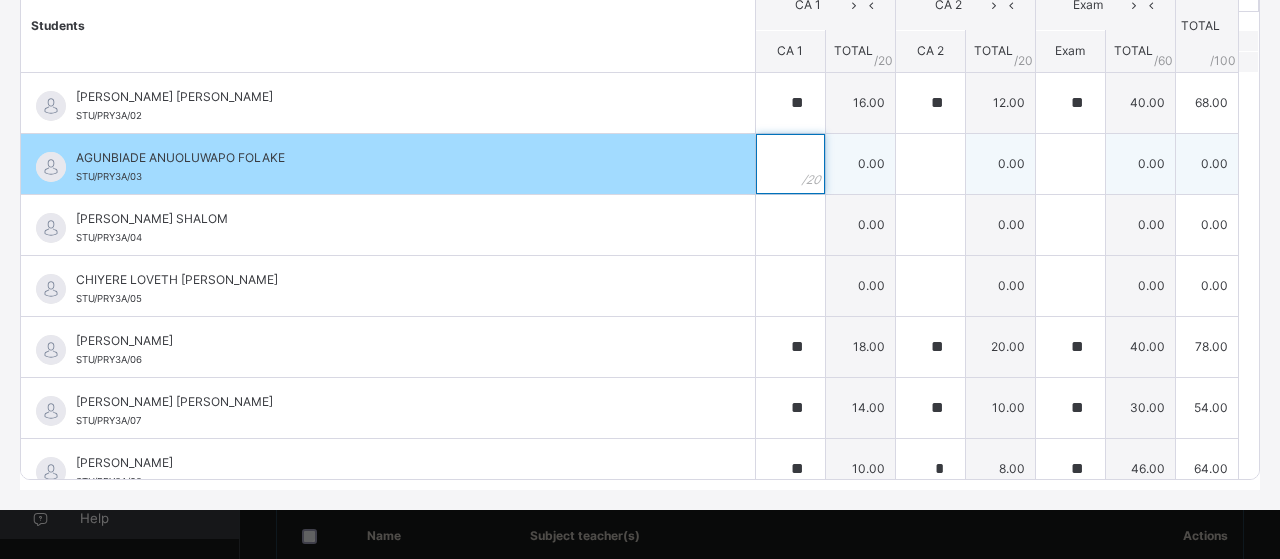 click at bounding box center [790, 164] 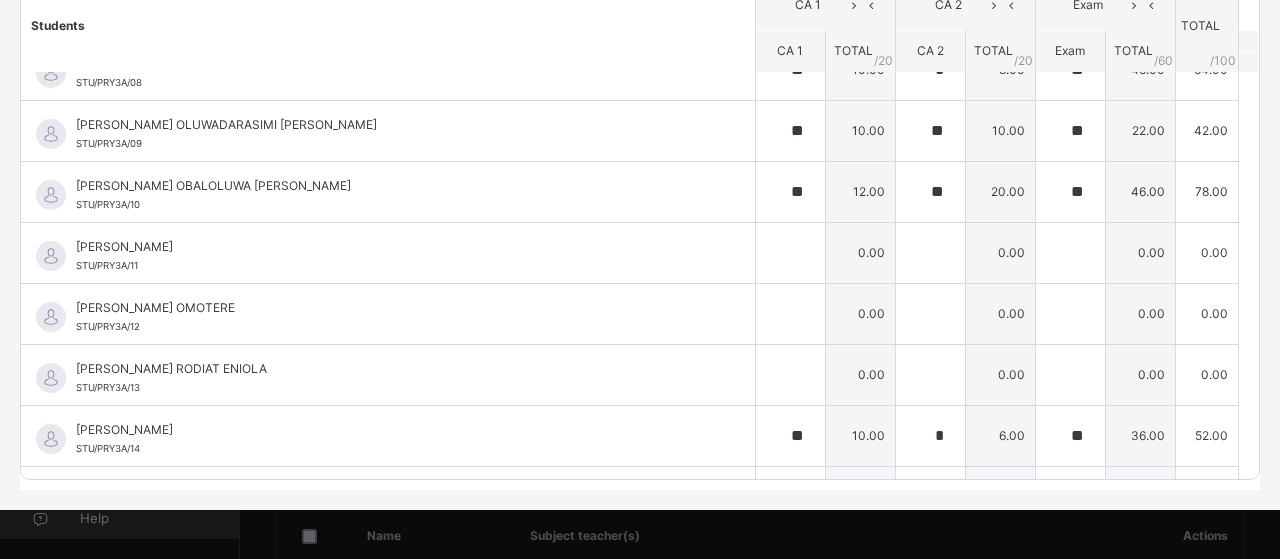scroll, scrollTop: 466, scrollLeft: 0, axis: vertical 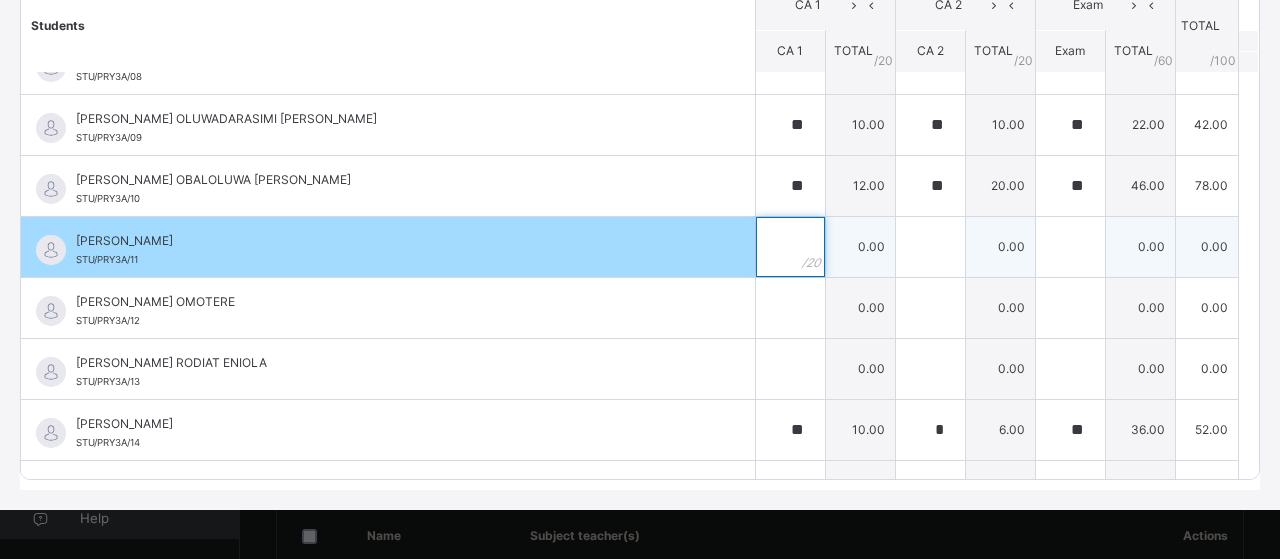 click at bounding box center (790, 247) 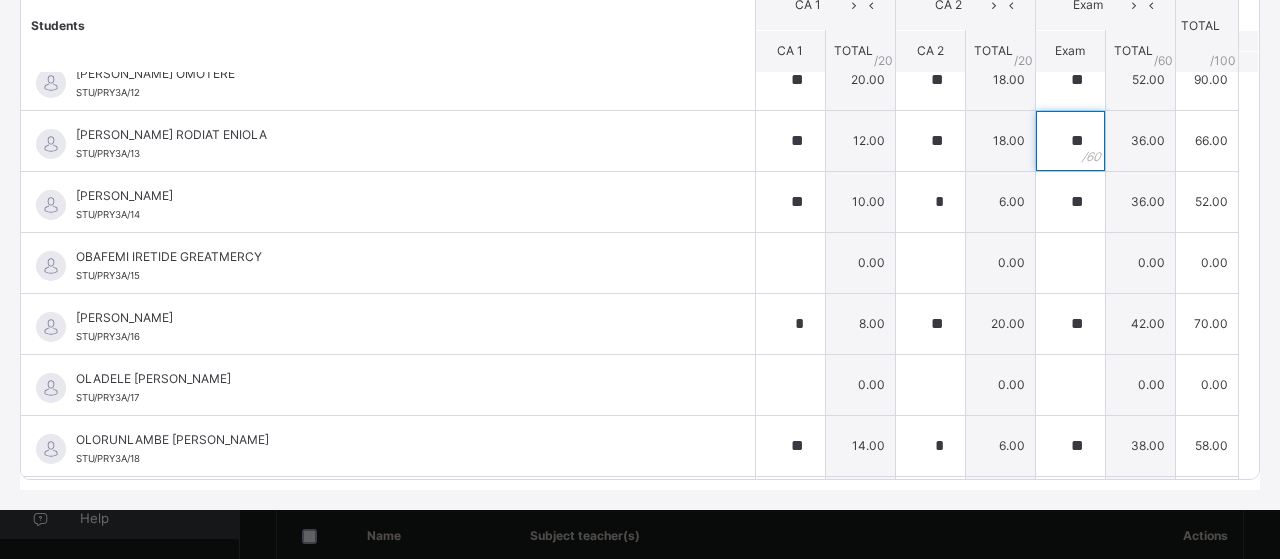 scroll, scrollTop: 719, scrollLeft: 0, axis: vertical 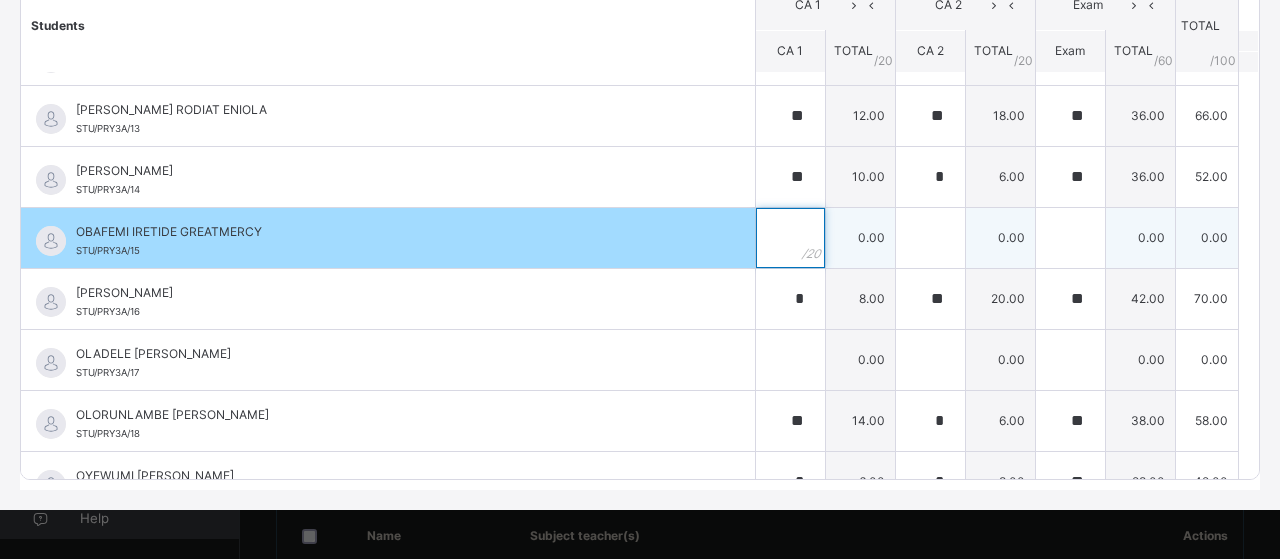 click at bounding box center [790, 238] 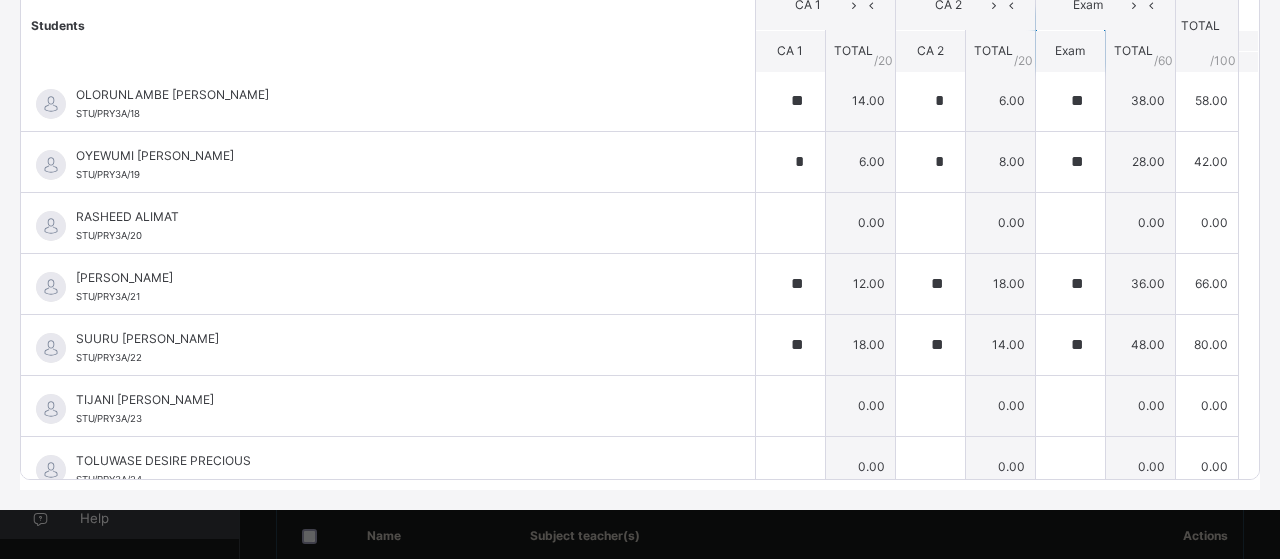scroll, scrollTop: 1048, scrollLeft: 0, axis: vertical 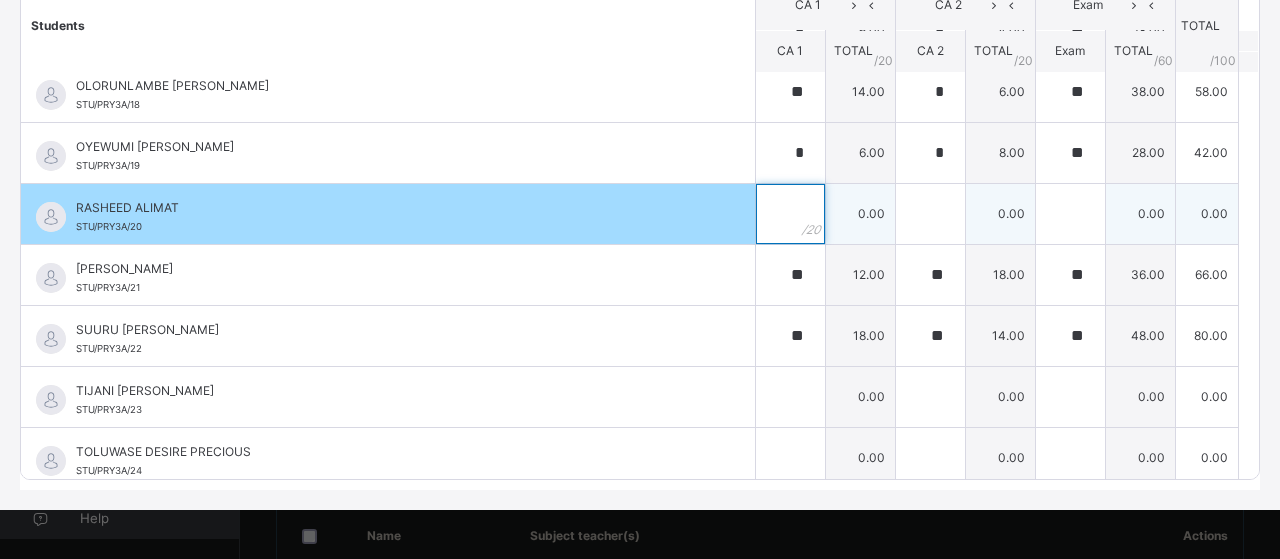click at bounding box center [790, 214] 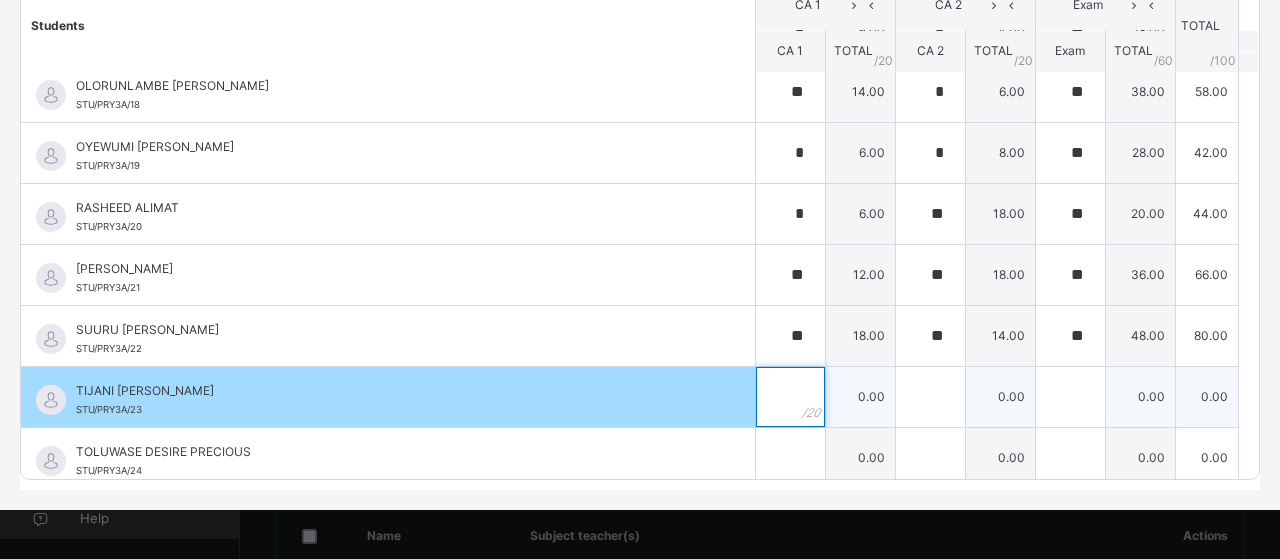 click at bounding box center (790, 397) 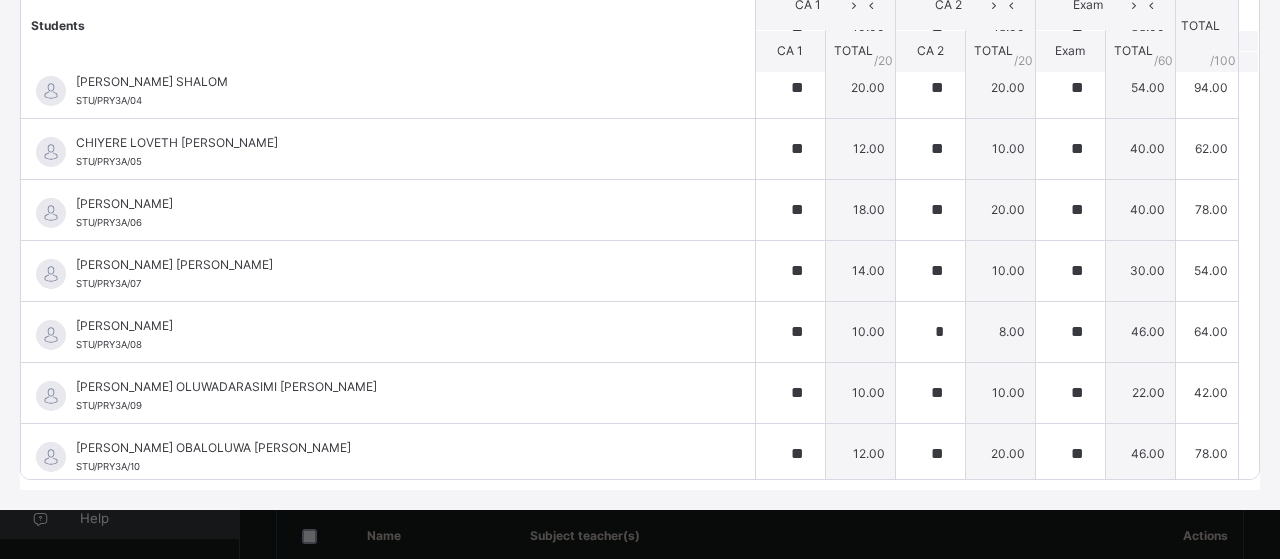 scroll, scrollTop: 0, scrollLeft: 0, axis: both 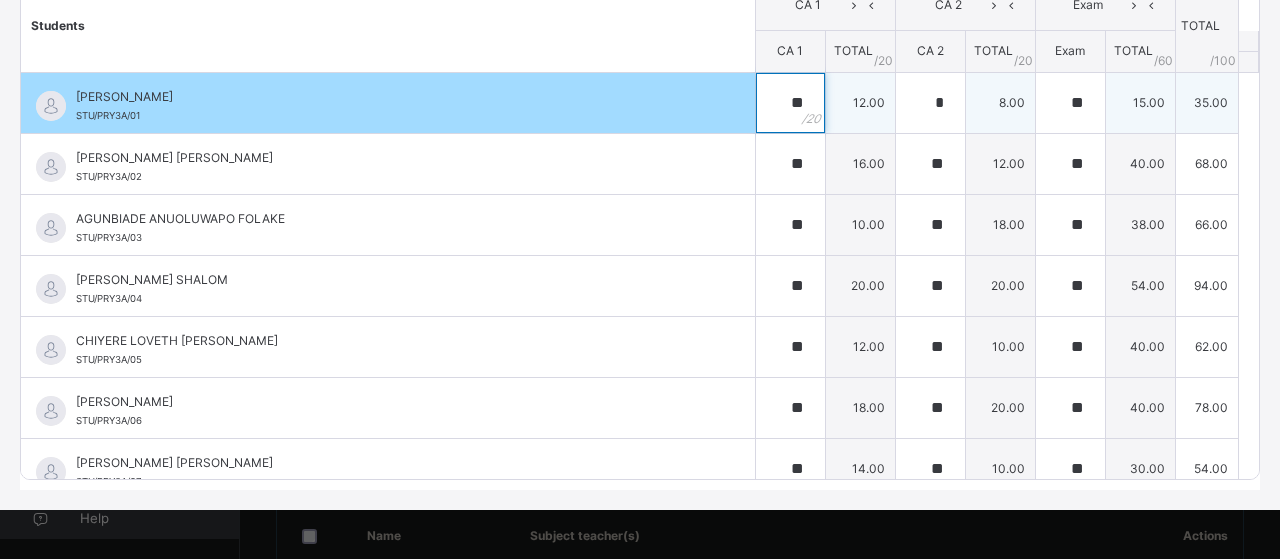 click on "**" at bounding box center [790, 103] 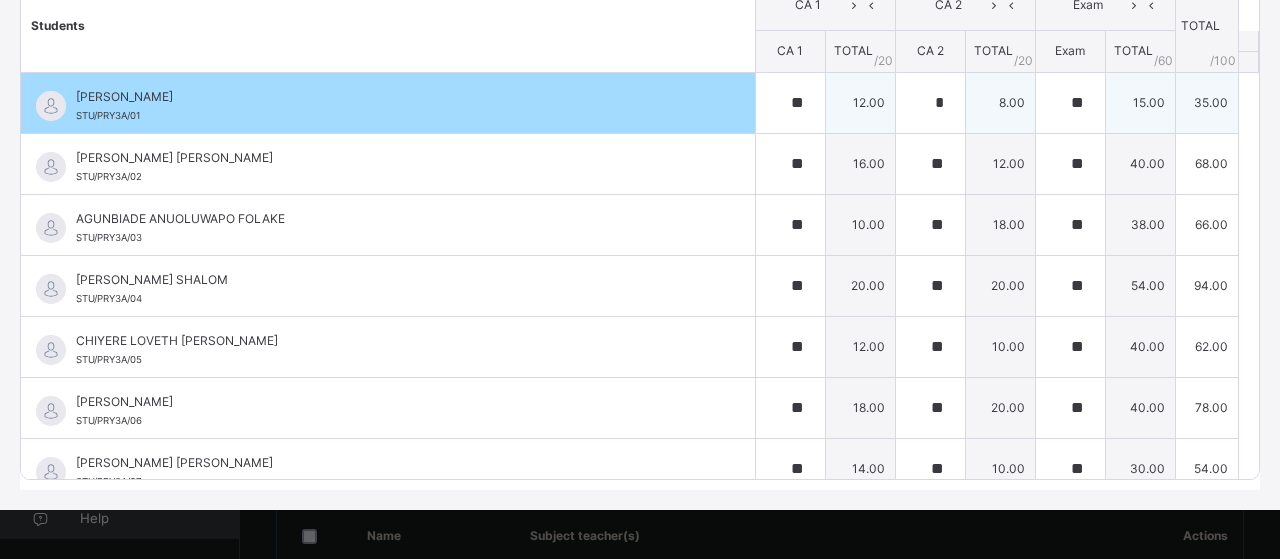scroll, scrollTop: 18, scrollLeft: 0, axis: vertical 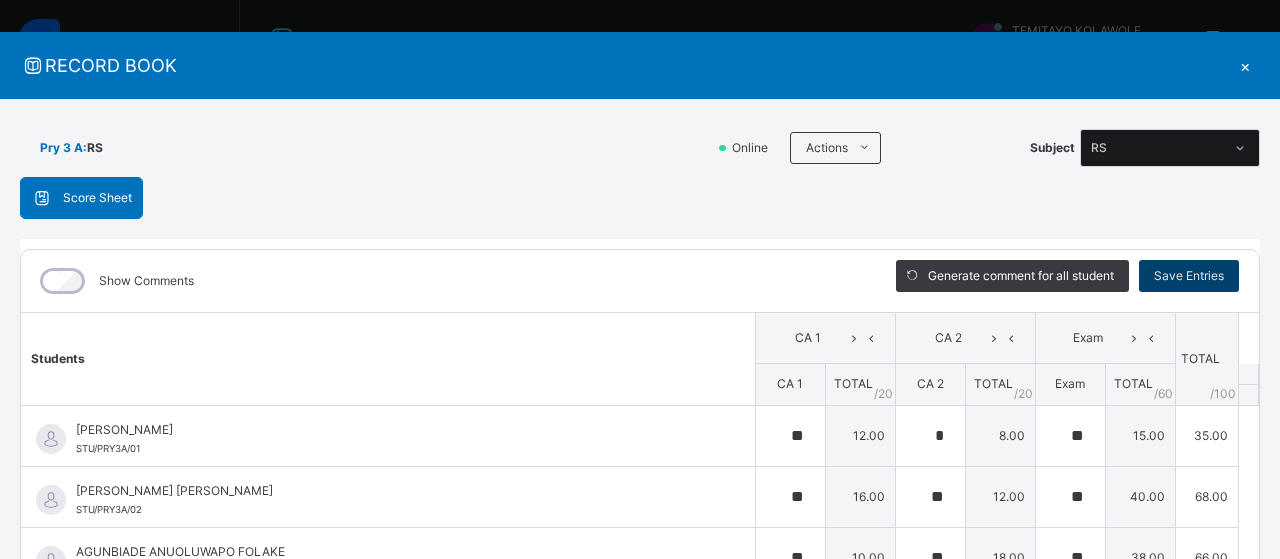 click on "Save Entries" at bounding box center (1189, 276) 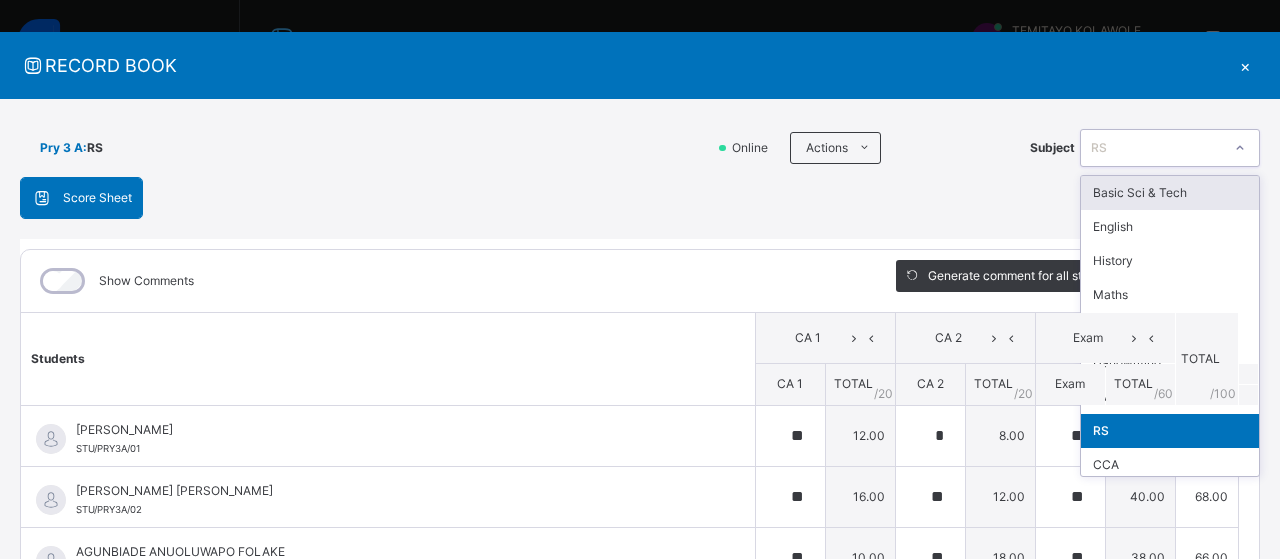 click 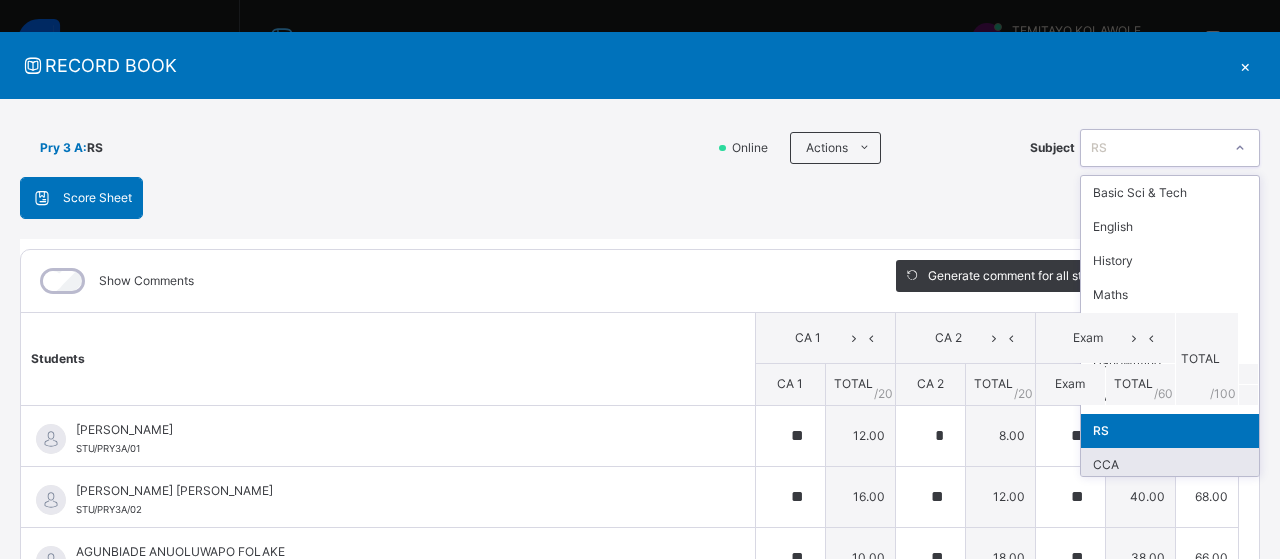 click on "CCA" at bounding box center (1170, 465) 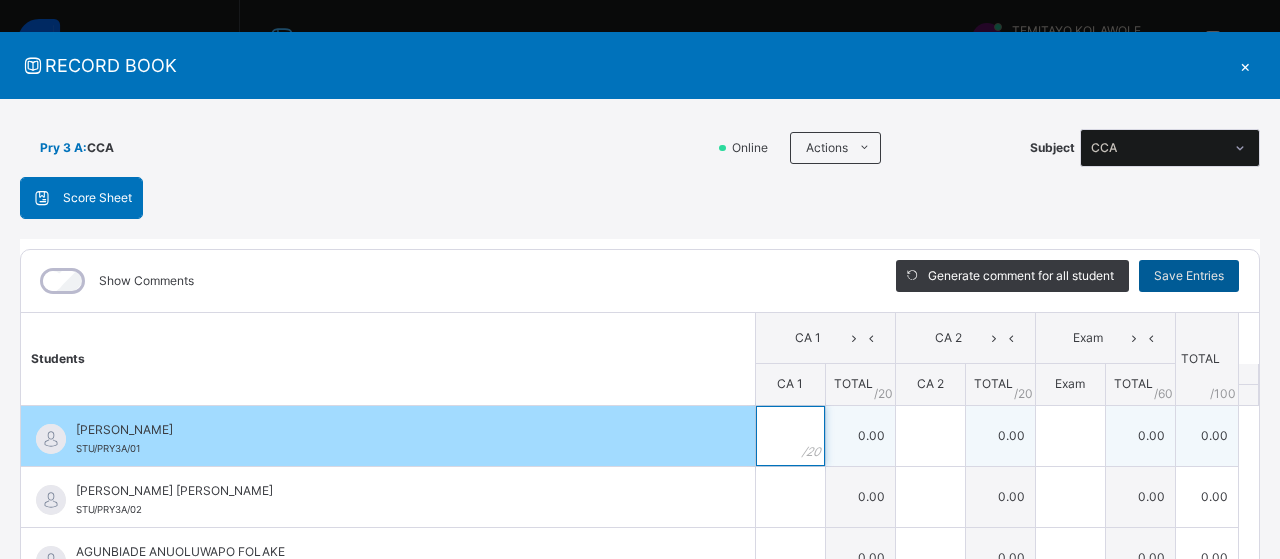 click at bounding box center [790, 436] 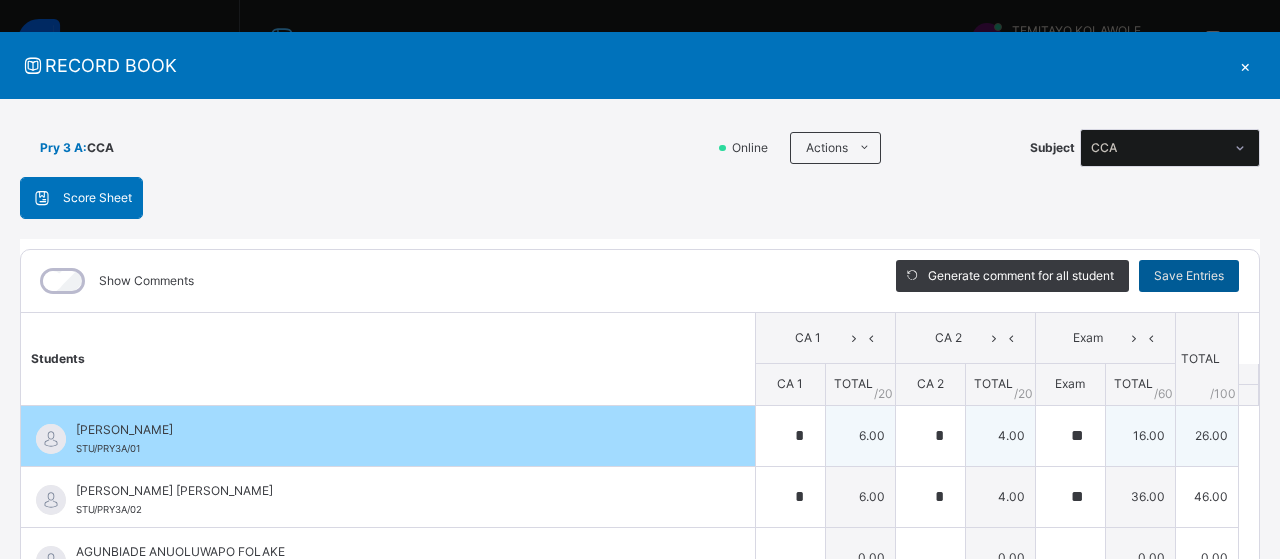 scroll, scrollTop: 351, scrollLeft: 0, axis: vertical 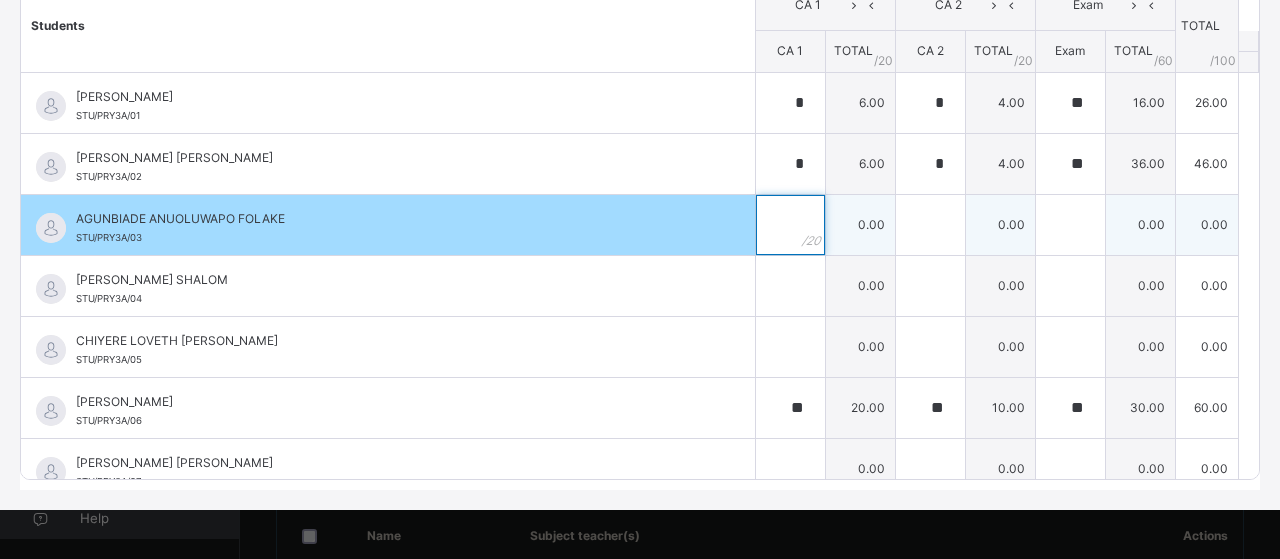 click at bounding box center (790, 225) 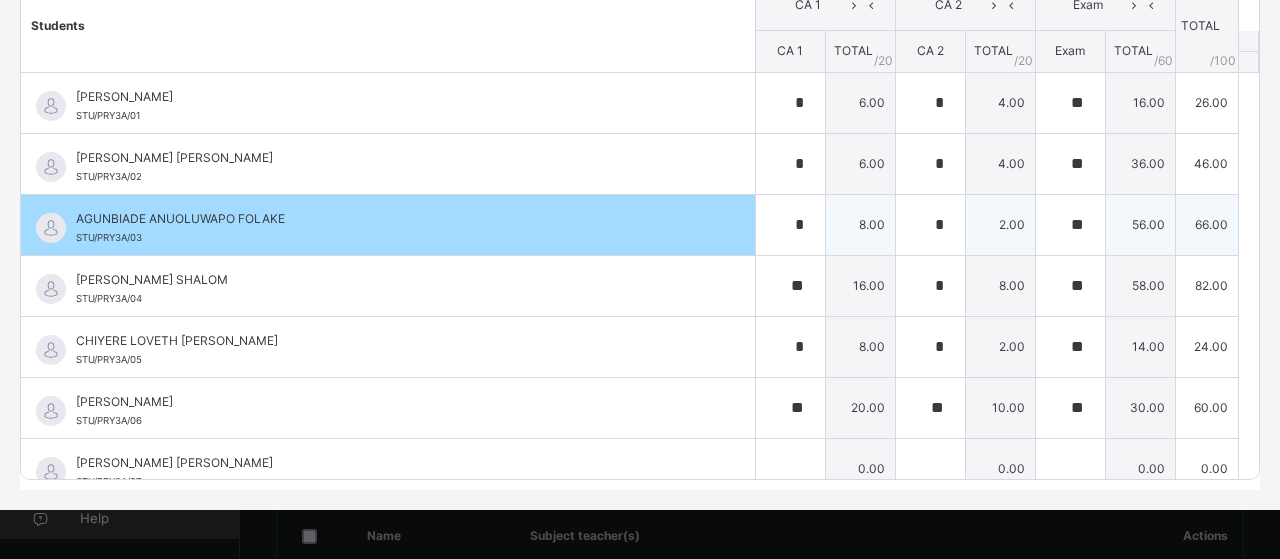scroll, scrollTop: 297, scrollLeft: 0, axis: vertical 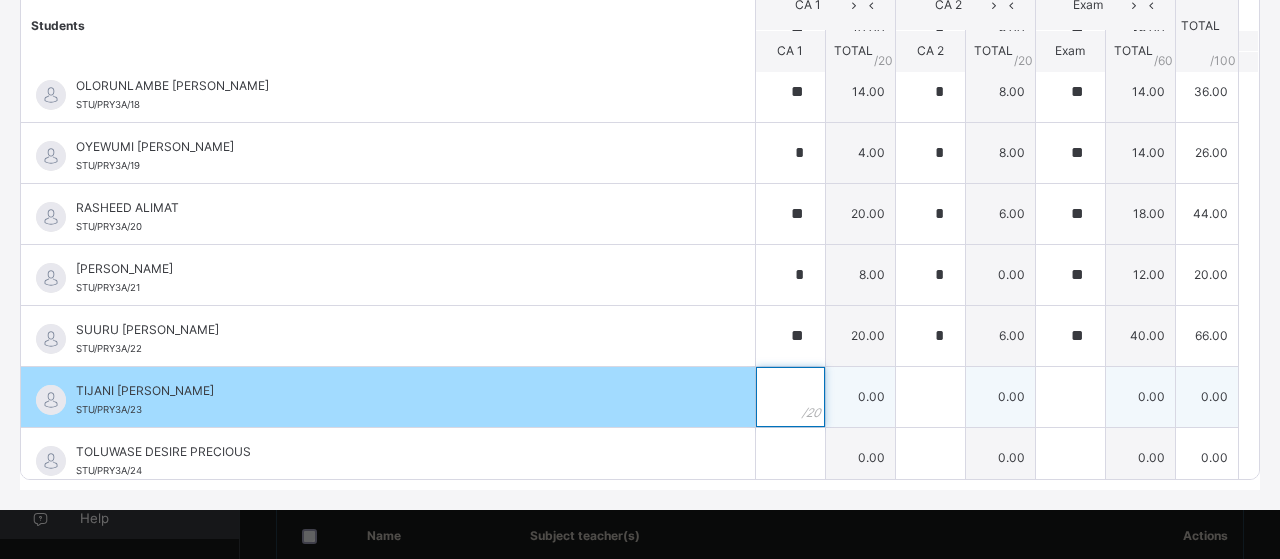 click at bounding box center (790, 397) 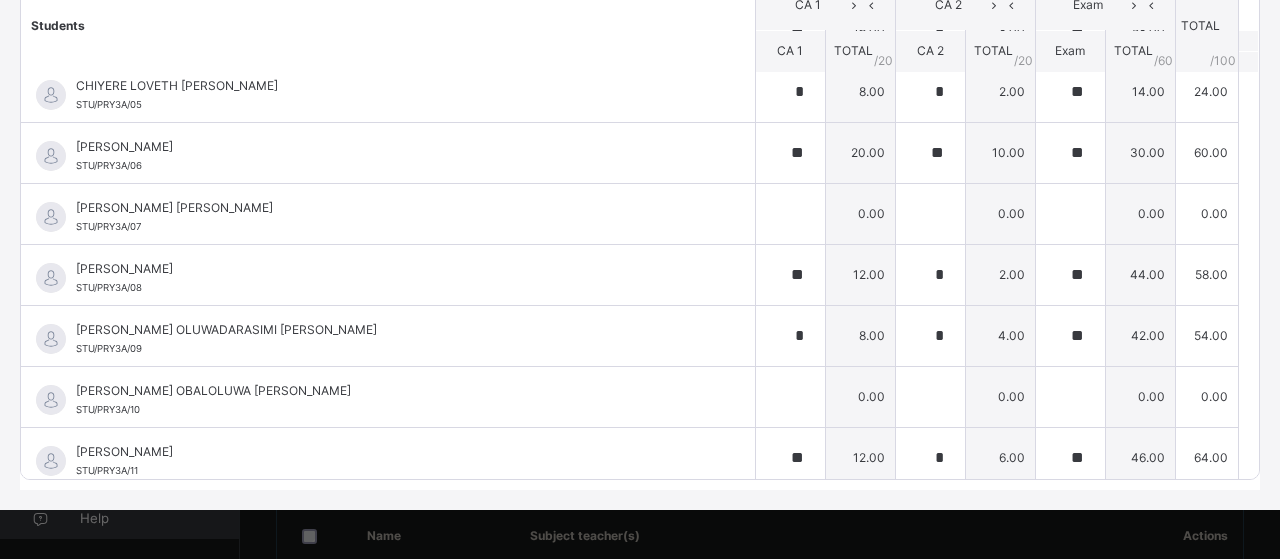 scroll, scrollTop: 259, scrollLeft: 0, axis: vertical 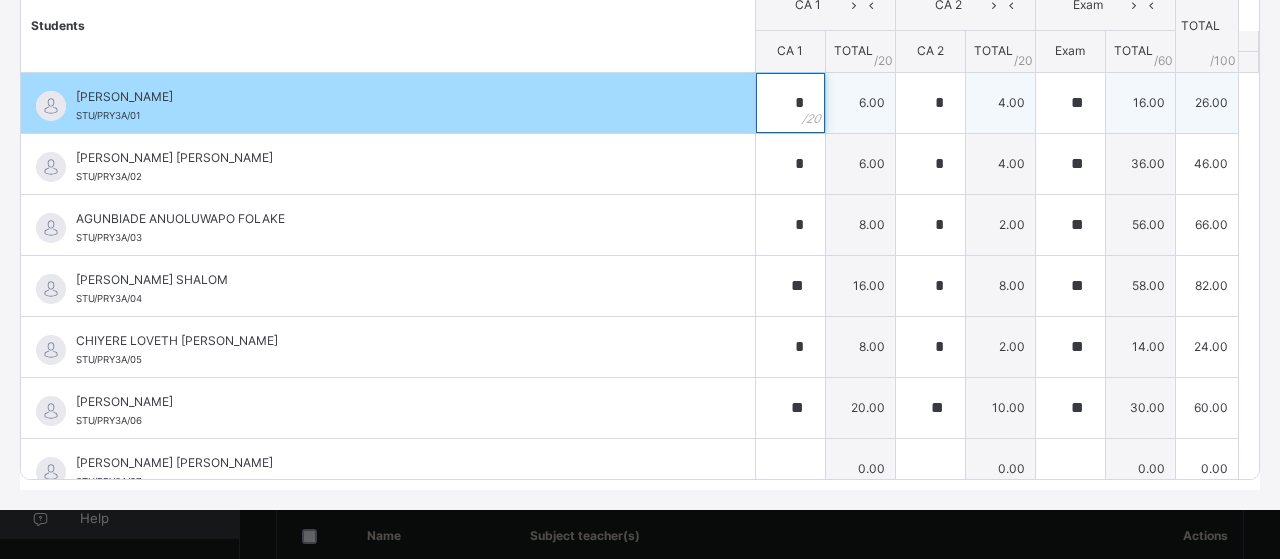 click on "*" at bounding box center (790, 103) 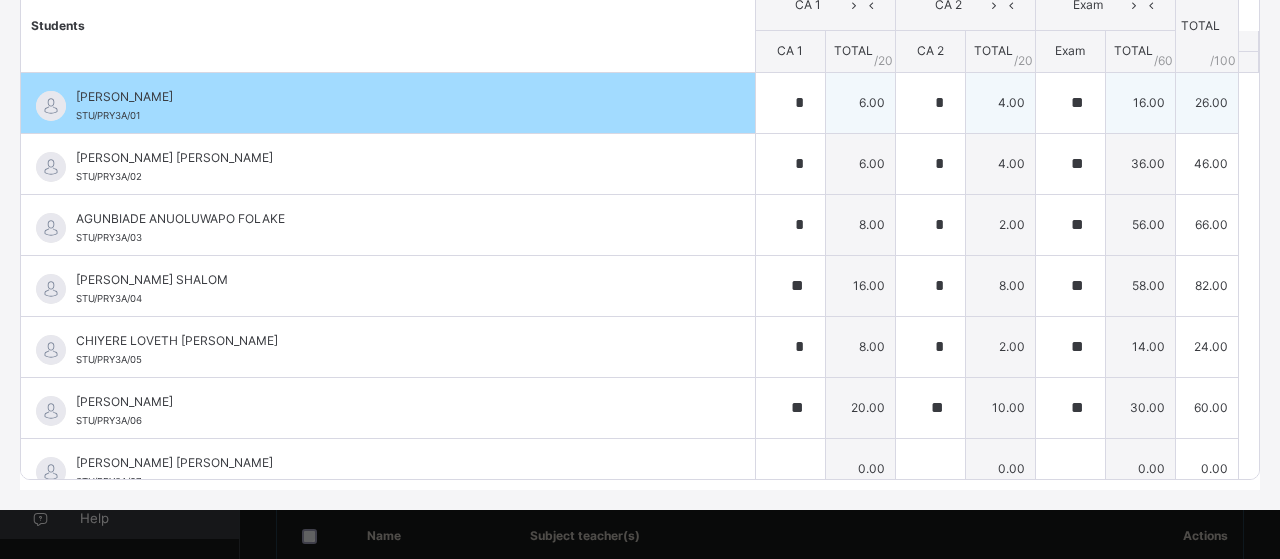 scroll, scrollTop: 18, scrollLeft: 0, axis: vertical 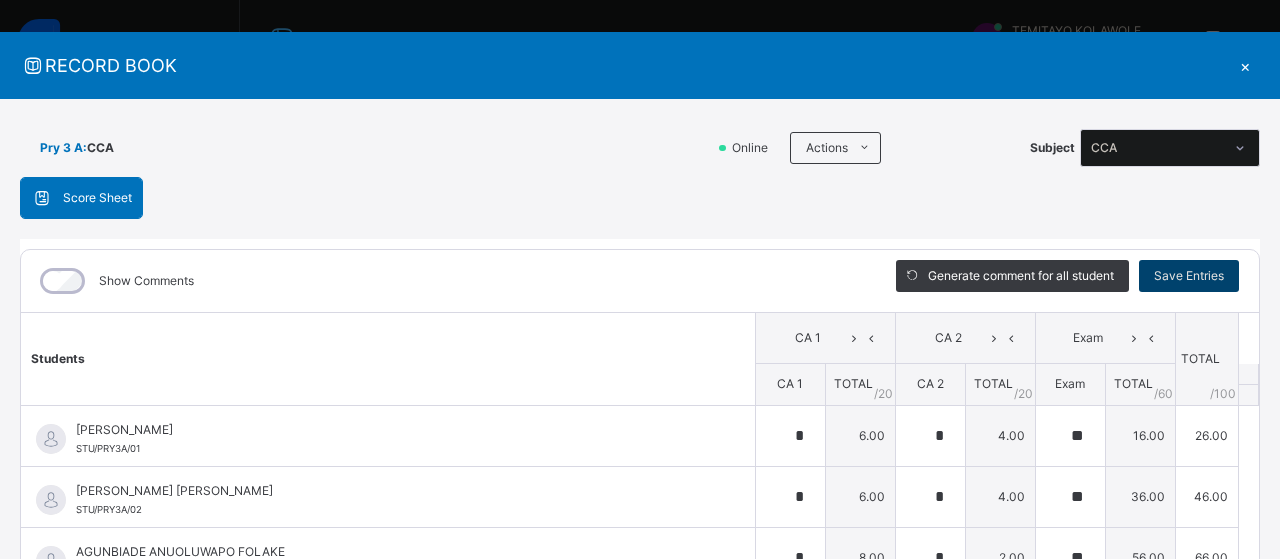 click on "Save Entries" at bounding box center [1189, 276] 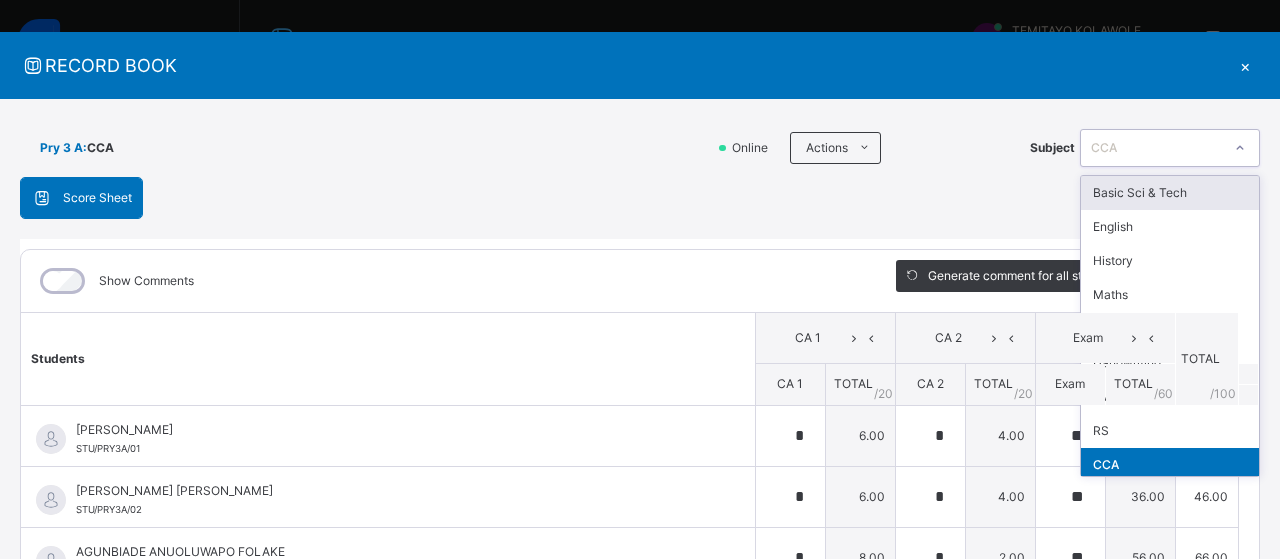 click 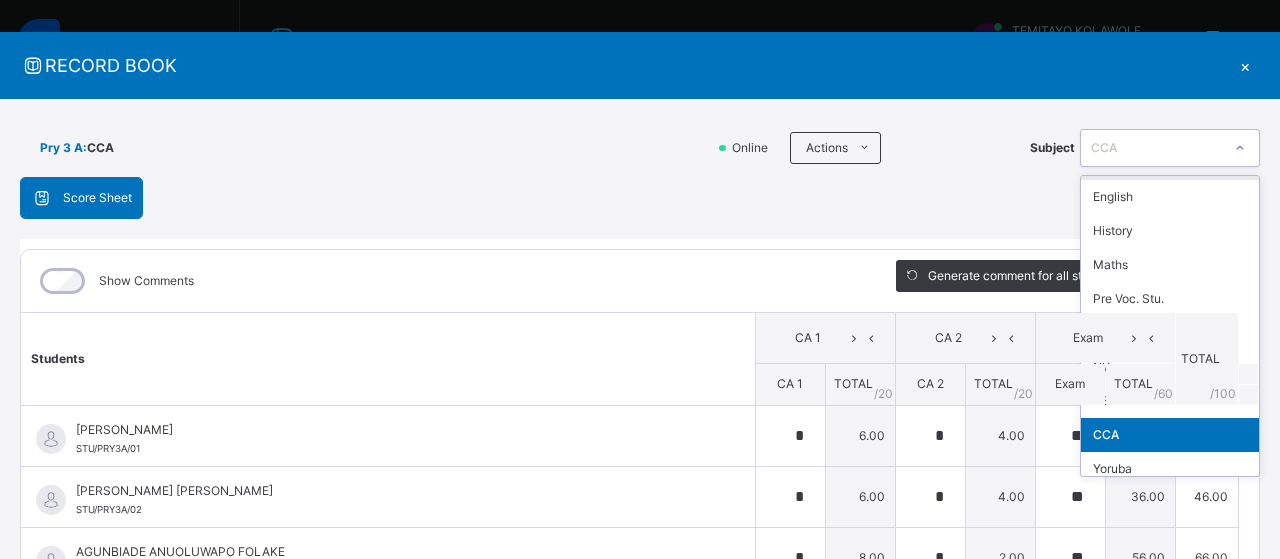 scroll, scrollTop: 40, scrollLeft: 0, axis: vertical 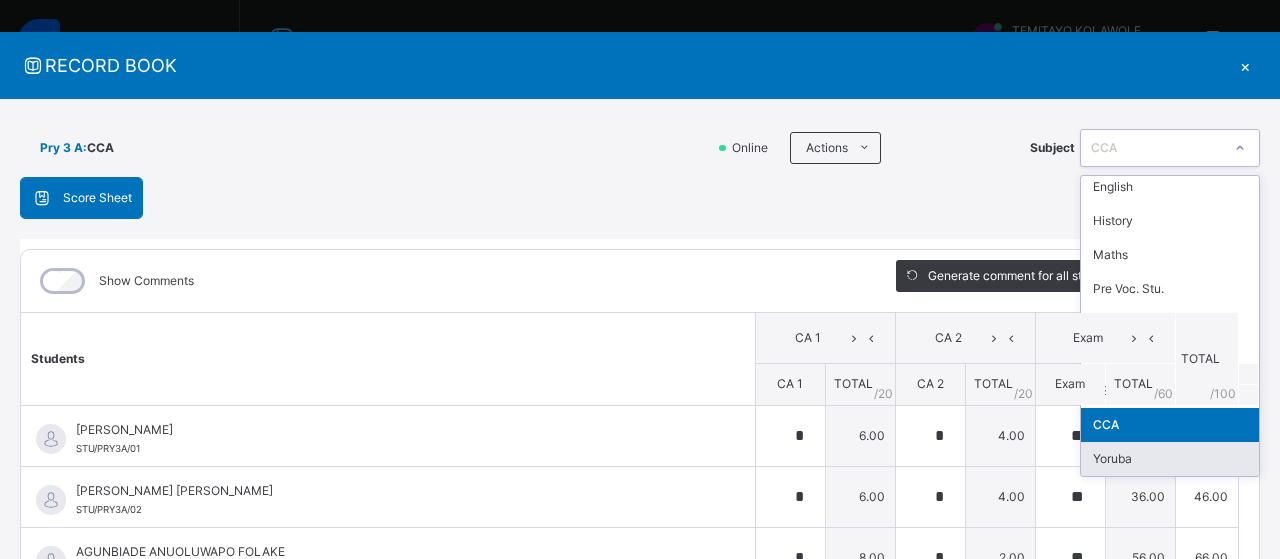 click on "Yoruba" at bounding box center [1170, 459] 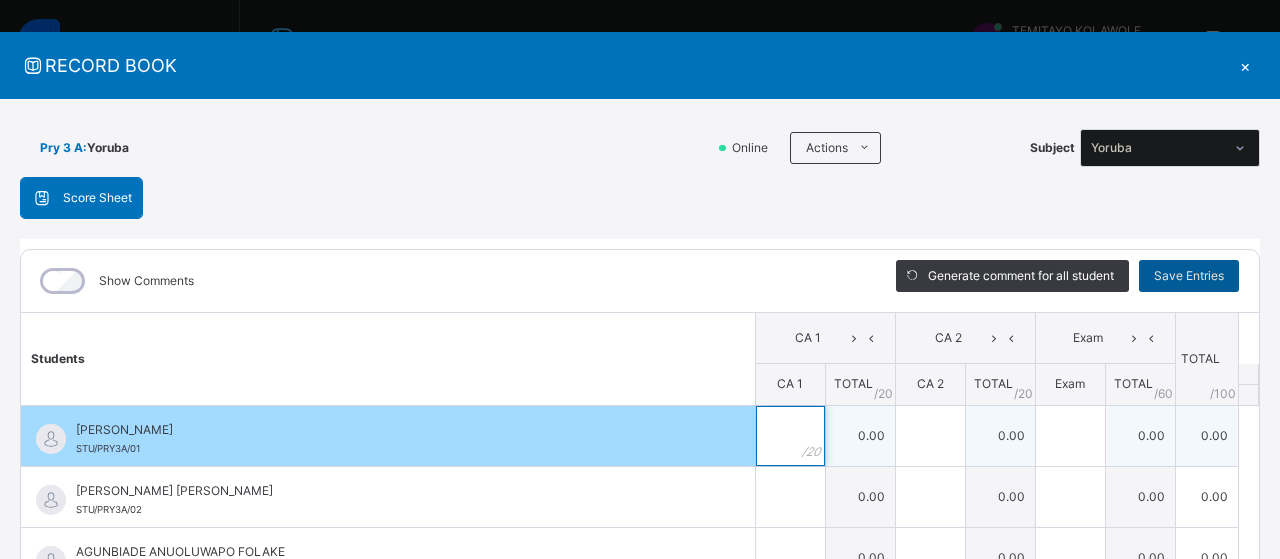 click at bounding box center (790, 436) 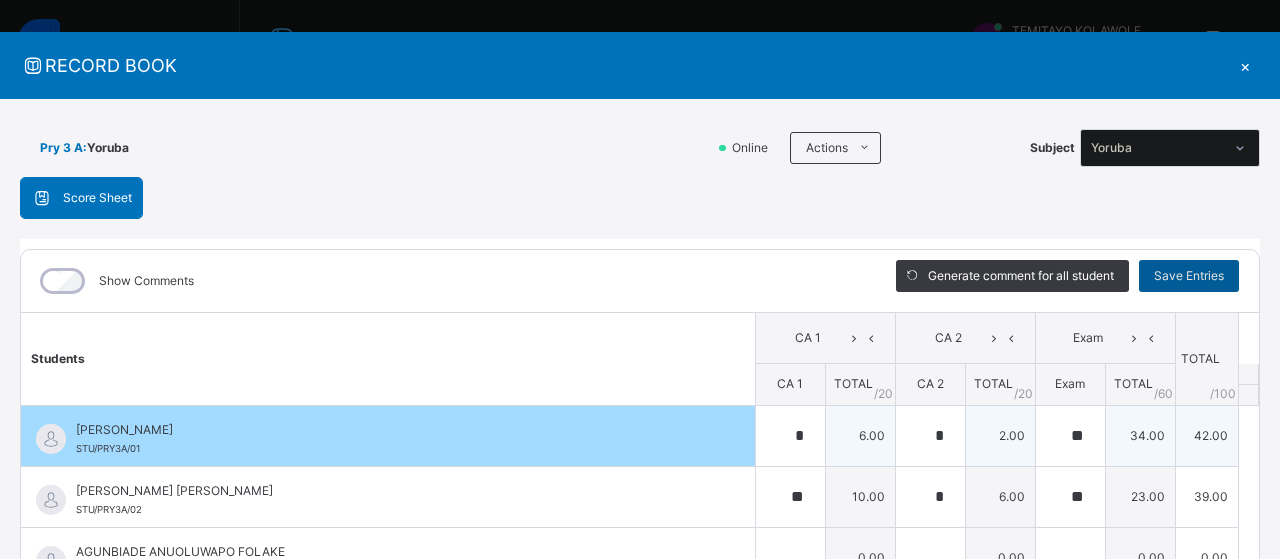 scroll, scrollTop: 351, scrollLeft: 0, axis: vertical 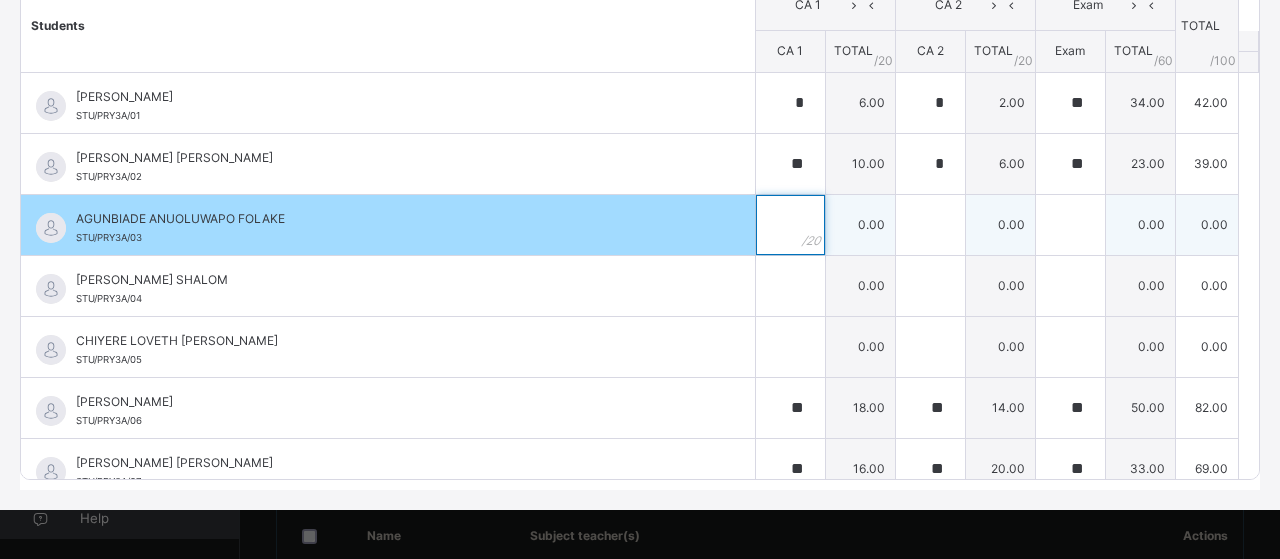 click at bounding box center [790, 225] 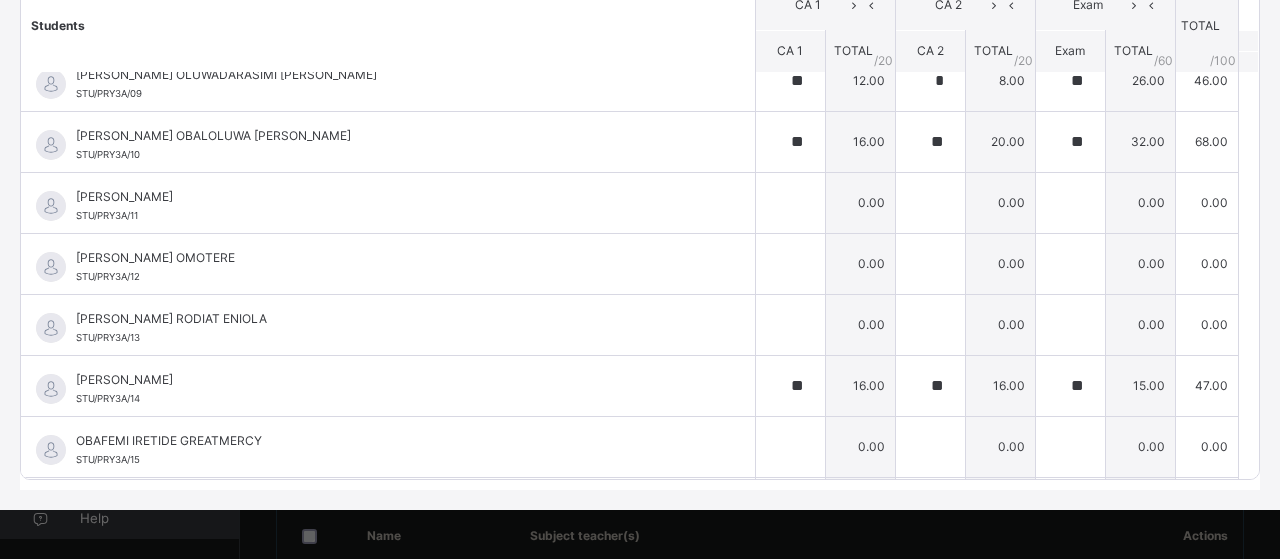 scroll, scrollTop: 523, scrollLeft: 0, axis: vertical 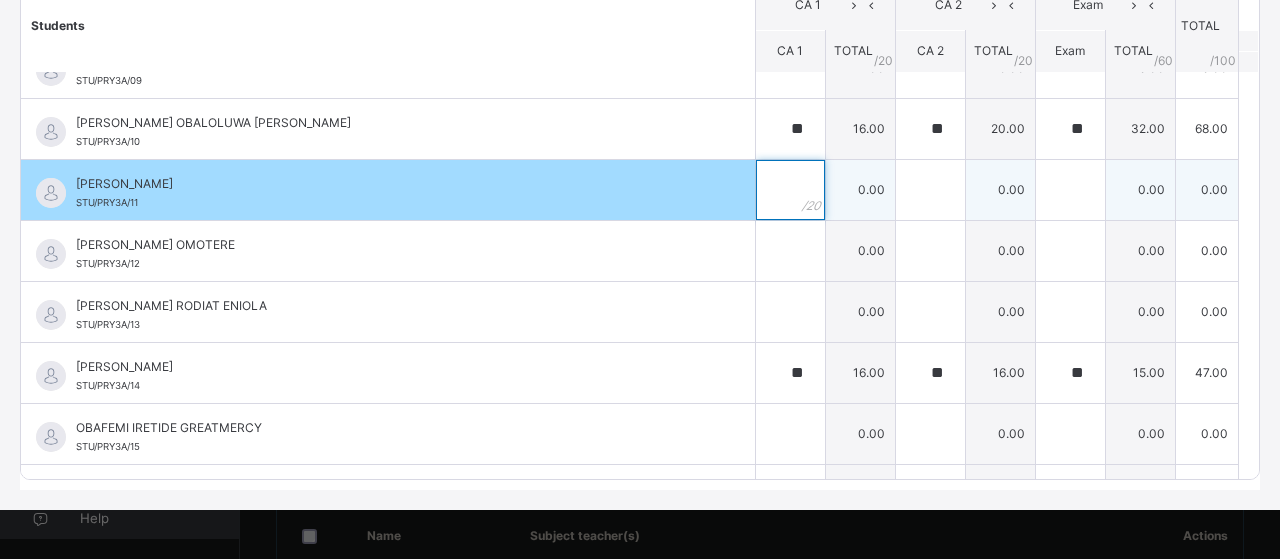 click at bounding box center [790, 190] 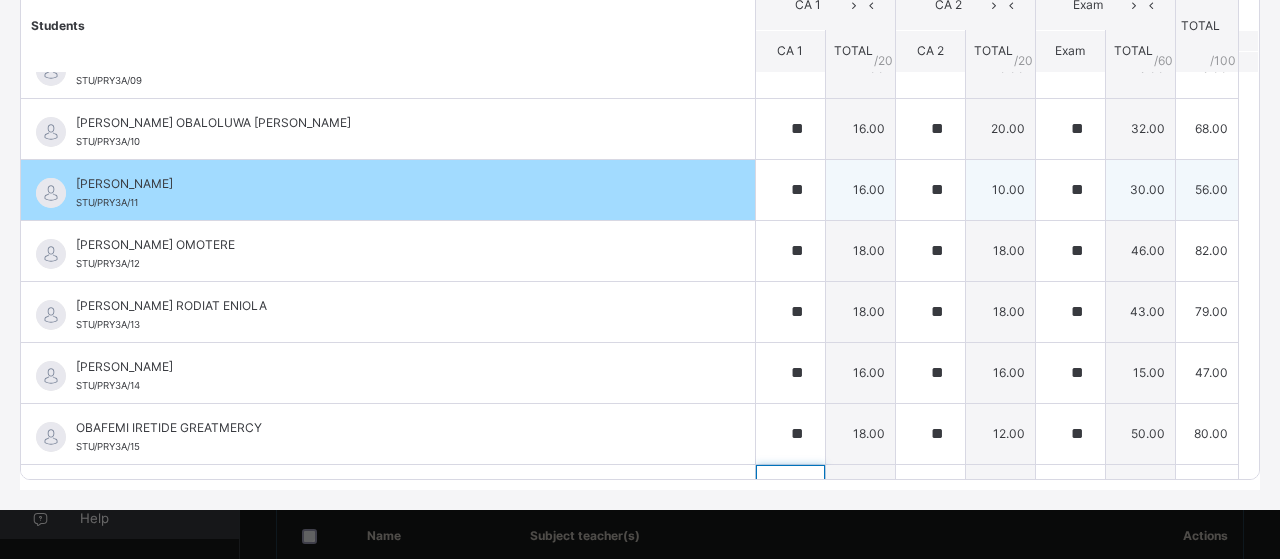 scroll, scrollTop: 783, scrollLeft: 0, axis: vertical 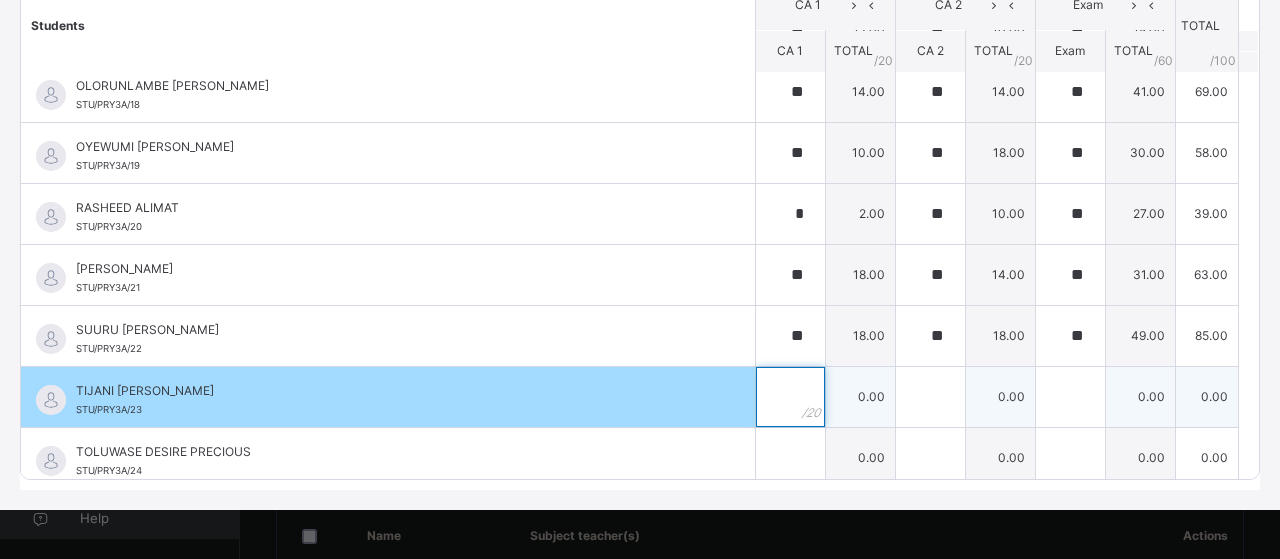 click at bounding box center [790, 397] 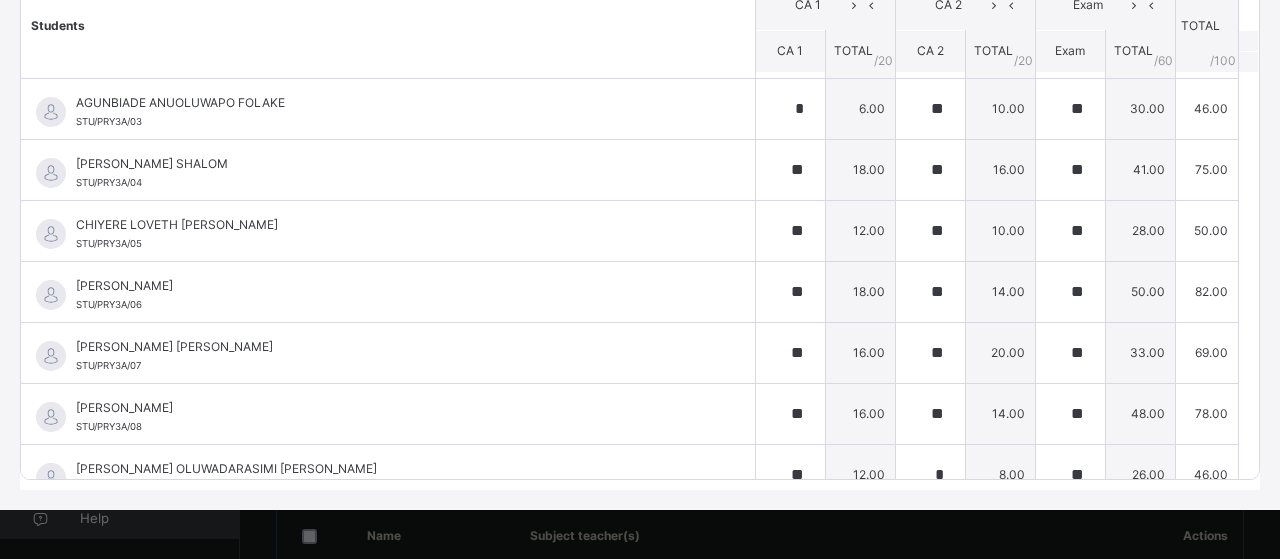 scroll, scrollTop: 0, scrollLeft: 0, axis: both 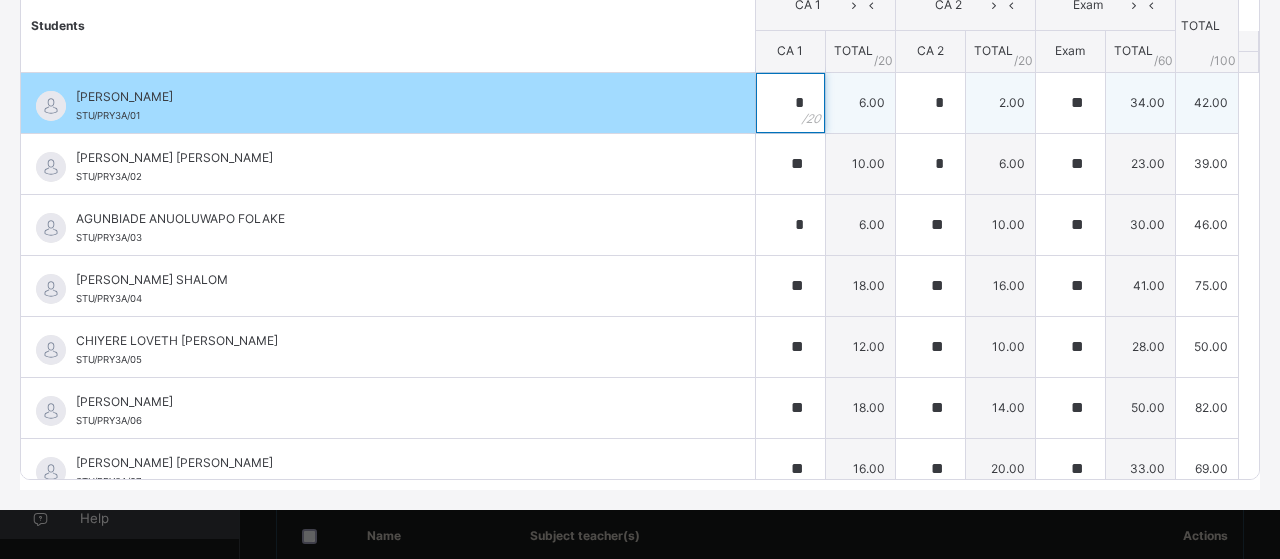 click on "*" at bounding box center (790, 103) 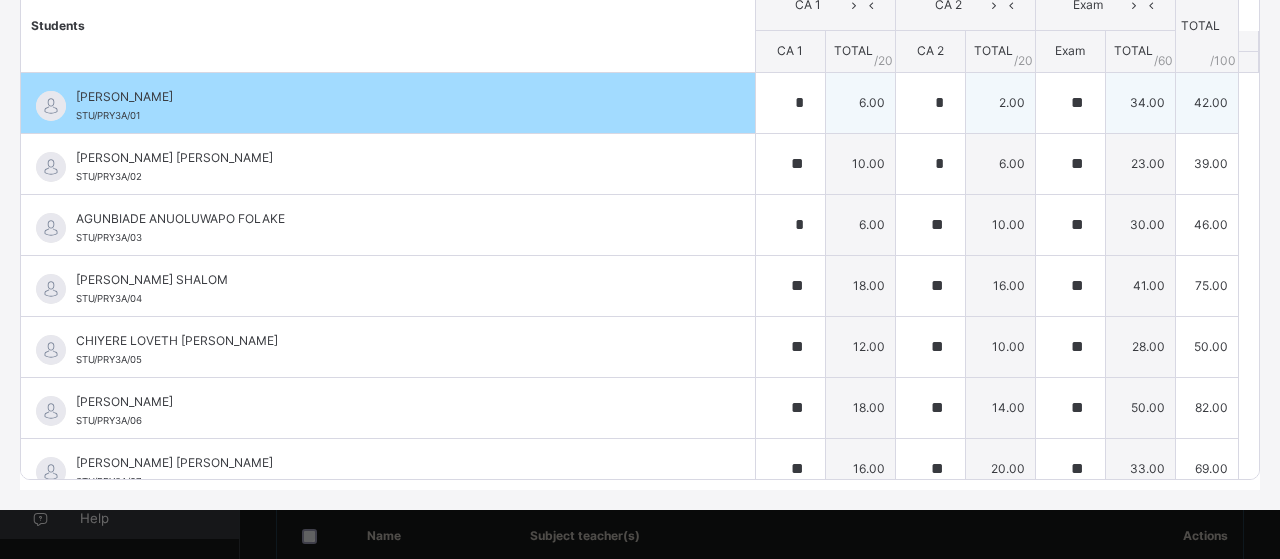scroll, scrollTop: 18, scrollLeft: 0, axis: vertical 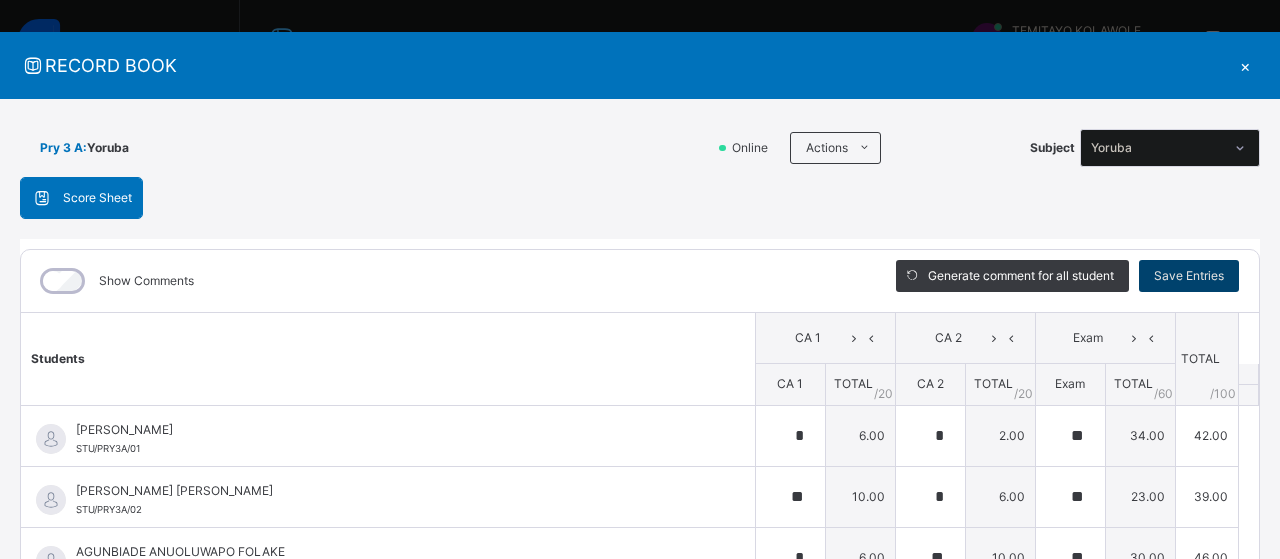 click on "Save Entries" at bounding box center [1189, 276] 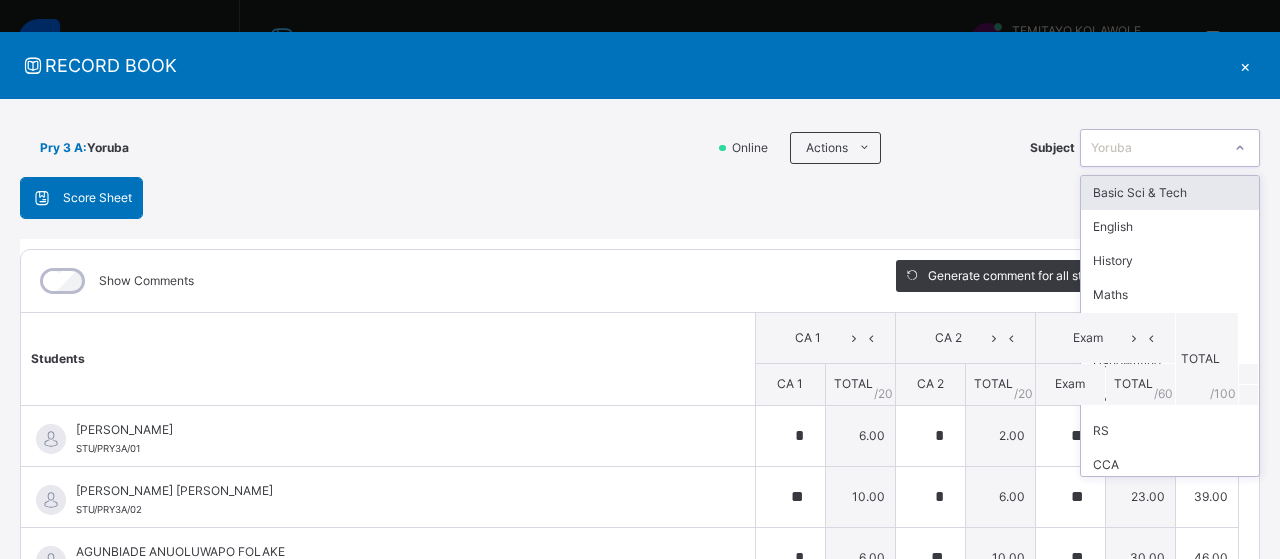 click 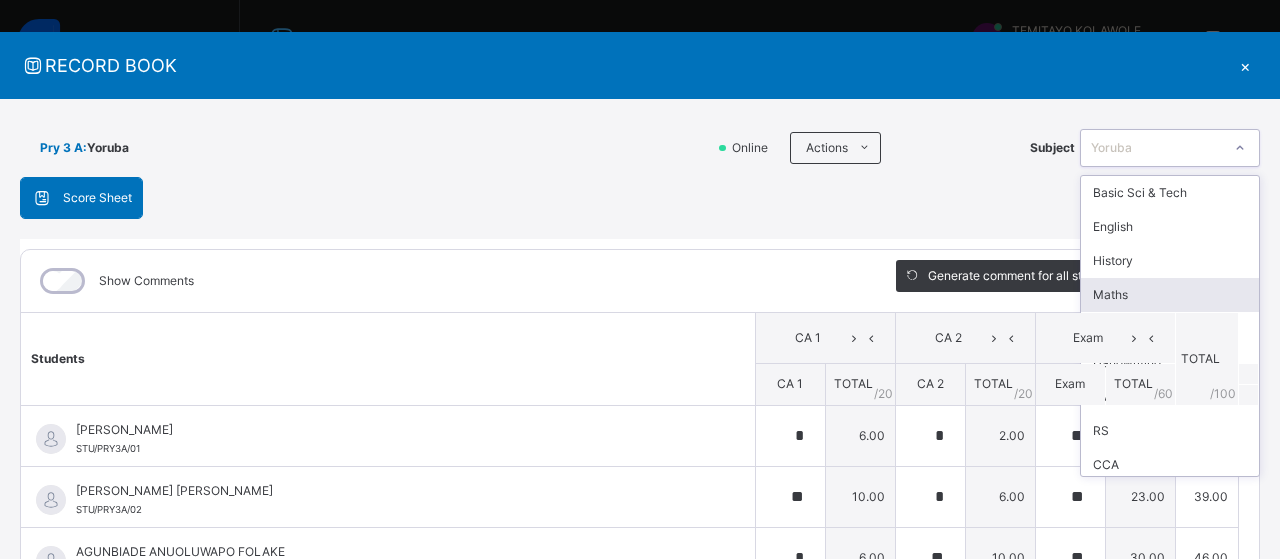 drag, startPoint x: 1241, startPoint y: 281, endPoint x: 1251, endPoint y: 273, distance: 12.806249 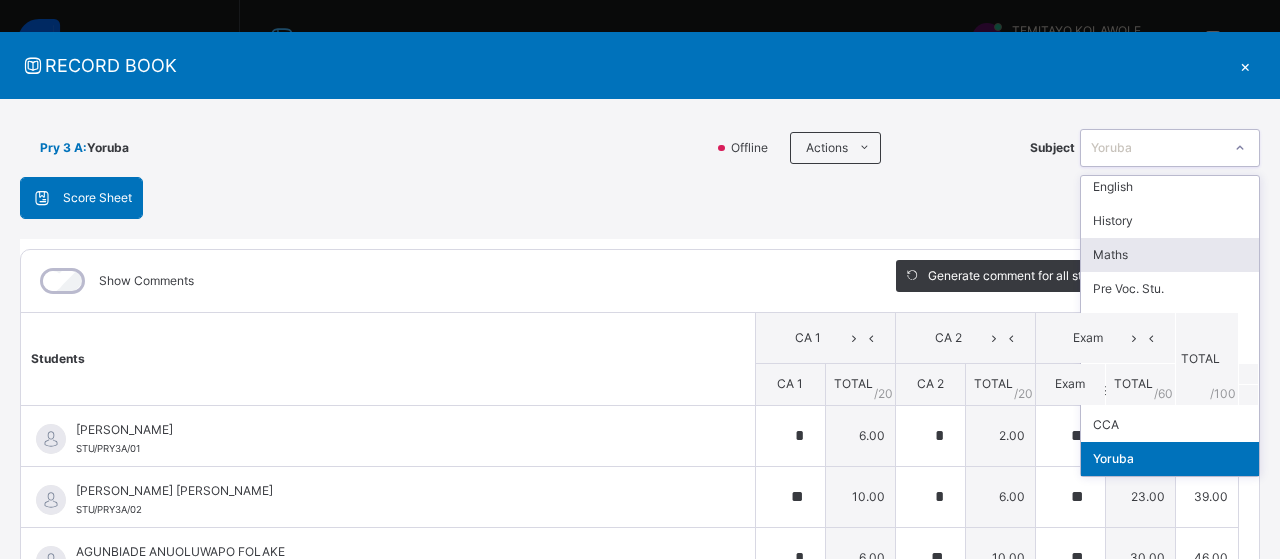 scroll, scrollTop: 0, scrollLeft: 0, axis: both 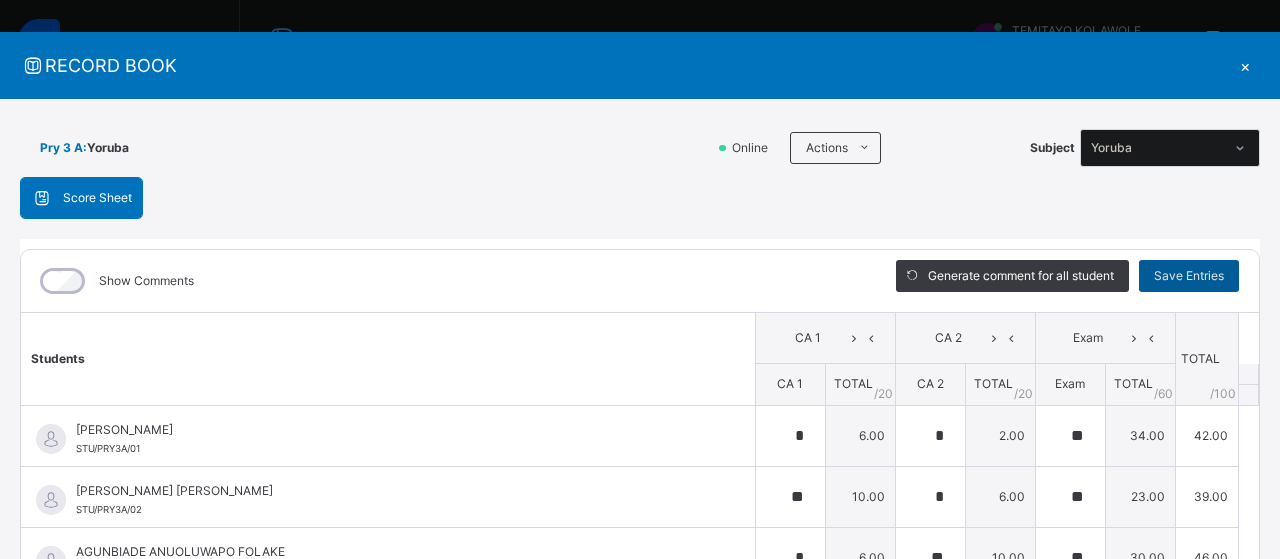 click at bounding box center [47, 198] 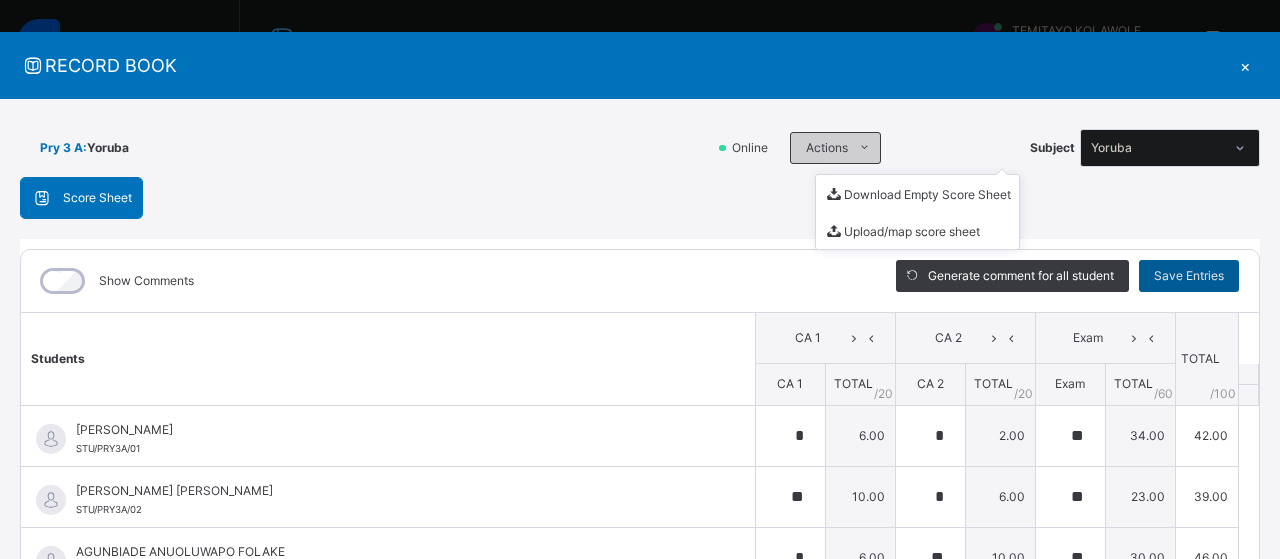 click at bounding box center [864, 148] 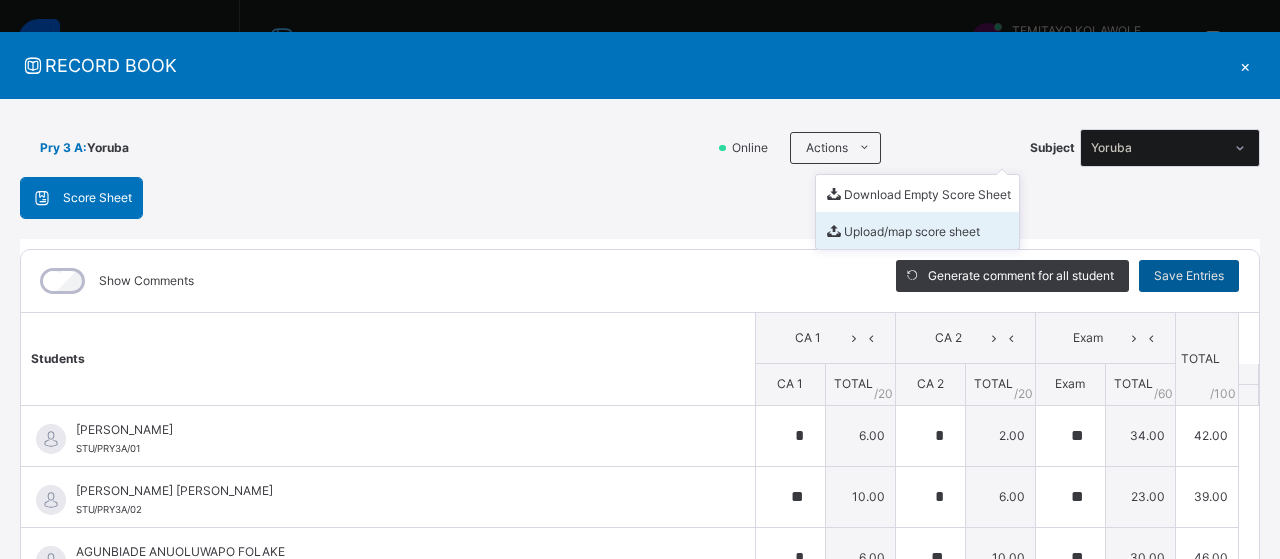 click on "Upload/map score sheet" at bounding box center [917, 230] 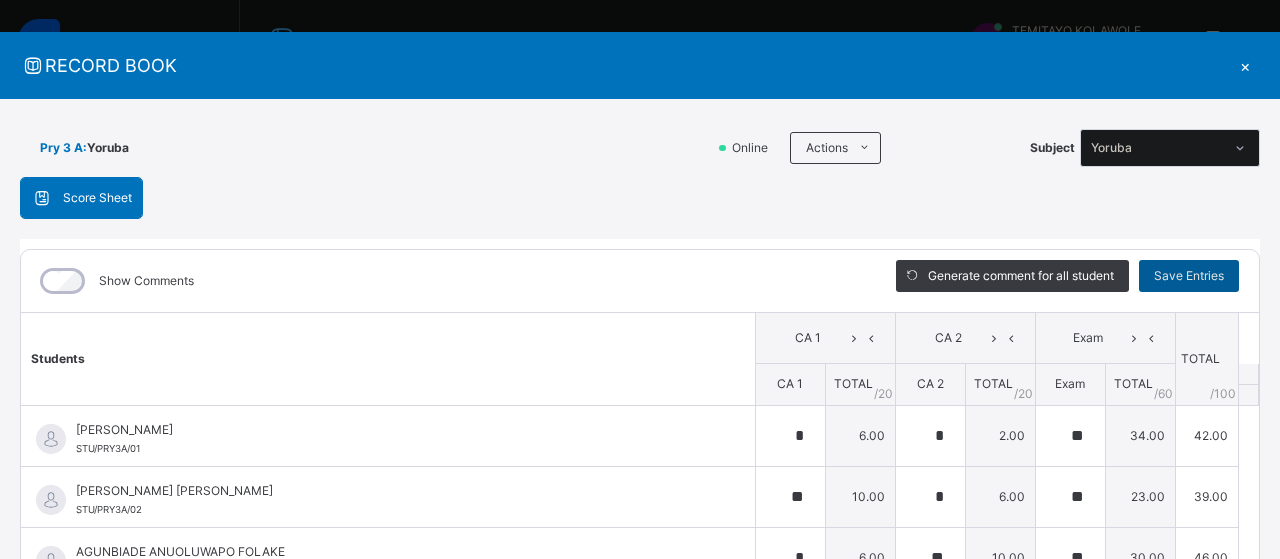 click on "Upload excel file used to fill out assessment   This excel file is the empty score sheet you downloaded eariler" at bounding box center (0, 0) 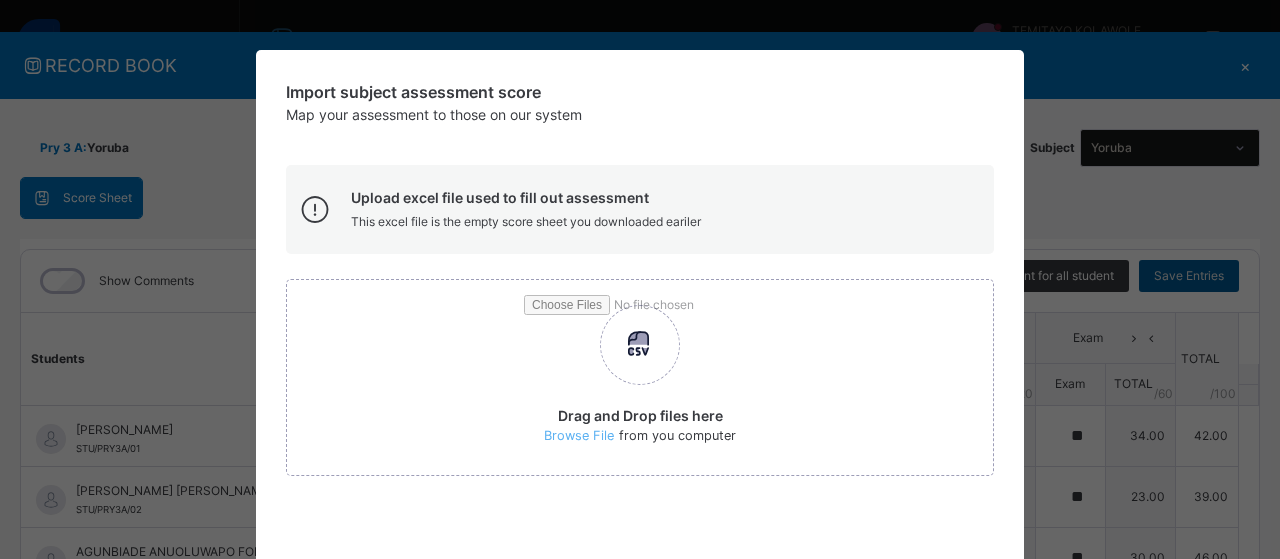 click on "Upload excel file used to fill out assessment   This excel file is the empty score sheet you downloaded eariler" at bounding box center [640, 209] 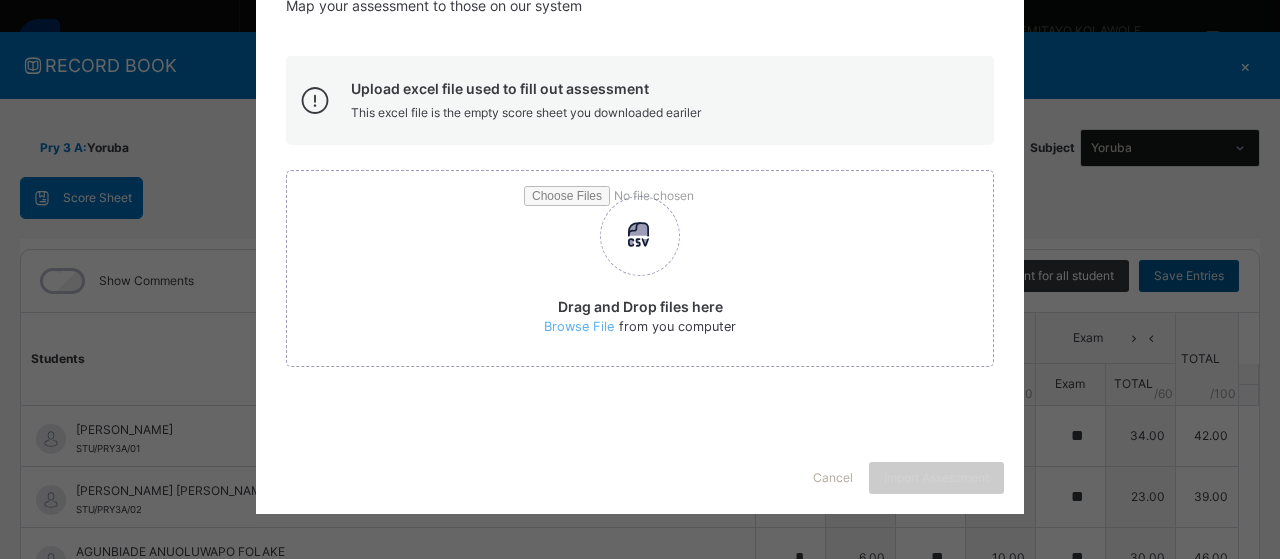 scroll, scrollTop: 113, scrollLeft: 0, axis: vertical 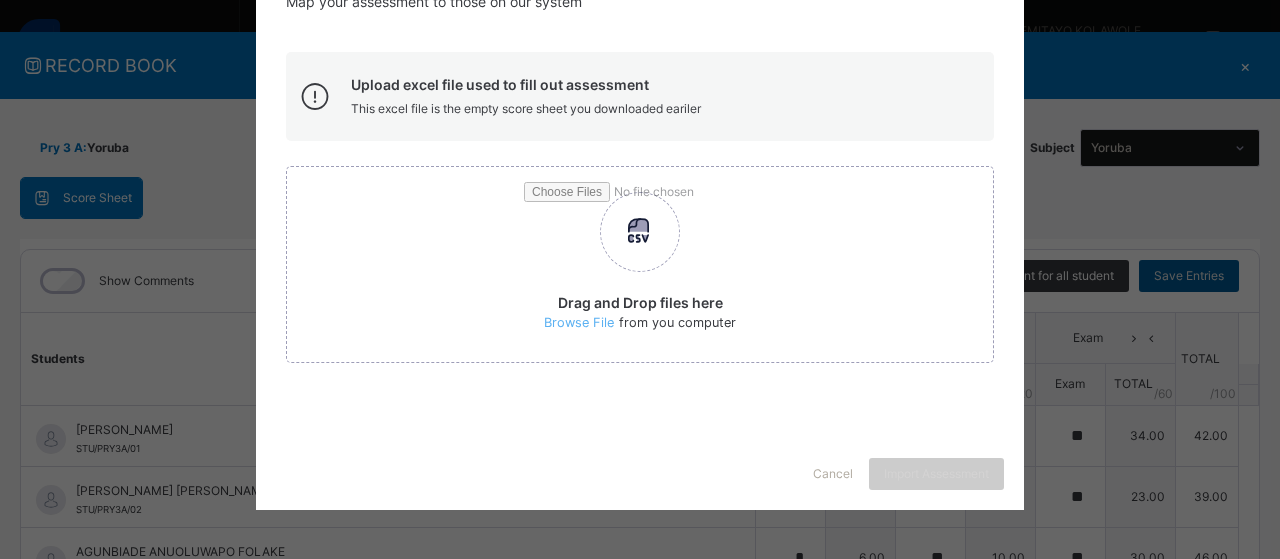 click on "Import subject assessment score Map your assessment to those on our system Upload excel file used to fill out assessment   This excel file is the empty score sheet you downloaded eariler Drag and Drop files here Browse File from you computer × Warning!!!   already has existing scores, this action will overwrite the data. Are you sure you want to continue? Cancel Yes,  Continue Importing Cancel Import Assessment" at bounding box center (640, 279) 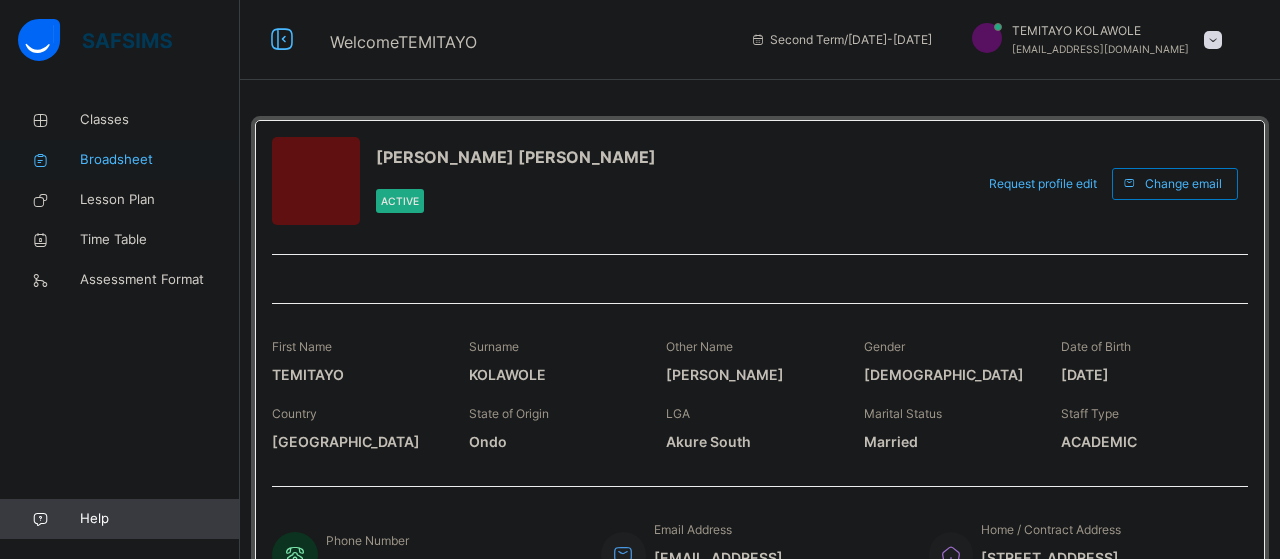 click on "Broadsheet" at bounding box center [160, 160] 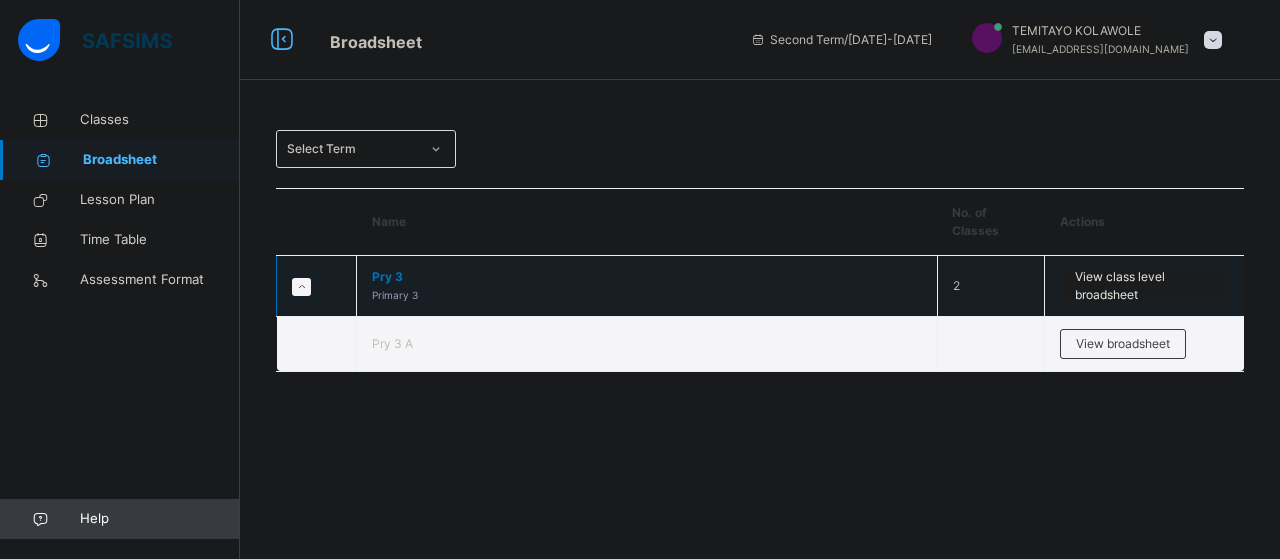 click on "View class level broadsheet" at bounding box center (1144, 286) 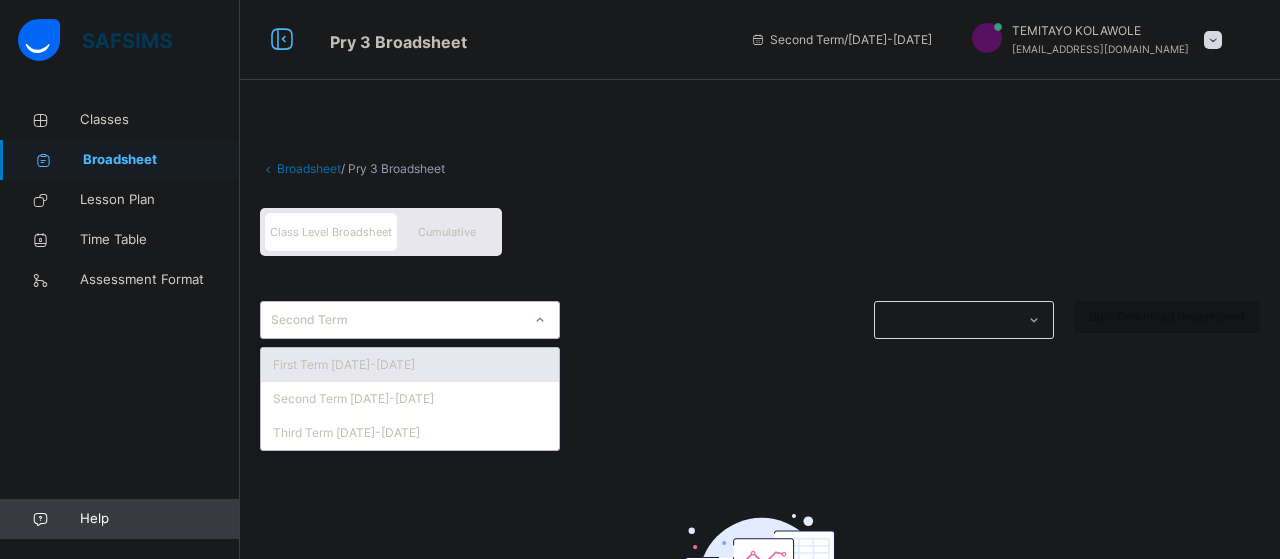 click on "Second Term" at bounding box center [397, 320] 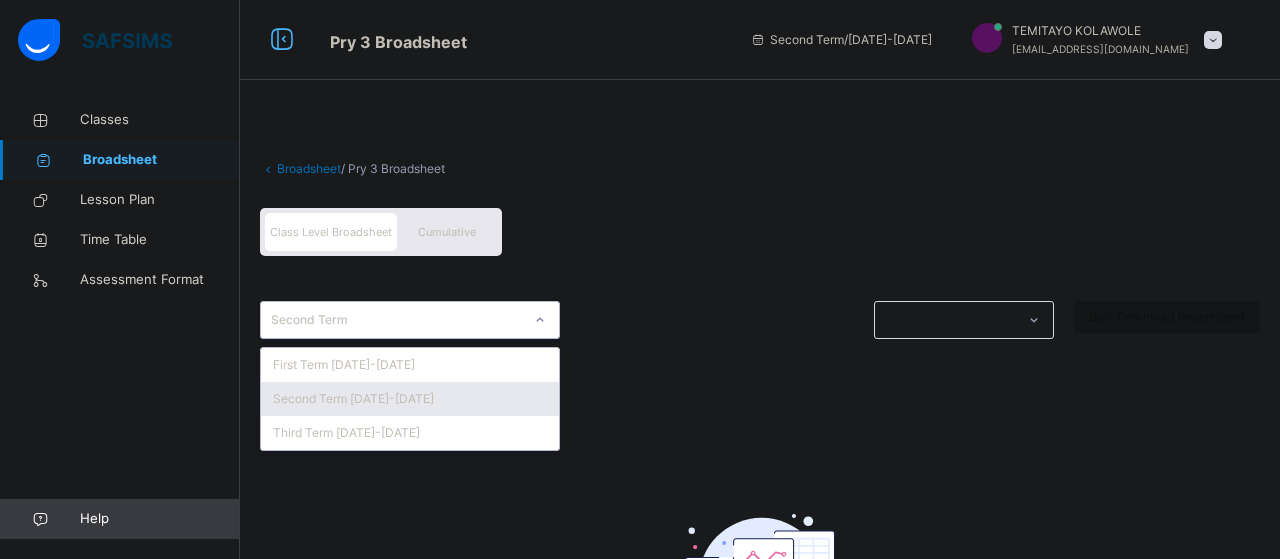 click on "Second Term [DATE]-[DATE]" at bounding box center [410, 399] 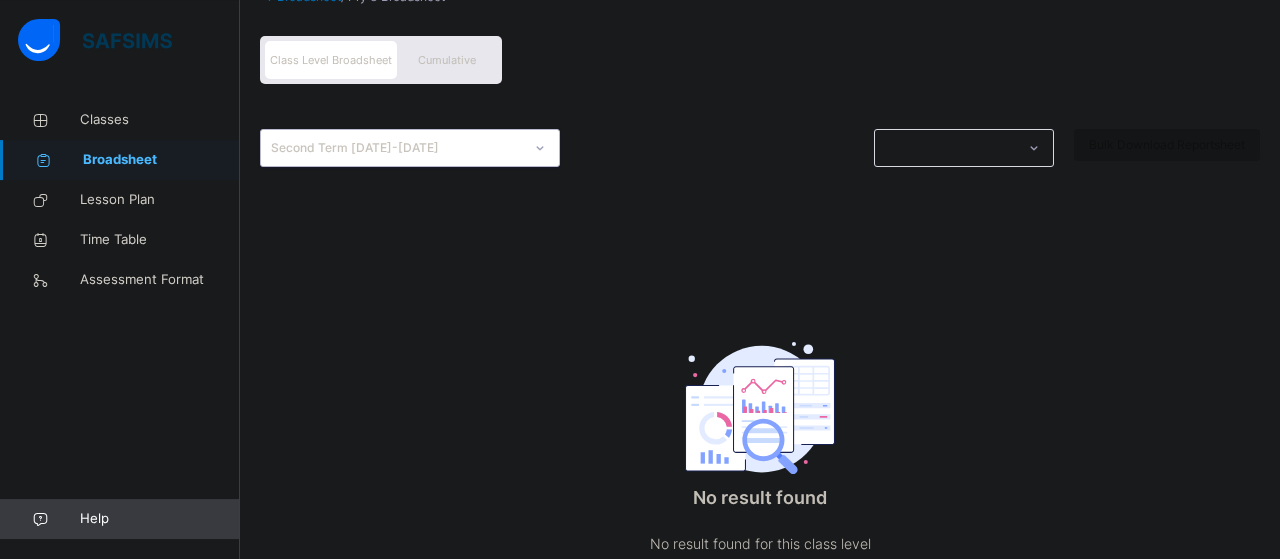 scroll, scrollTop: 176, scrollLeft: 0, axis: vertical 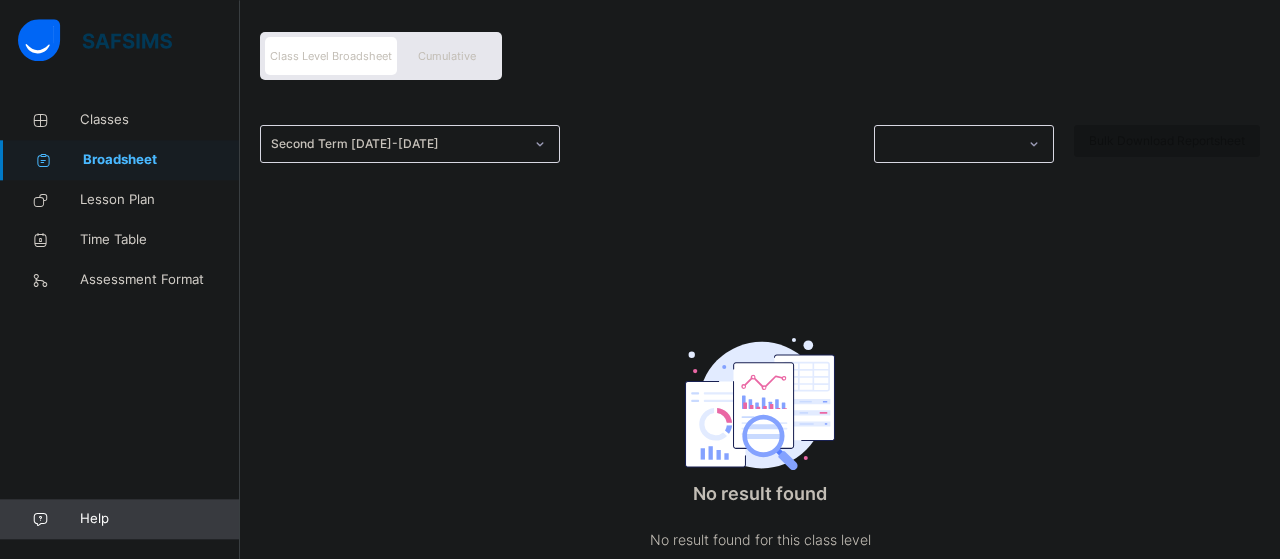 click on "Cumulative" at bounding box center (447, 56) 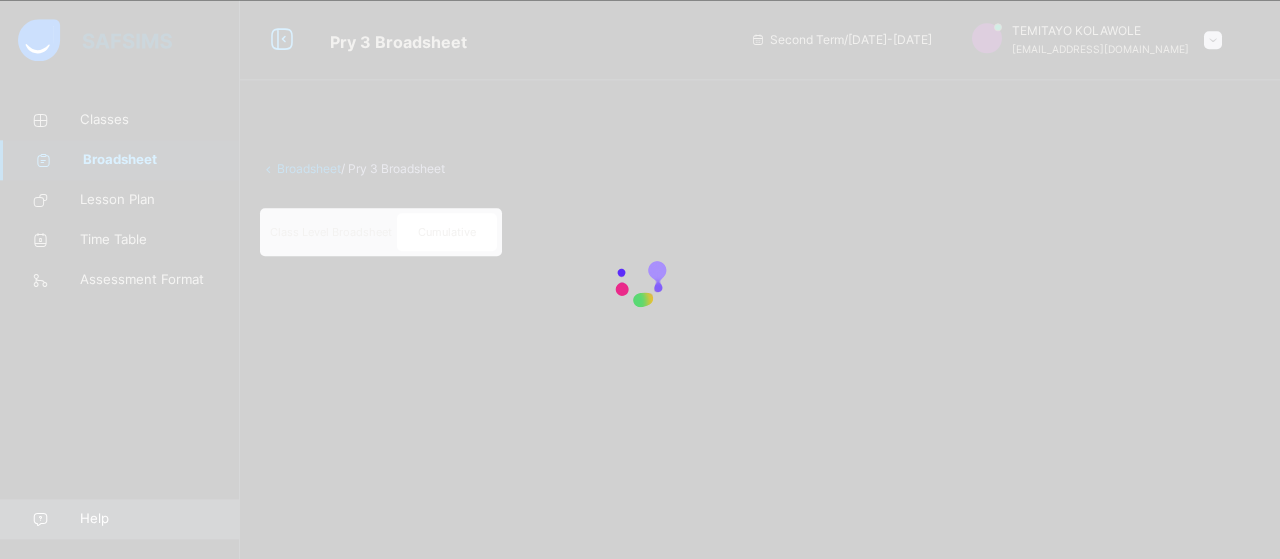 scroll, scrollTop: 0, scrollLeft: 0, axis: both 